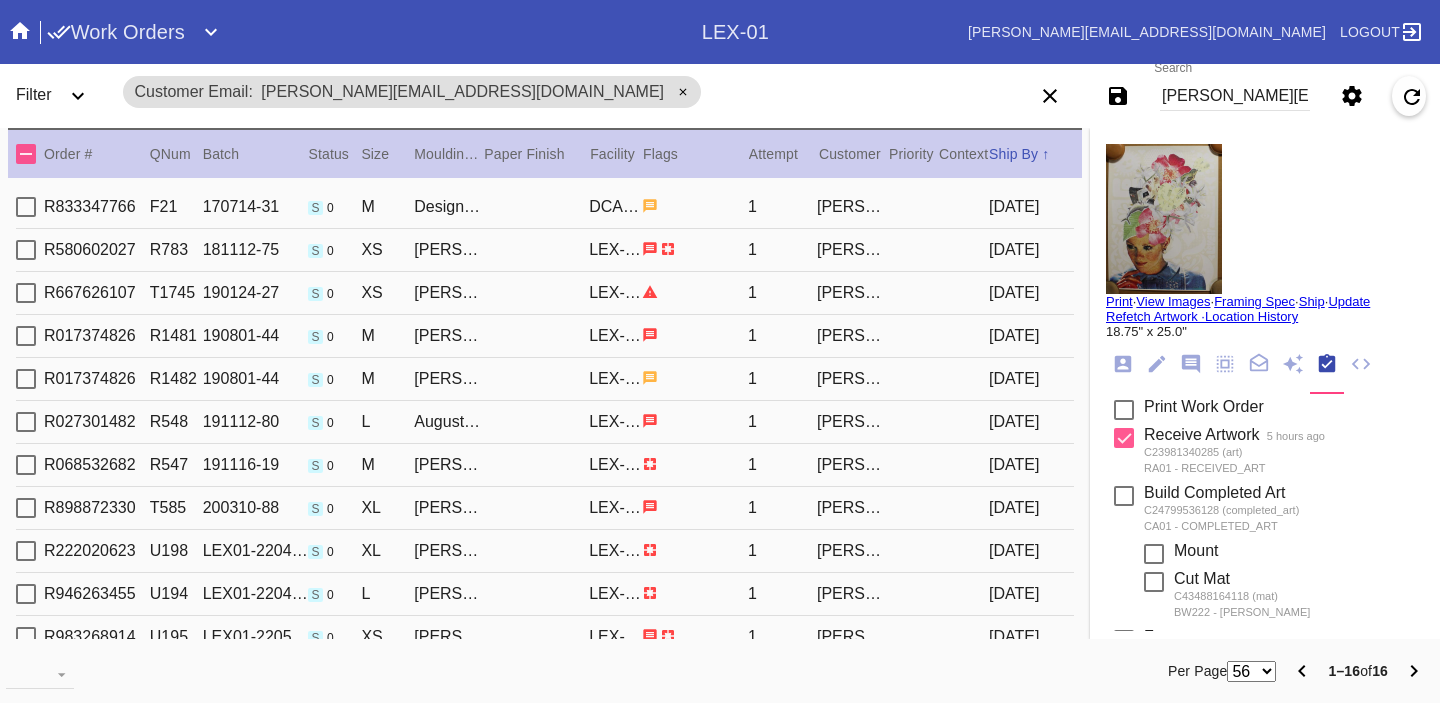 click on "[PERSON_NAME][EMAIL_ADDRESS][DOMAIN_NAME]" at bounding box center (1235, 96) 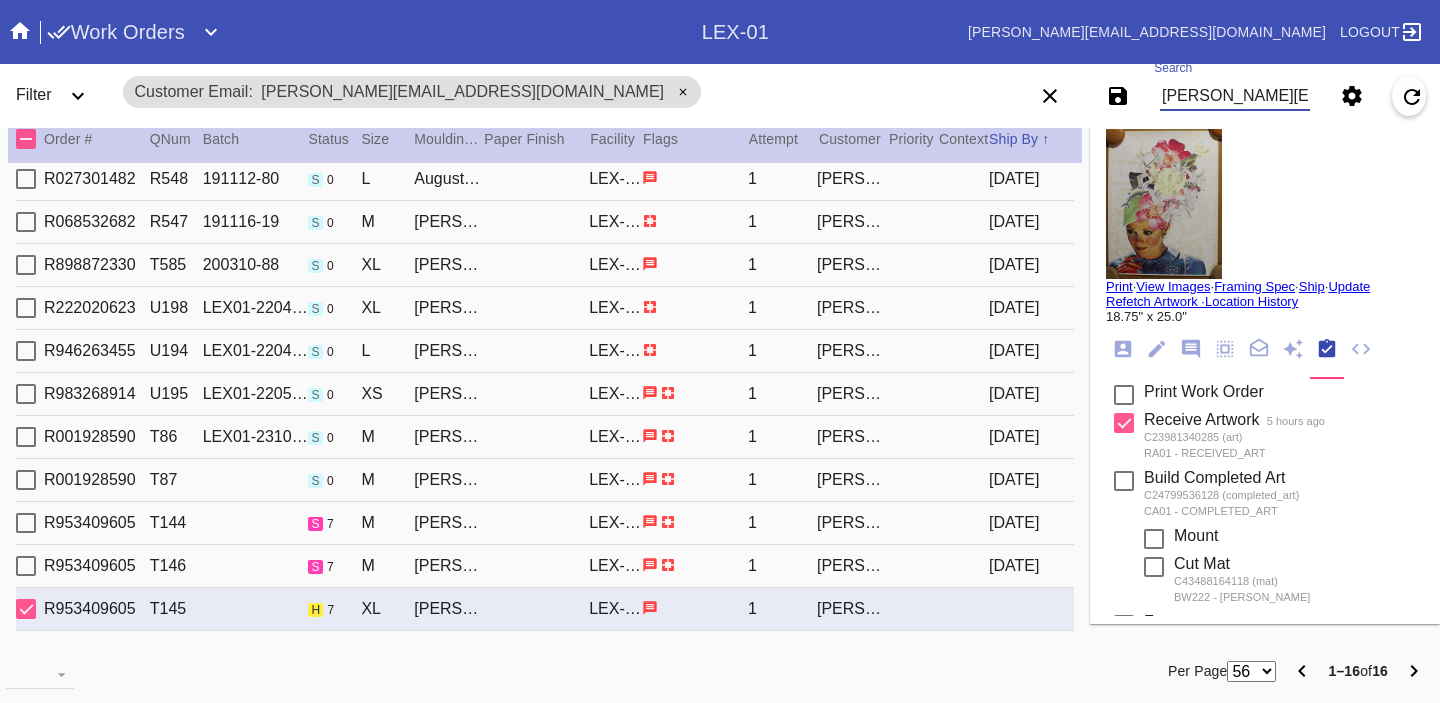 click on "[PERSON_NAME][EMAIL_ADDRESS][DOMAIN_NAME]" at bounding box center [1235, 96] 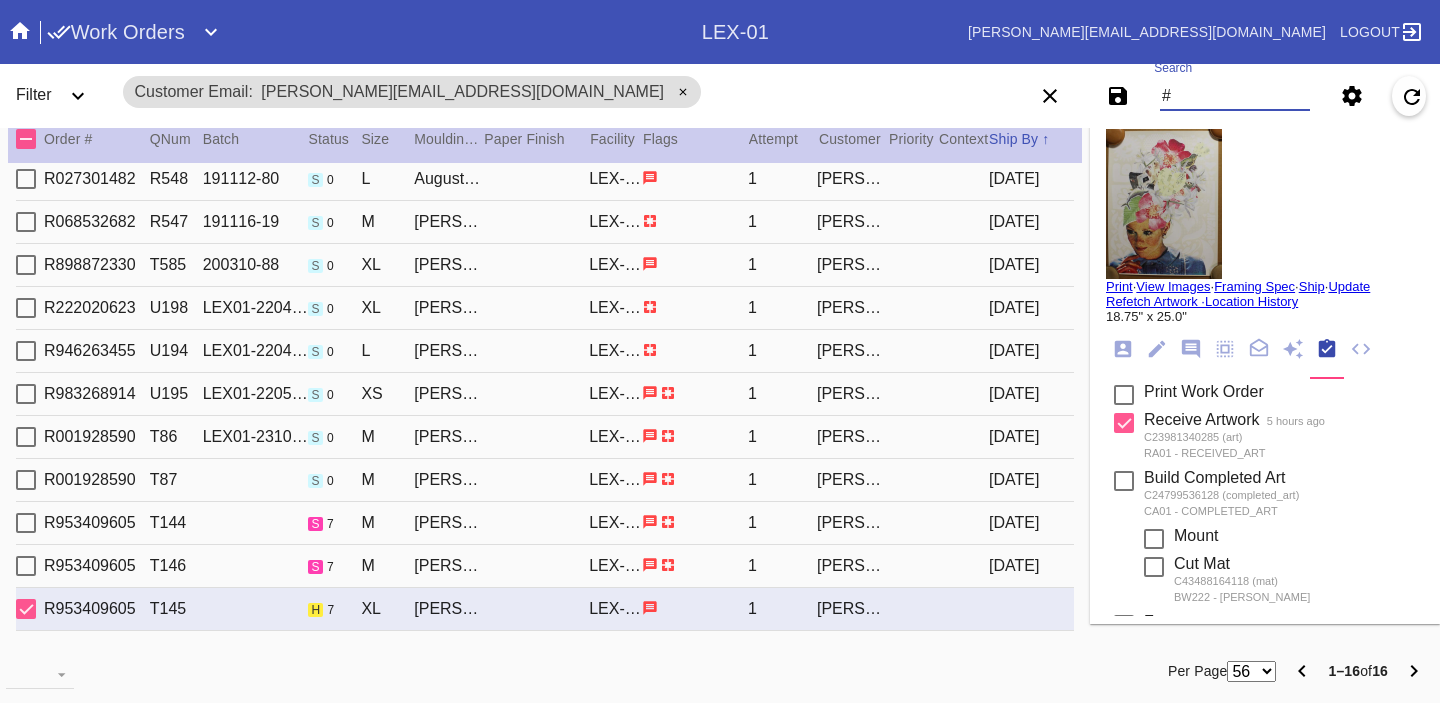 paste on "M761716123" 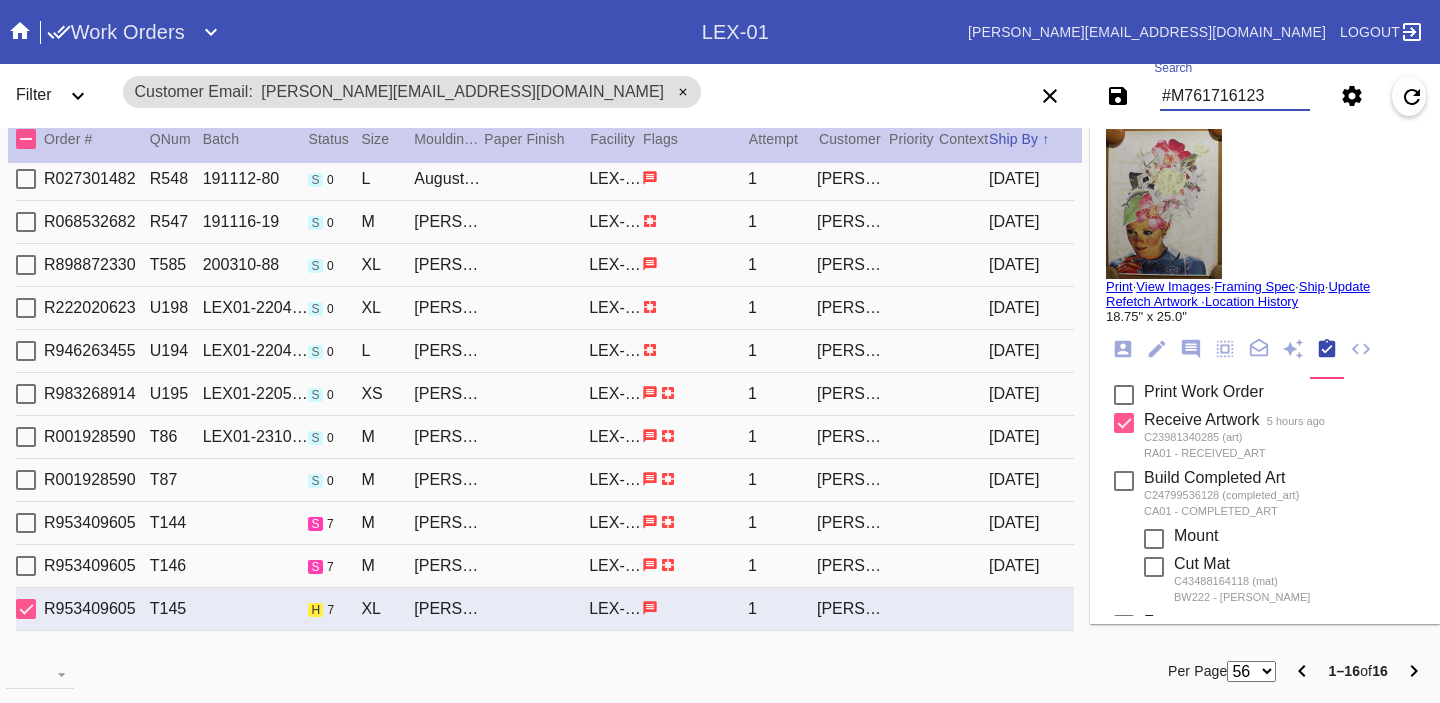 type on "#M761716123" 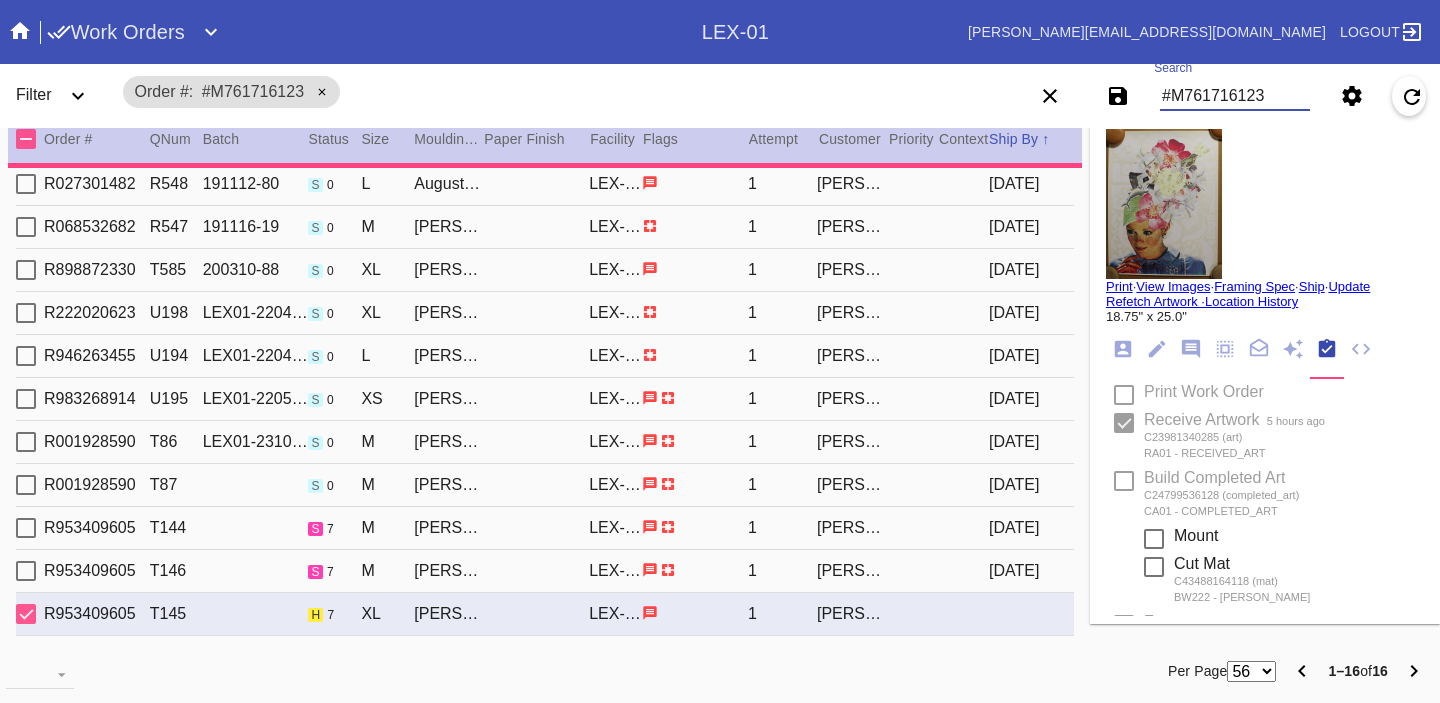 type 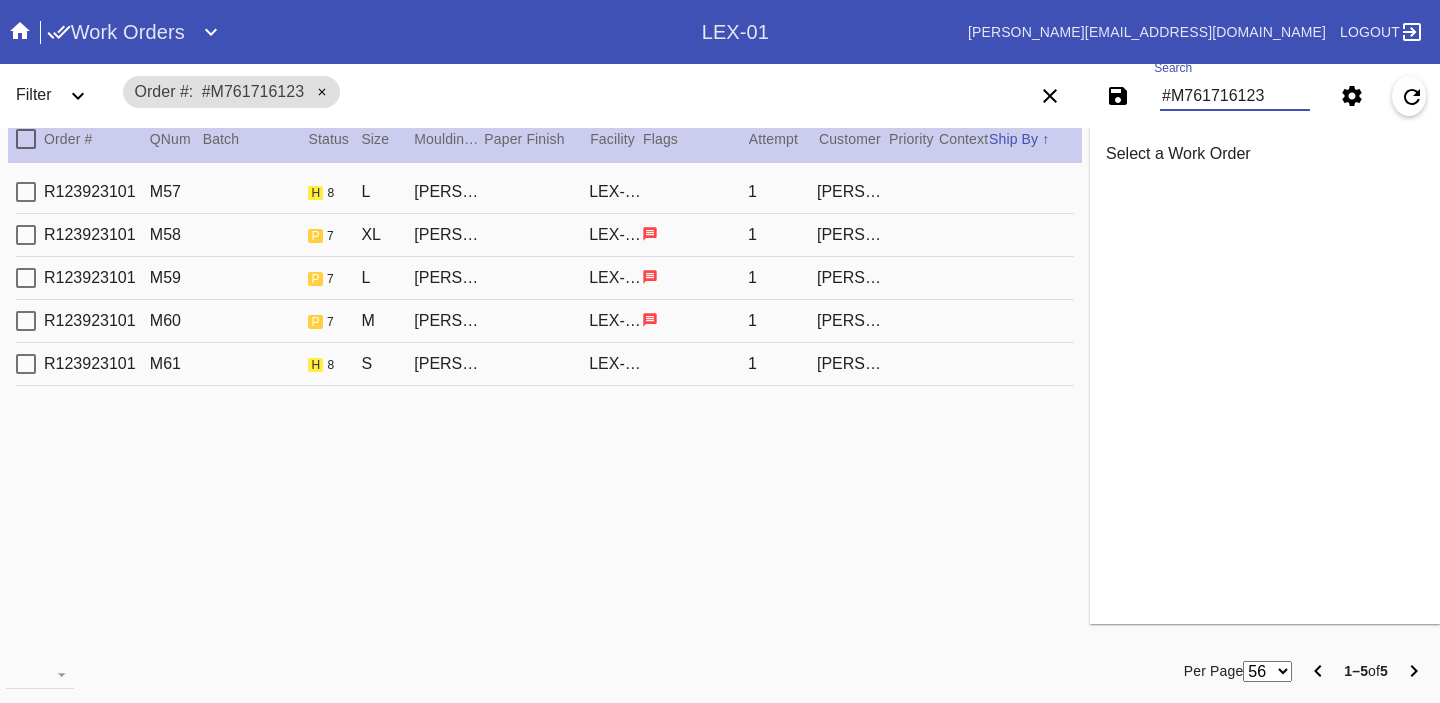 scroll, scrollTop: 0, scrollLeft: 0, axis: both 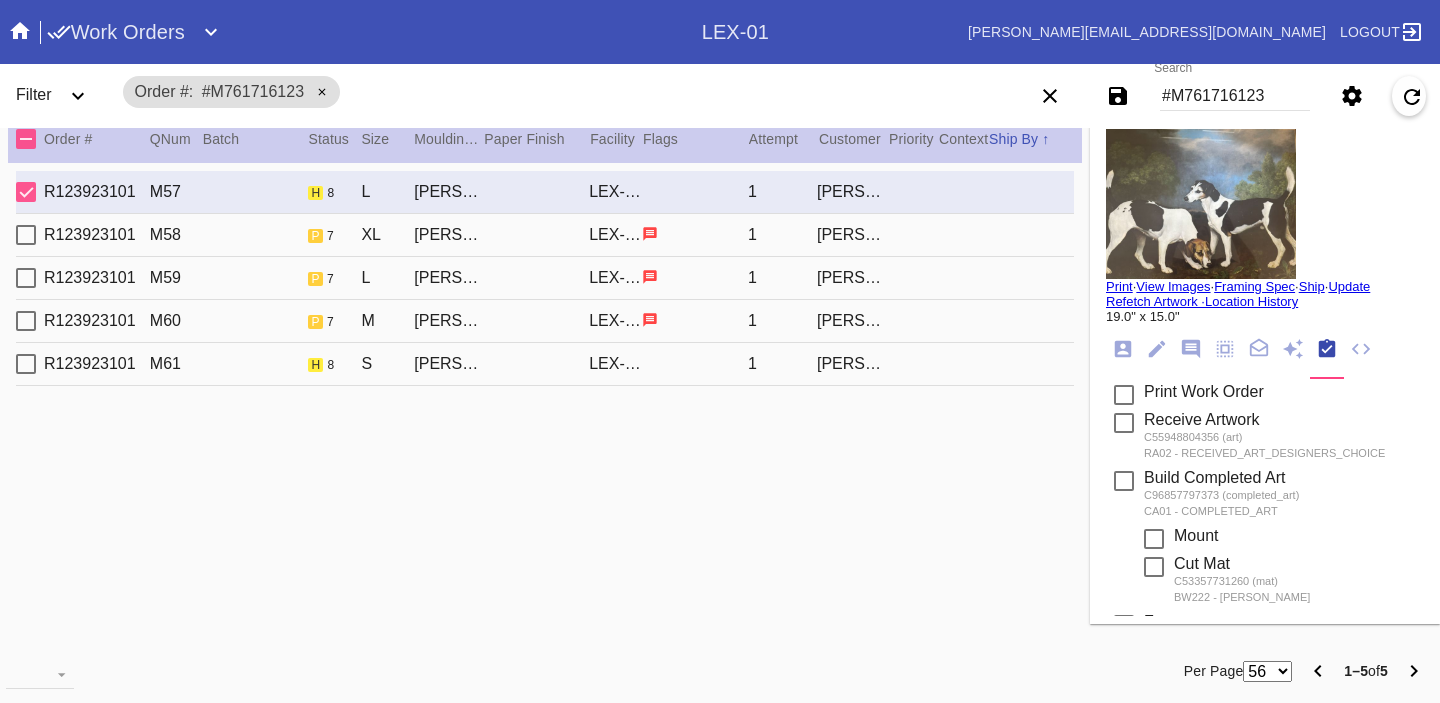 click on "R123923101 M61 h   8 S [PERSON_NAME] Slim / Dove White LEX-01 1 [PERSON_NAME]" at bounding box center (545, 364) 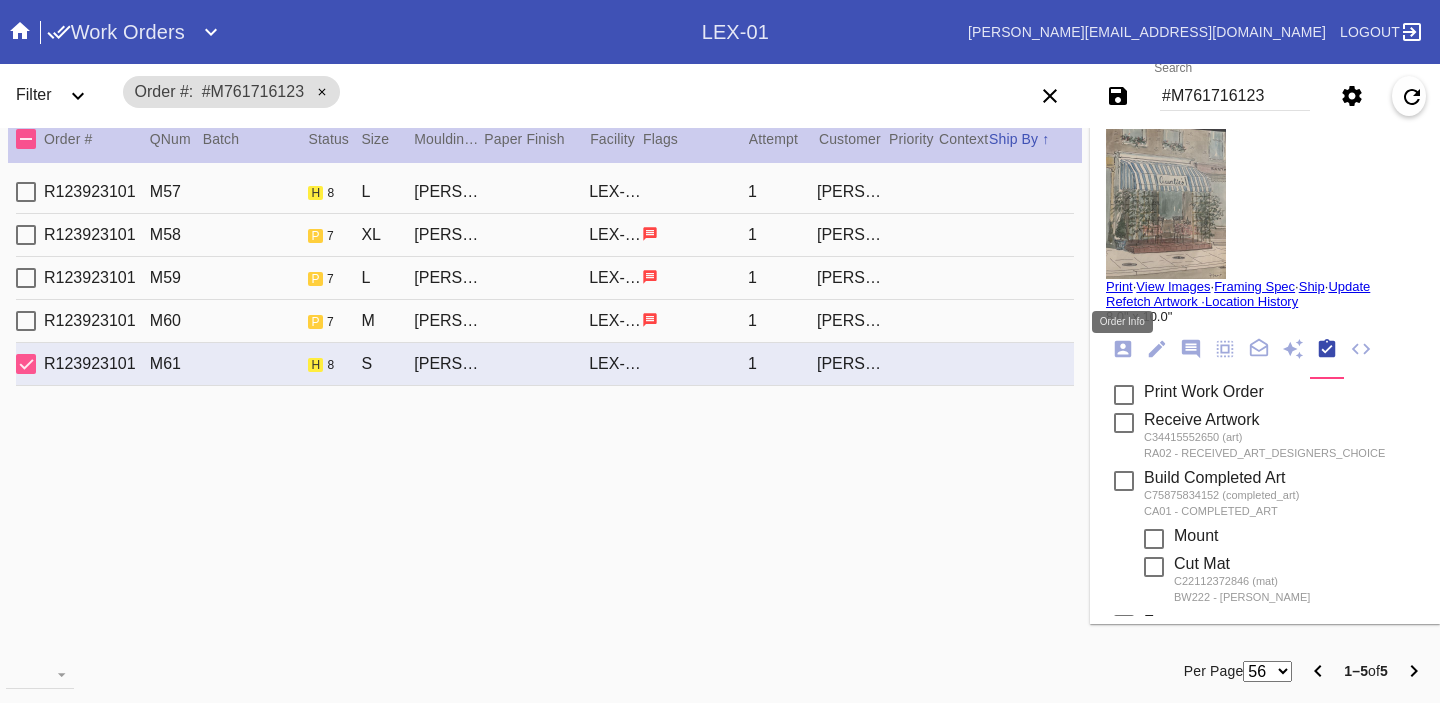 click 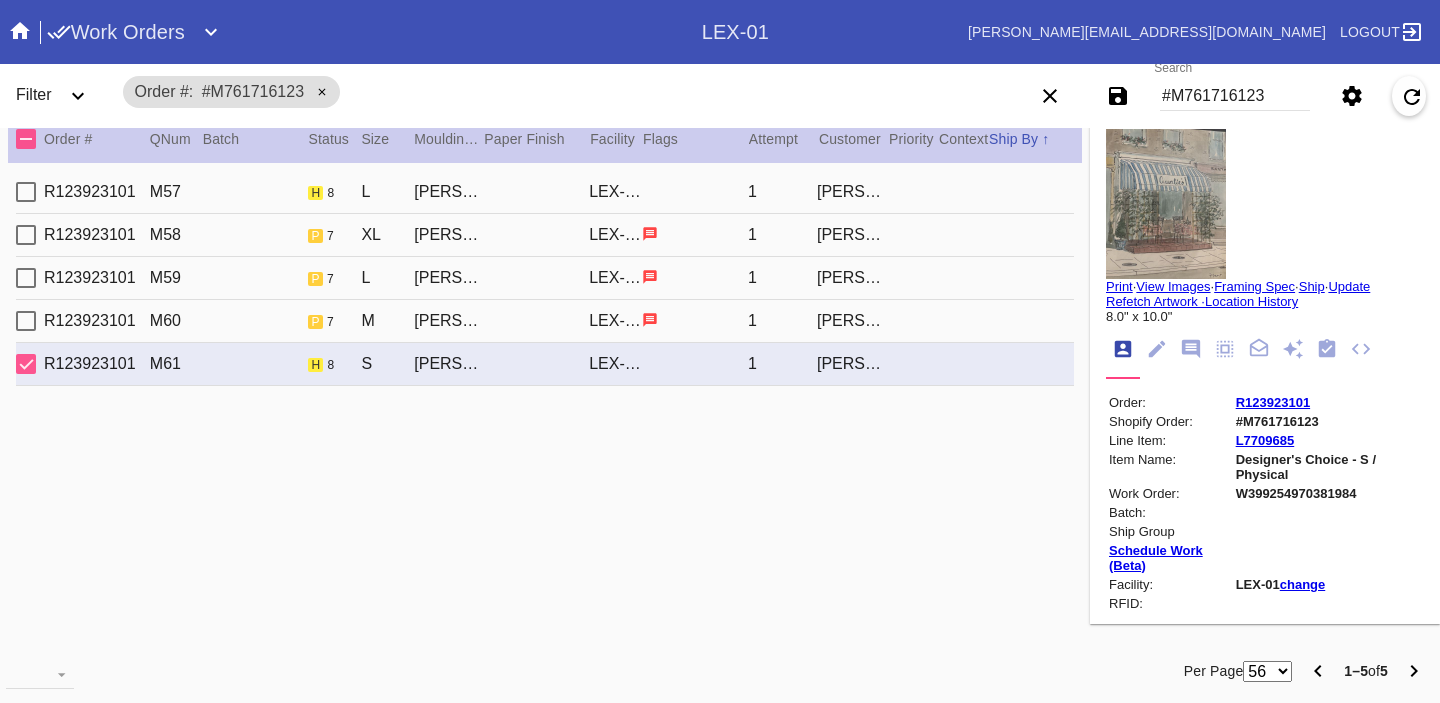 click on "R123923101" at bounding box center (1273, 402) 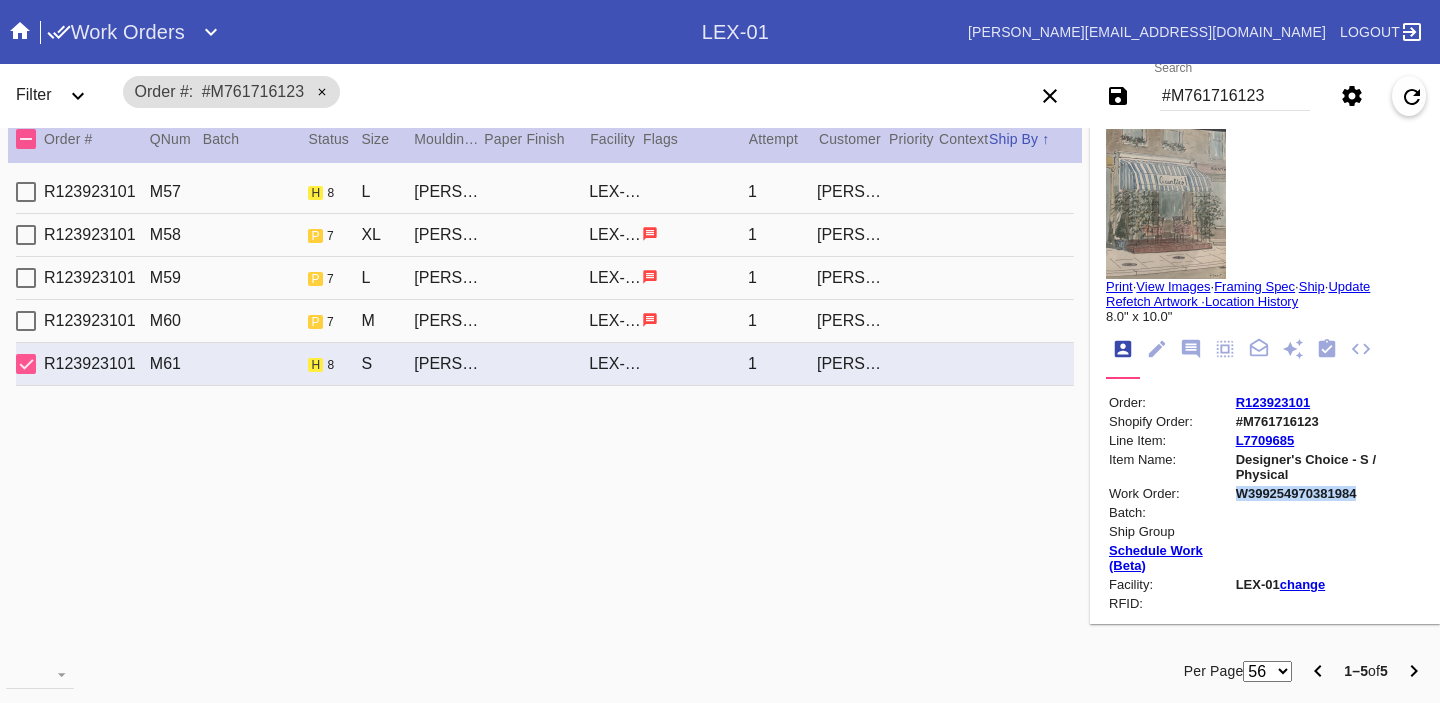 copy on "W399254970381984" 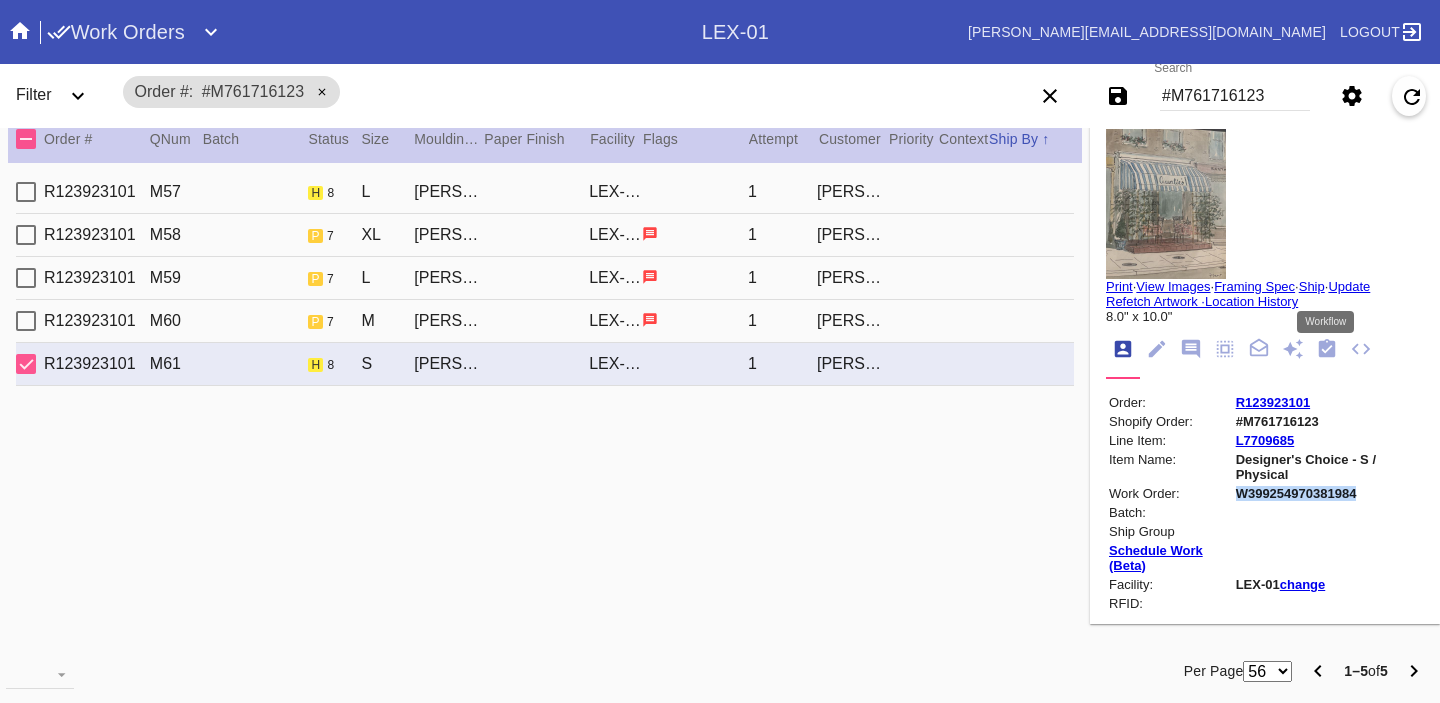 click 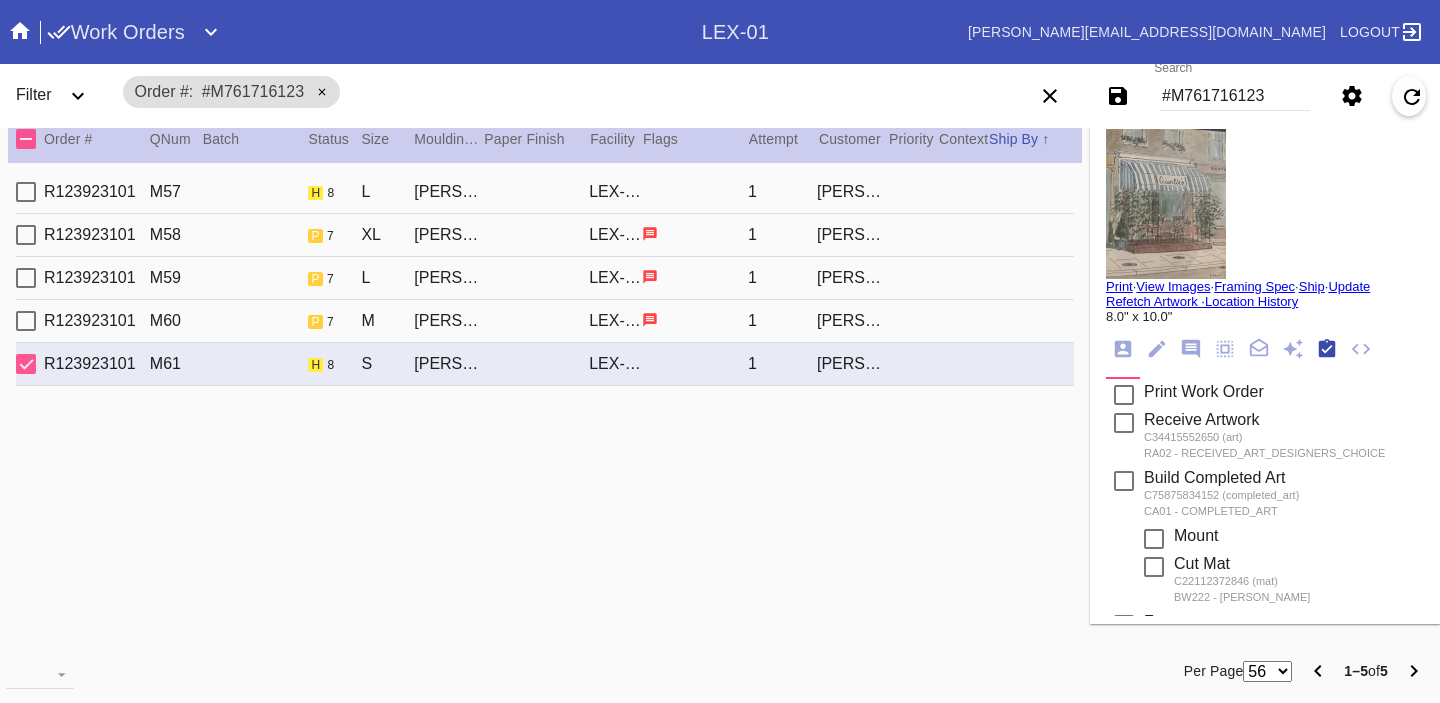 scroll, scrollTop: 320, scrollLeft: 0, axis: vertical 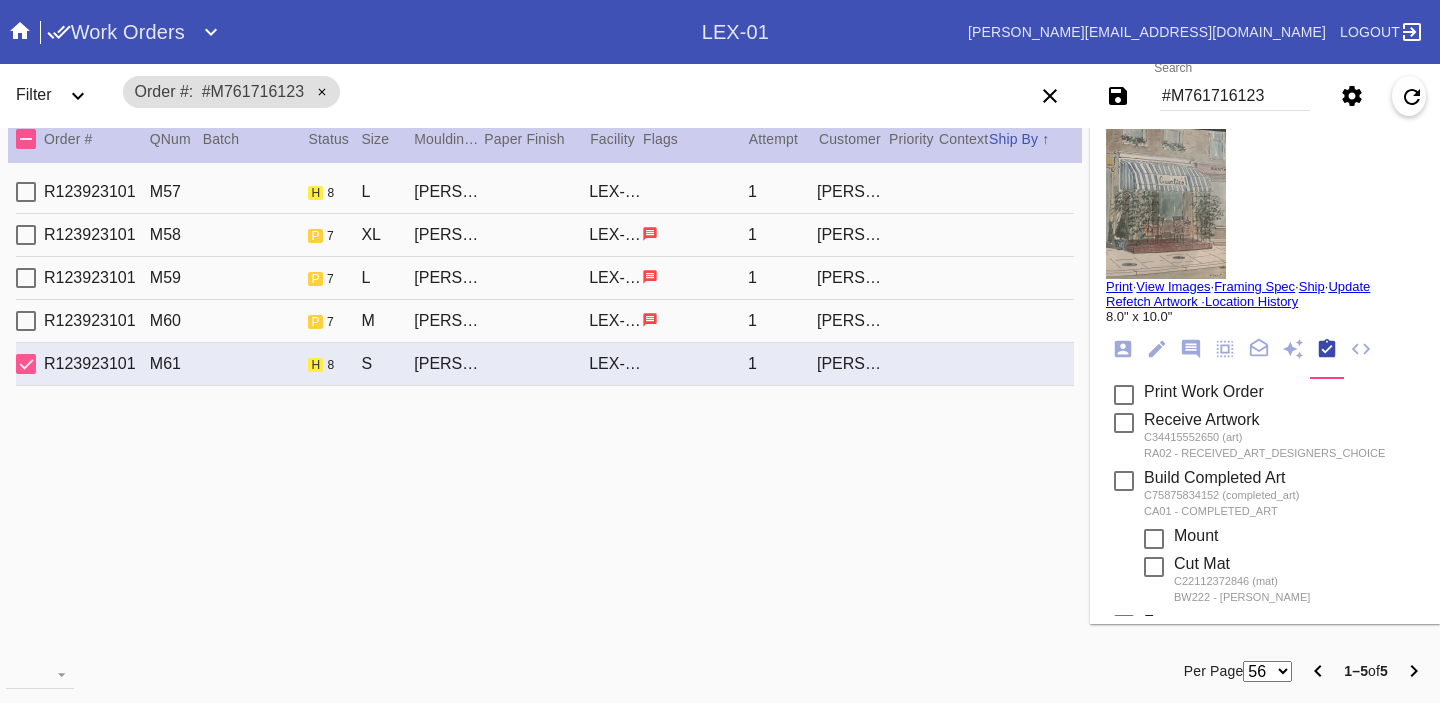 click on "Search #M761716123" at bounding box center [1235, 96] 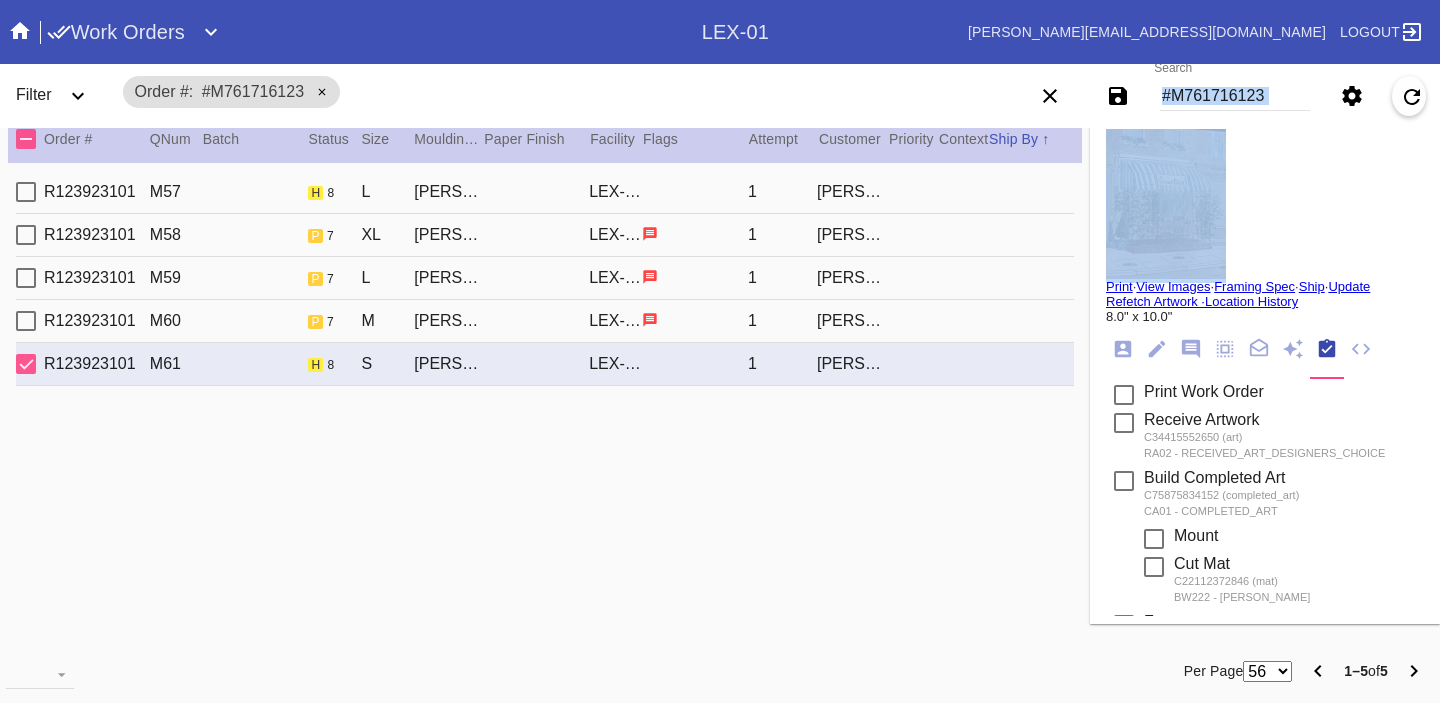 click on "#M761716123" at bounding box center (1235, 96) 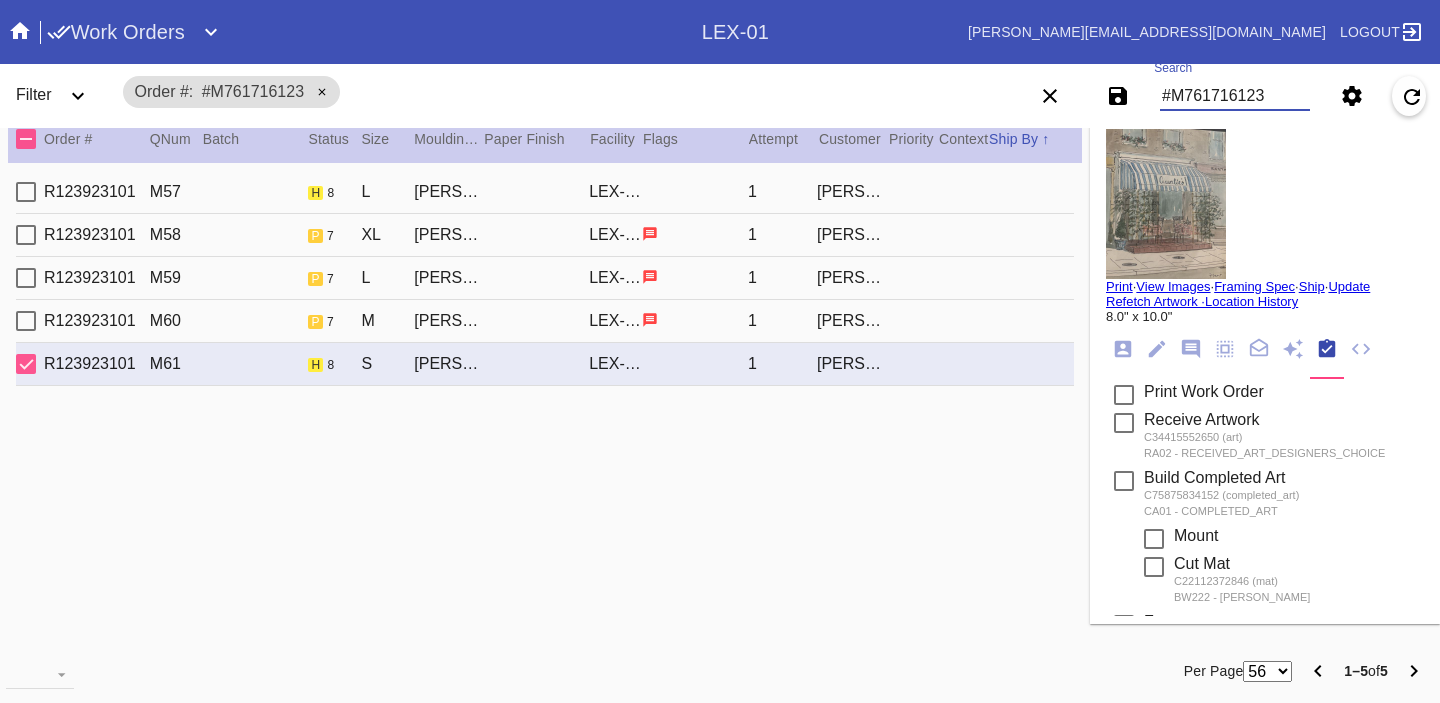 click on "#M761716123" at bounding box center (1235, 96) 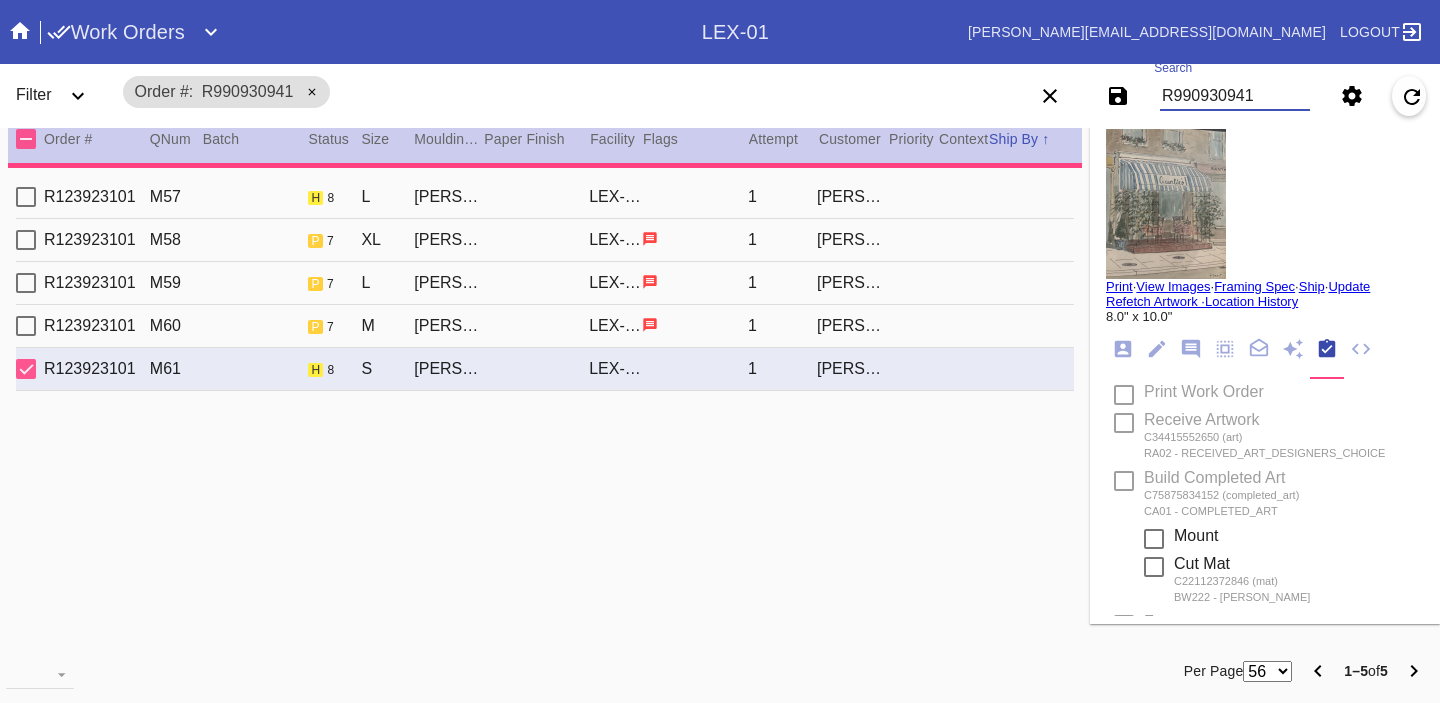 type on "0.0" 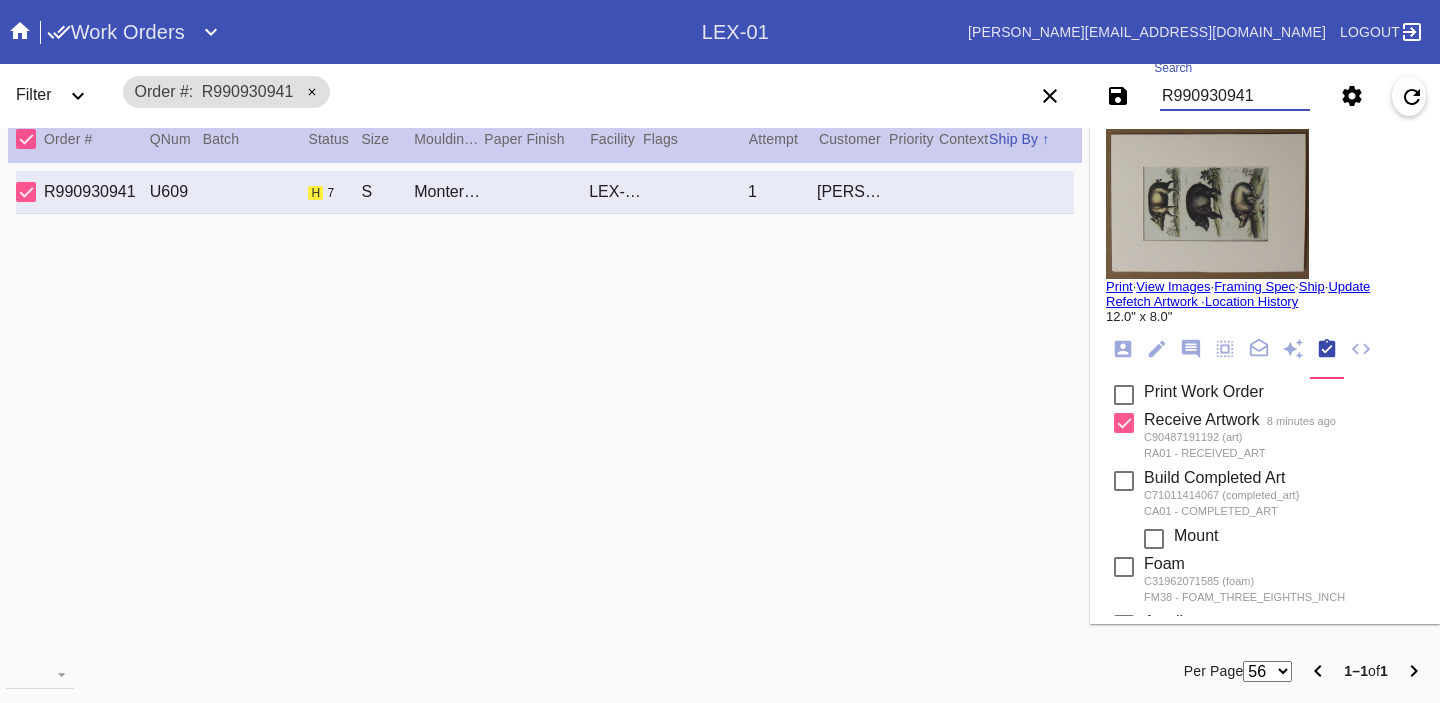 type on "R990930941" 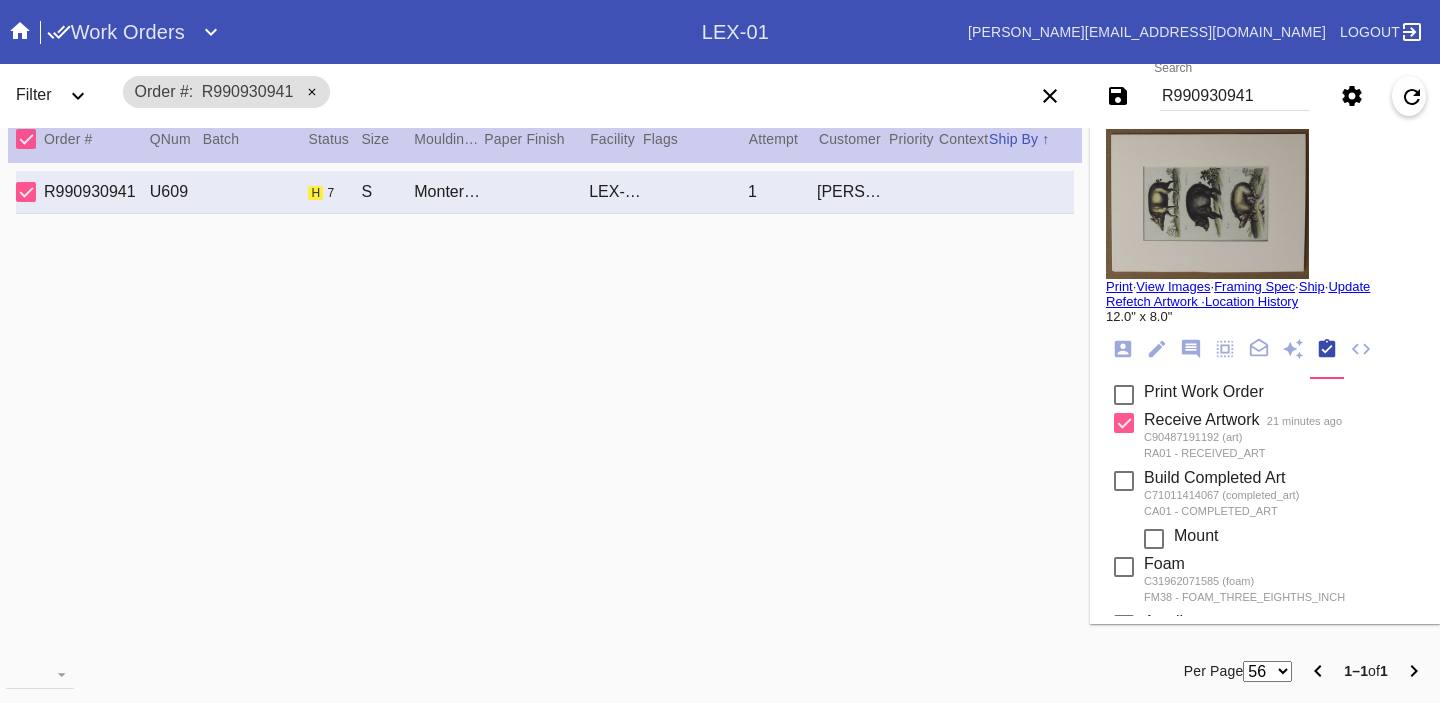 click on "R990930941 U609 h   7 S Monterey / No Mat LEX-01 1 [PERSON_NAME]" at bounding box center (545, 401) 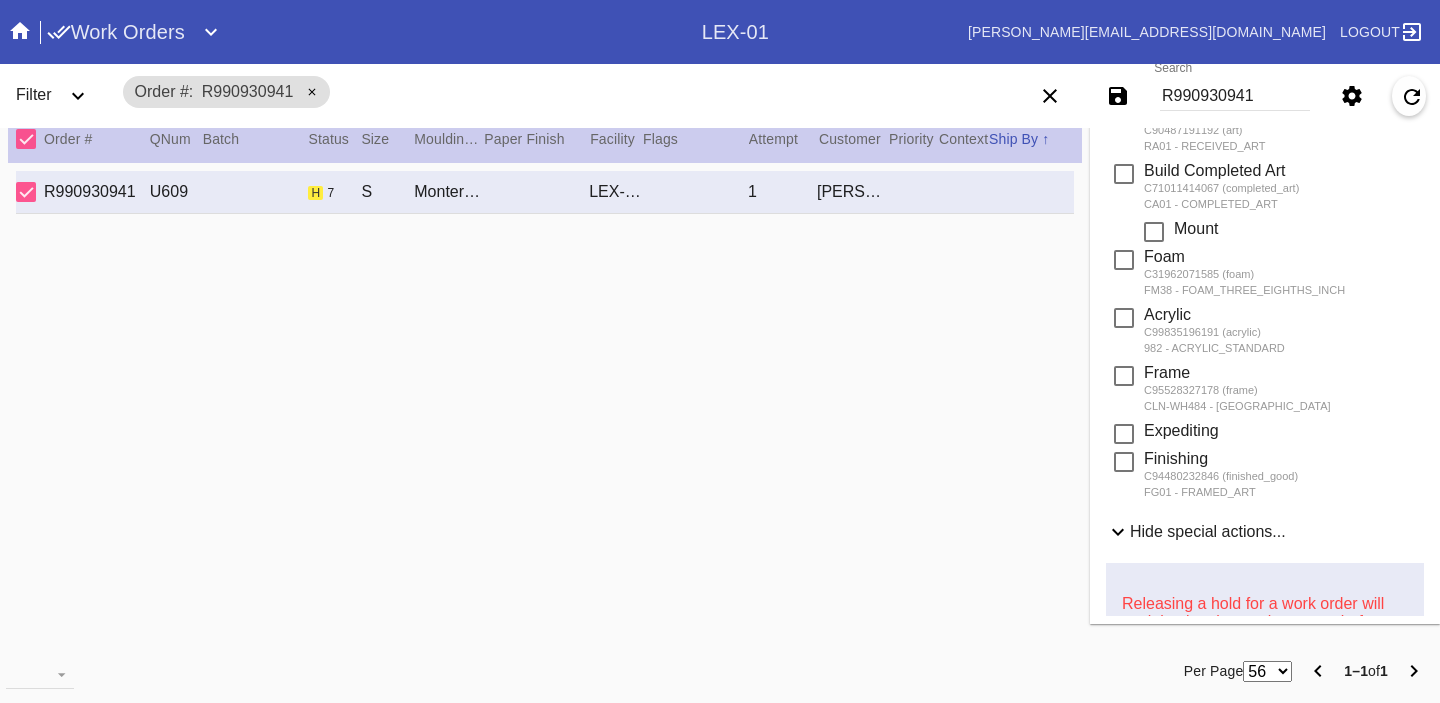 scroll, scrollTop: 756, scrollLeft: 0, axis: vertical 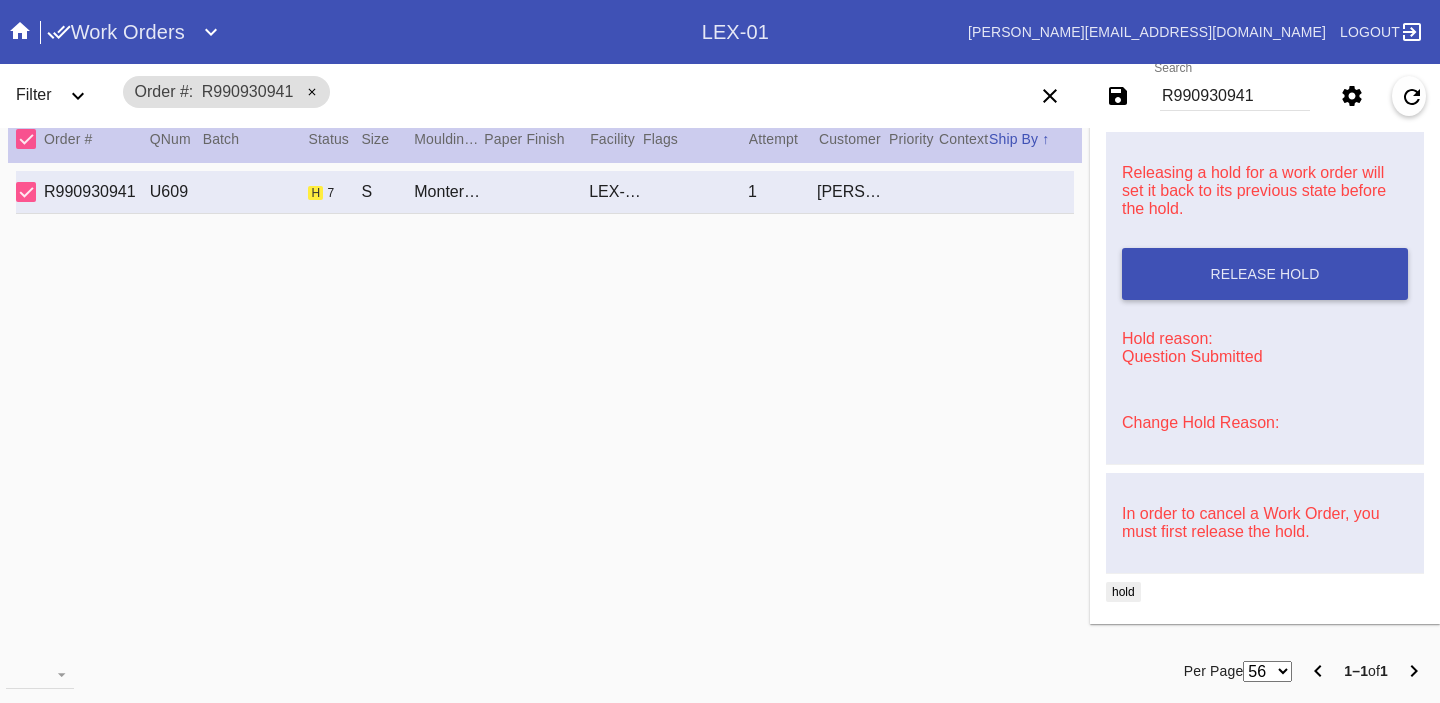 click on "Change Hold Reason:" at bounding box center (1200, 422) 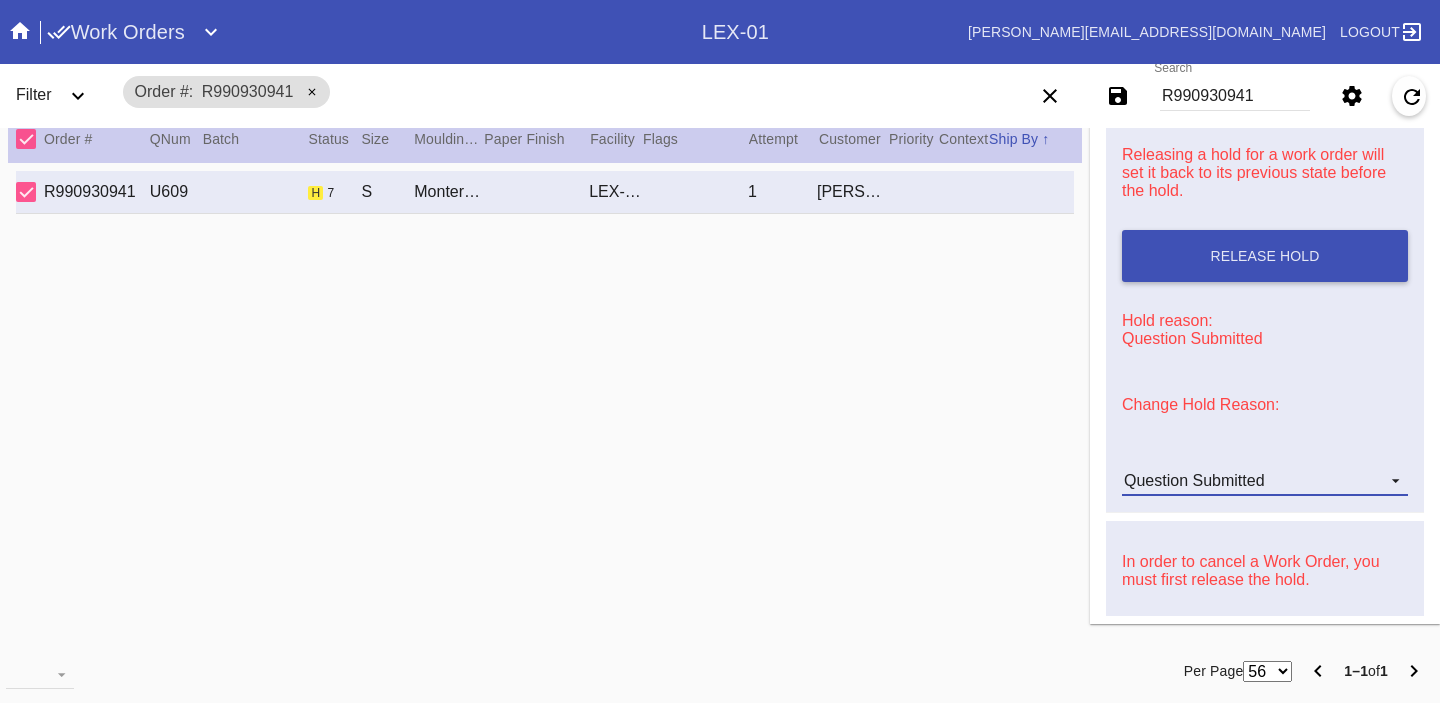 click on "Question Submitted" at bounding box center (1249, 481) 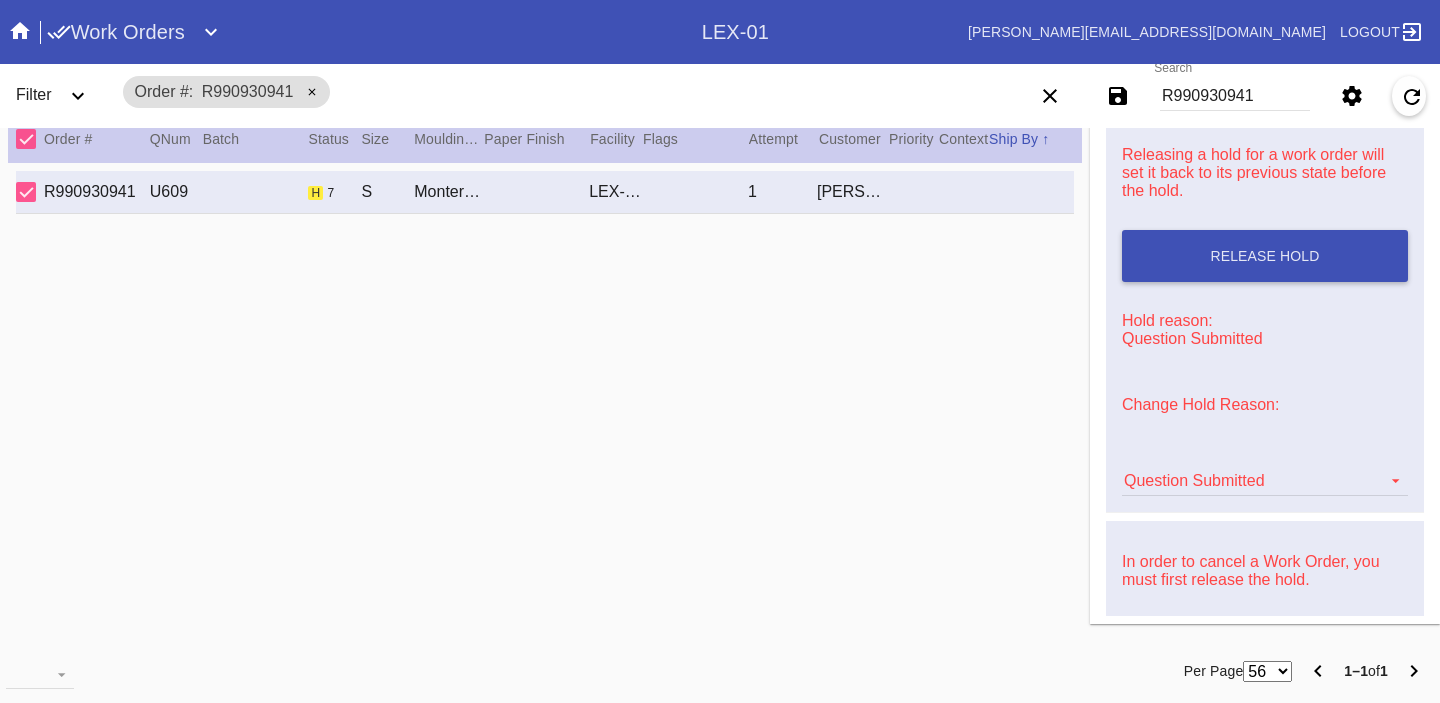 scroll, scrollTop: 616, scrollLeft: 0, axis: vertical 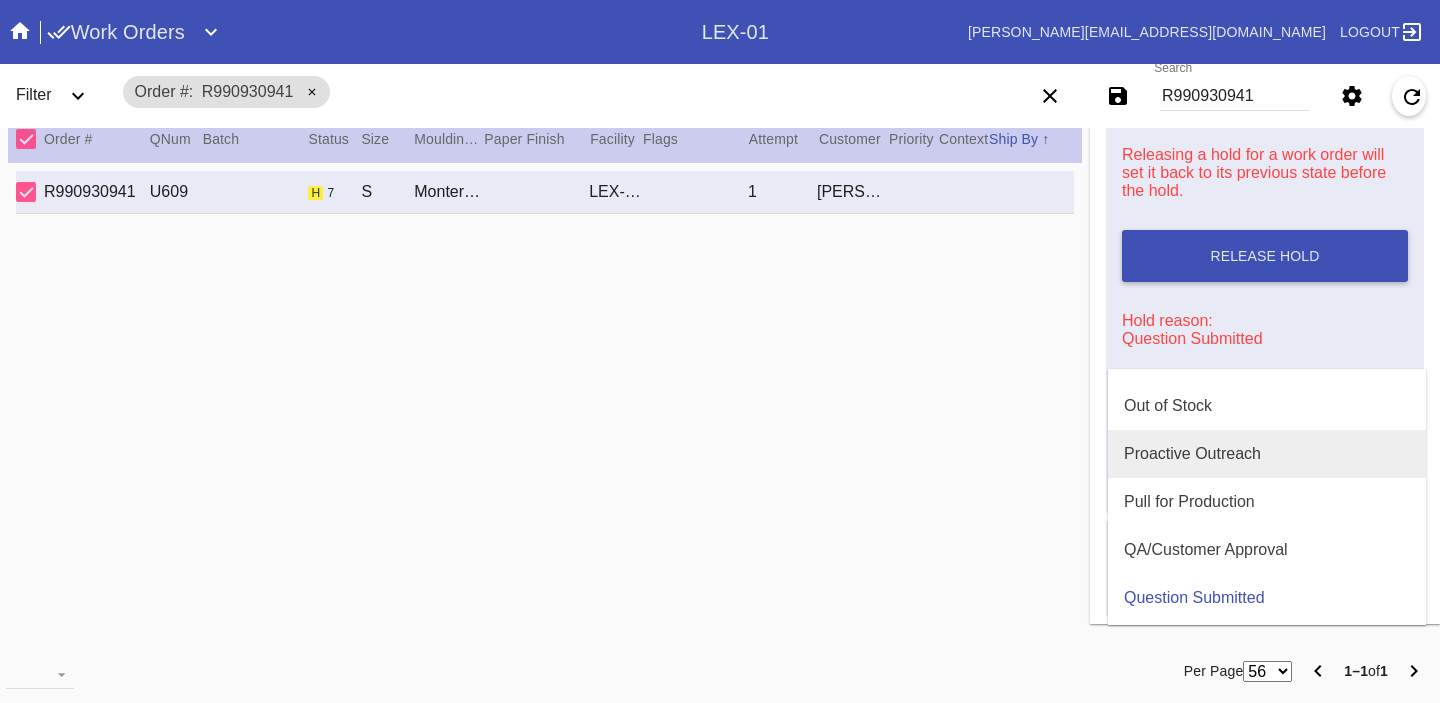 click on "Proactive Outreach" at bounding box center [1192, 454] 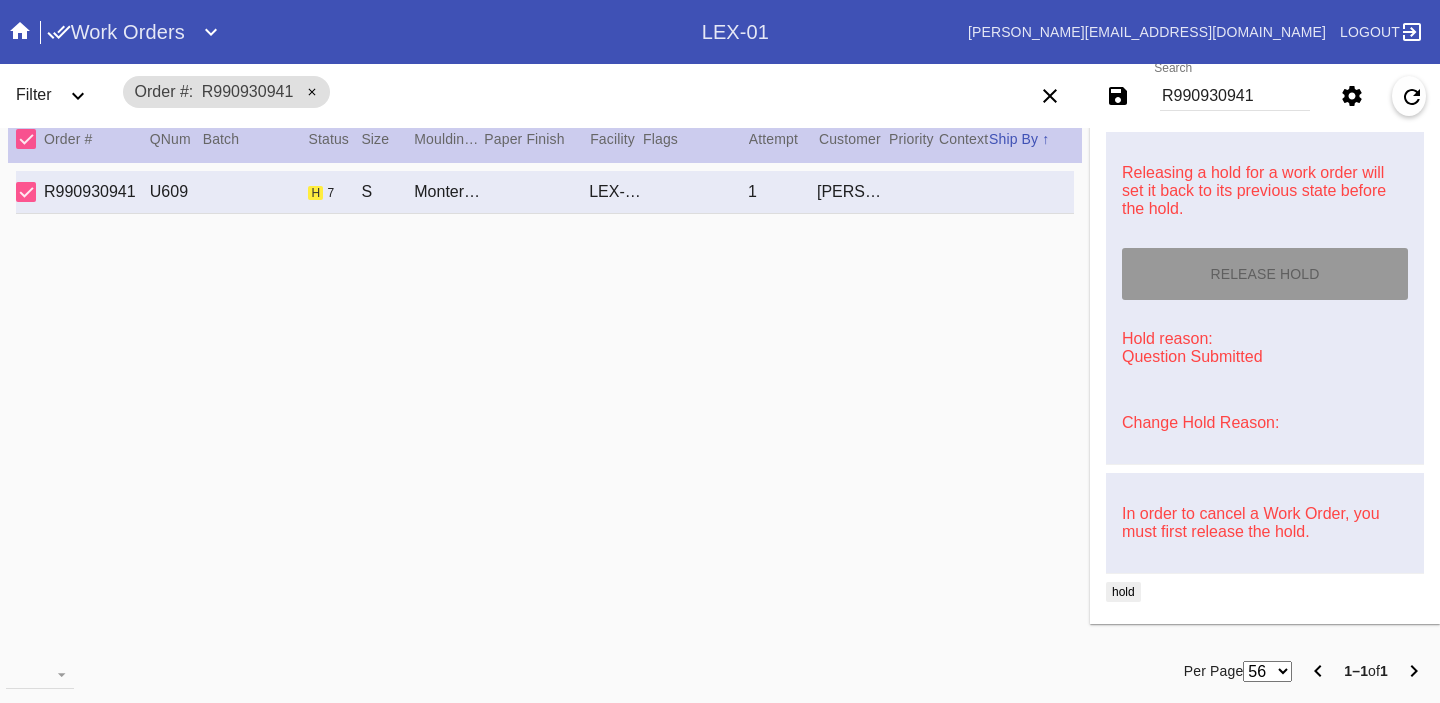 type on "[DATE]" 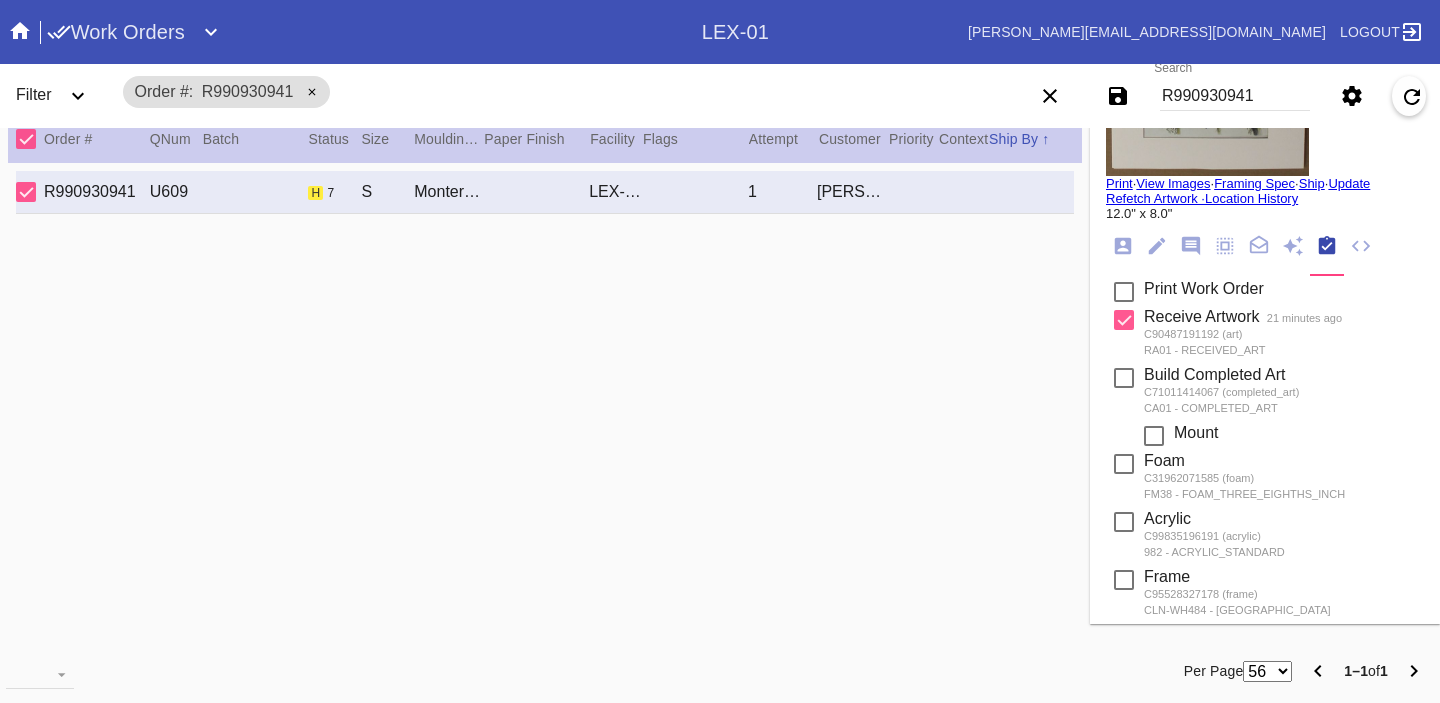 scroll, scrollTop: 0, scrollLeft: 0, axis: both 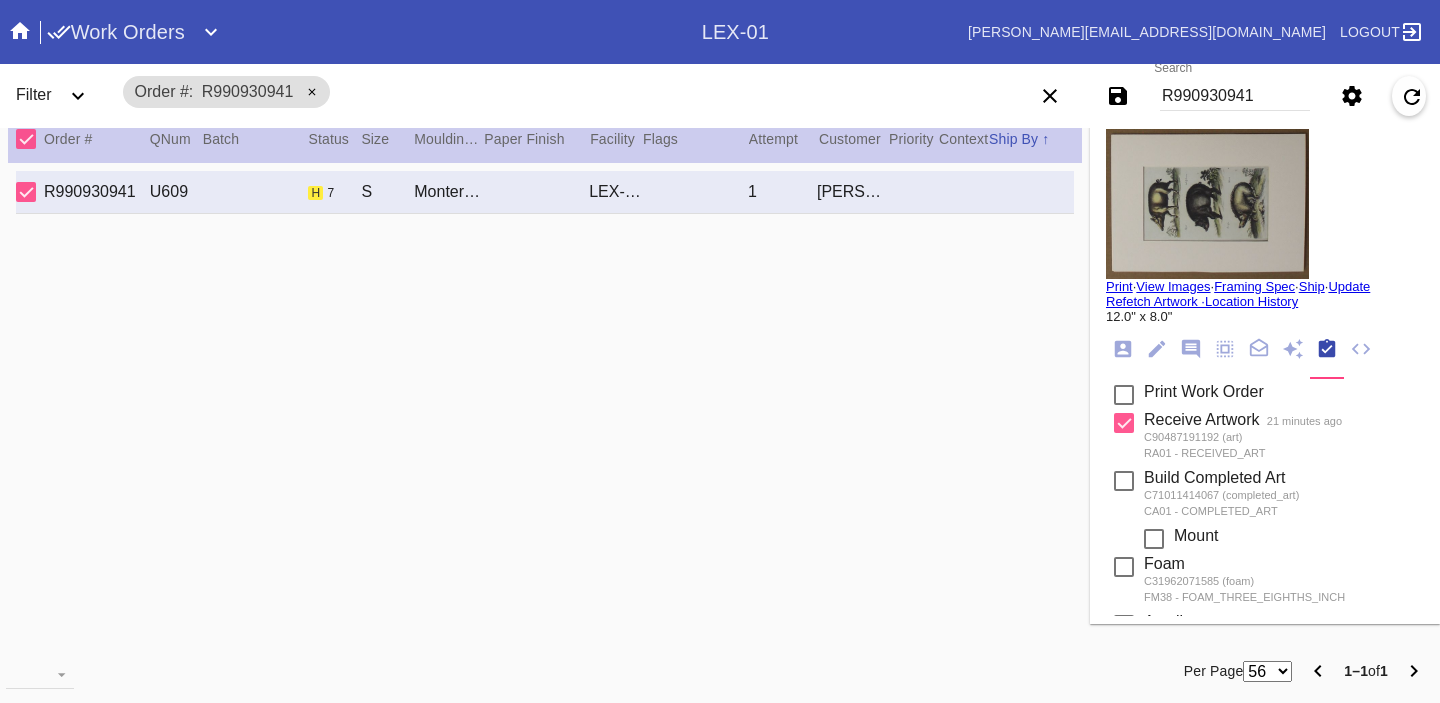 click 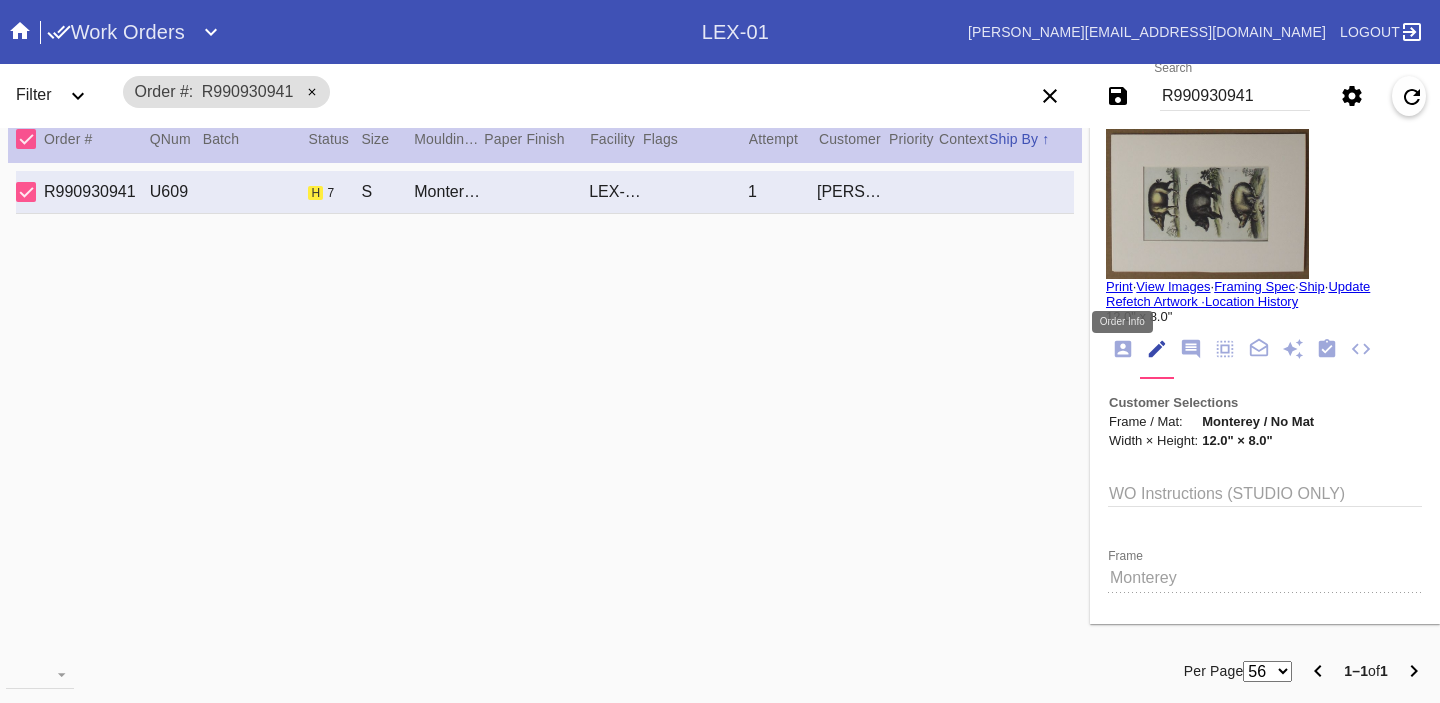 click 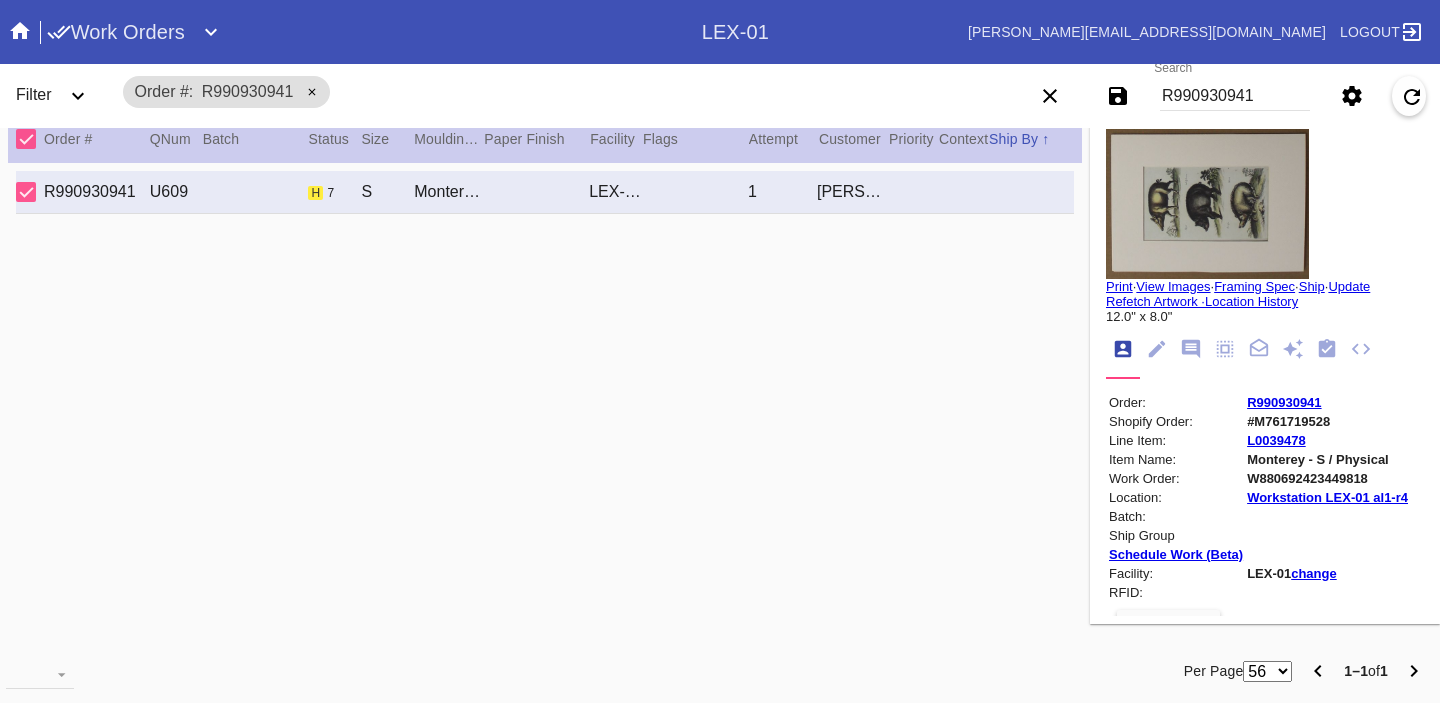 click on "#M761719528" at bounding box center [1327, 421] 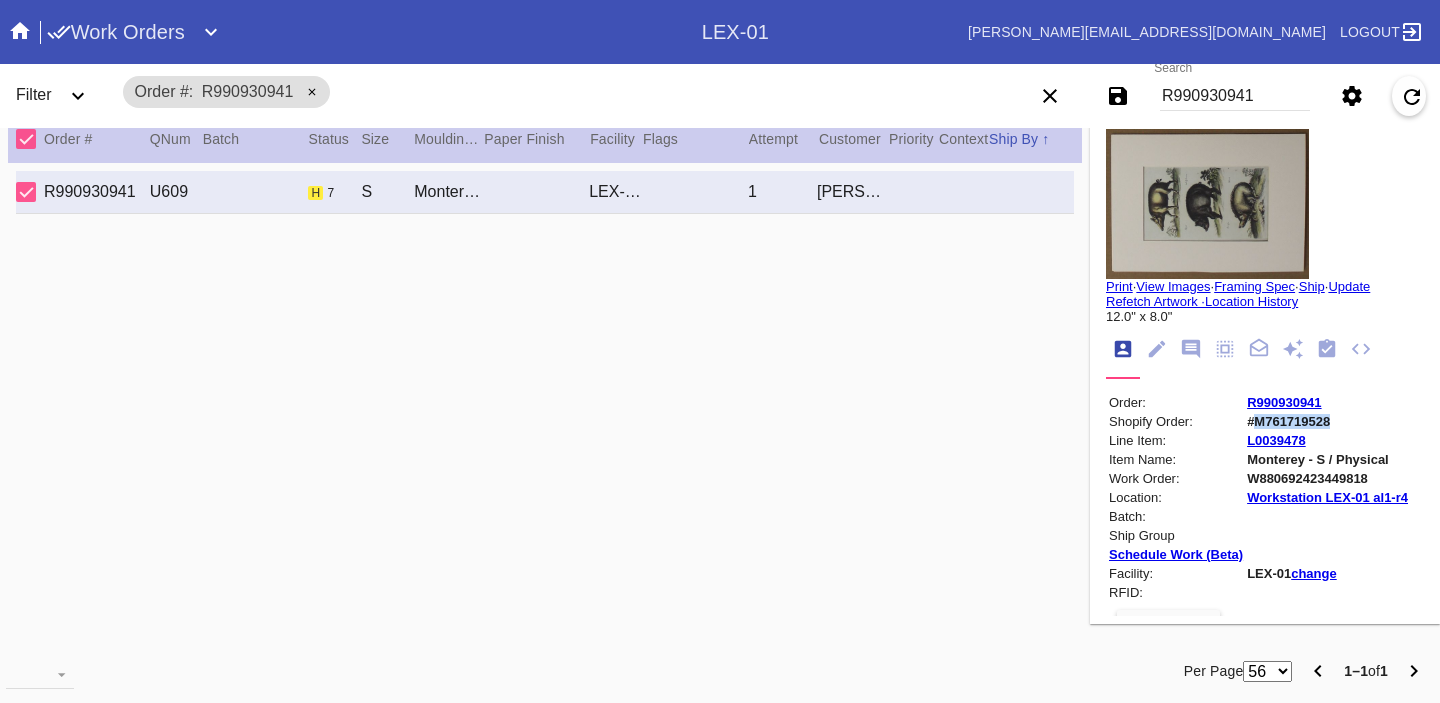 click on "#M761719528" at bounding box center (1327, 421) 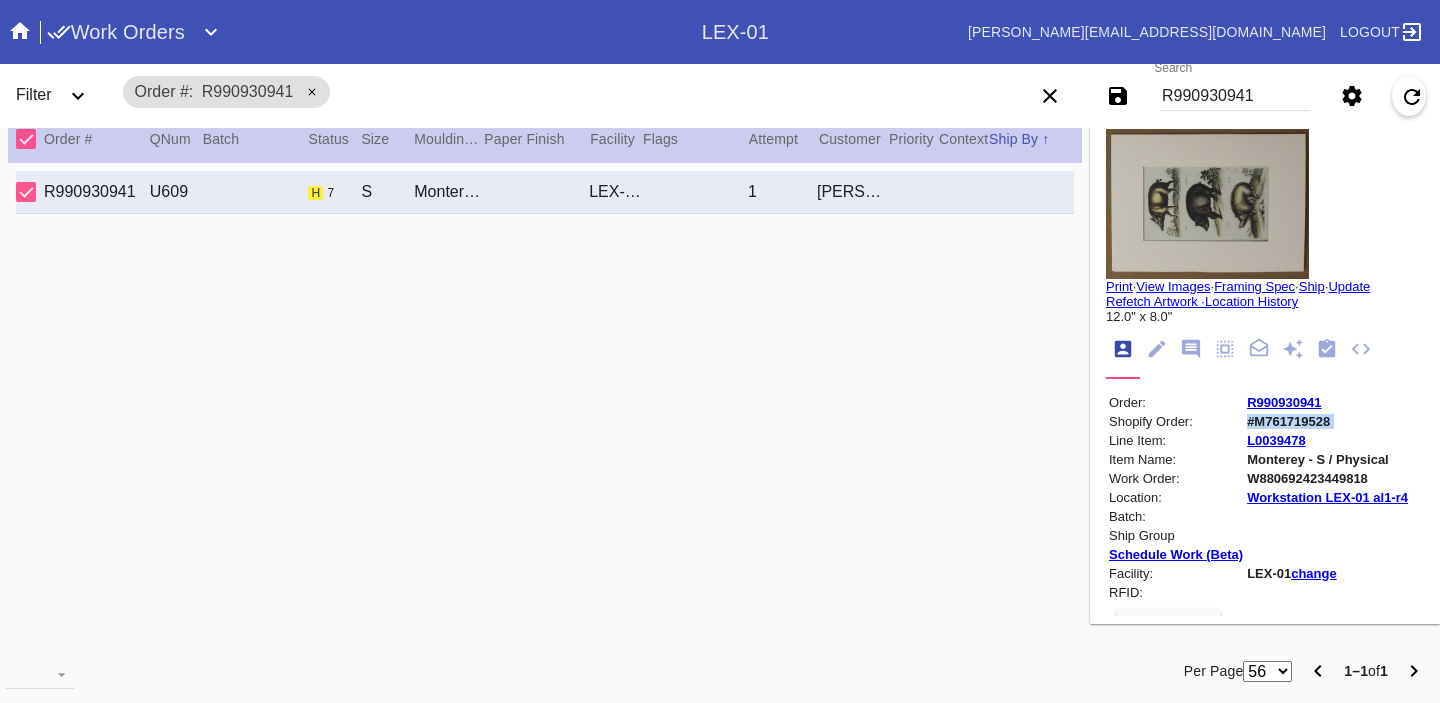 click on "#M761719528" at bounding box center (1327, 421) 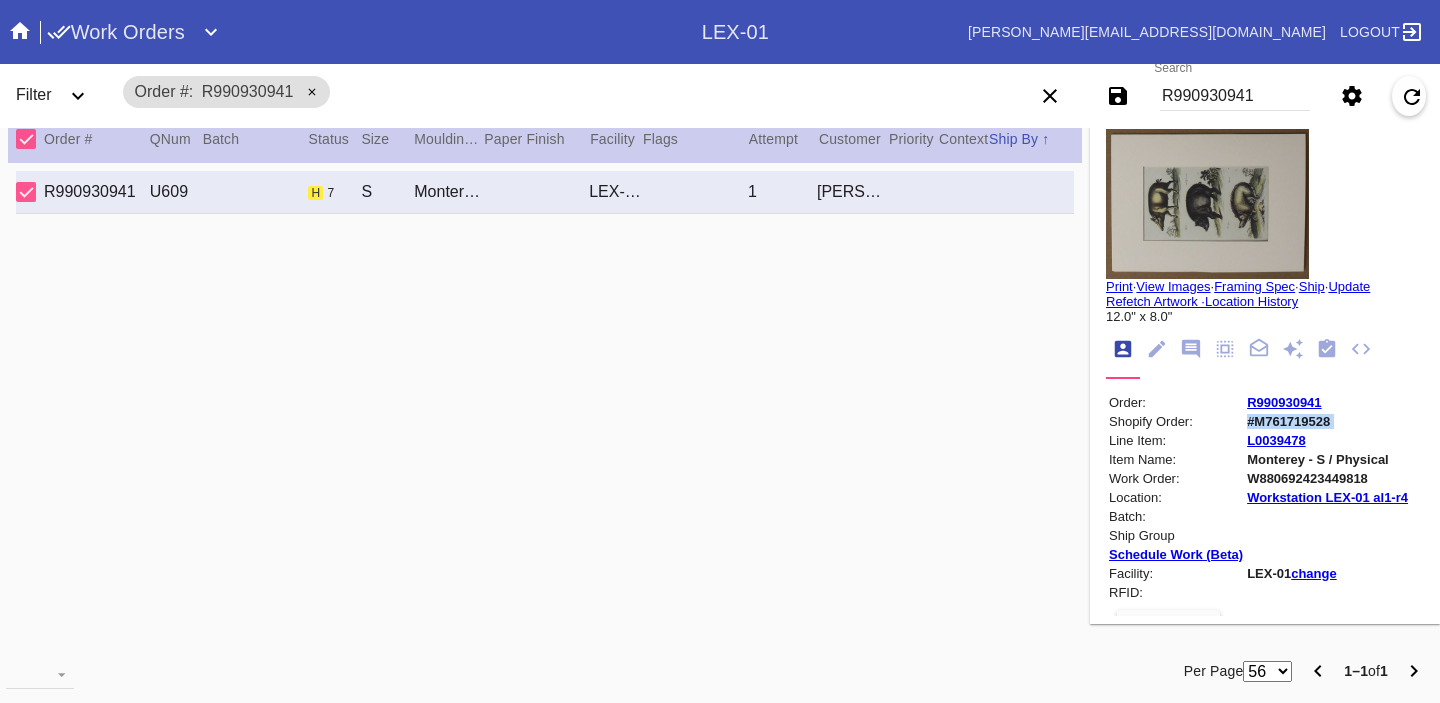 click on "R990930941" at bounding box center (1235, 96) 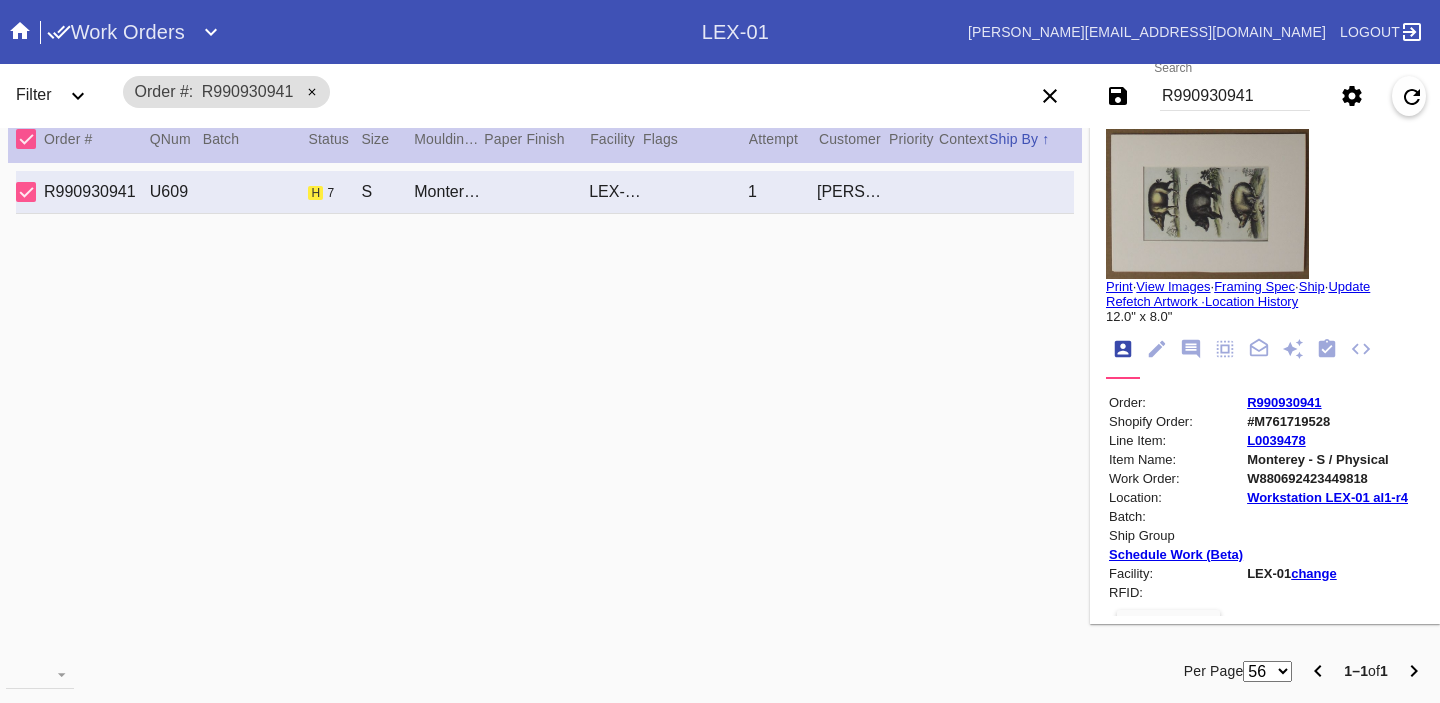 click on "R990930941" at bounding box center [1235, 96] 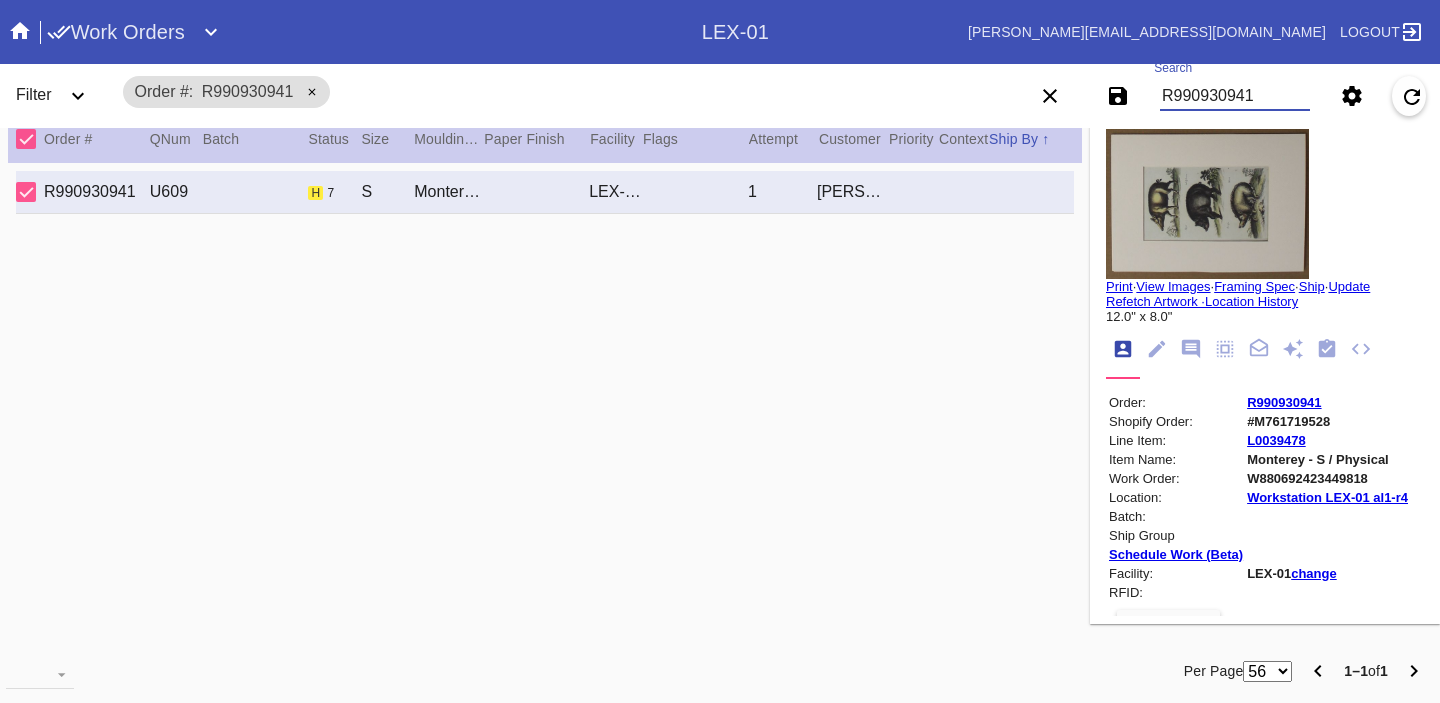 click on "R990930941" at bounding box center [1235, 96] 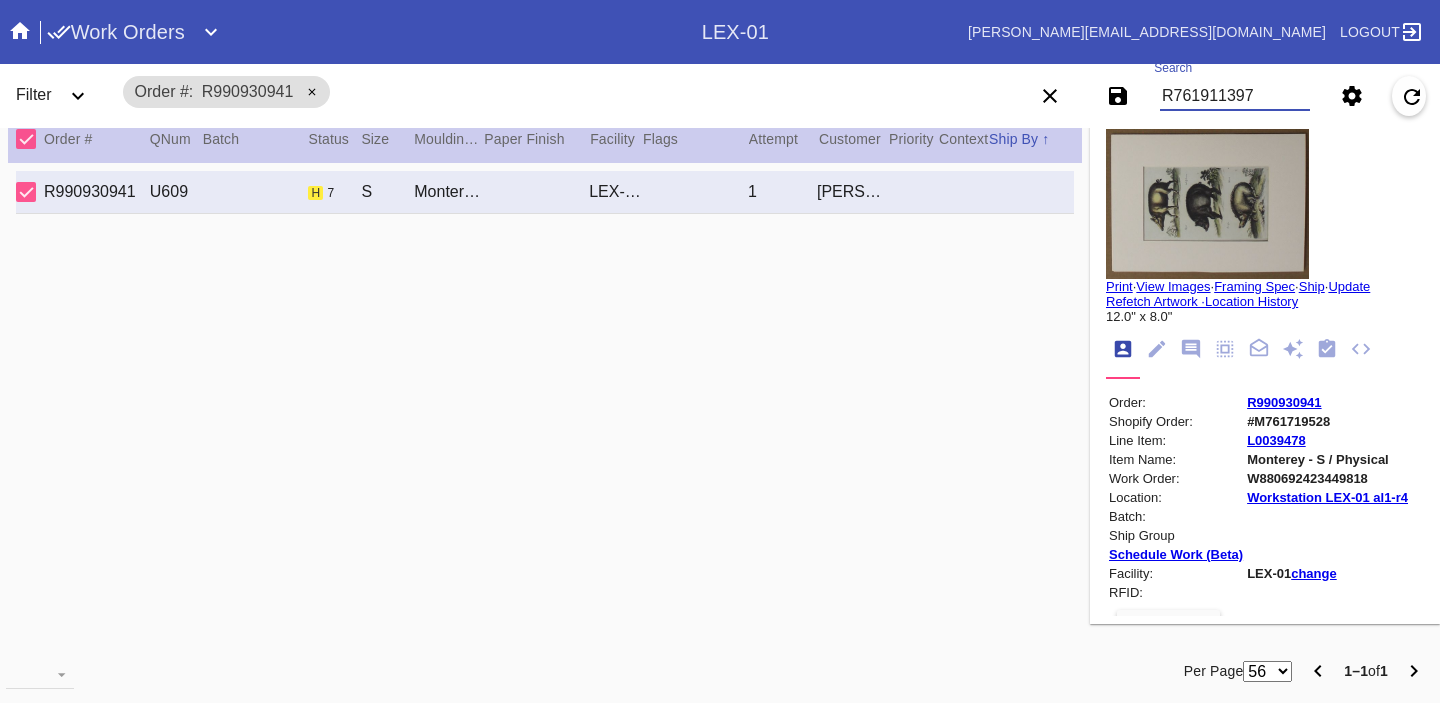 type on "R761911397" 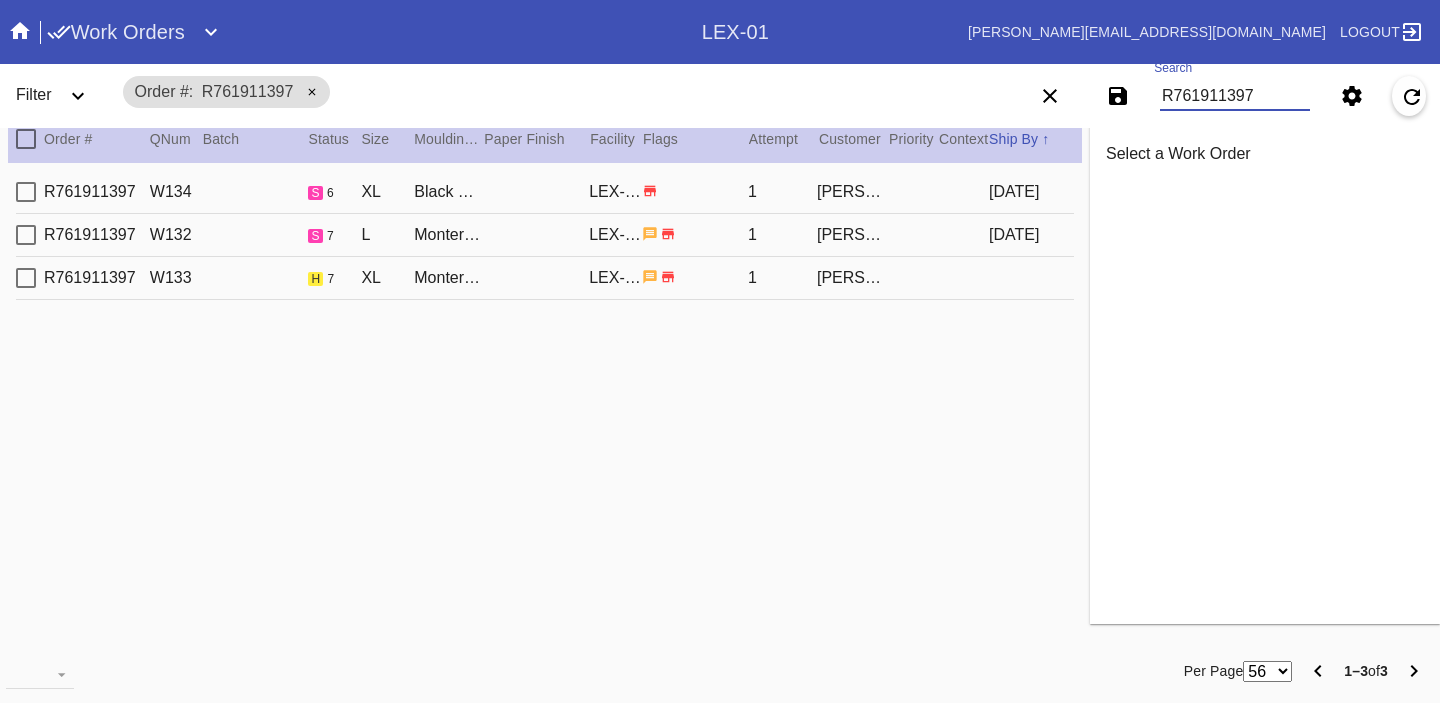 click on "R761911397 W133 h   7 XL Monterey / No Mat LEX-01 1 [PERSON_NAME]" at bounding box center [545, 278] 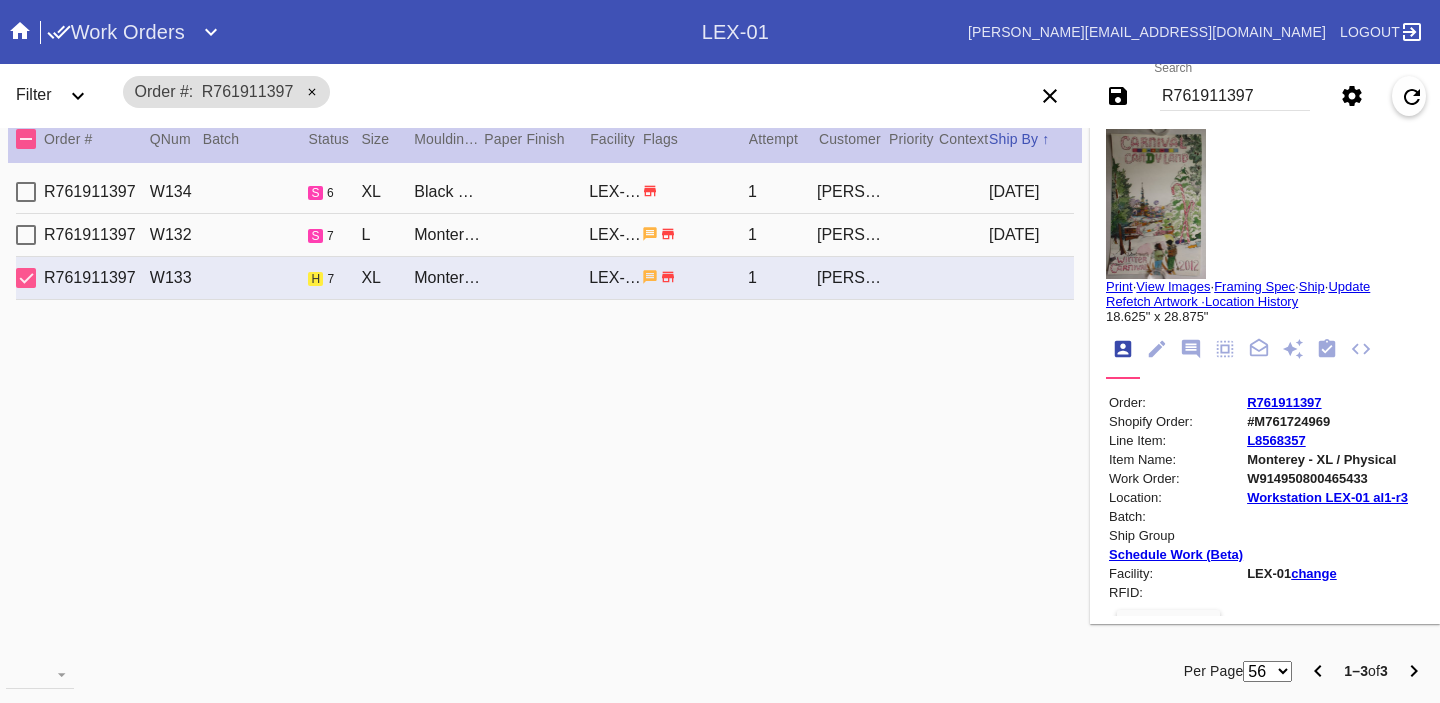 click on "R761911397" at bounding box center (1284, 402) 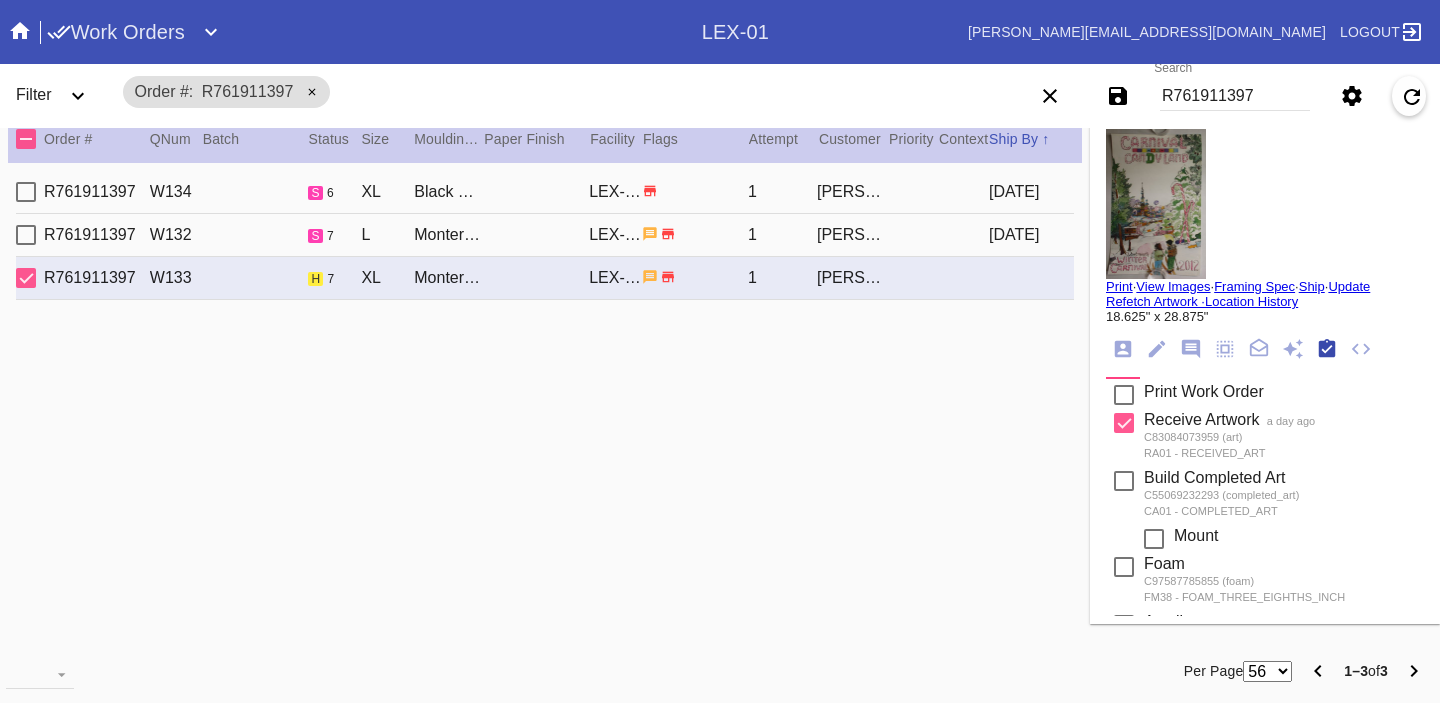 scroll, scrollTop: 320, scrollLeft: 0, axis: vertical 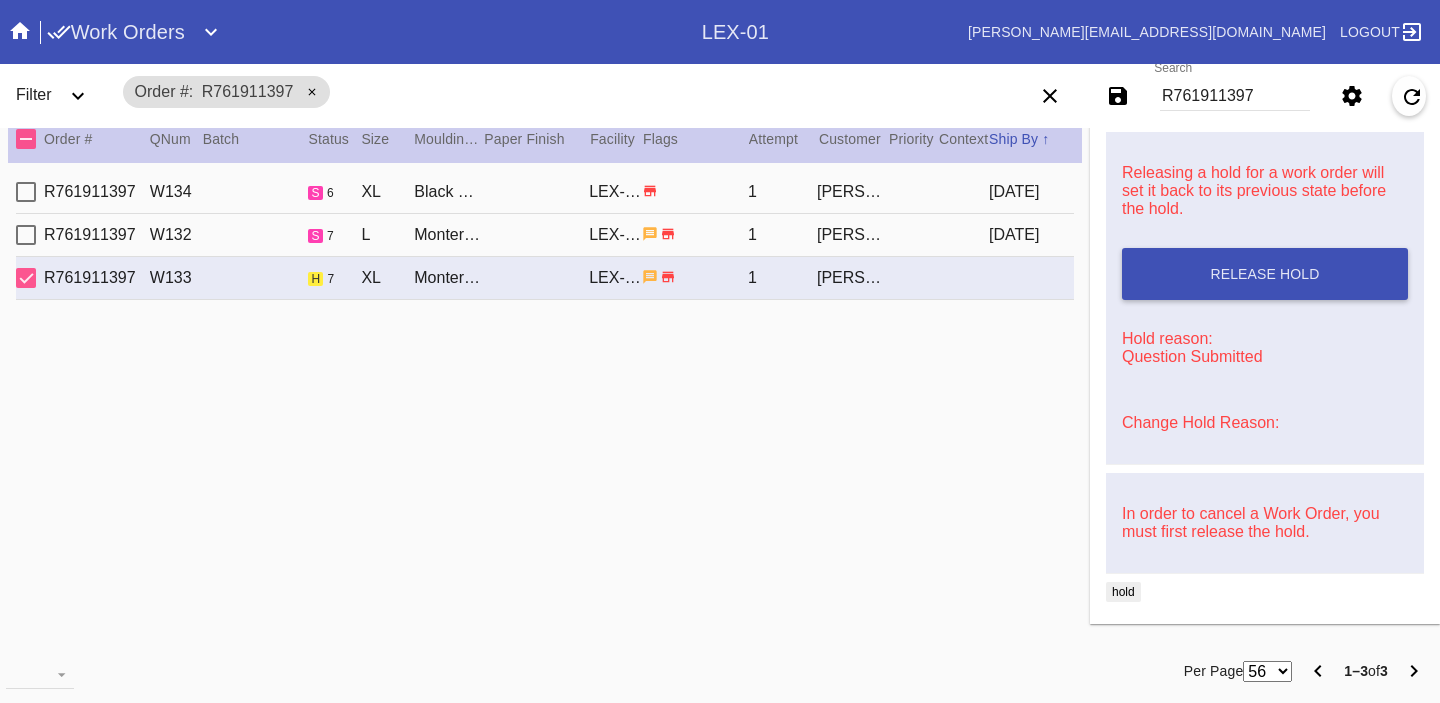 click on "Change Hold Reason:" at bounding box center [1265, 423] 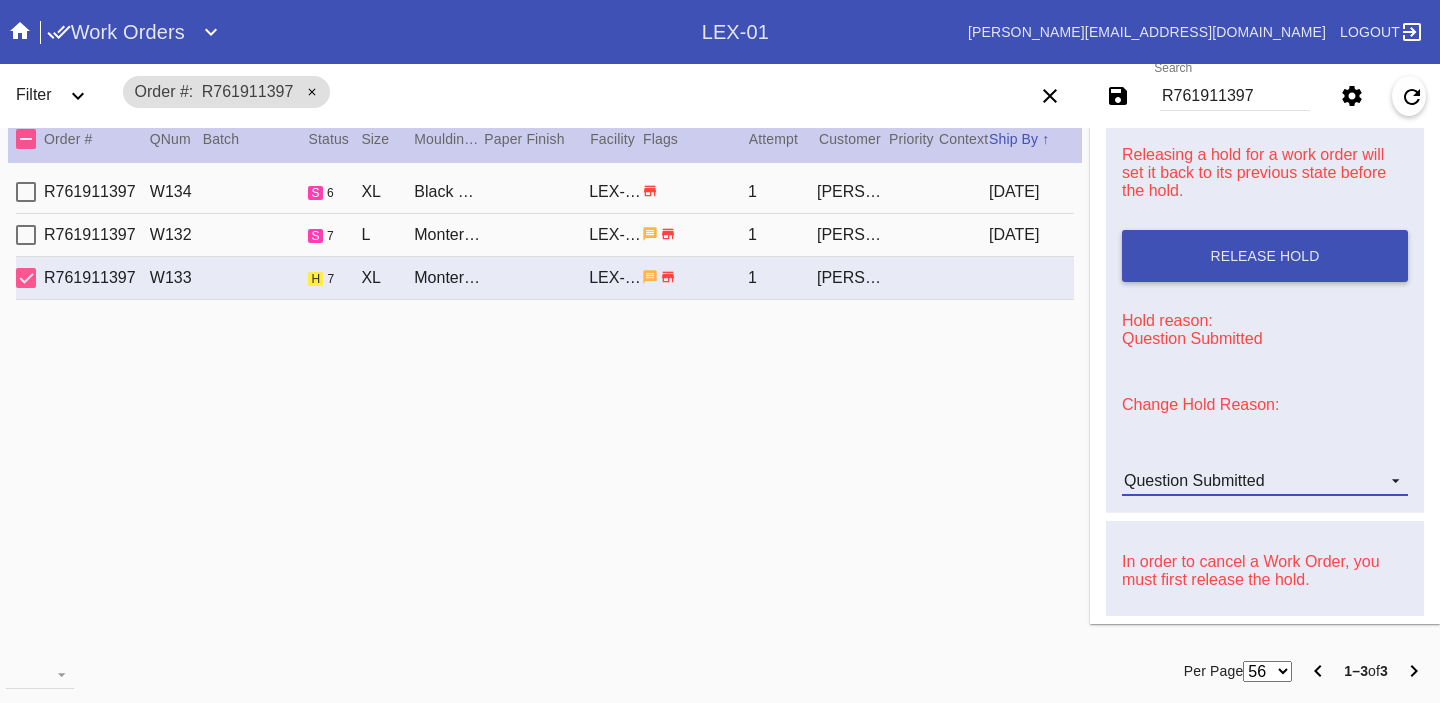 click on "Question Submitted" at bounding box center [1249, 481] 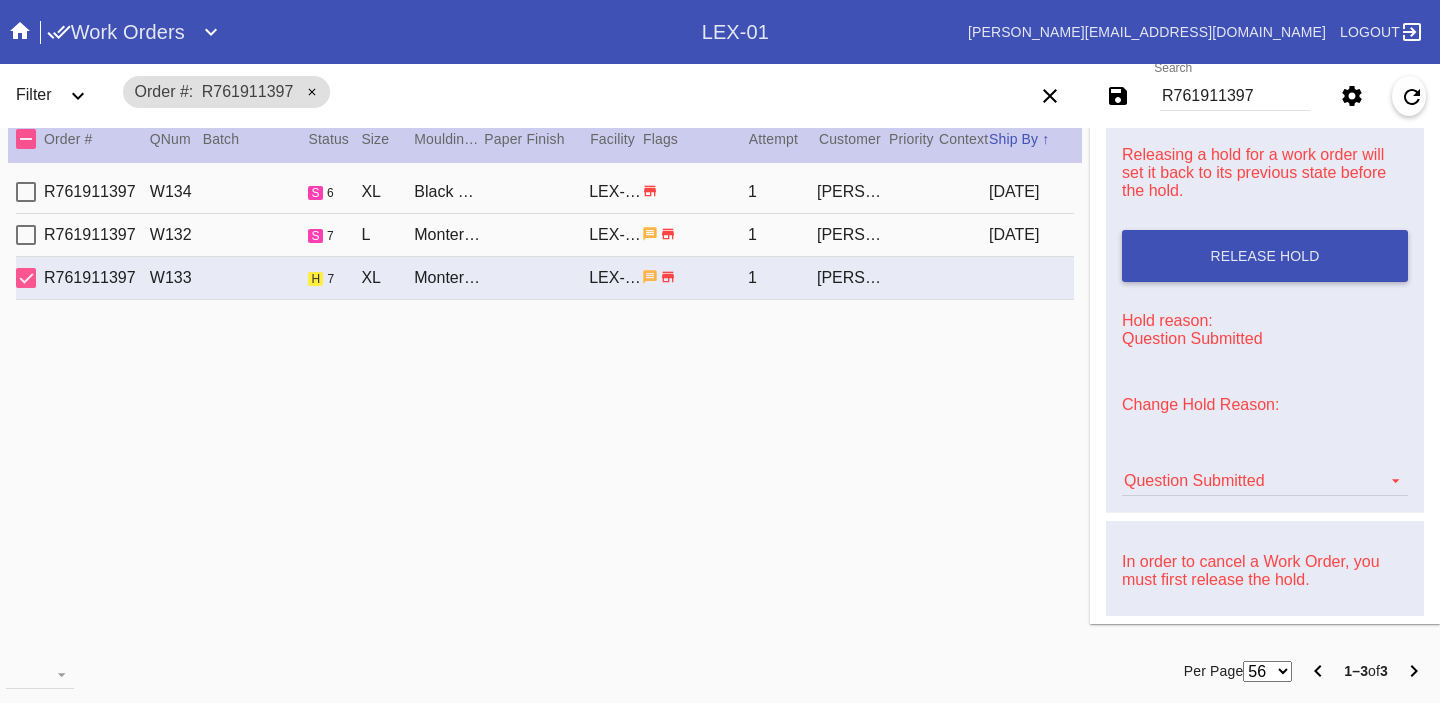 scroll, scrollTop: 616, scrollLeft: 0, axis: vertical 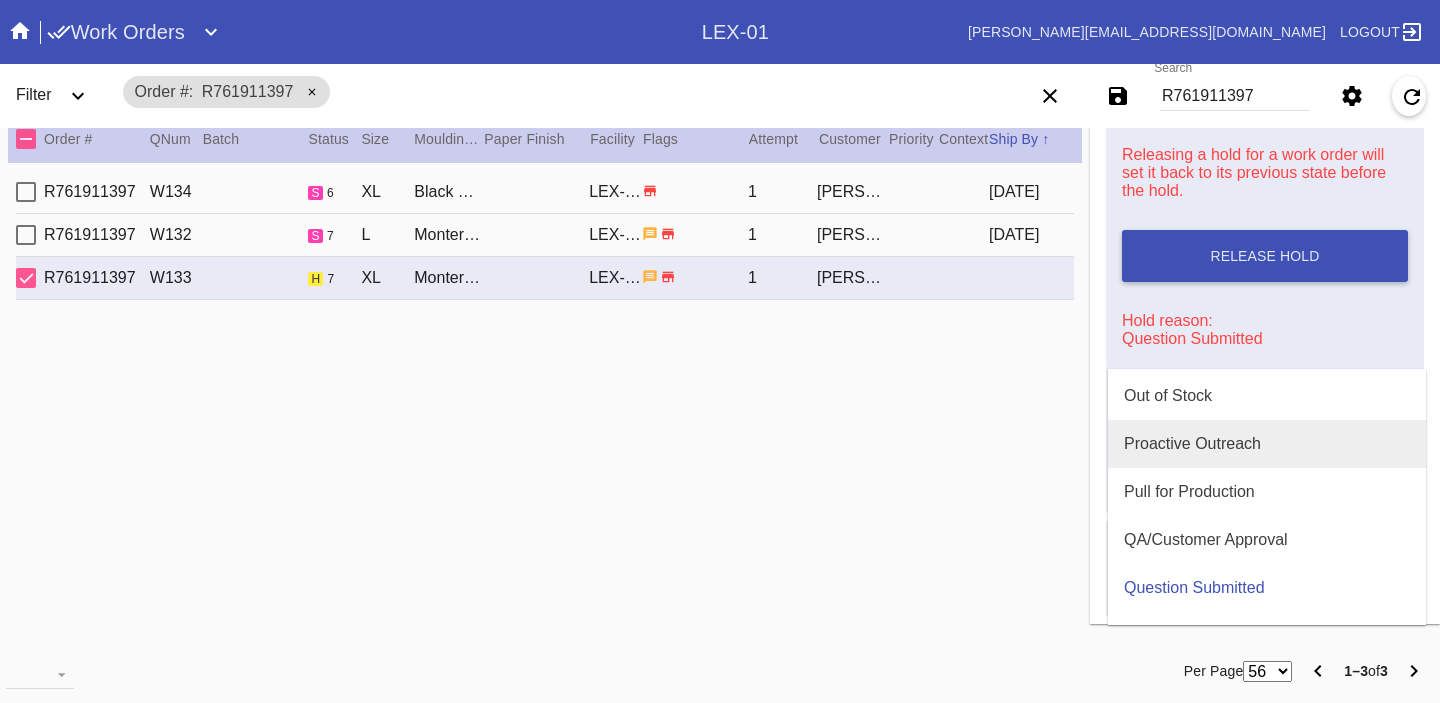 click on "Proactive Outreach" at bounding box center (1192, 444) 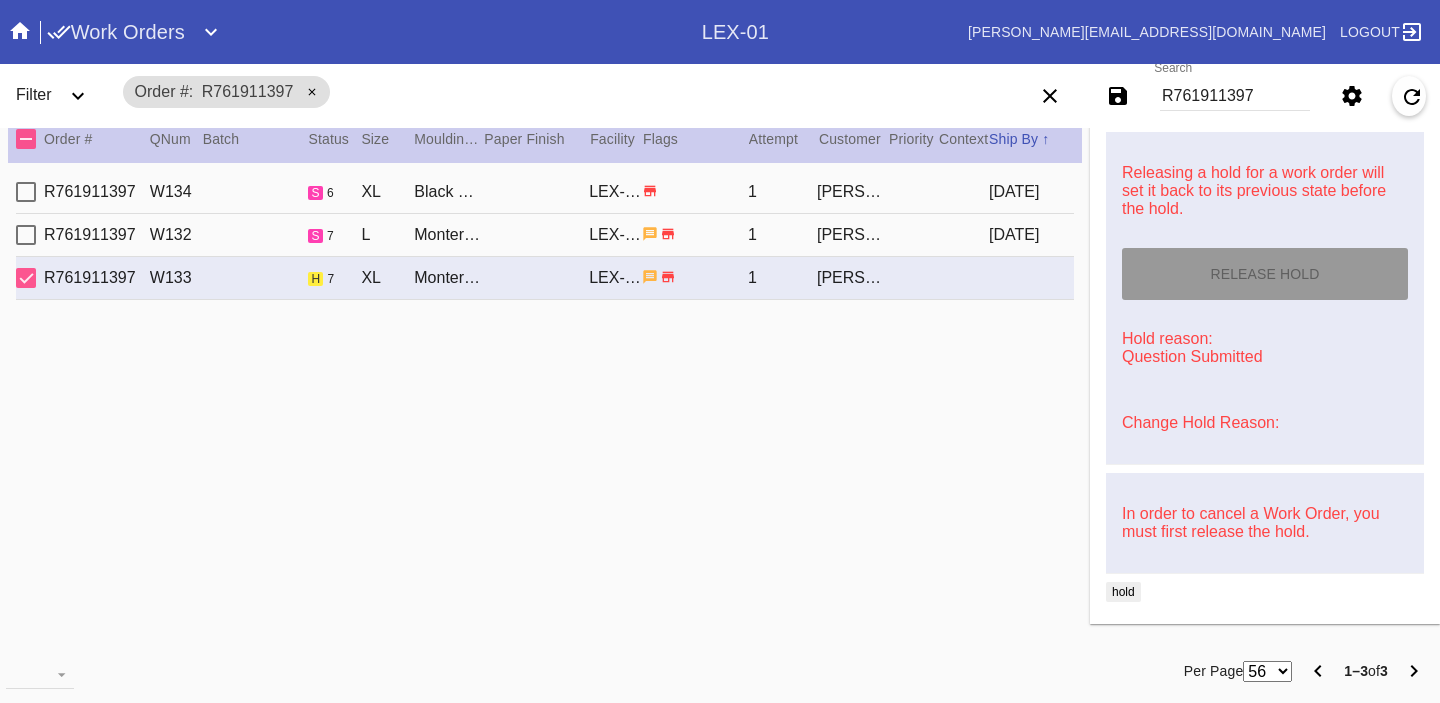 scroll, scrollTop: 0, scrollLeft: 0, axis: both 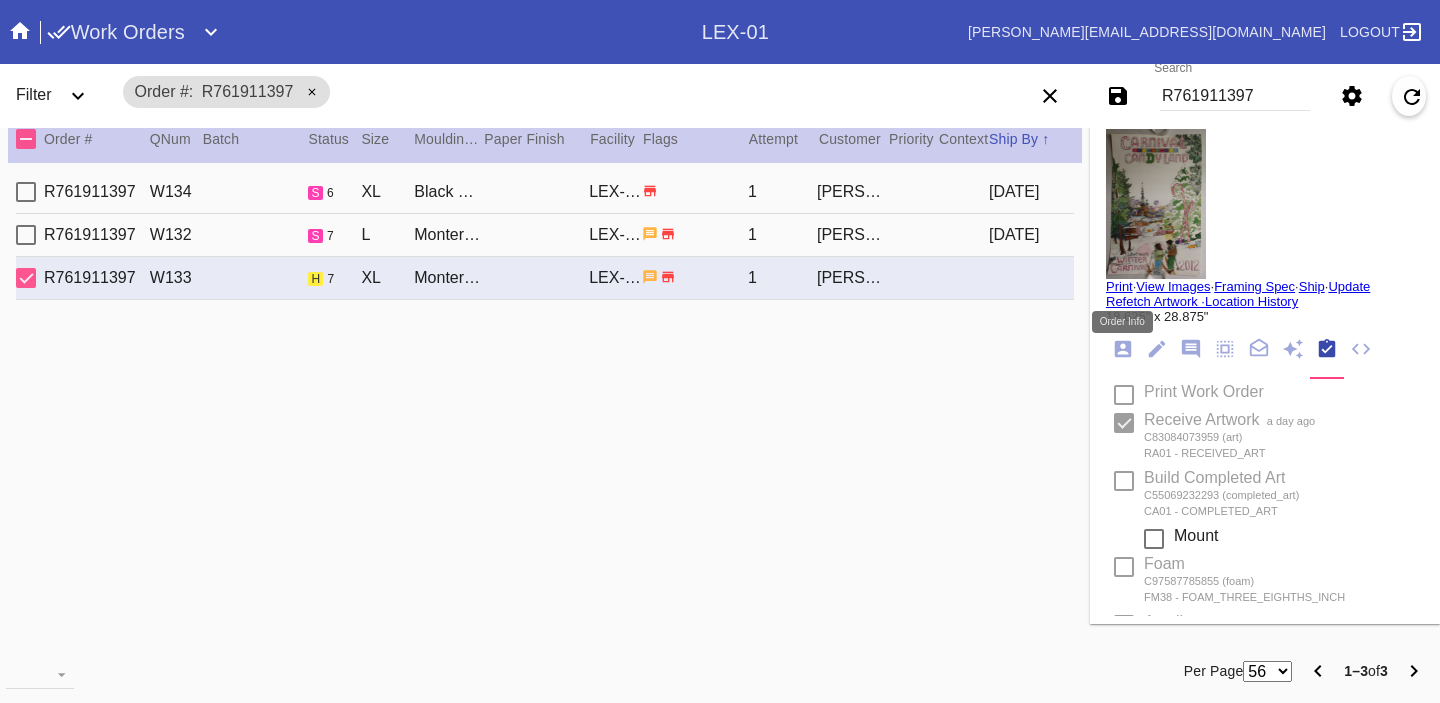 type on "[DATE]" 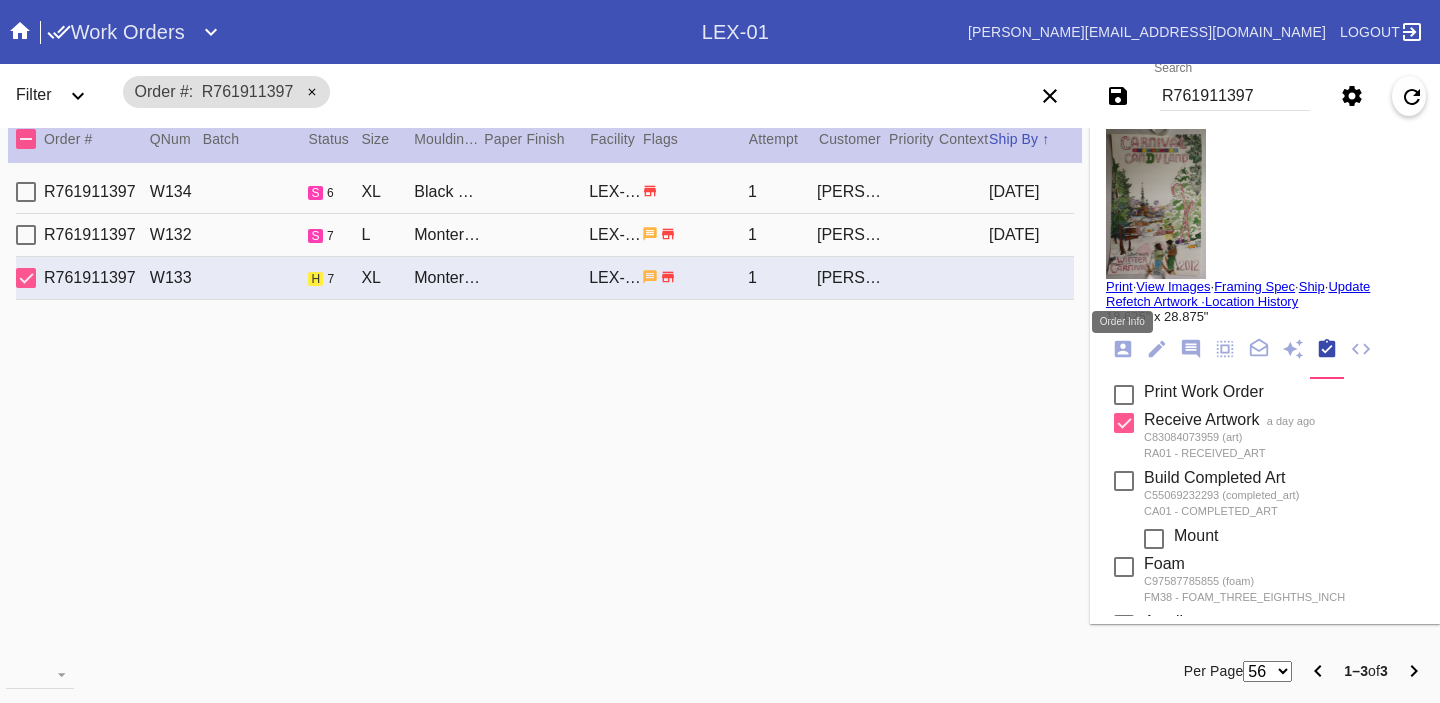 click 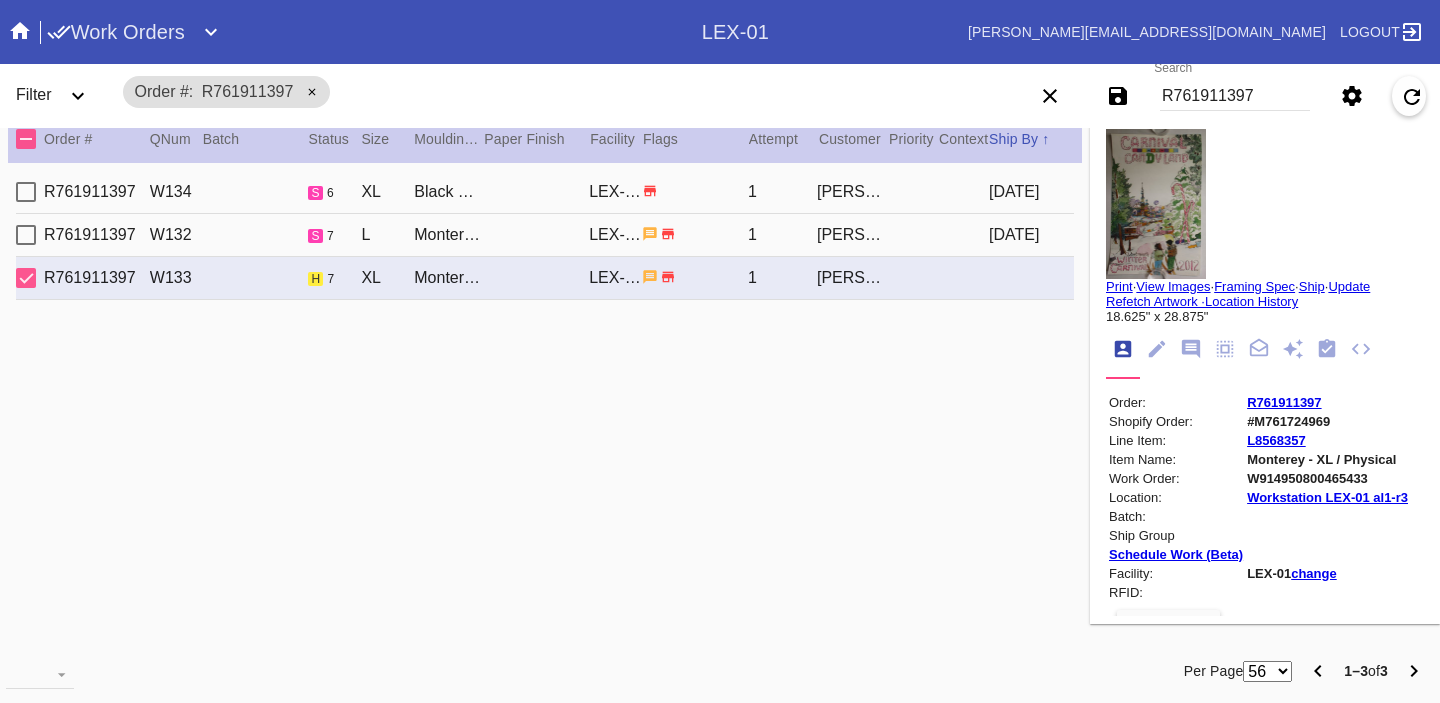 click on "#M761724969" at bounding box center (1327, 421) 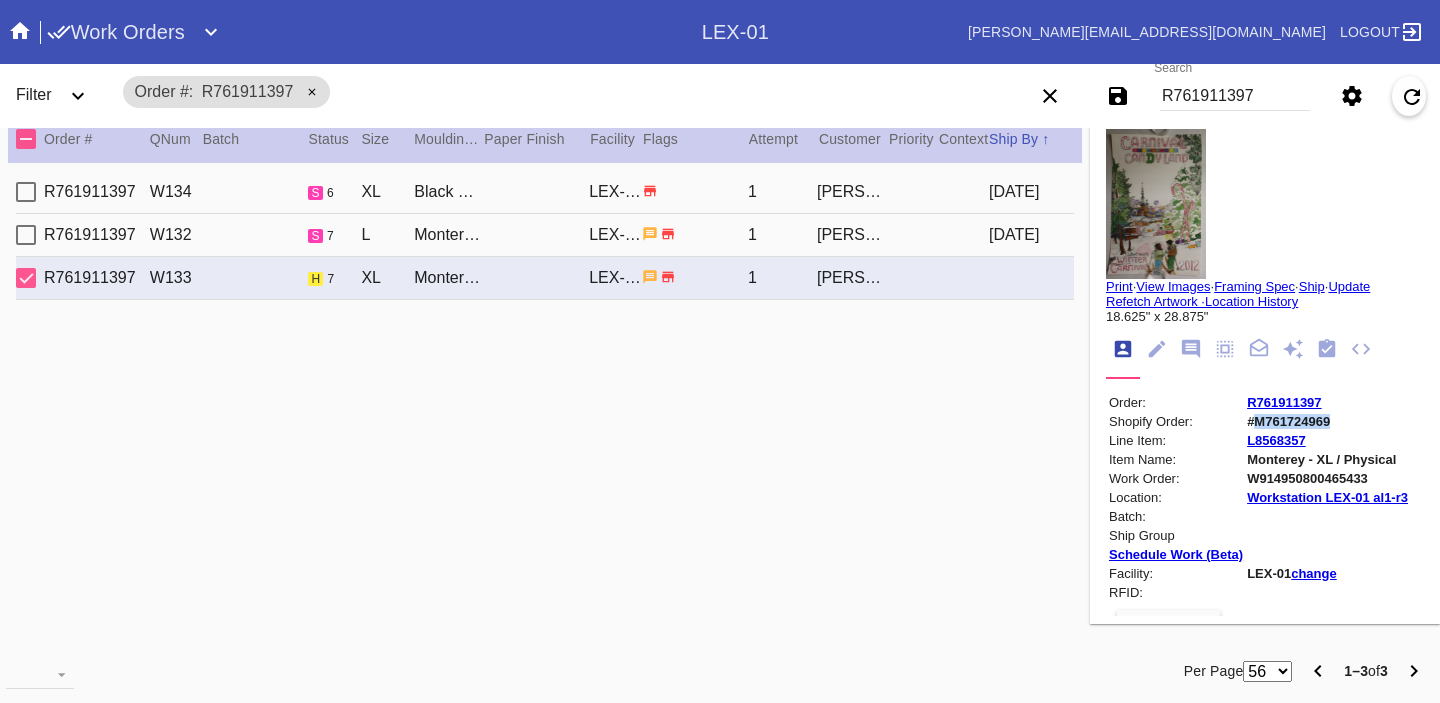 click on "#M761724969" at bounding box center (1327, 421) 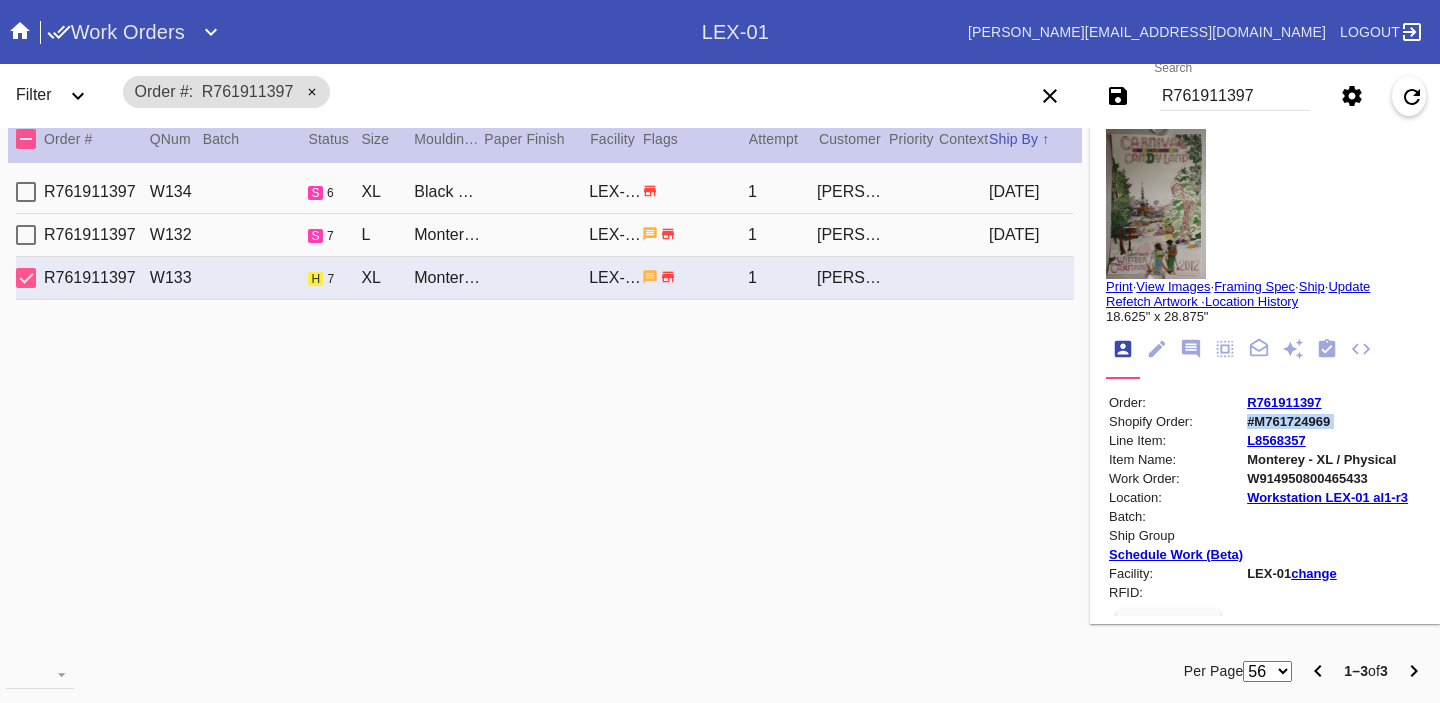 copy on "#M761724969" 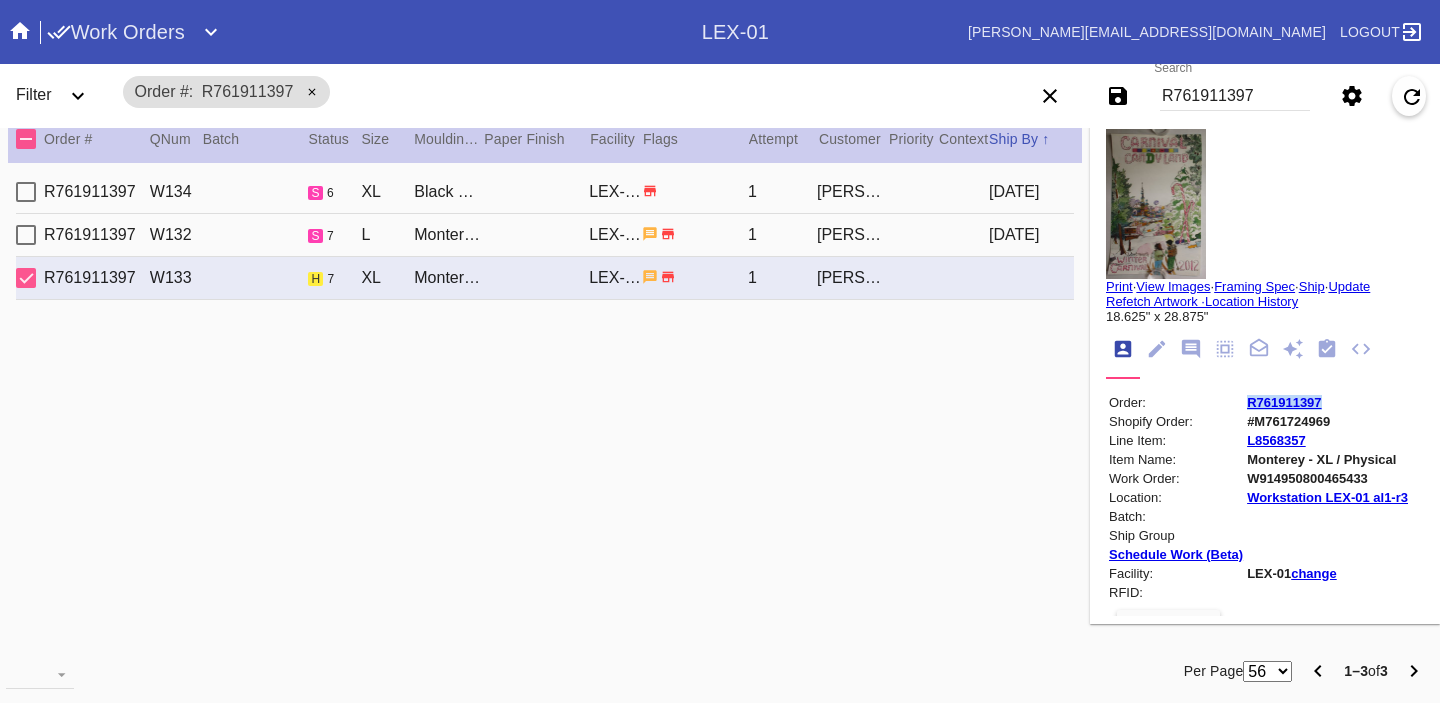 drag, startPoint x: 1347, startPoint y: 406, endPoint x: 1221, endPoint y: 406, distance: 126 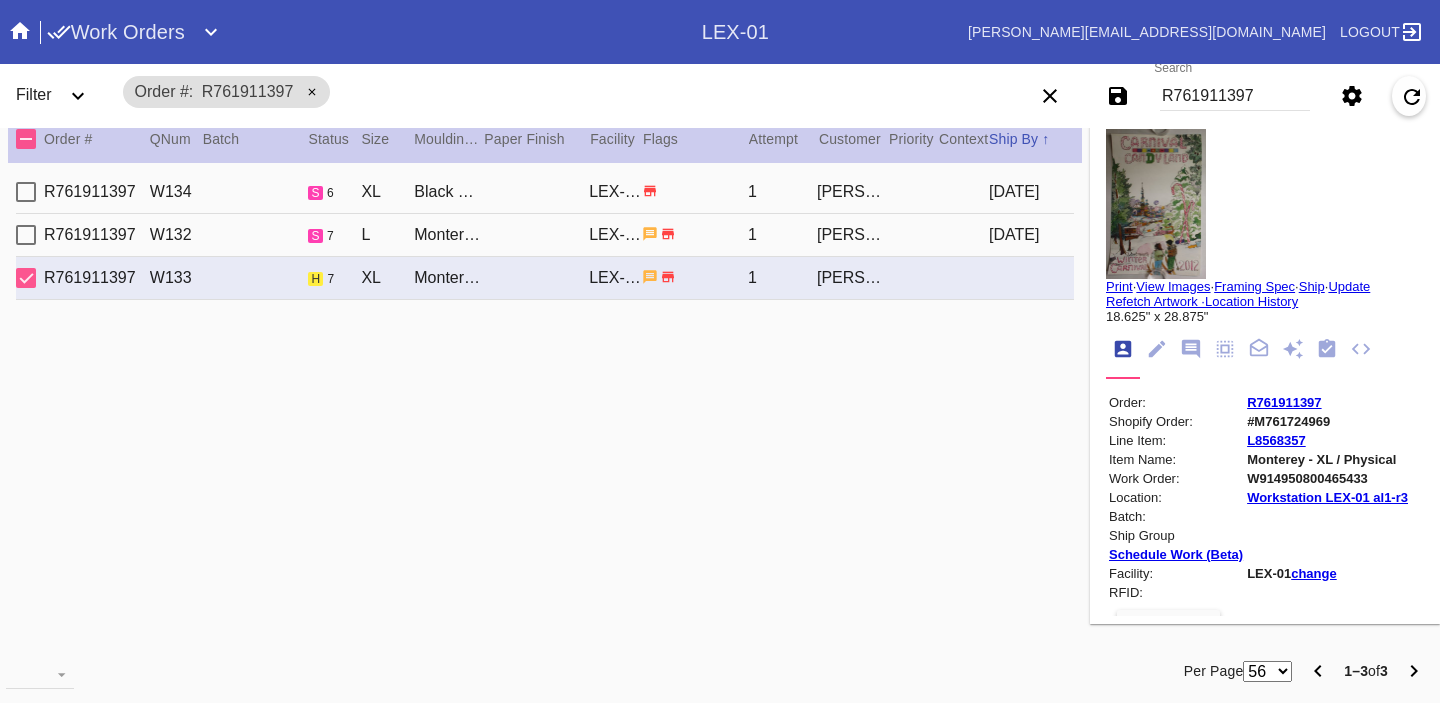 click on "W914950800465433" at bounding box center (1327, 478) 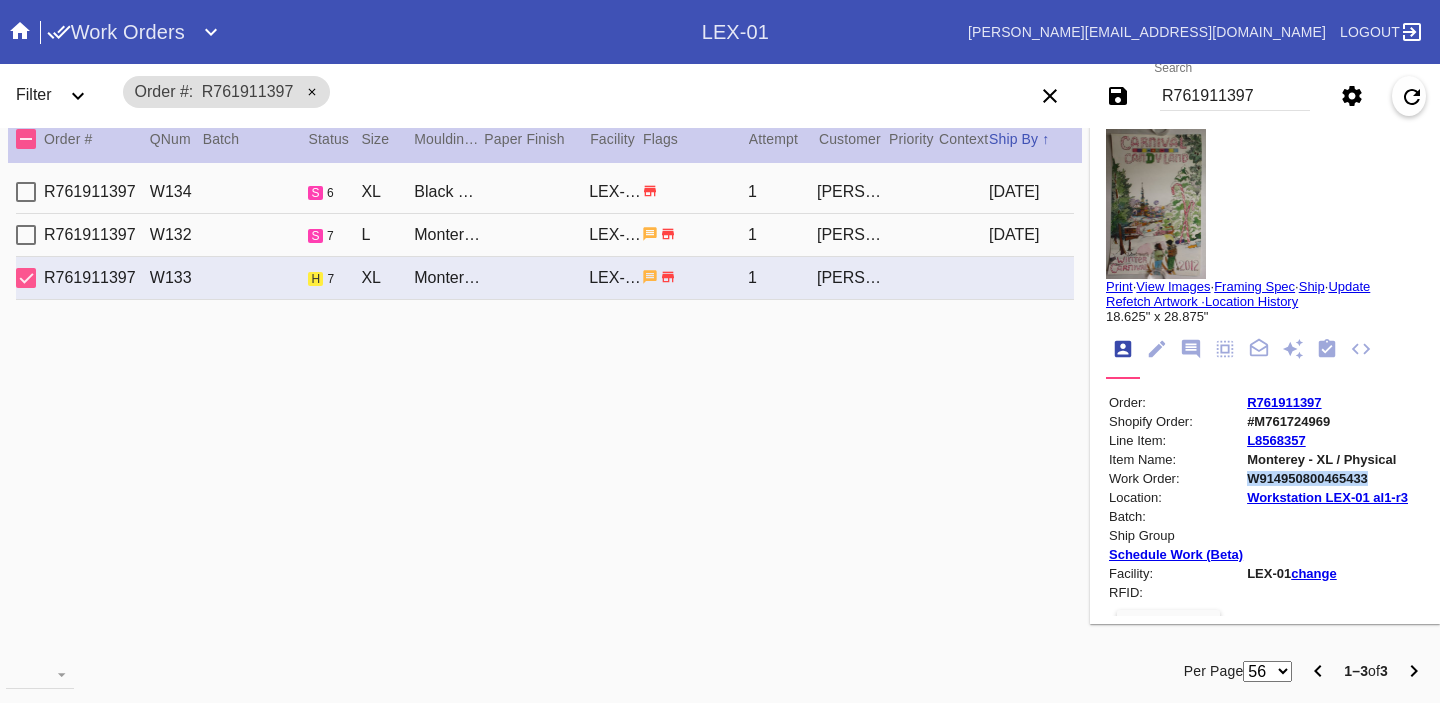 copy on "W914950800465433" 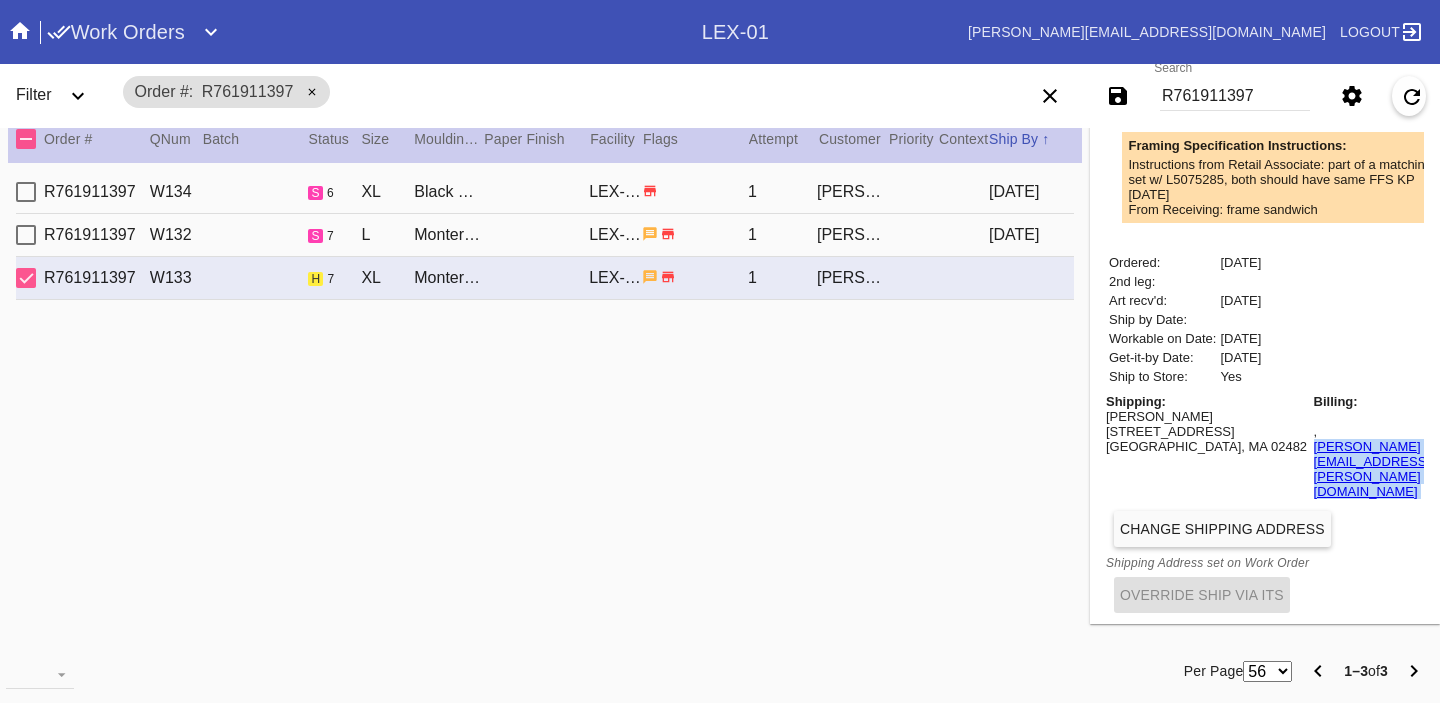 drag, startPoint x: 1395, startPoint y: 495, endPoint x: 1231, endPoint y: 478, distance: 164.87874 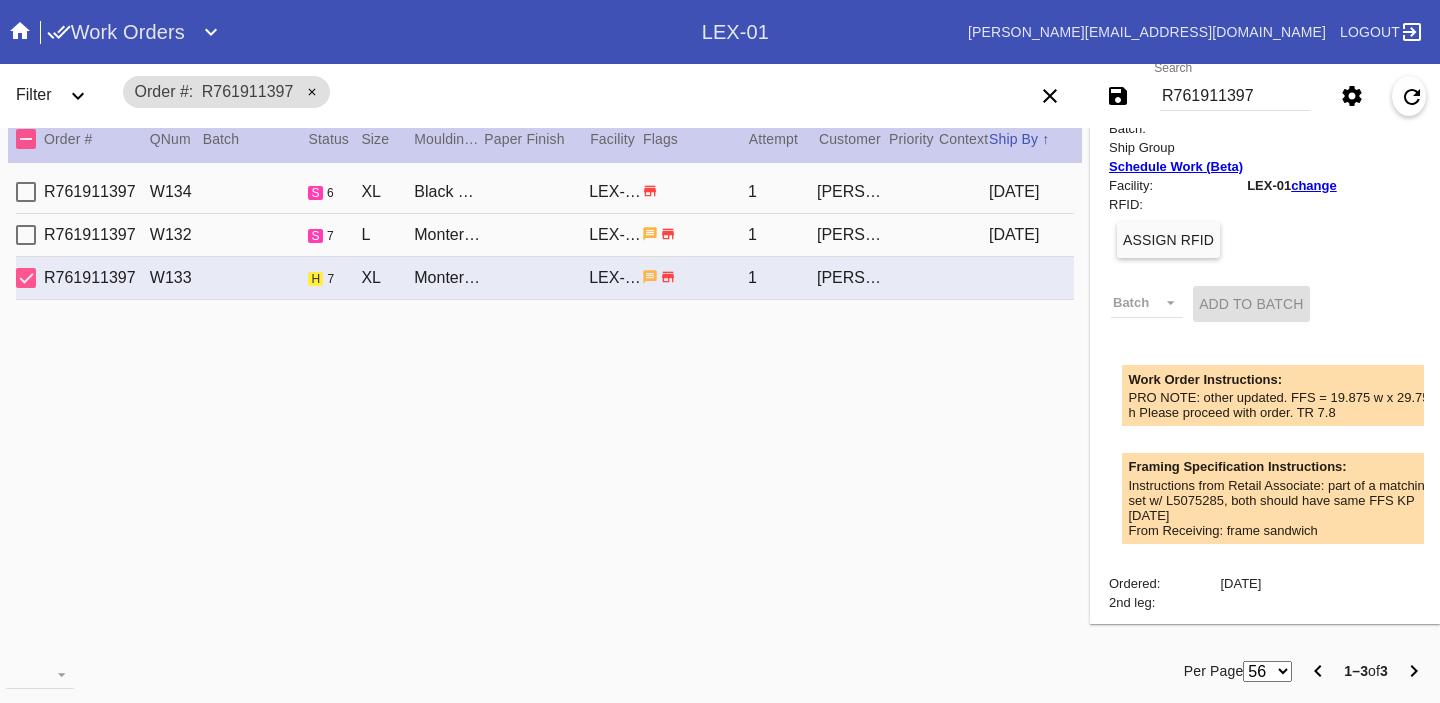 scroll, scrollTop: 0, scrollLeft: 0, axis: both 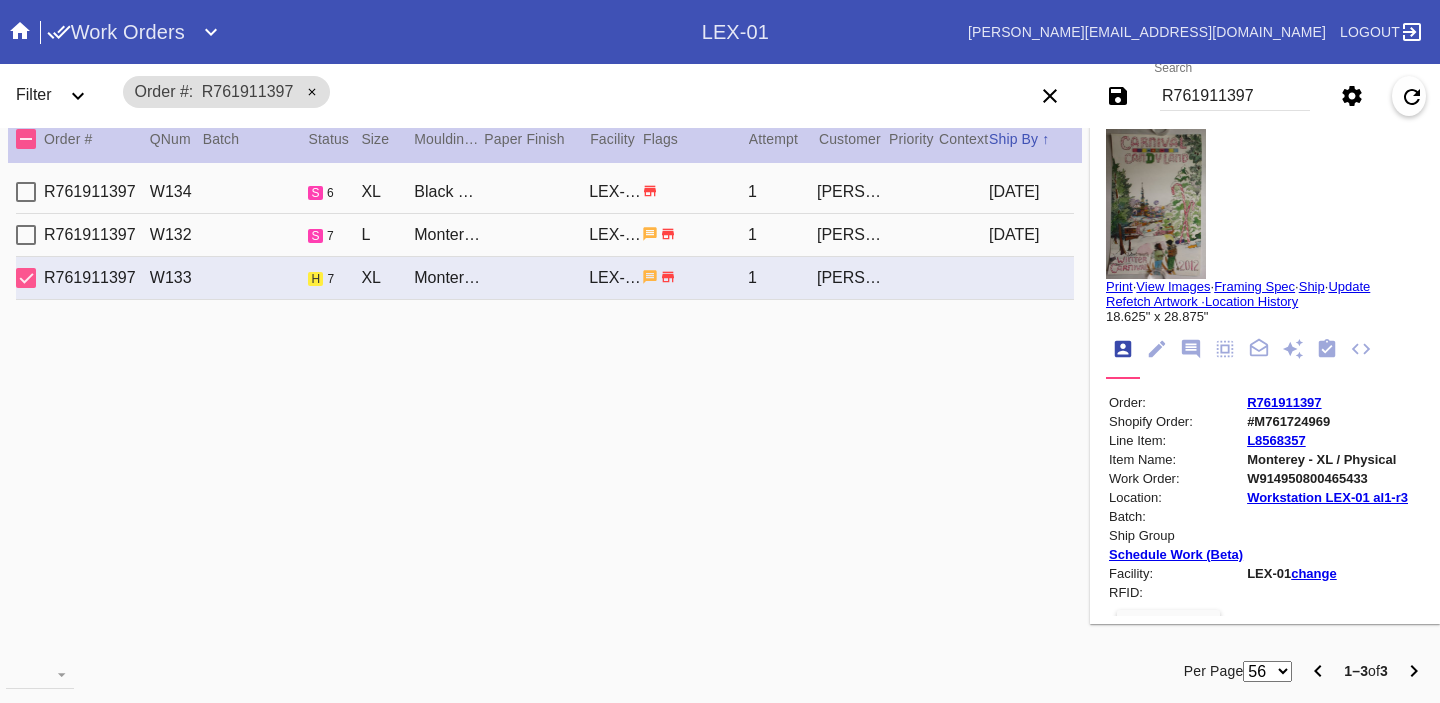 click on "R761911397 W132 s   7 L Monterey / Fabric White LEX-01 1 [PERSON_NAME]
[DATE]" at bounding box center [545, 235] 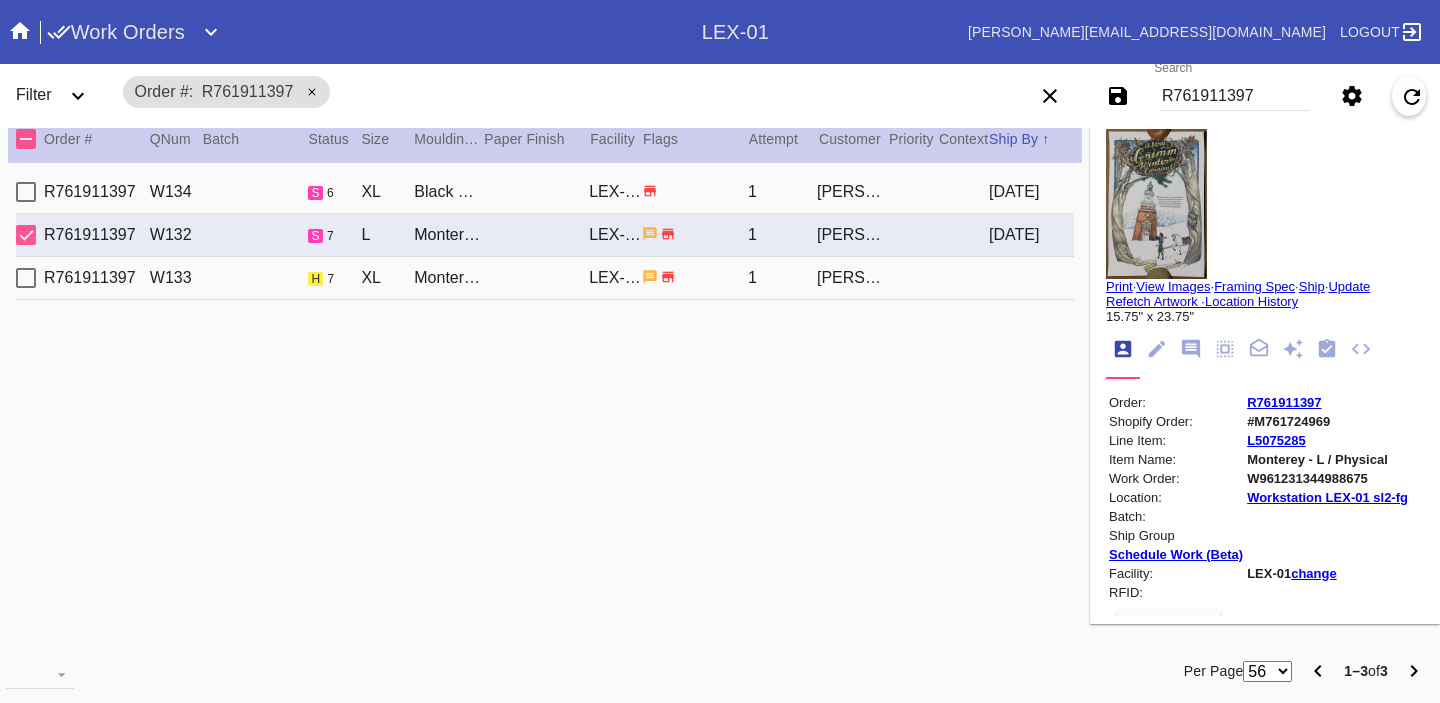 click on "R761911397 W134 s   6 XL Black Walnut (Gallery) / Dove White LEX-01 1 [PERSON_NAME]
[DATE]" at bounding box center [545, 192] 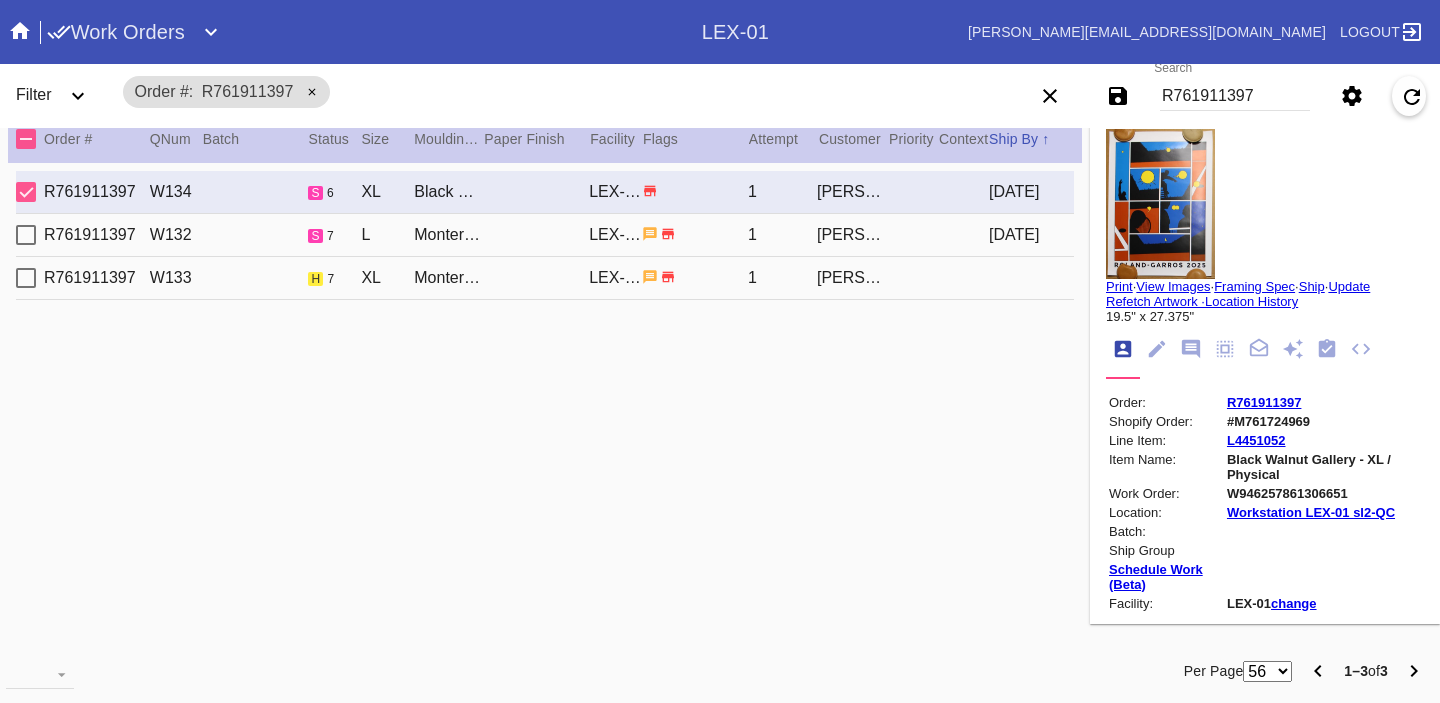 click on "R761911397 W133 h   7 XL Monterey / No Mat LEX-01 1 [PERSON_NAME]" at bounding box center (545, 278) 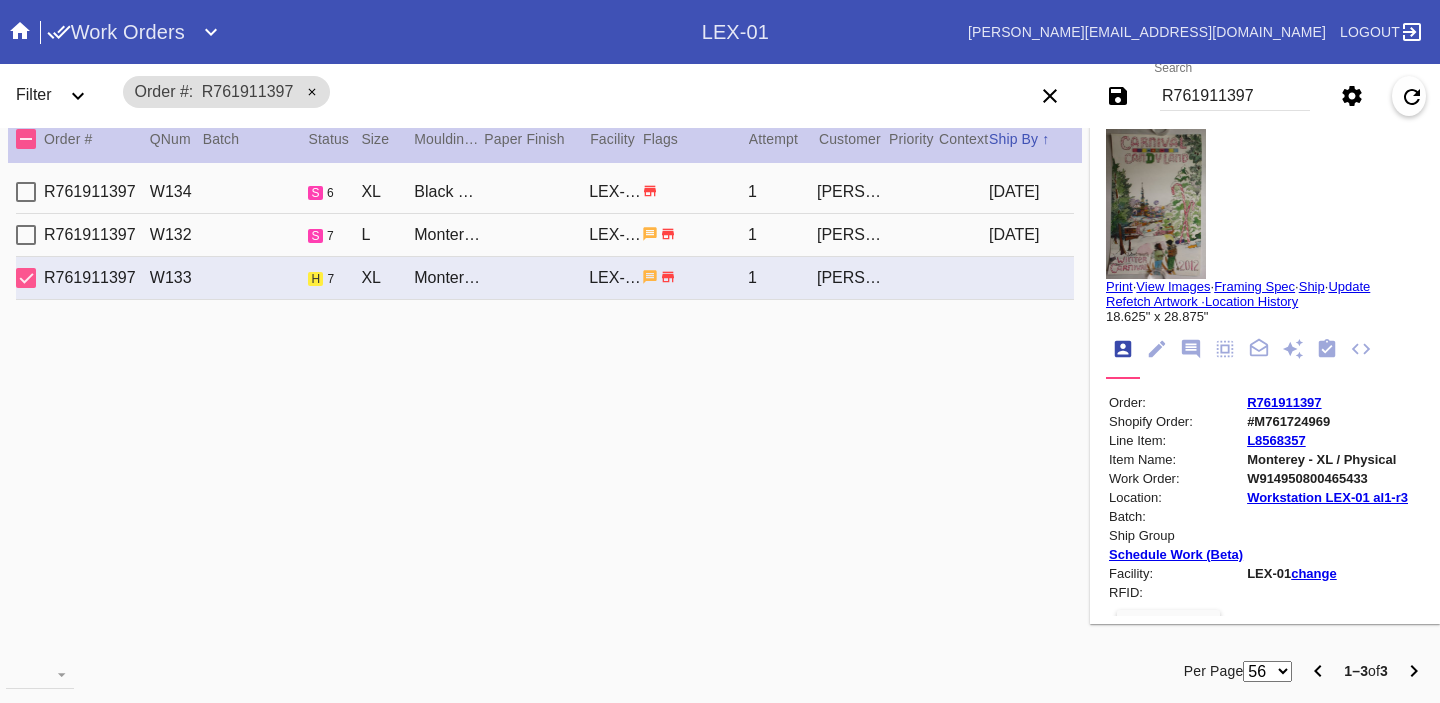 click on "Search R761911397" at bounding box center (1235, 96) 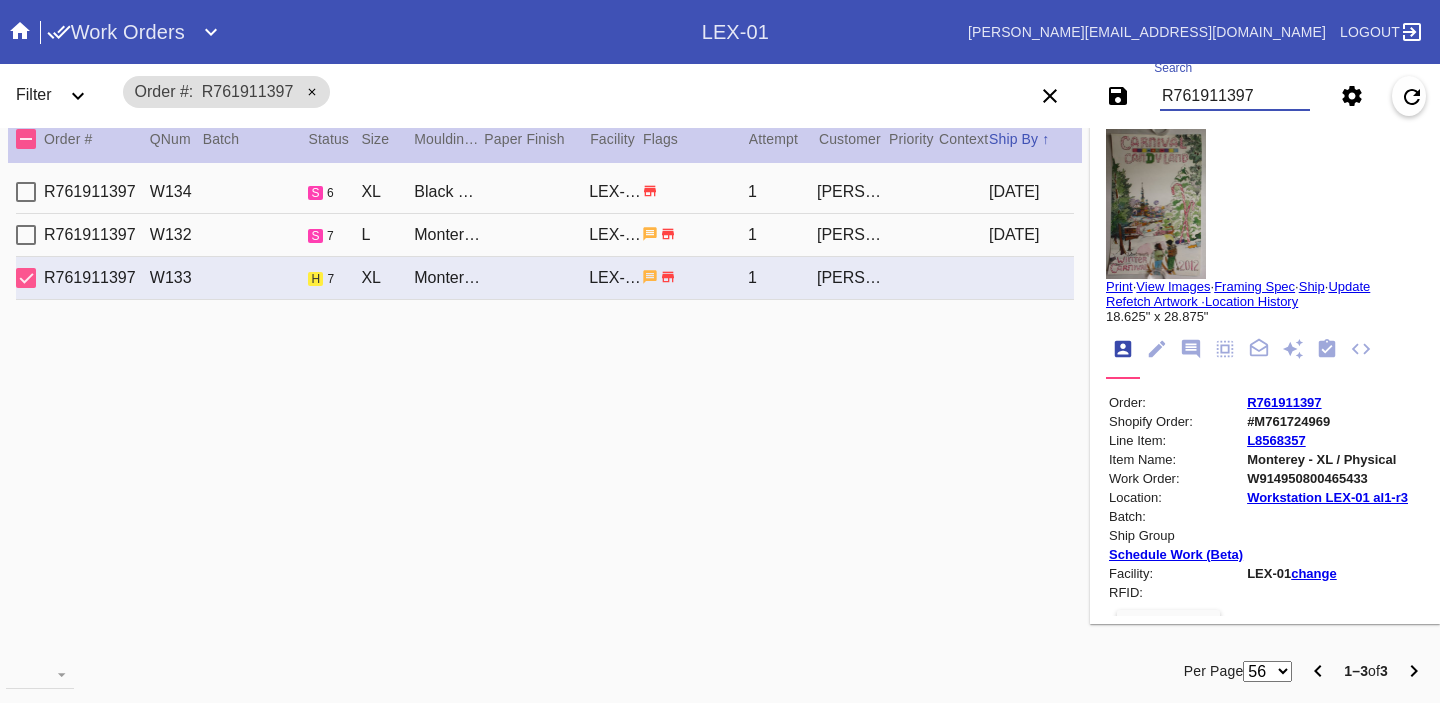 click on "R761911397" at bounding box center [1235, 96] 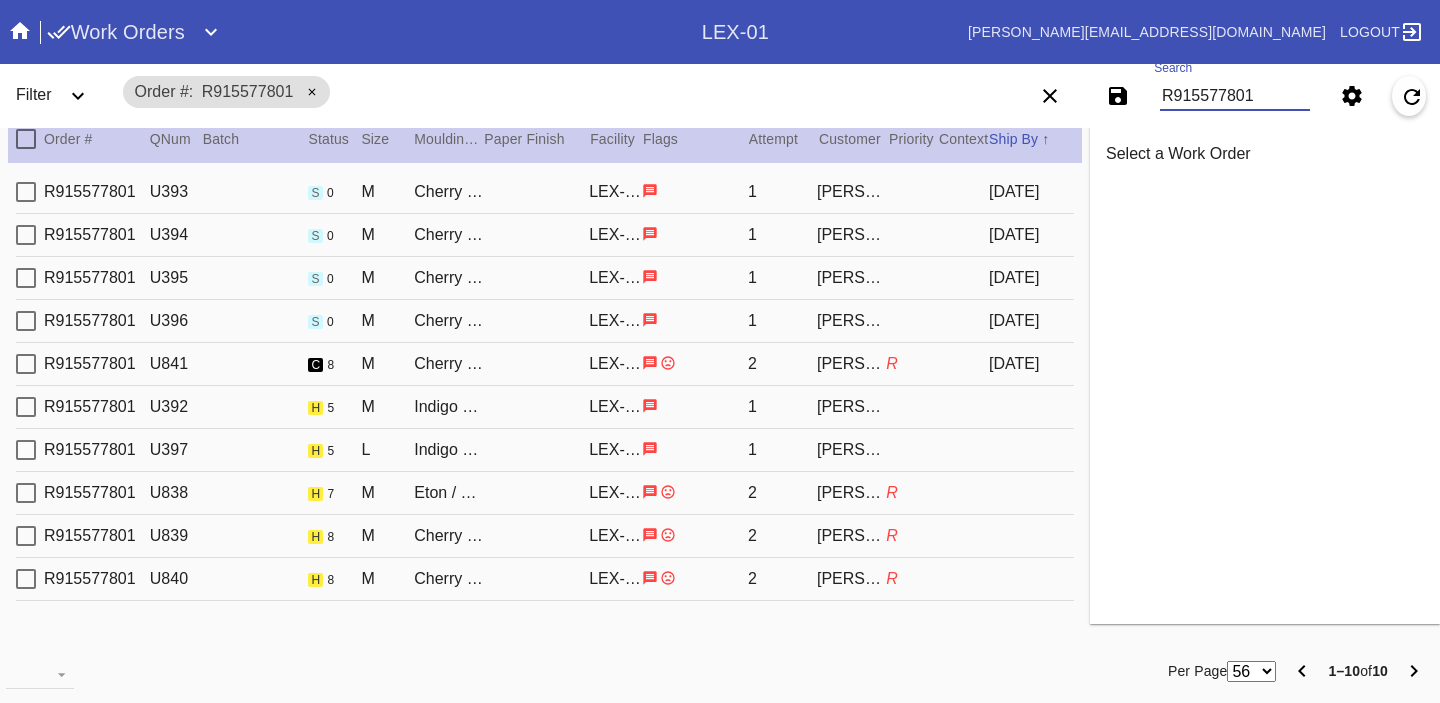 type on "R915577801" 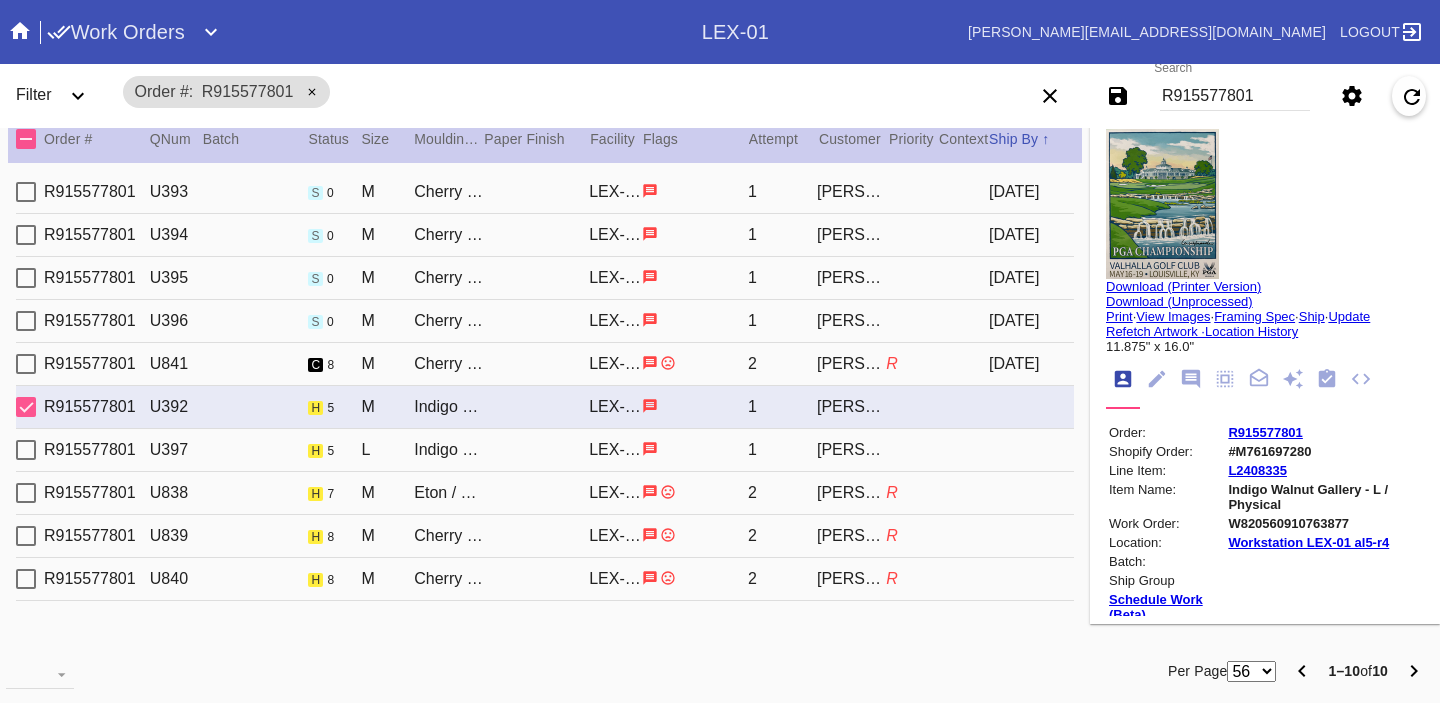 click on "[PERSON_NAME]" at bounding box center (851, 450) 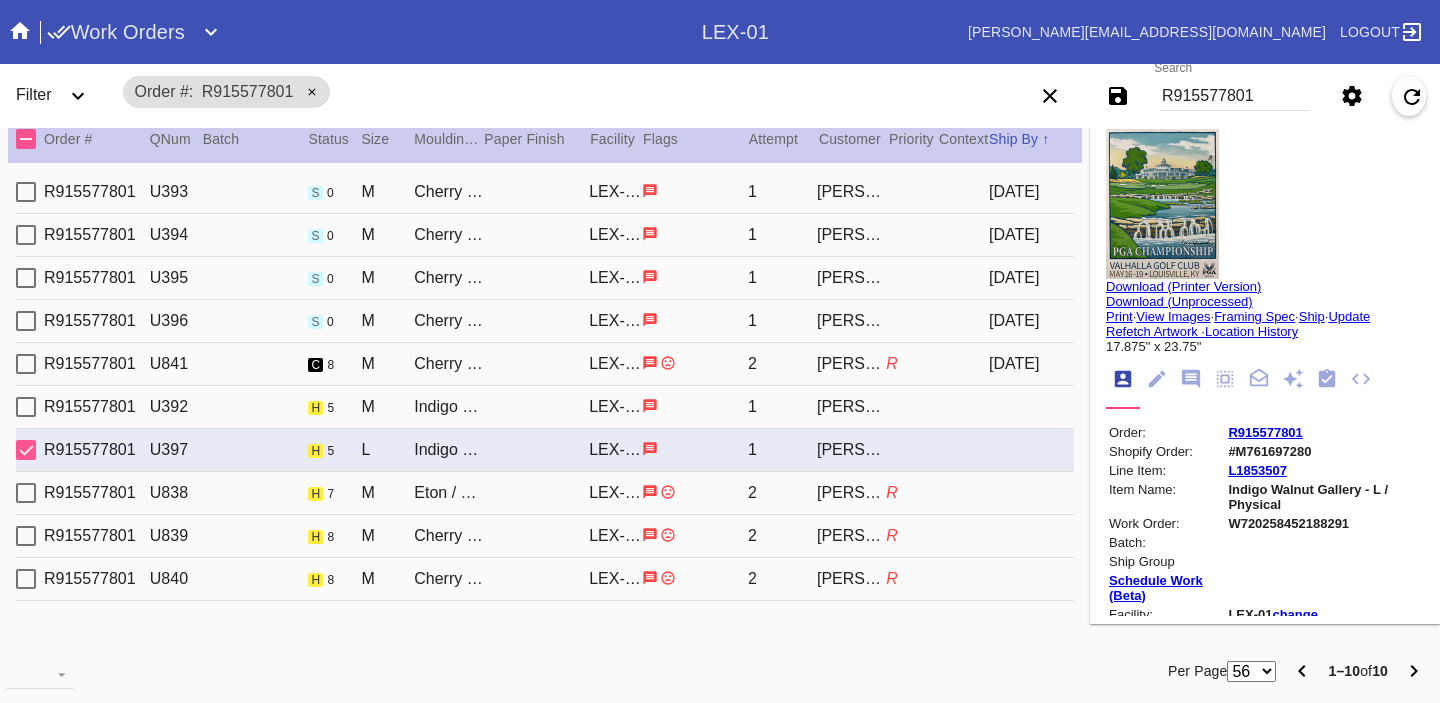 click on "R915577801 U838 h   7 M Eton / White LEX-01 2 [PERSON_NAME]
R" at bounding box center [545, 493] 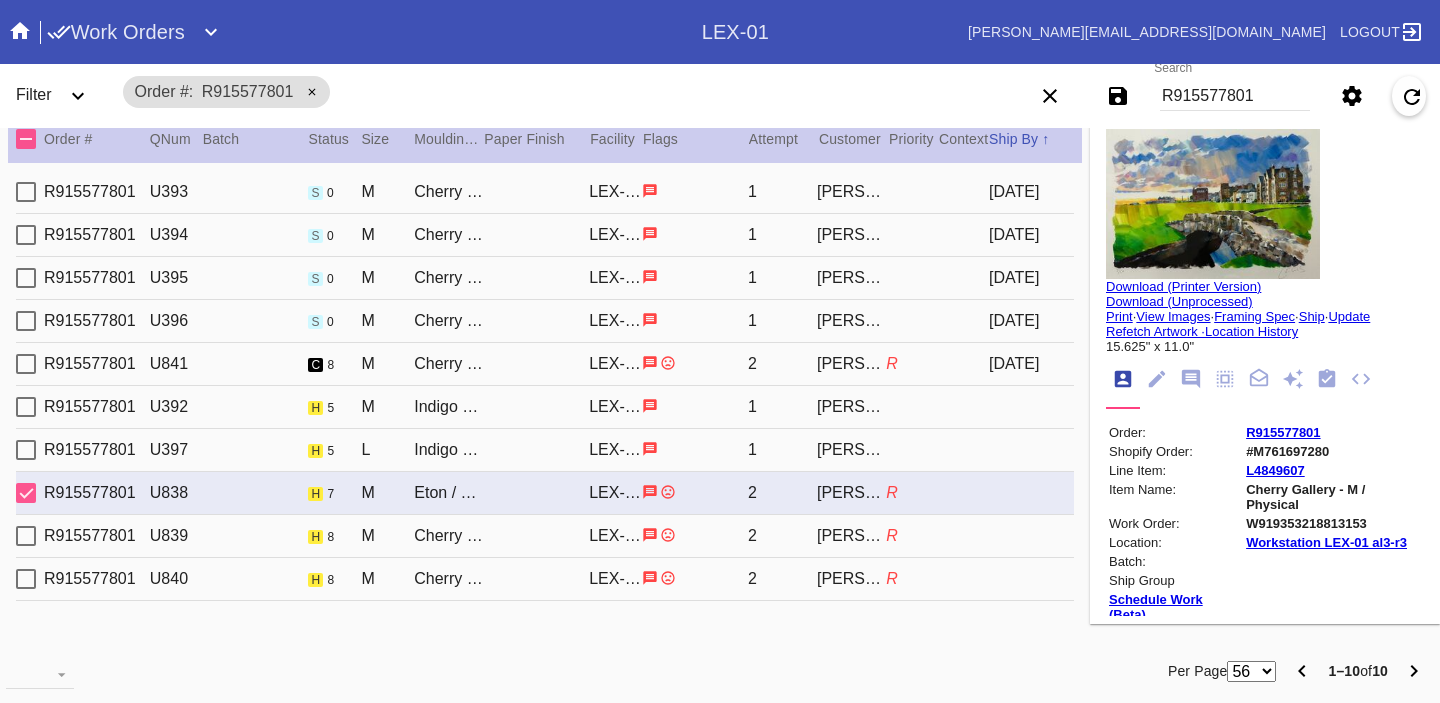 click on "R915577801 U839 h   8 M Cherry (Gallery) / [PERSON_NAME] [PERSON_NAME]-01 2 [PERSON_NAME]
R" at bounding box center (545, 536) 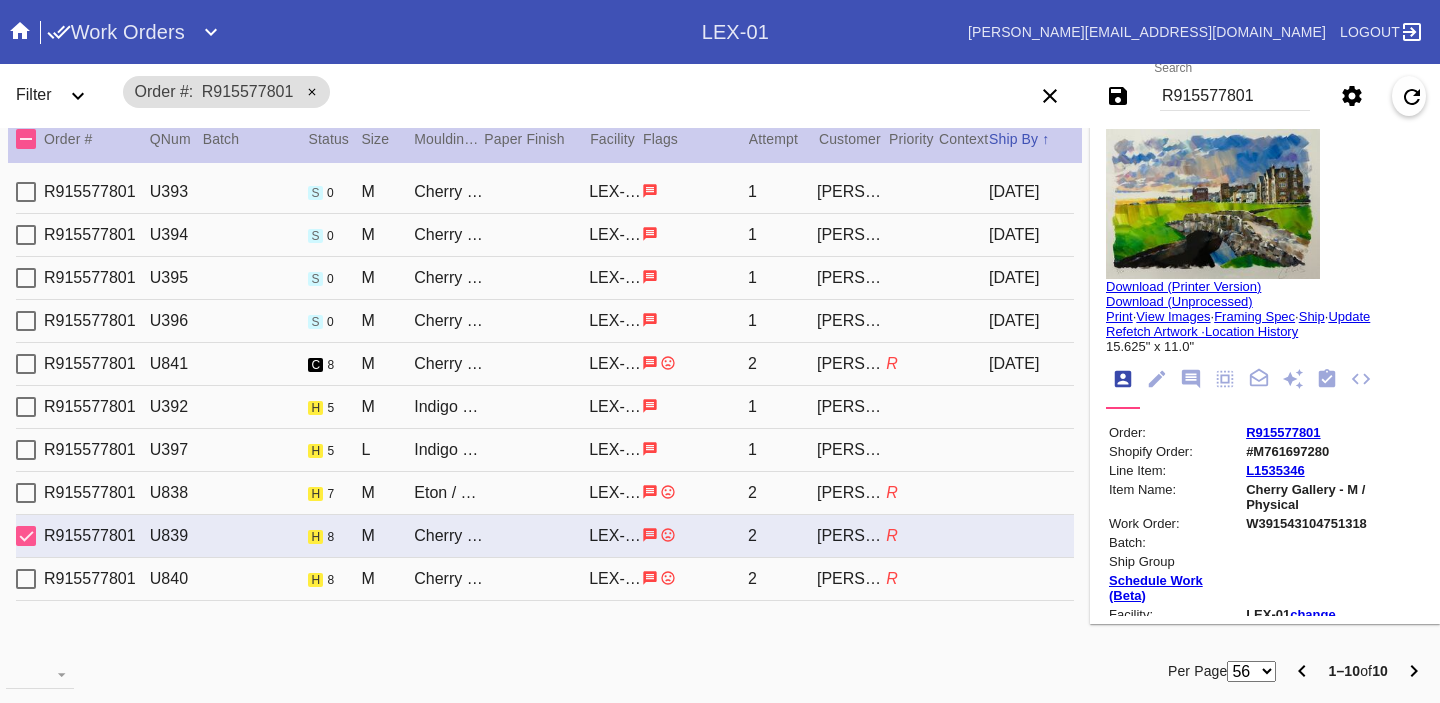 click on "R915577801 U840 h   8 M Cherry (Gallery) / [PERSON_NAME] [PERSON_NAME]-01 2 [PERSON_NAME]
R" at bounding box center [545, 579] 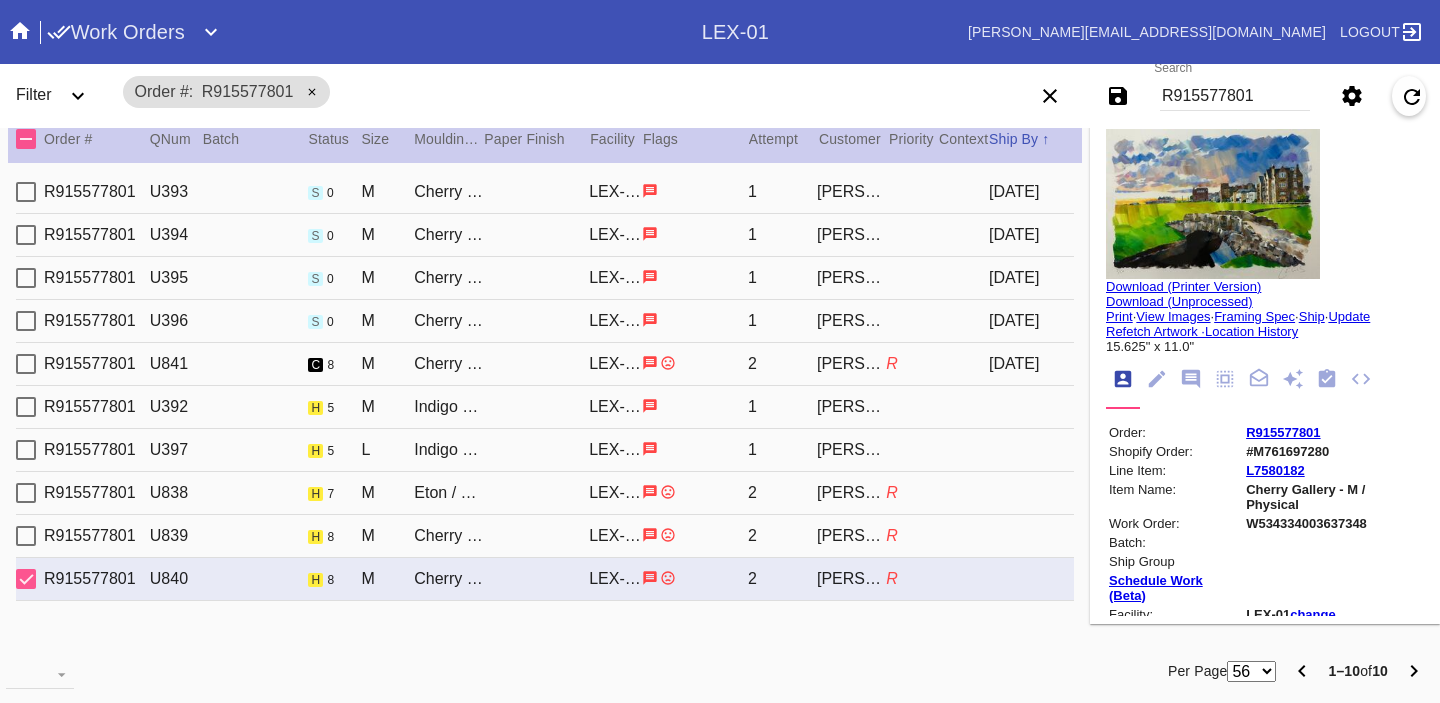 click on "R915577801" at bounding box center [1235, 96] 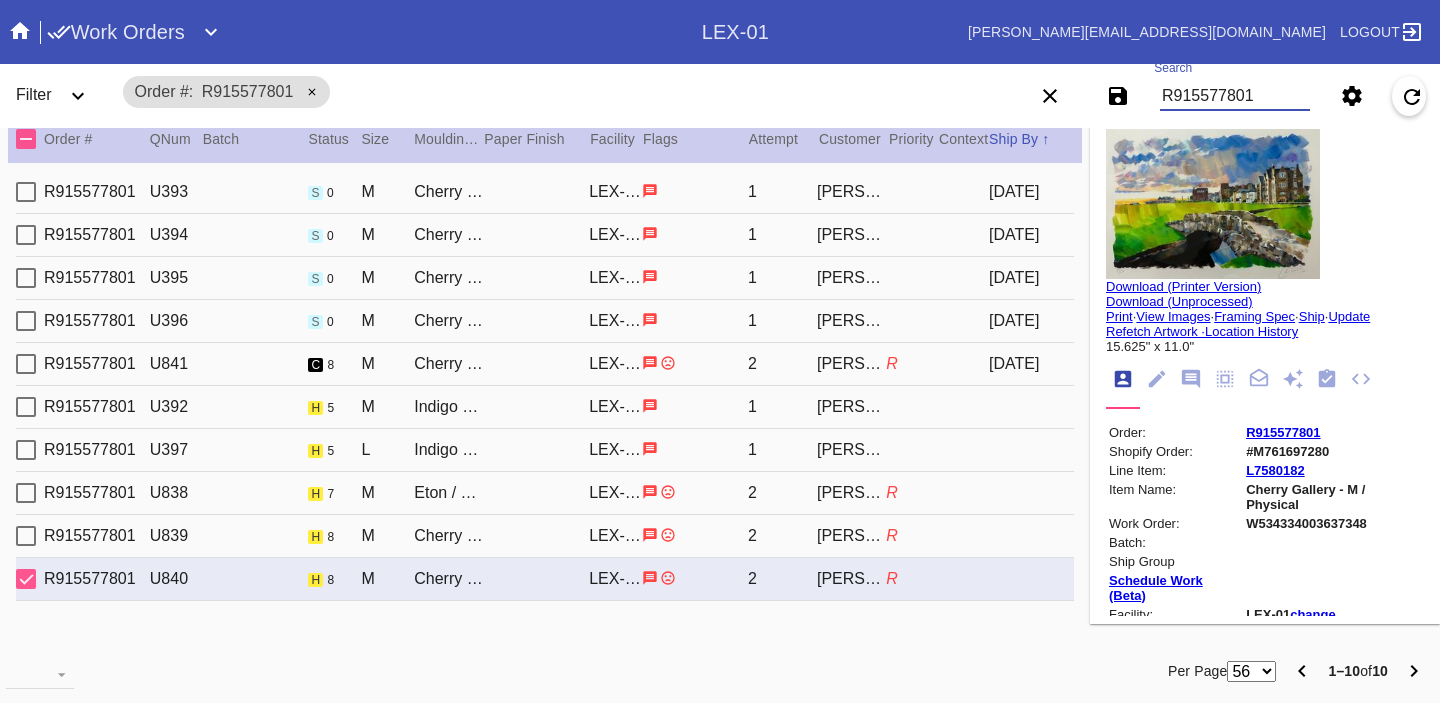 click on "R915577801" at bounding box center [1235, 96] 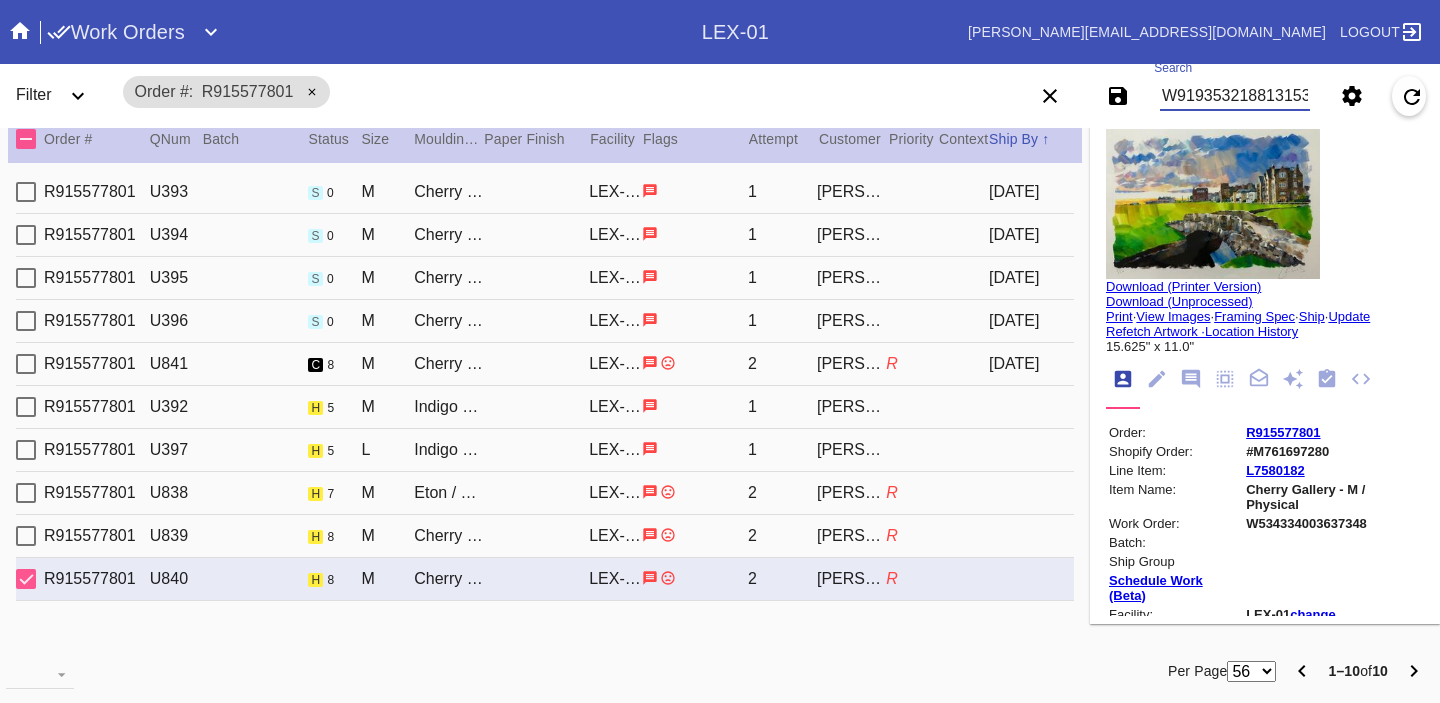 scroll, scrollTop: 0, scrollLeft: 3, axis: horizontal 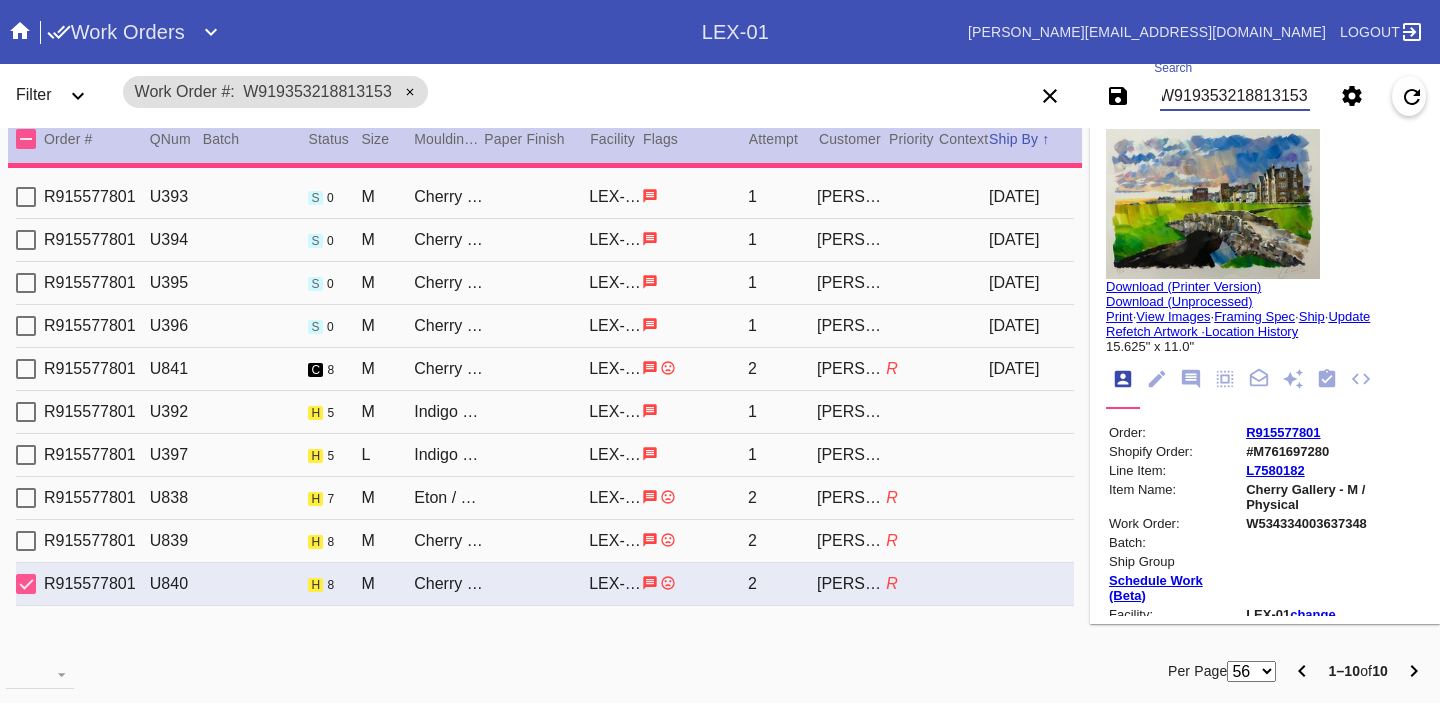 type on "1.5" 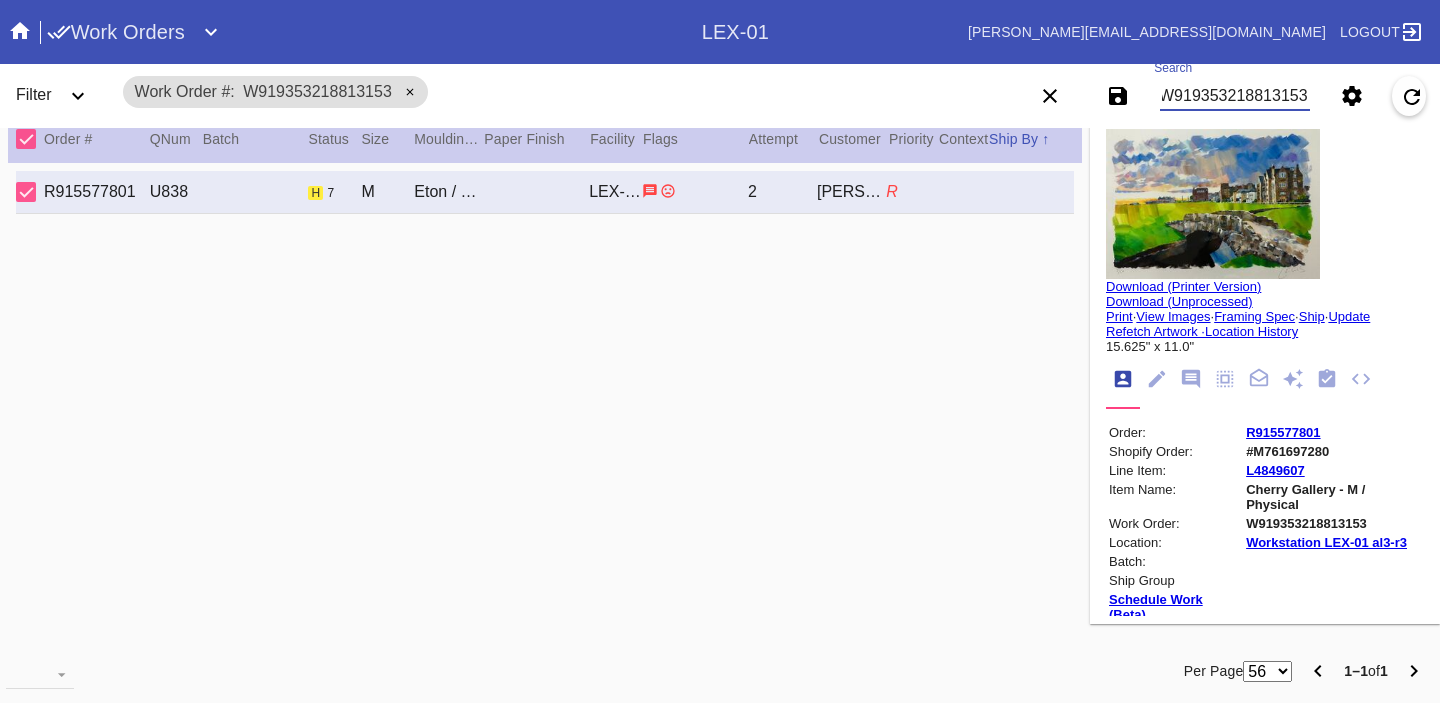 type on "W919353218813153" 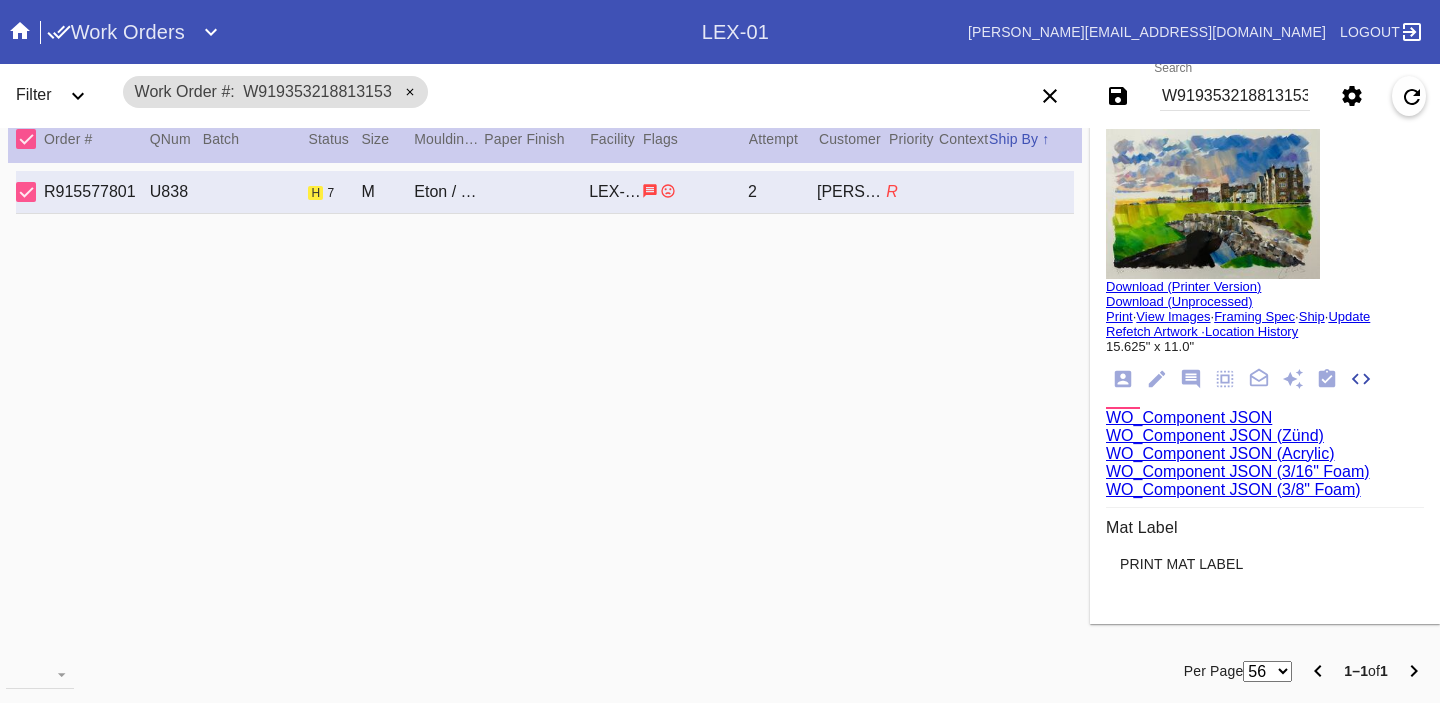 scroll, scrollTop: 370, scrollLeft: 0, axis: vertical 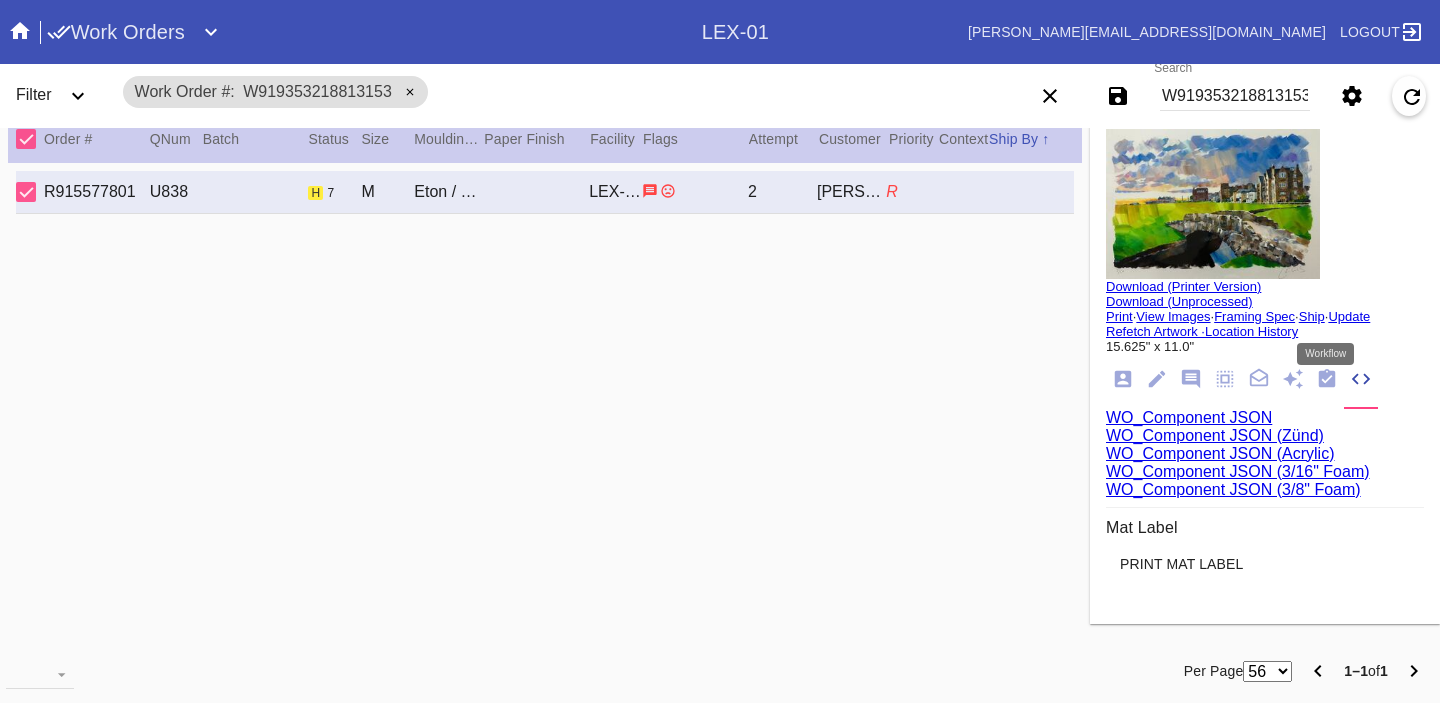 click 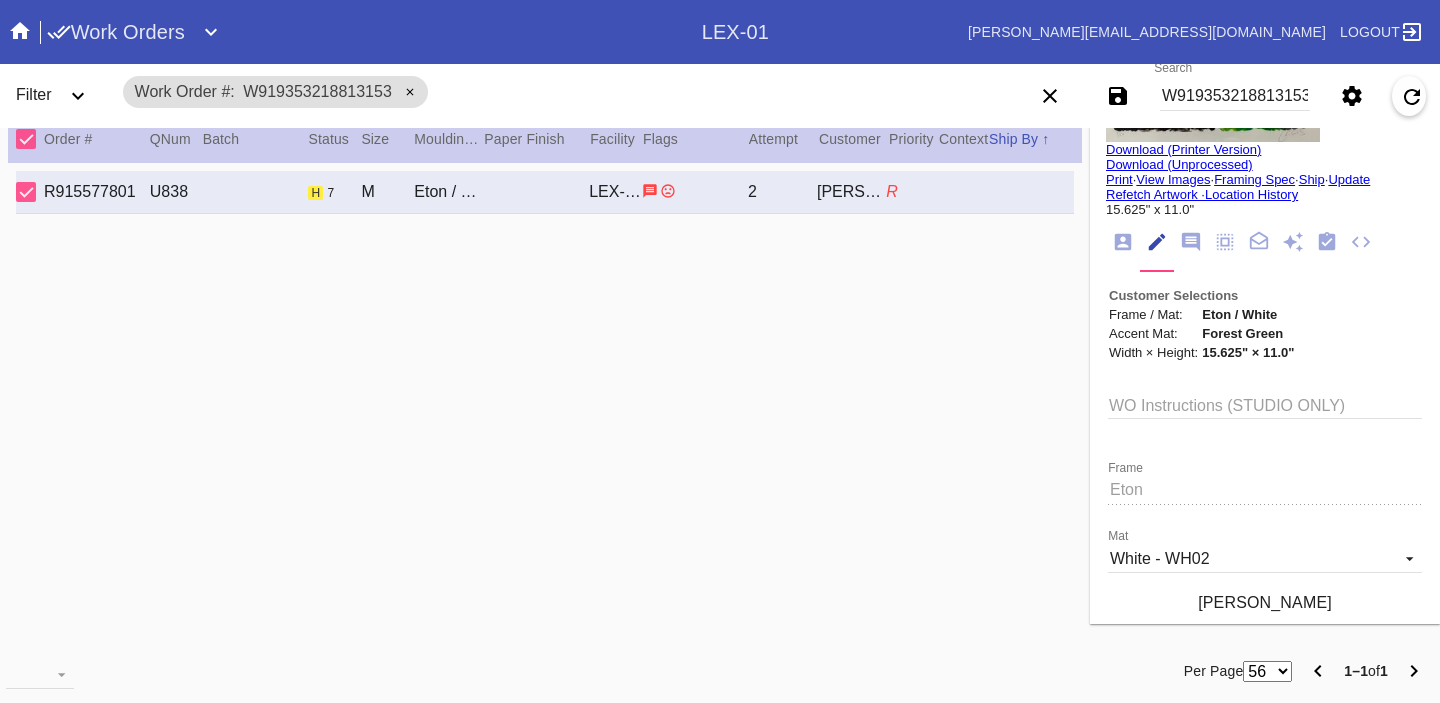 scroll, scrollTop: 9, scrollLeft: 0, axis: vertical 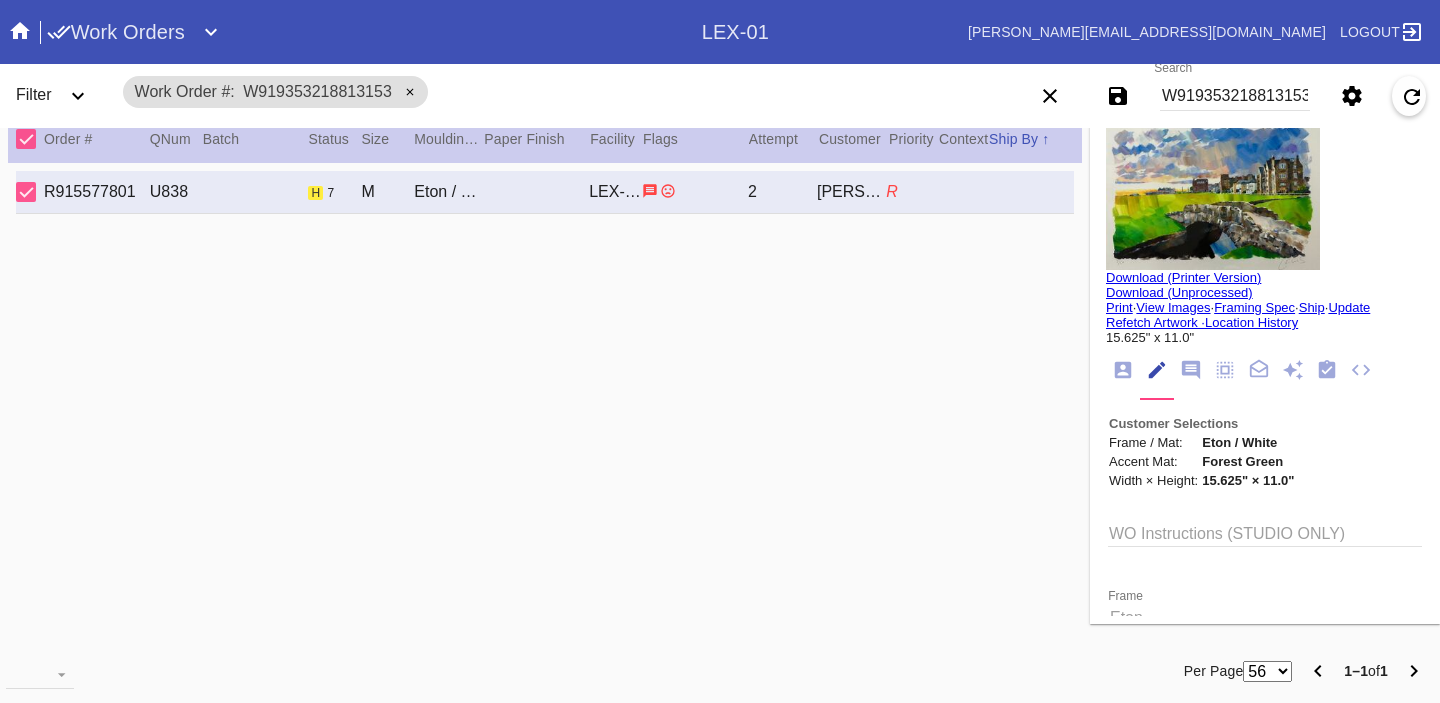 click 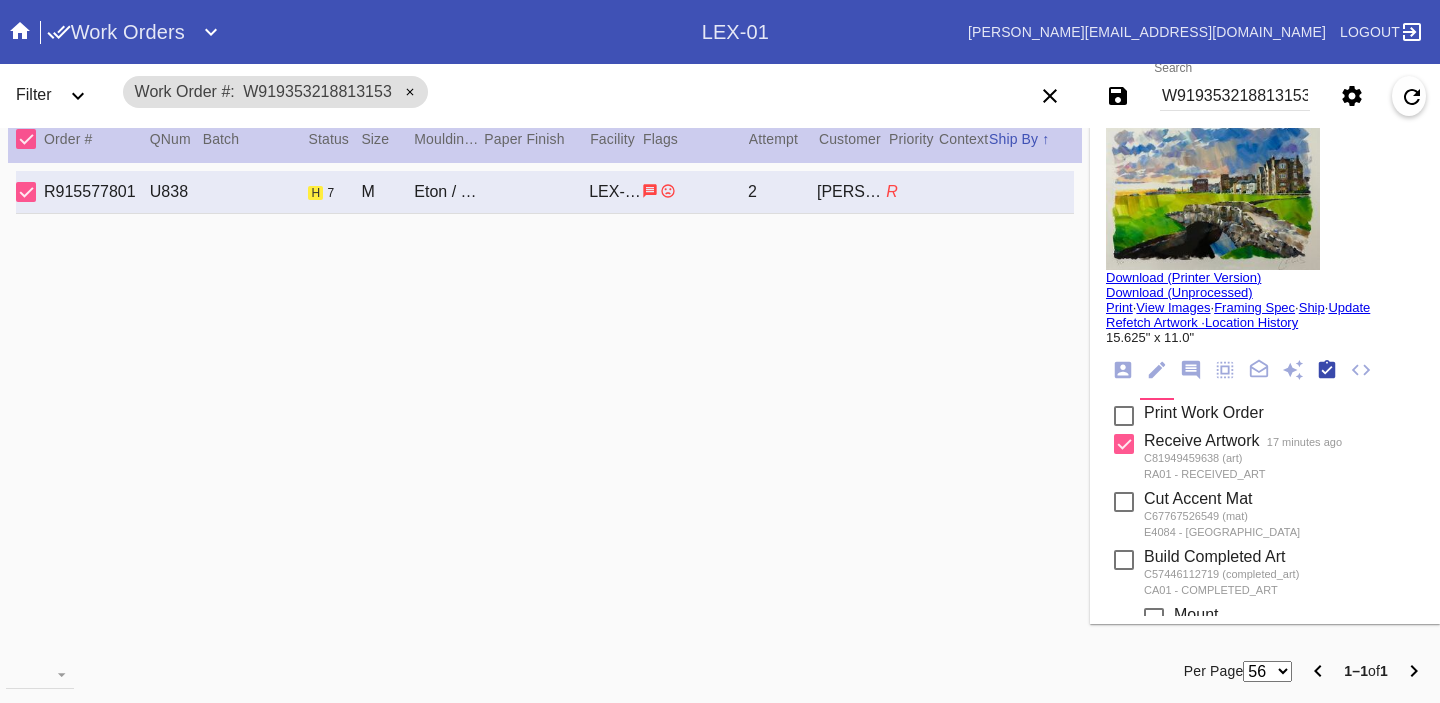 scroll, scrollTop: 320, scrollLeft: 0, axis: vertical 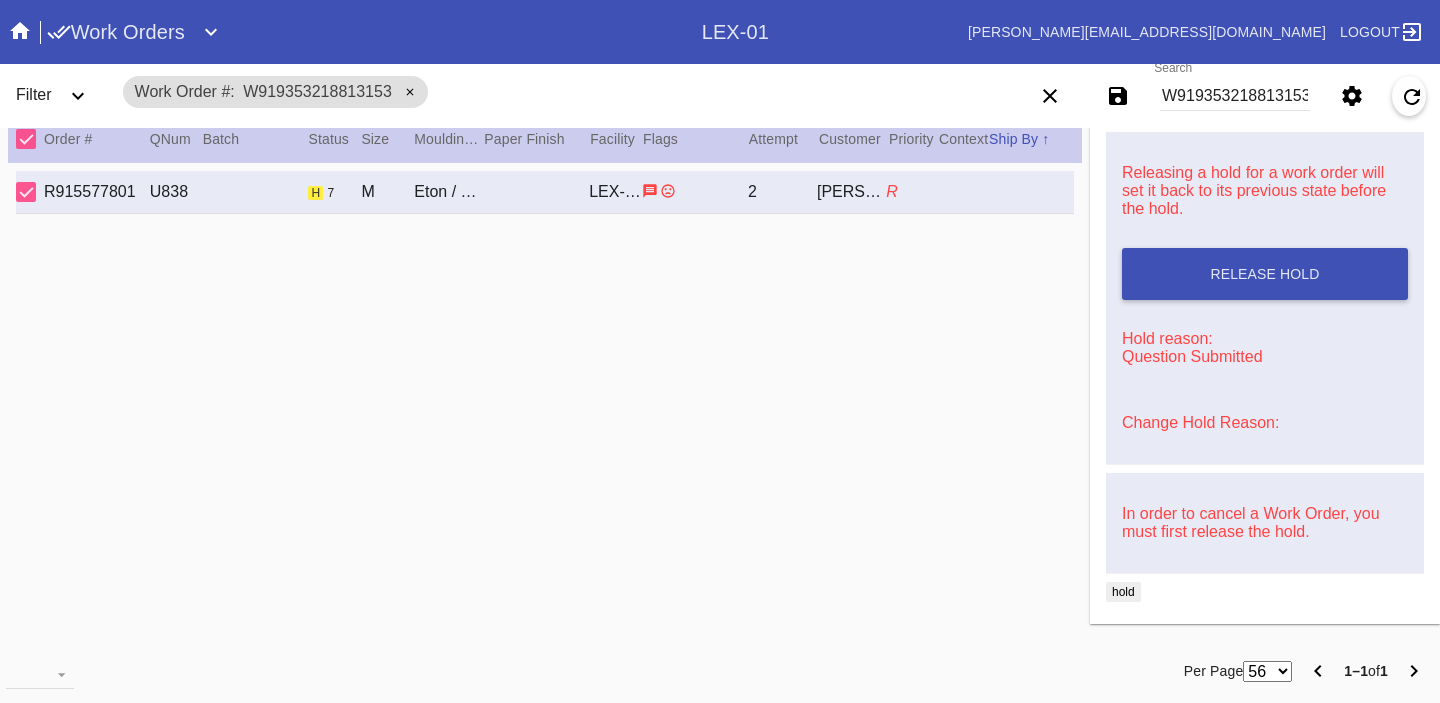 click on "Change Hold Reason:" at bounding box center (1265, 423) 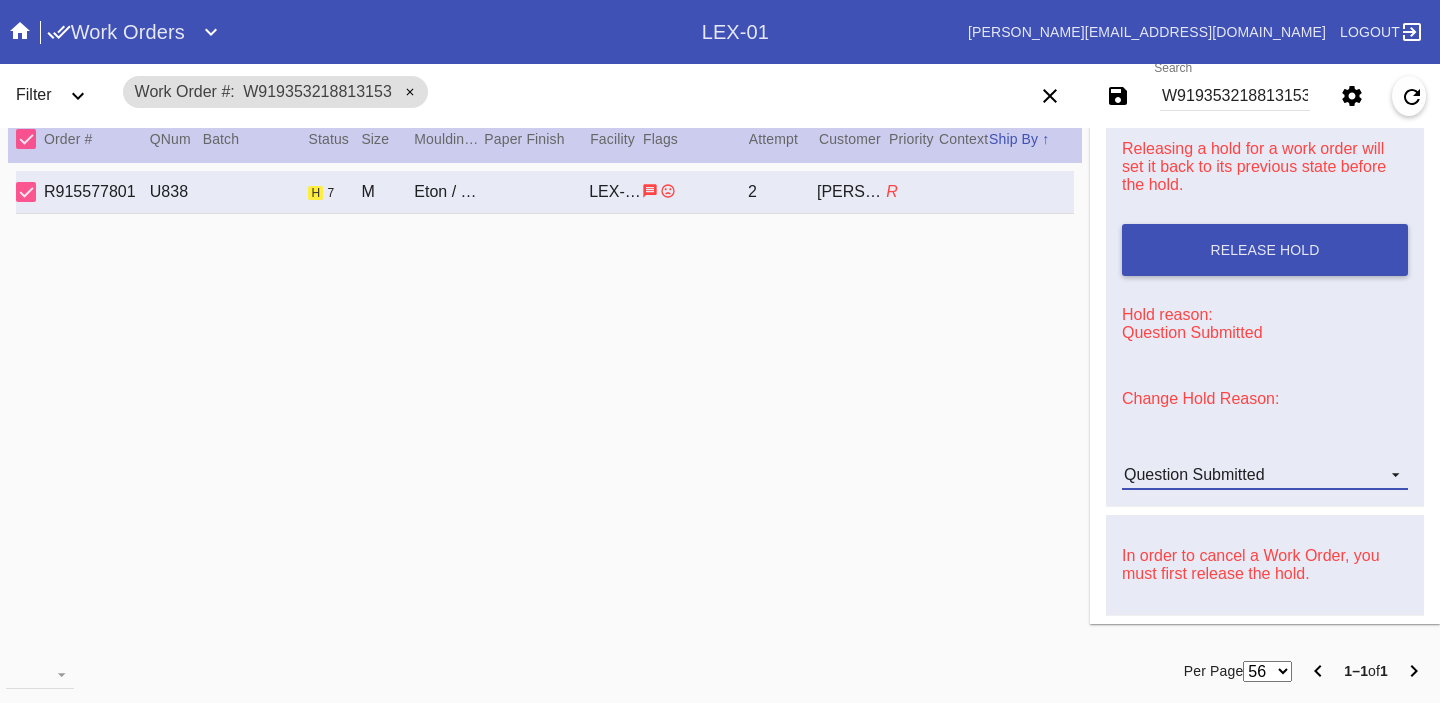 click on "Question Submitted" at bounding box center (1265, 475) 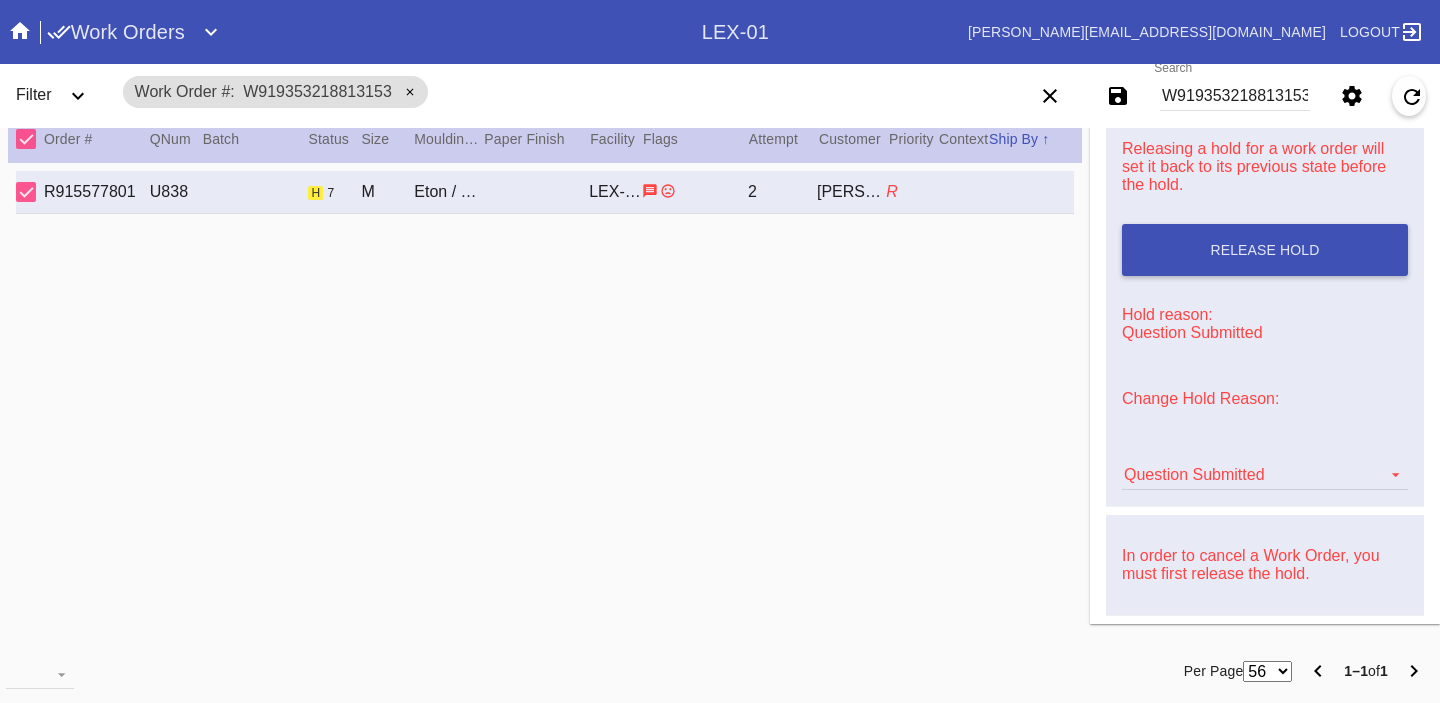 scroll, scrollTop: 616, scrollLeft: 0, axis: vertical 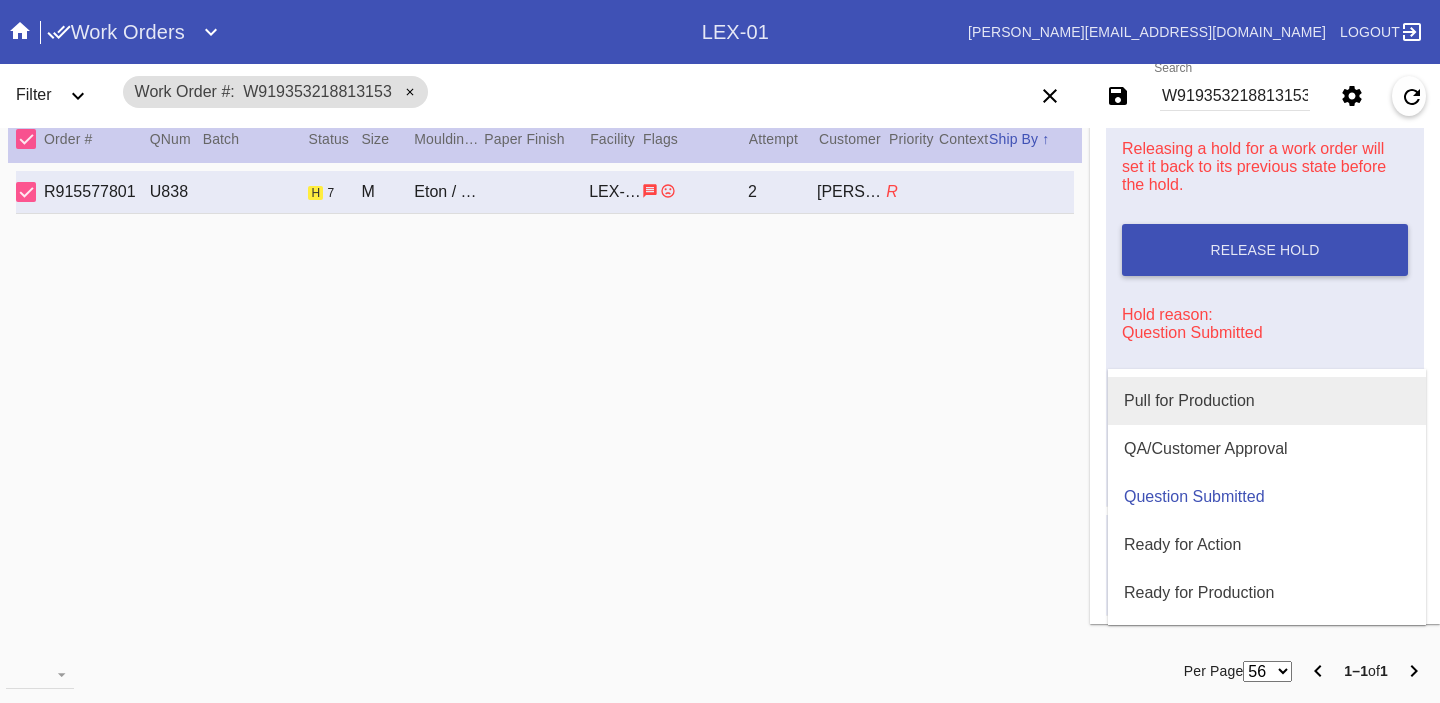click on "Pull for Production" at bounding box center (1189, 401) 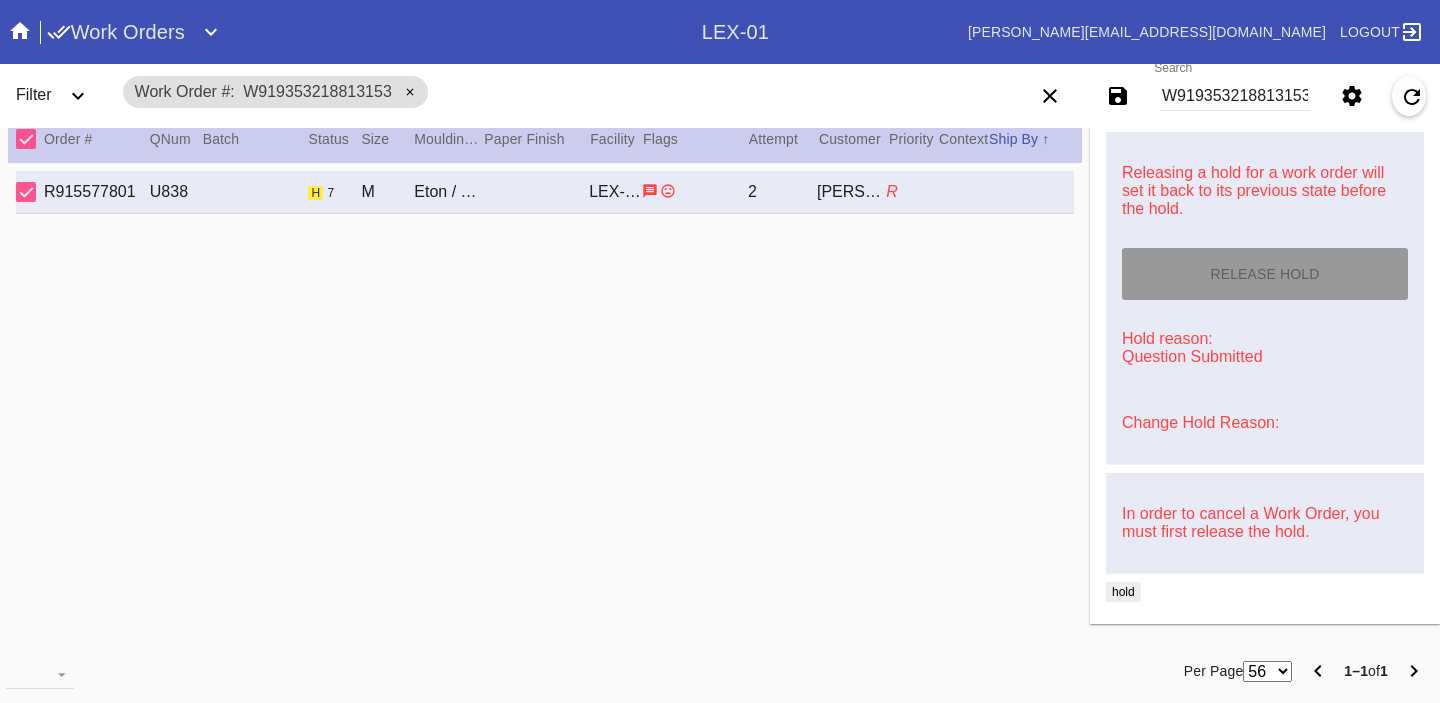 type on "[DATE]" 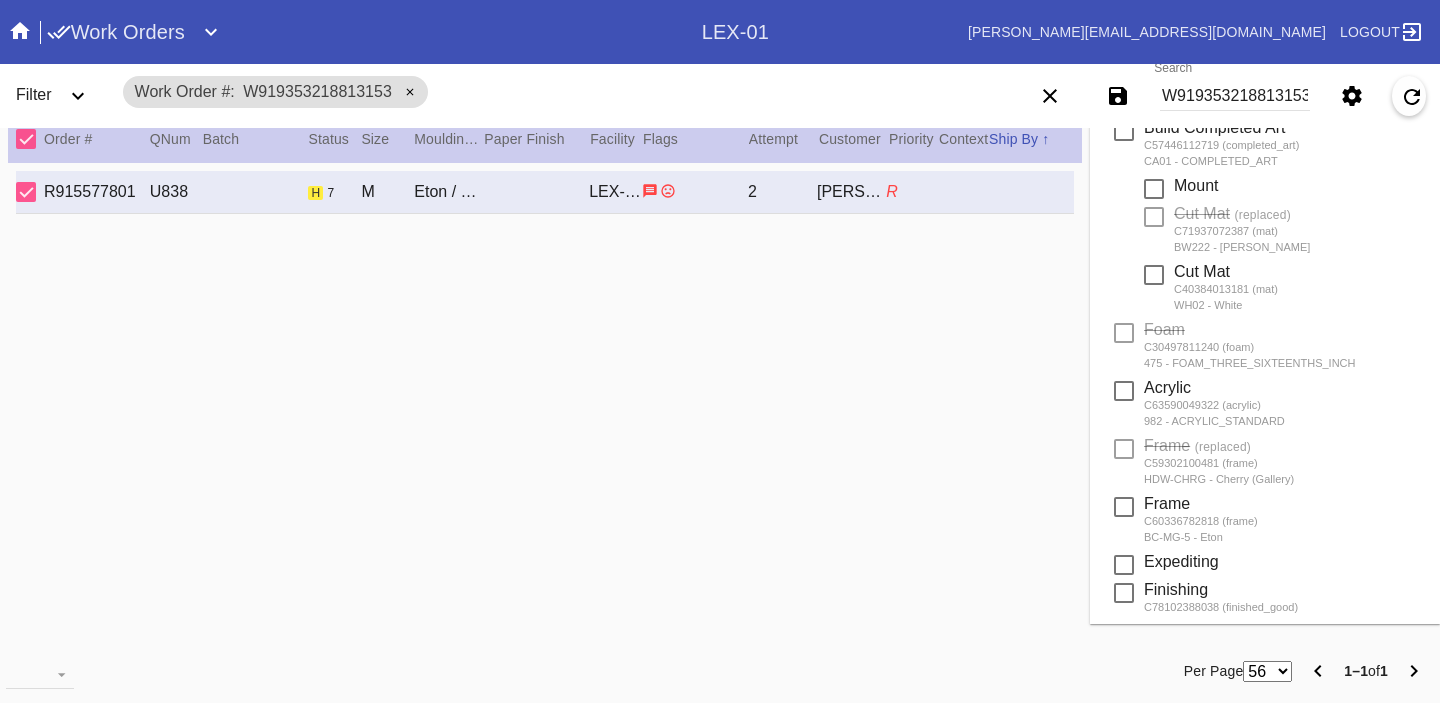 scroll, scrollTop: 0, scrollLeft: 0, axis: both 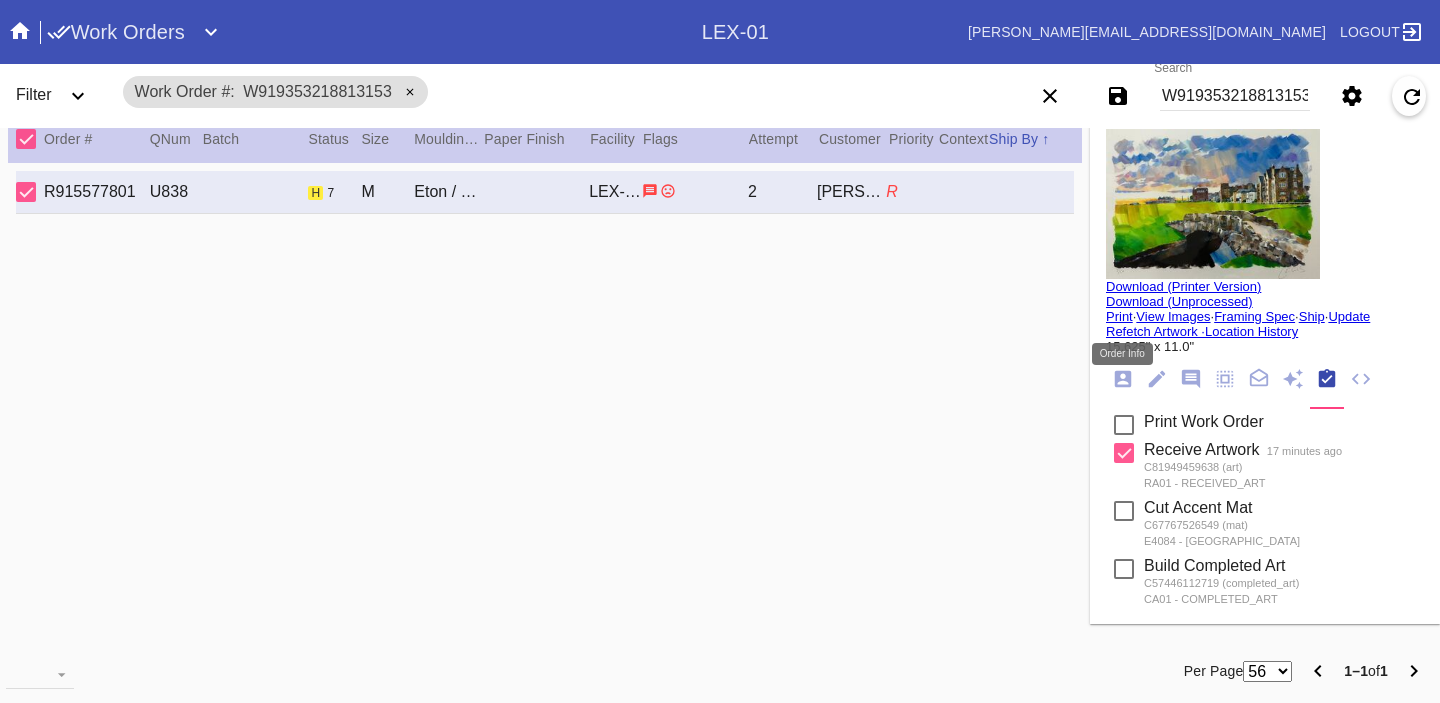 click 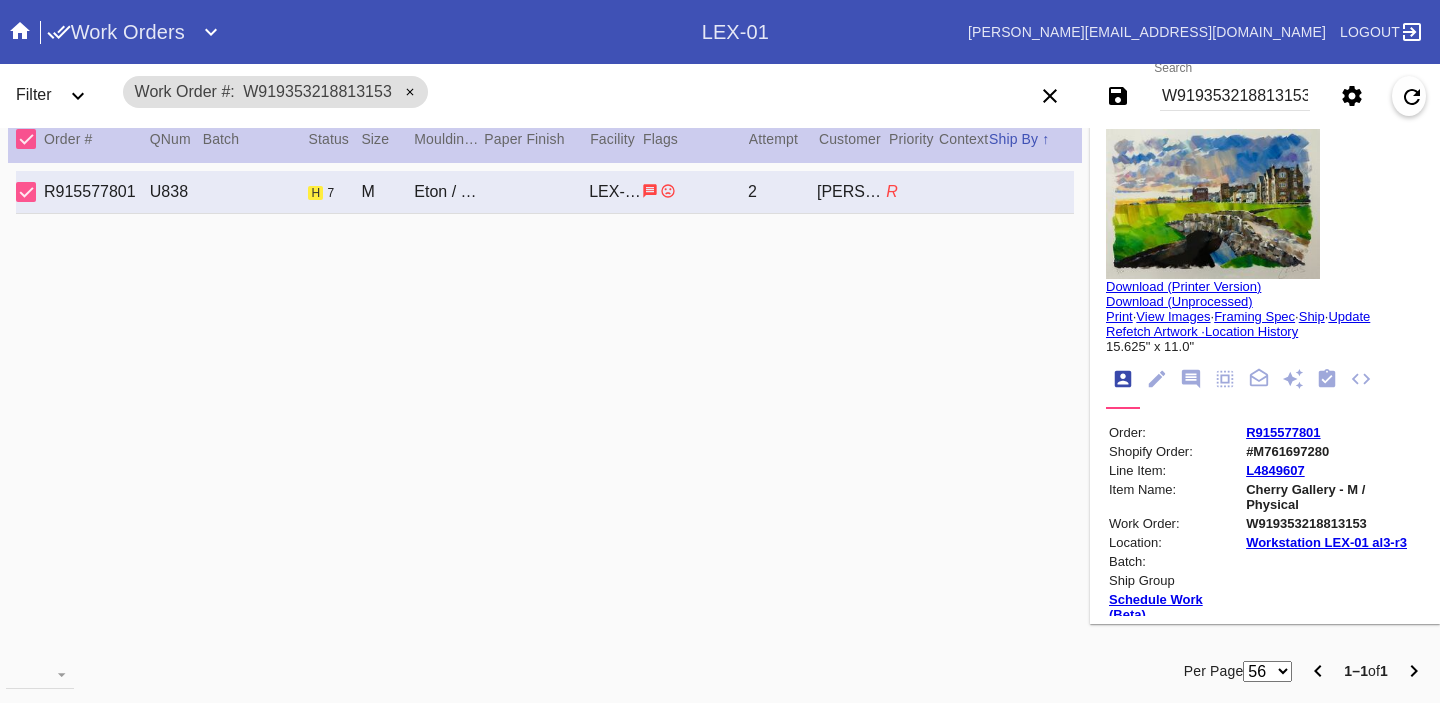 click on "R915577801" at bounding box center (1283, 432) 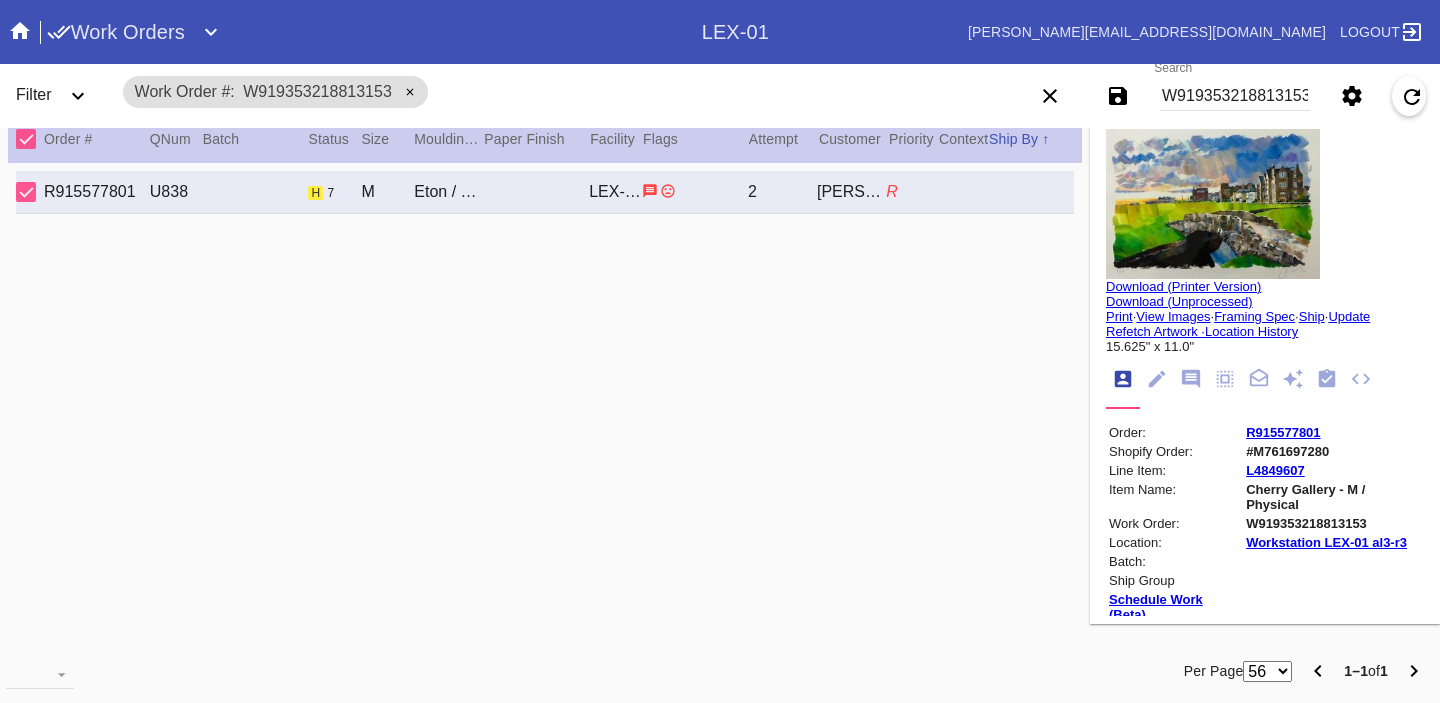 click on "W919353218813153" at bounding box center [1235, 96] 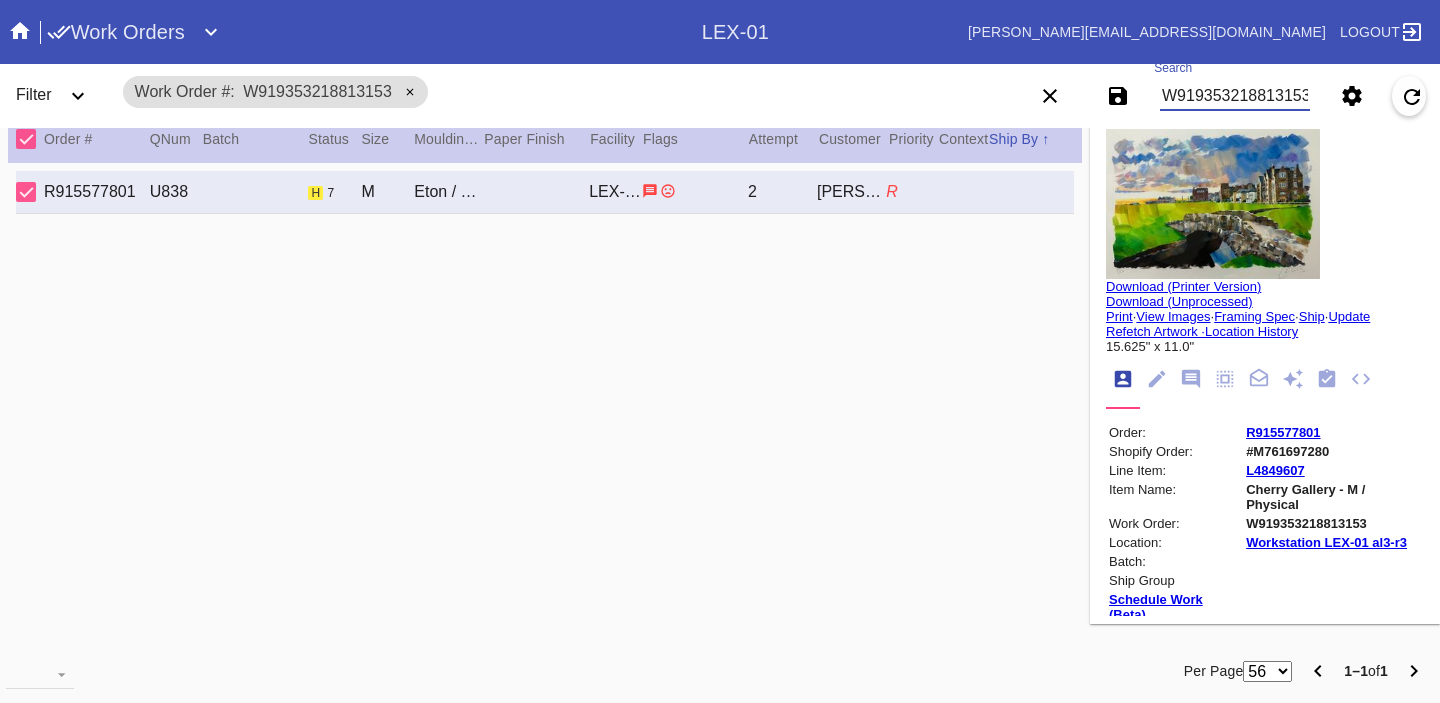 click on "W919353218813153" at bounding box center (1235, 96) 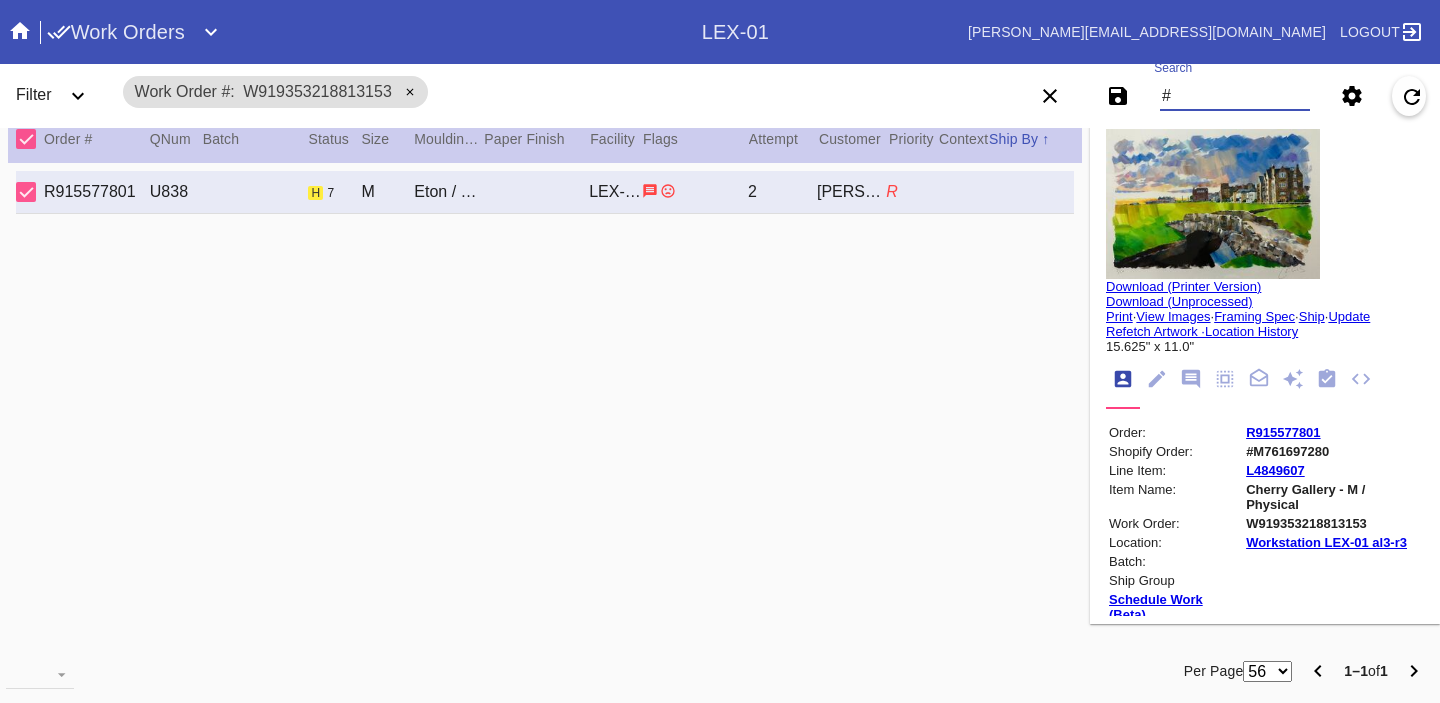 paste on "M761719528" 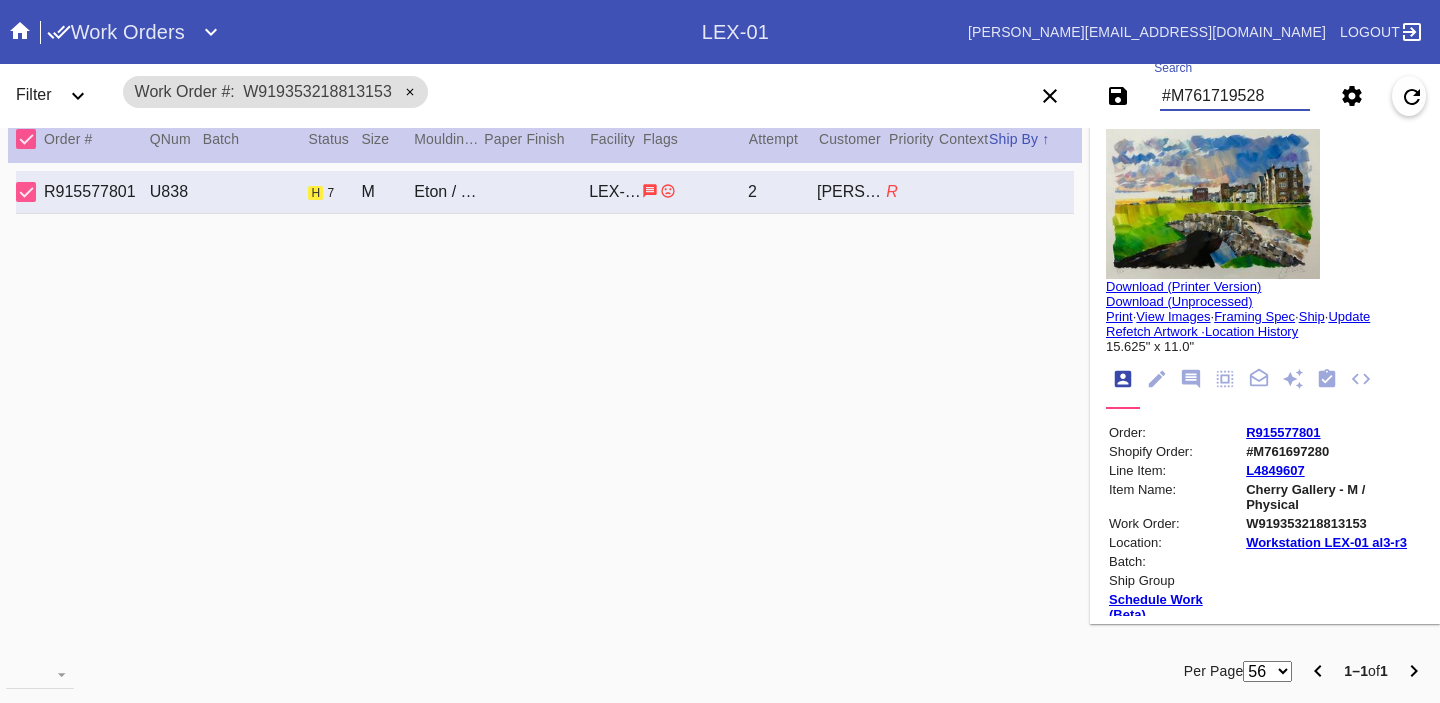 type on "#M761719528" 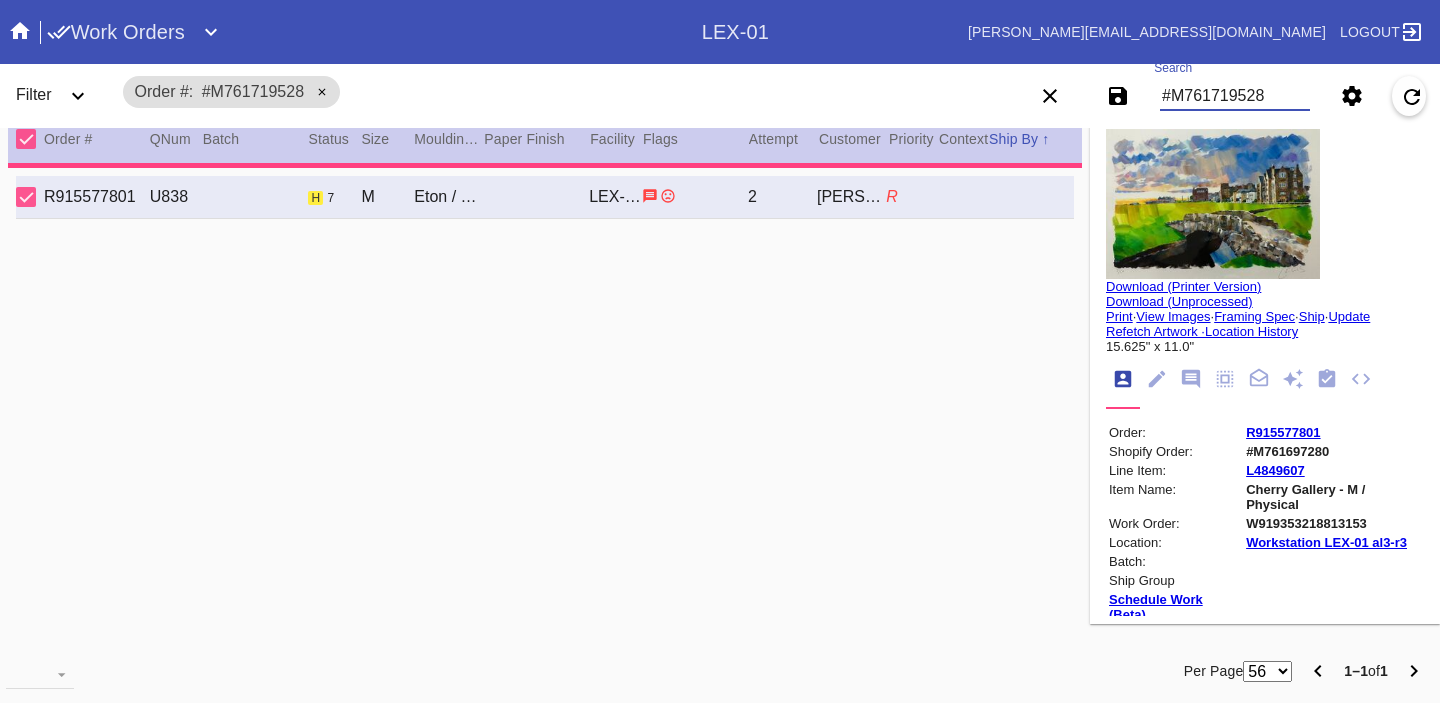 type on "0.0" 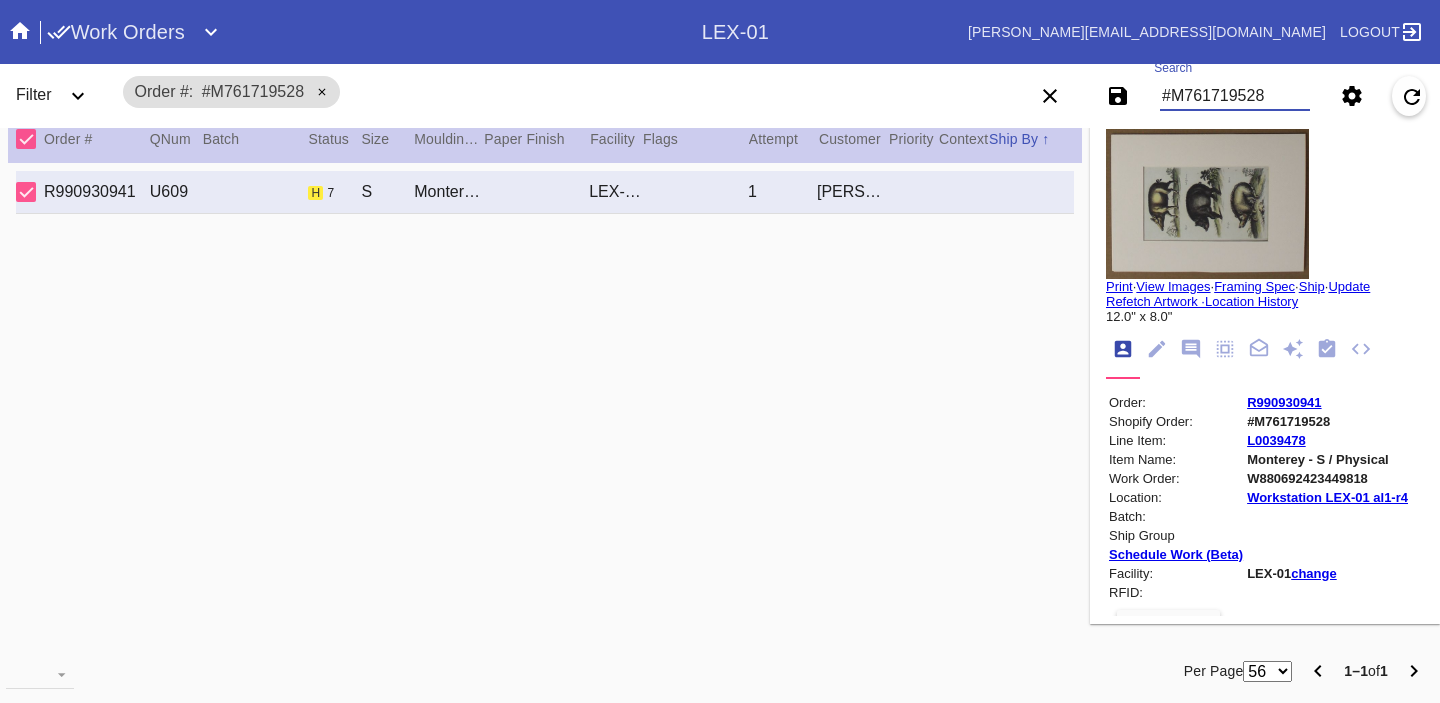 click on "Print  ·  View Images  ·  Framing Spec  ·  Ship  ·  Update   Refetch Artwork ·  Location History 12.0" x 8.0"" at bounding box center [1265, 301] 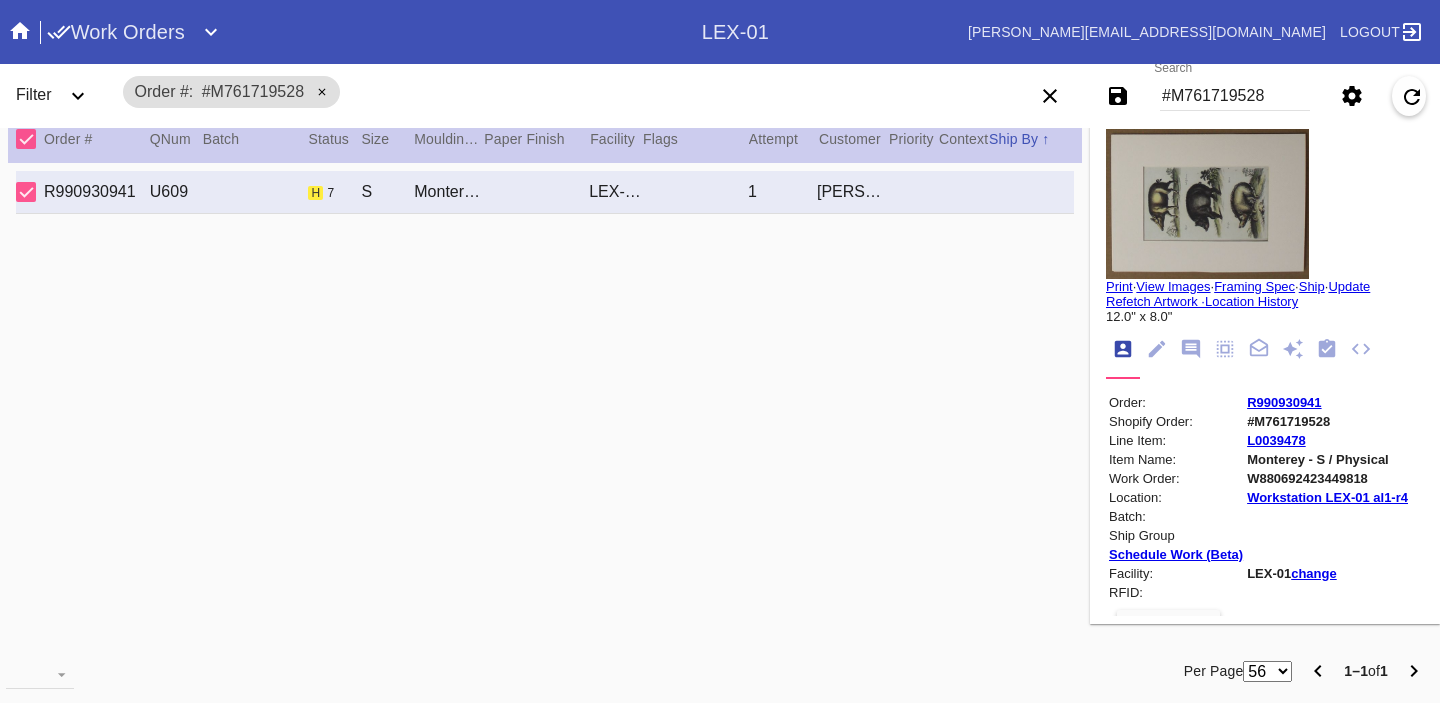 click on "Update" at bounding box center [1349, 286] 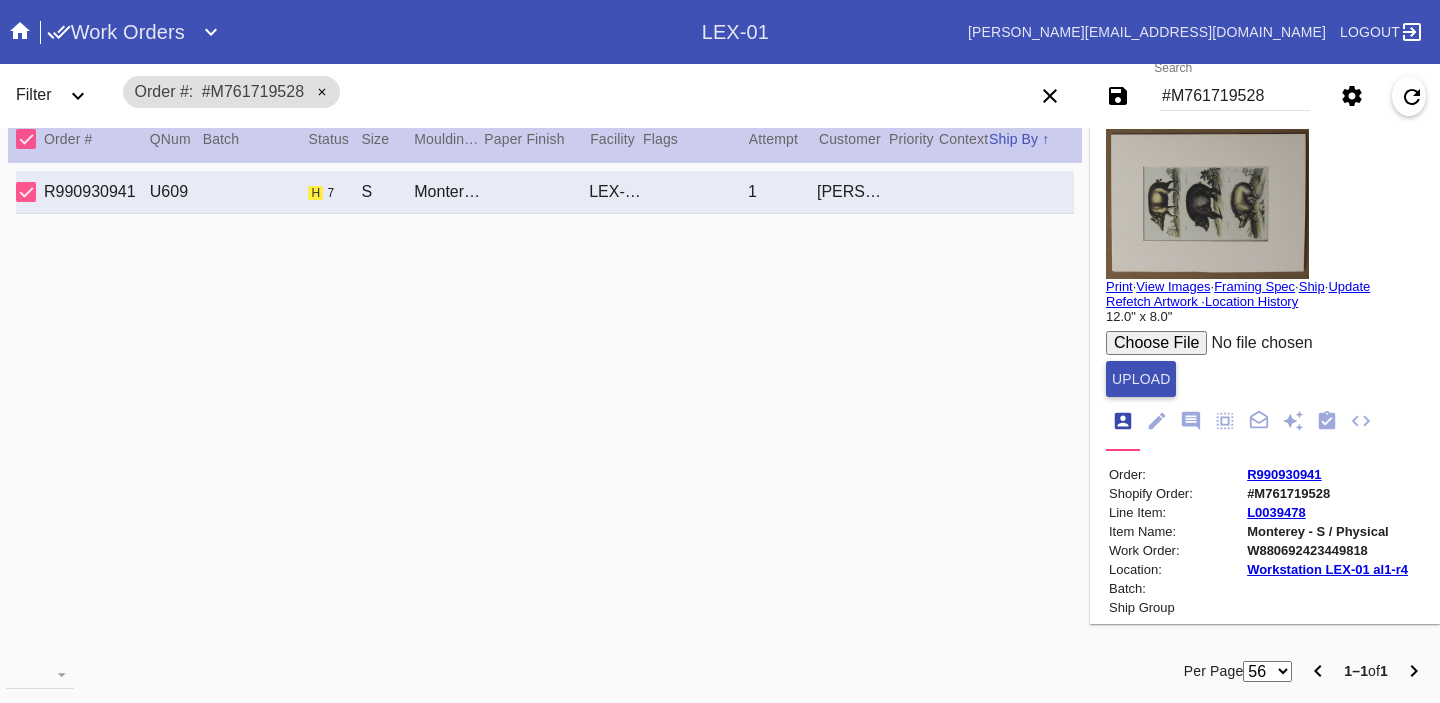 click at bounding box center (1257, 343) 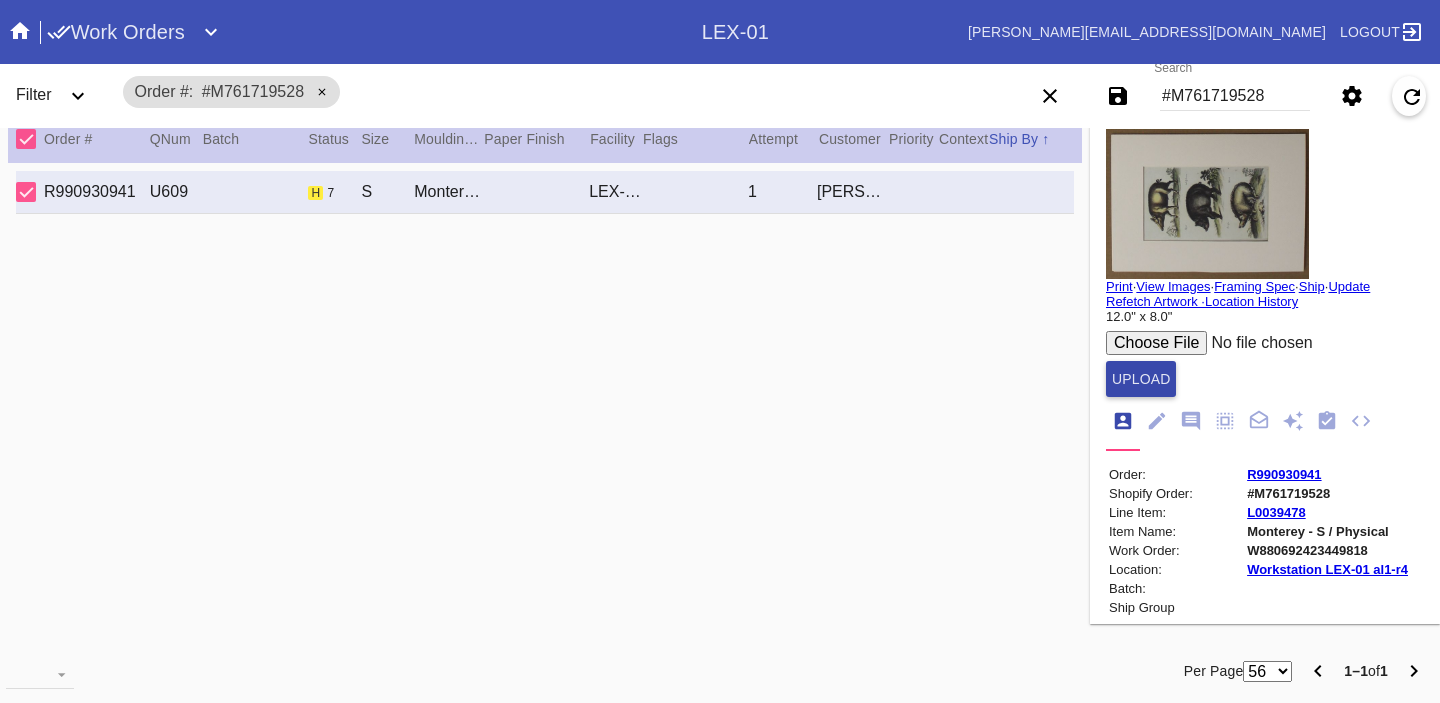 click on "Upload" at bounding box center [1141, 379] 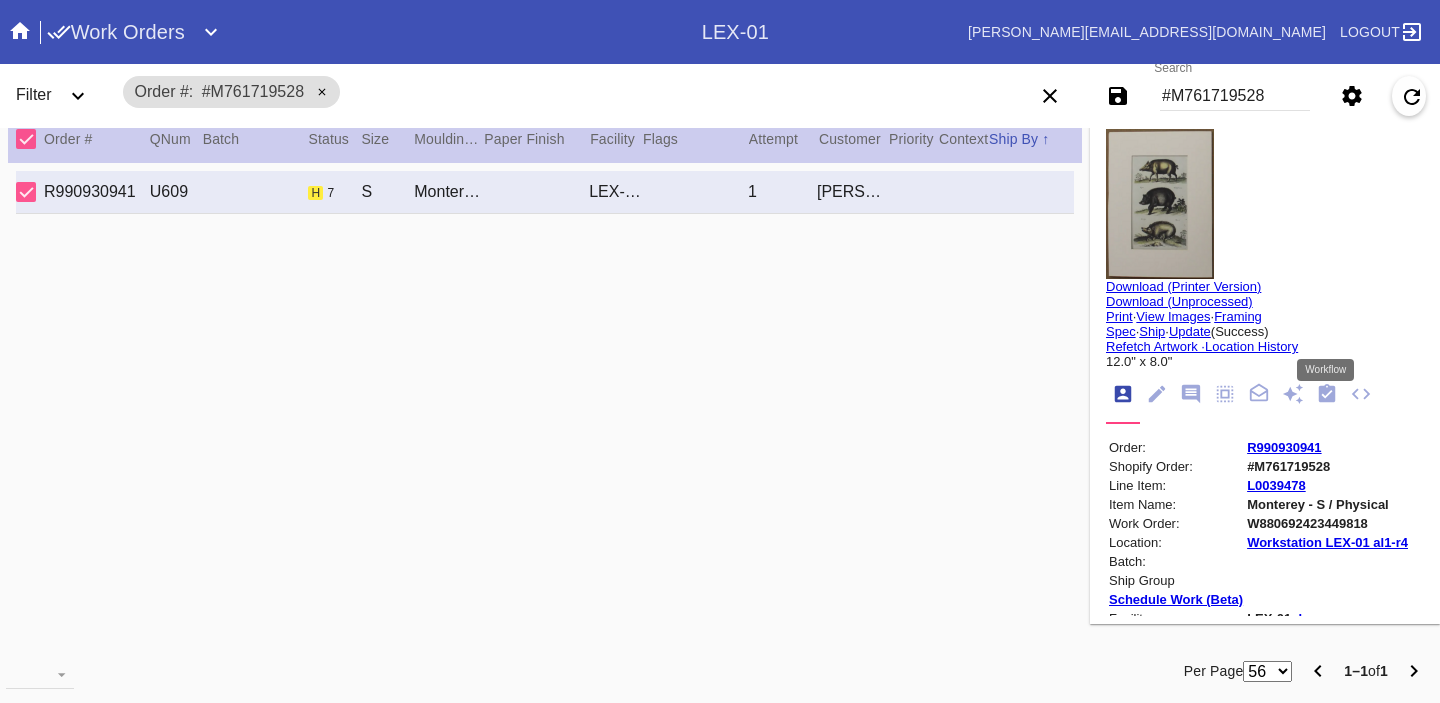 click 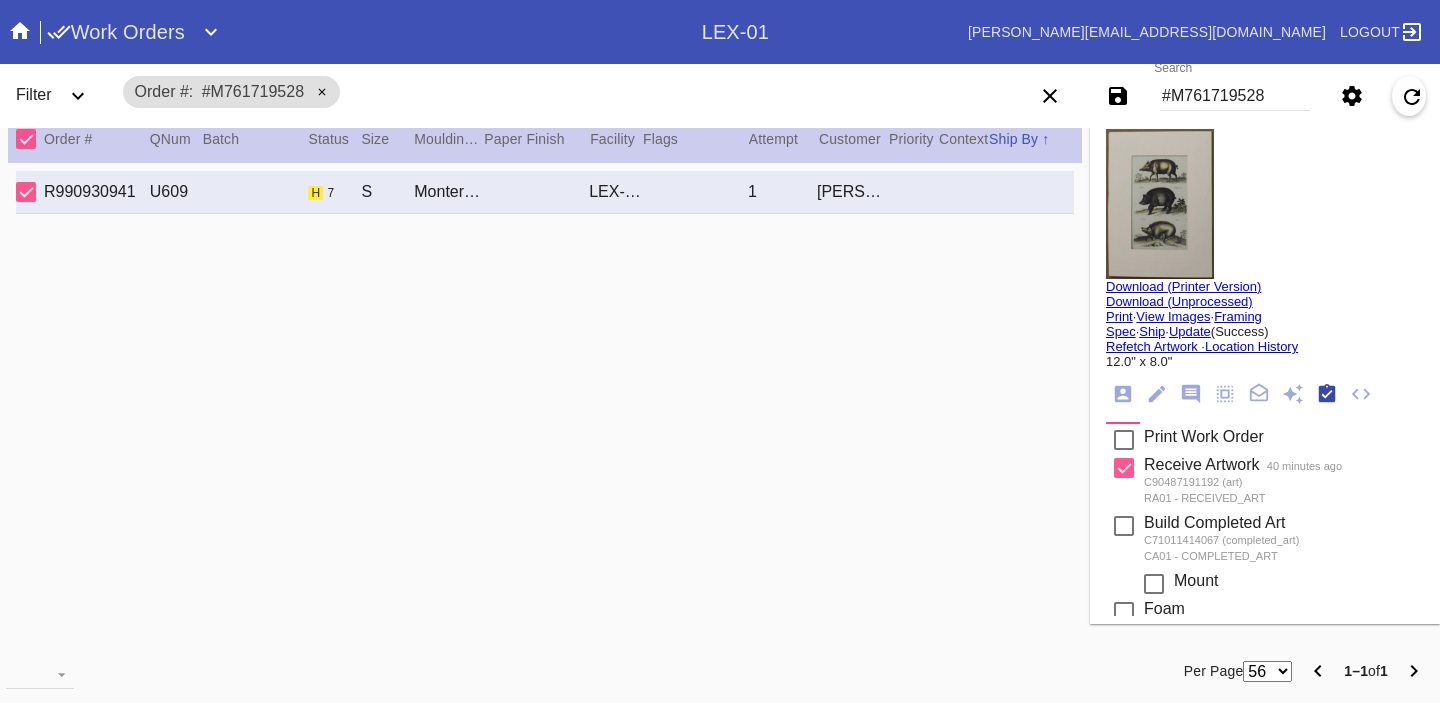 scroll, scrollTop: 320, scrollLeft: 0, axis: vertical 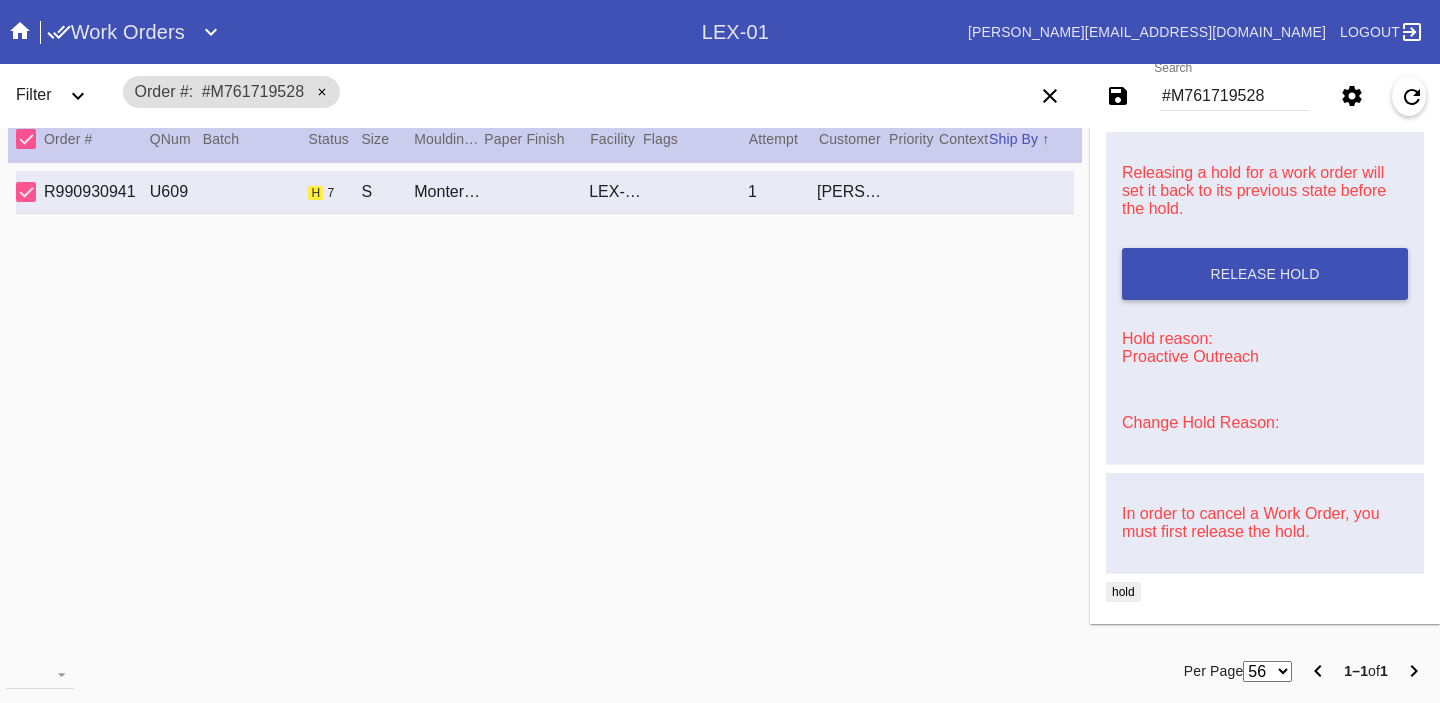 click on "Change Hold Reason:" at bounding box center (1265, 423) 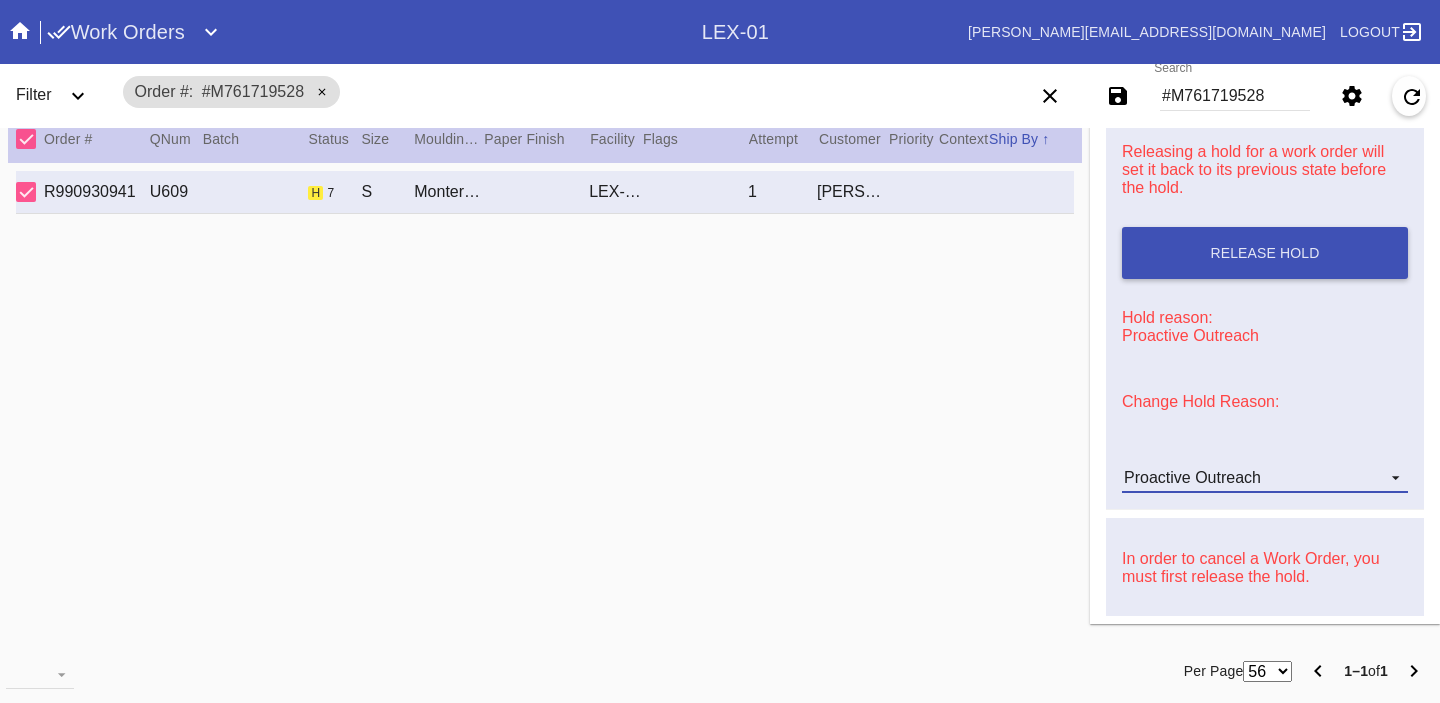 click on "Proactive Outreach" at bounding box center [1192, 477] 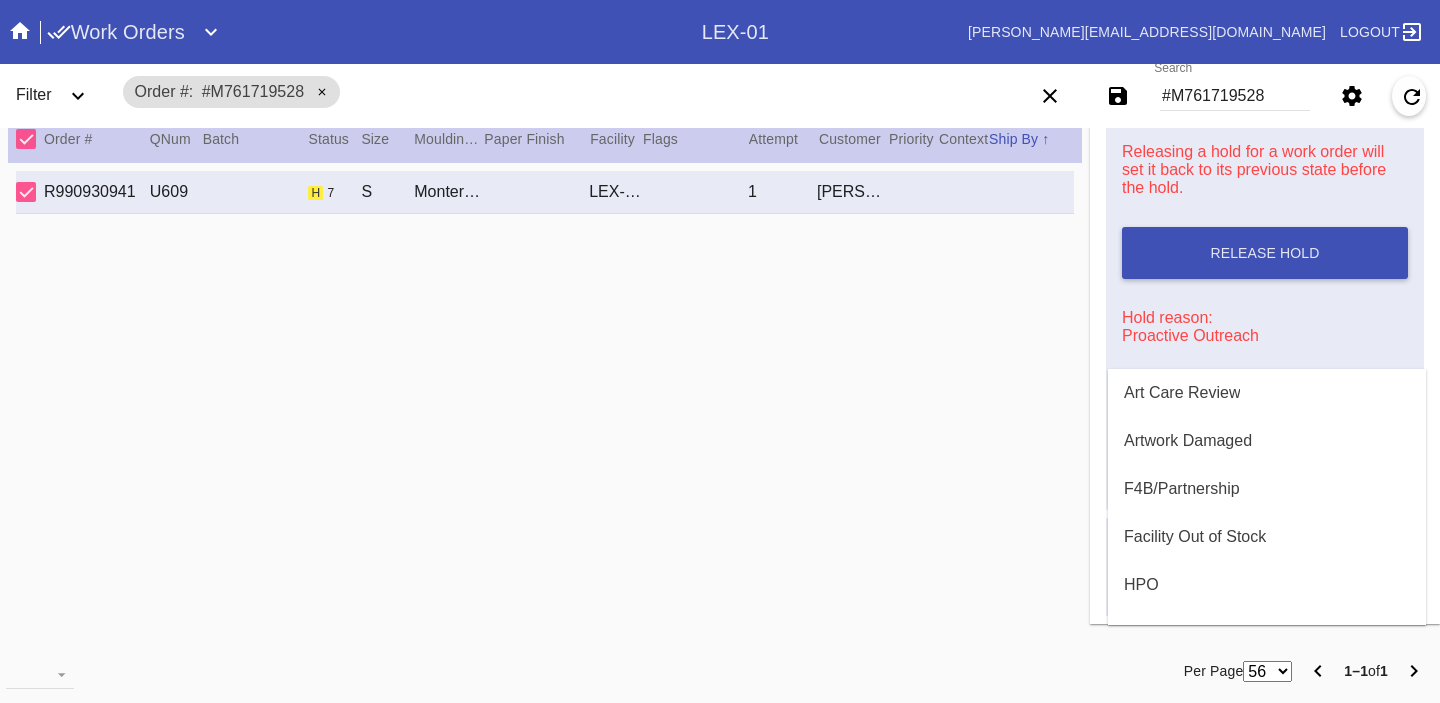 scroll, scrollTop: 472, scrollLeft: 0, axis: vertical 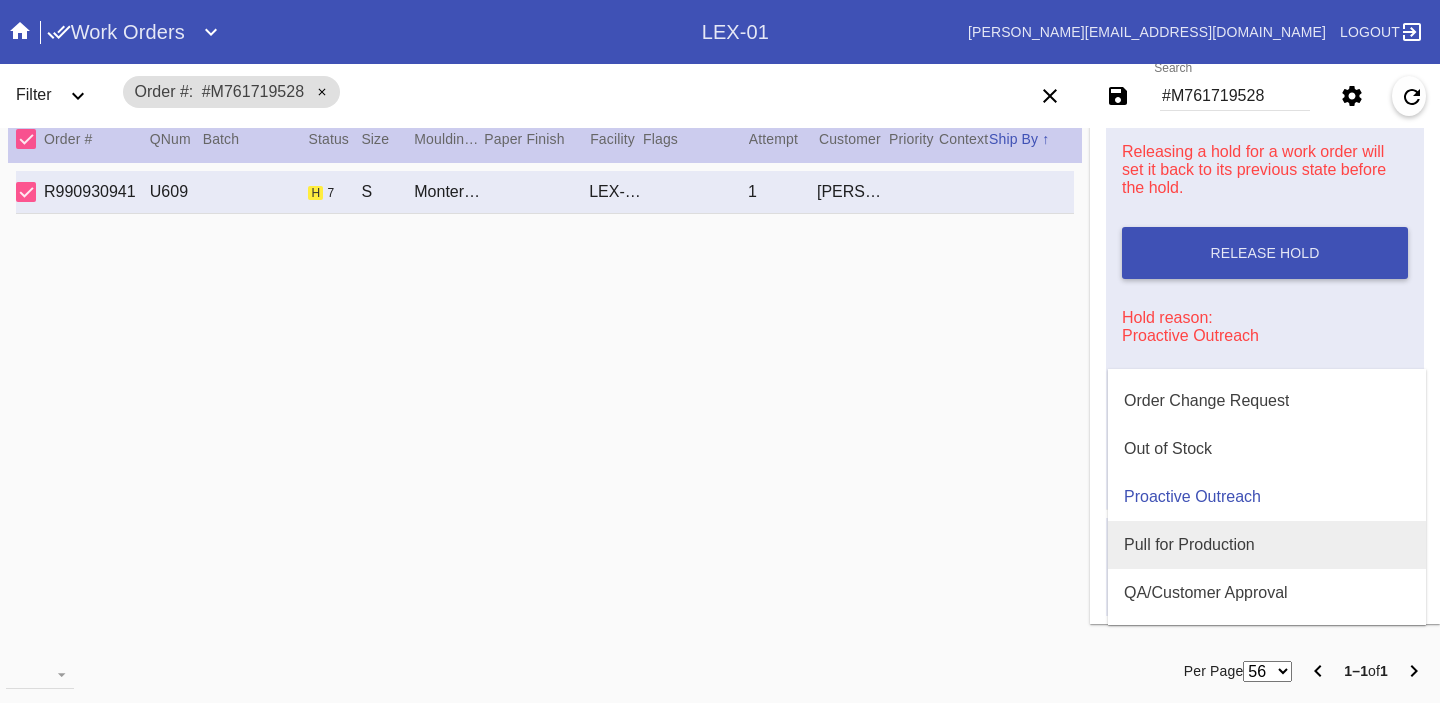 click on "Pull for Production" at bounding box center [1189, 545] 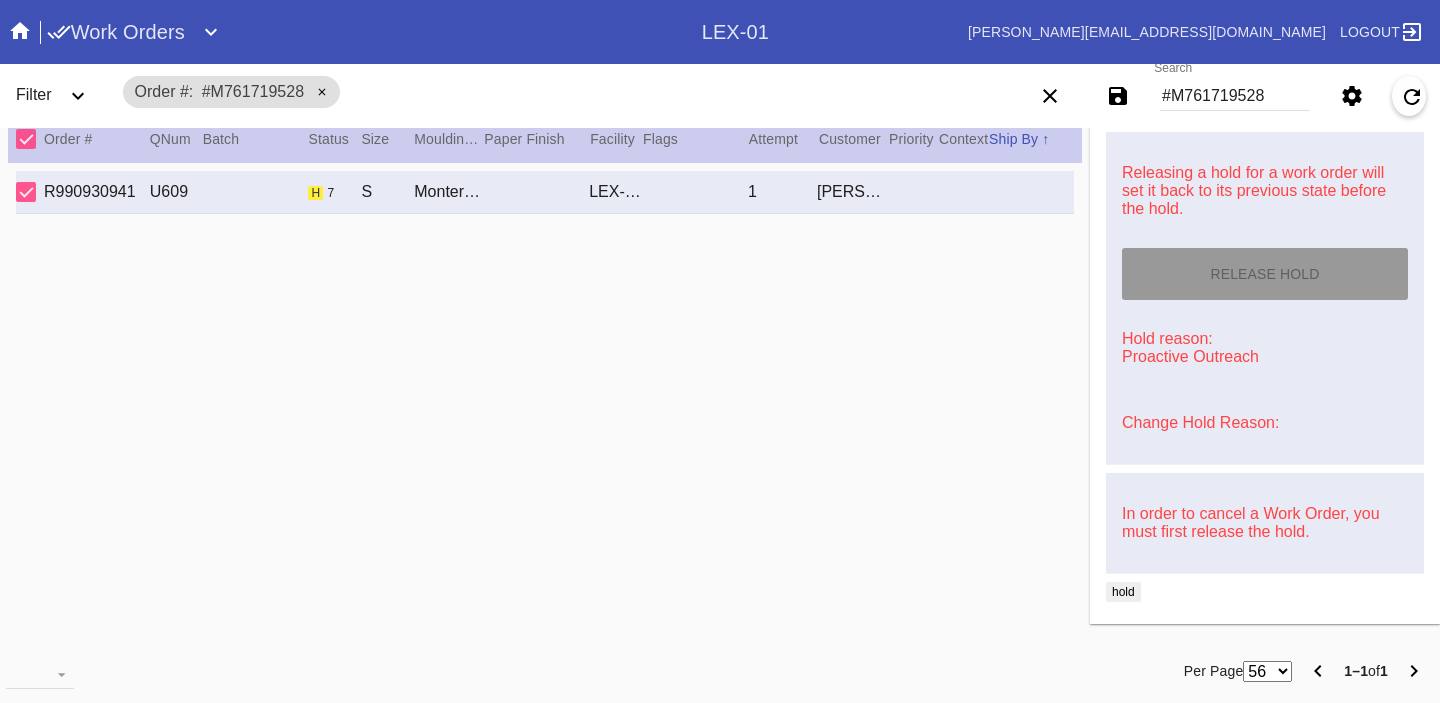 type on "[DATE]" 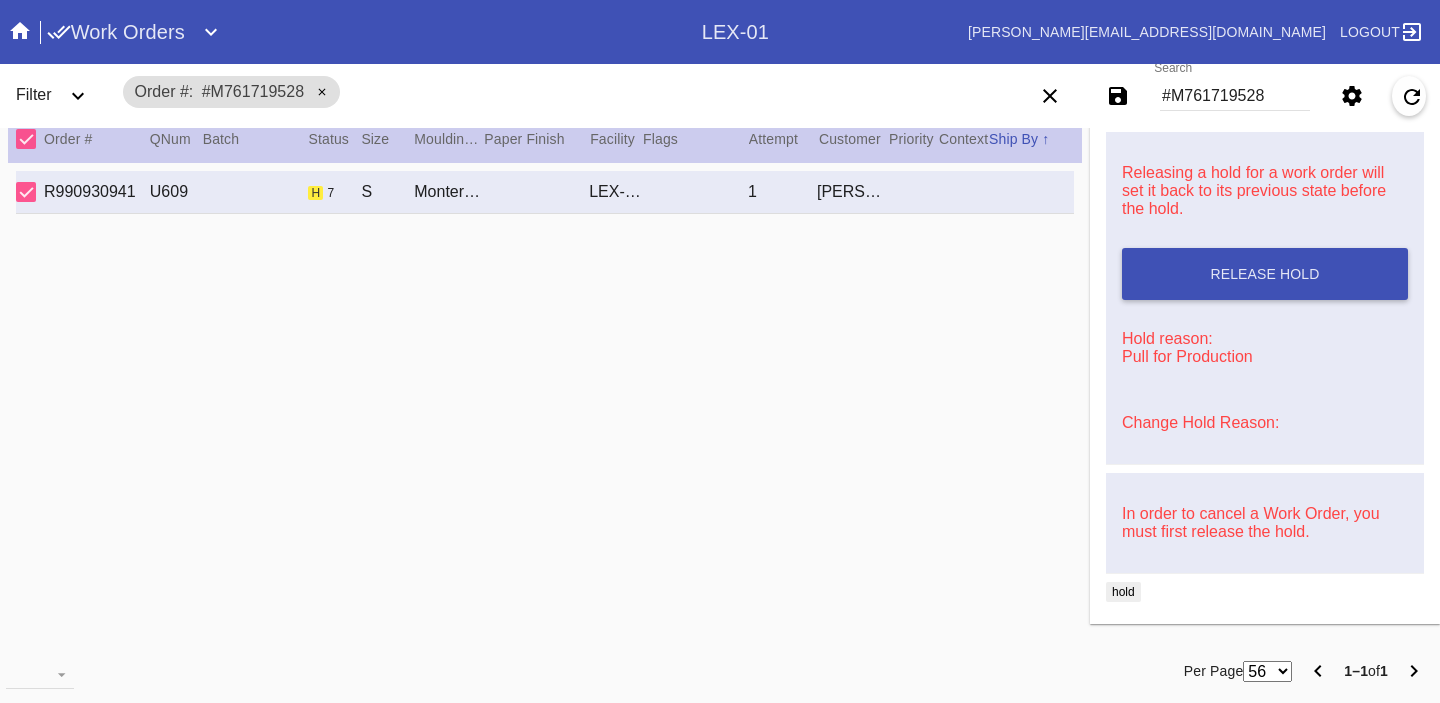 scroll, scrollTop: 0, scrollLeft: 0, axis: both 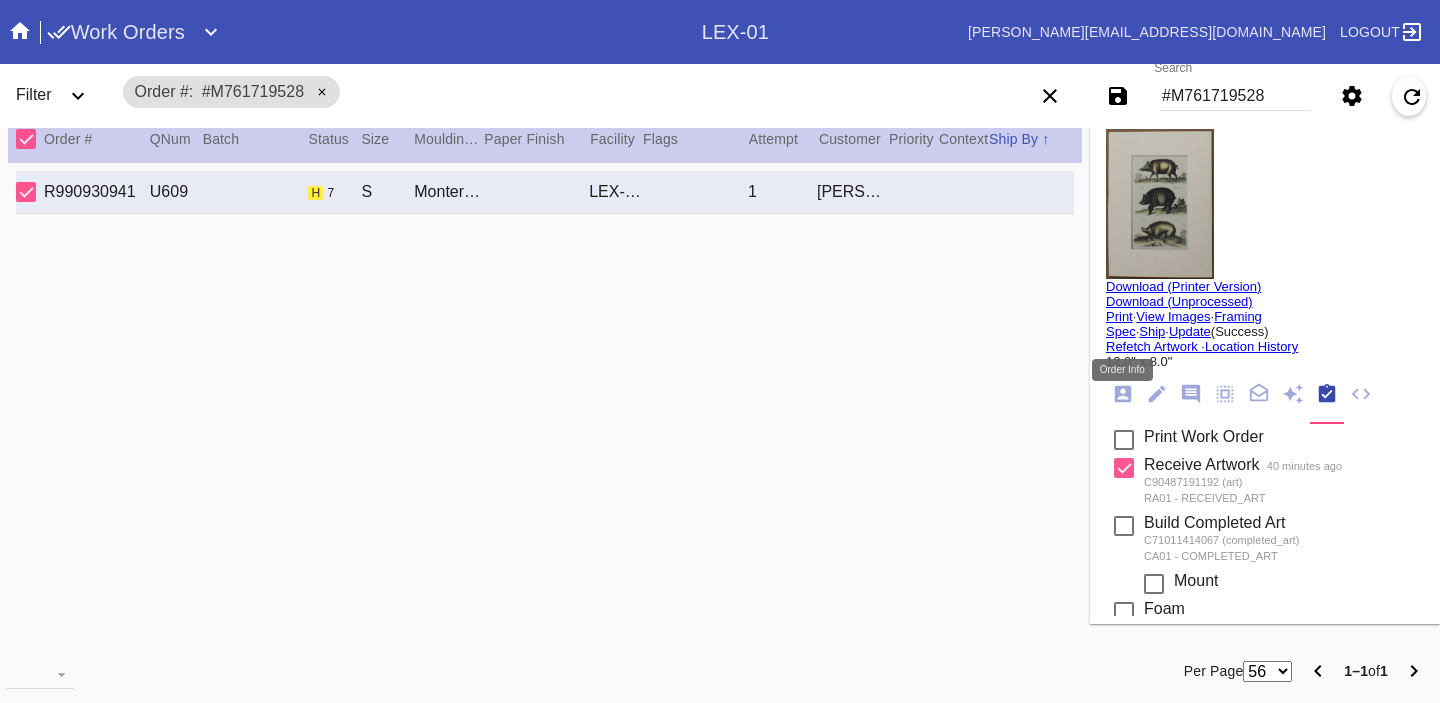 click 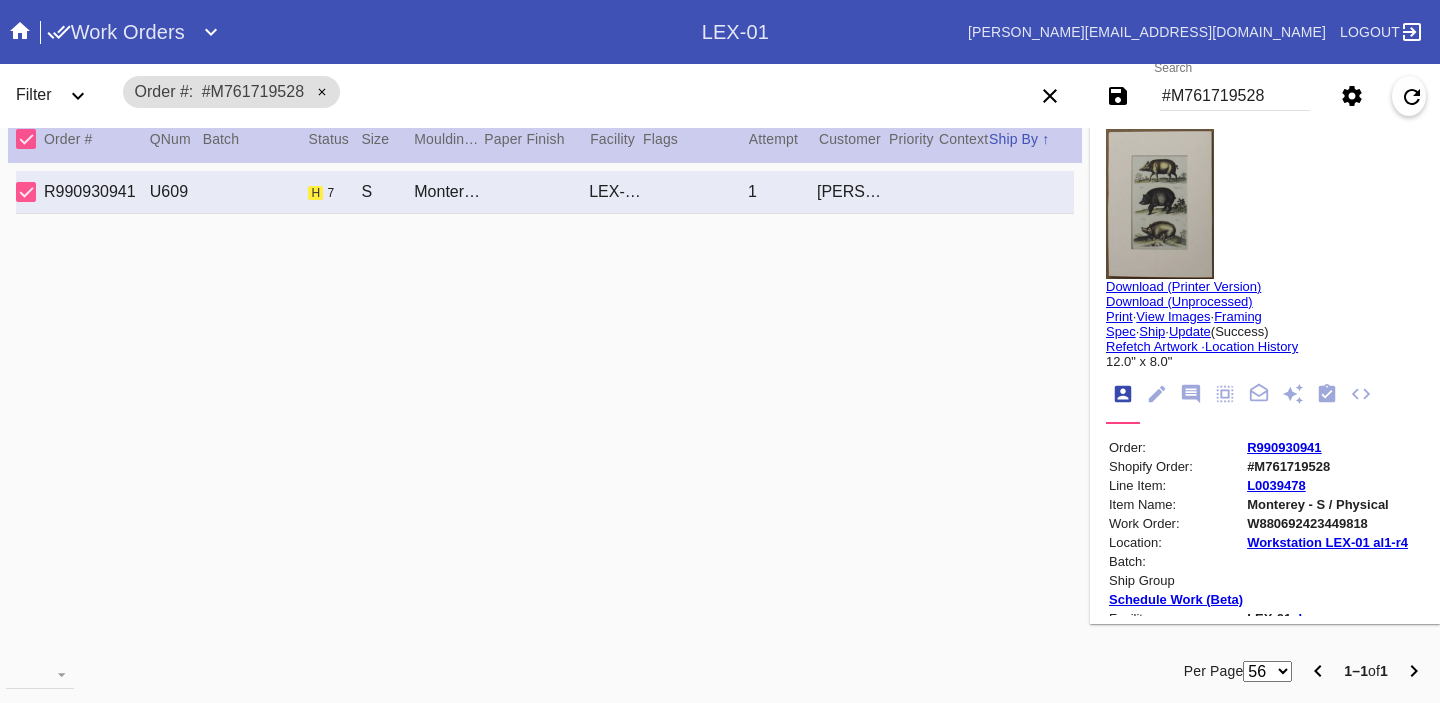 click on "R990930941" at bounding box center [1284, 447] 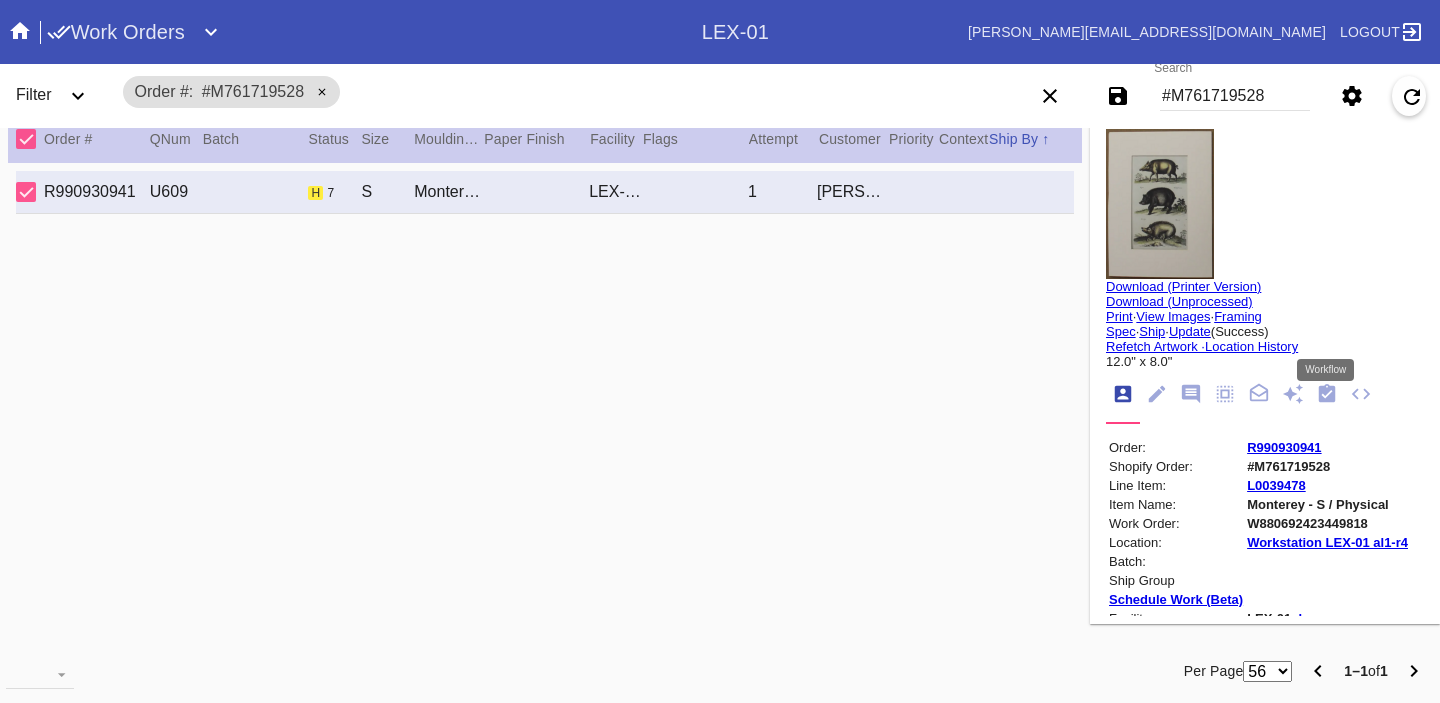 click 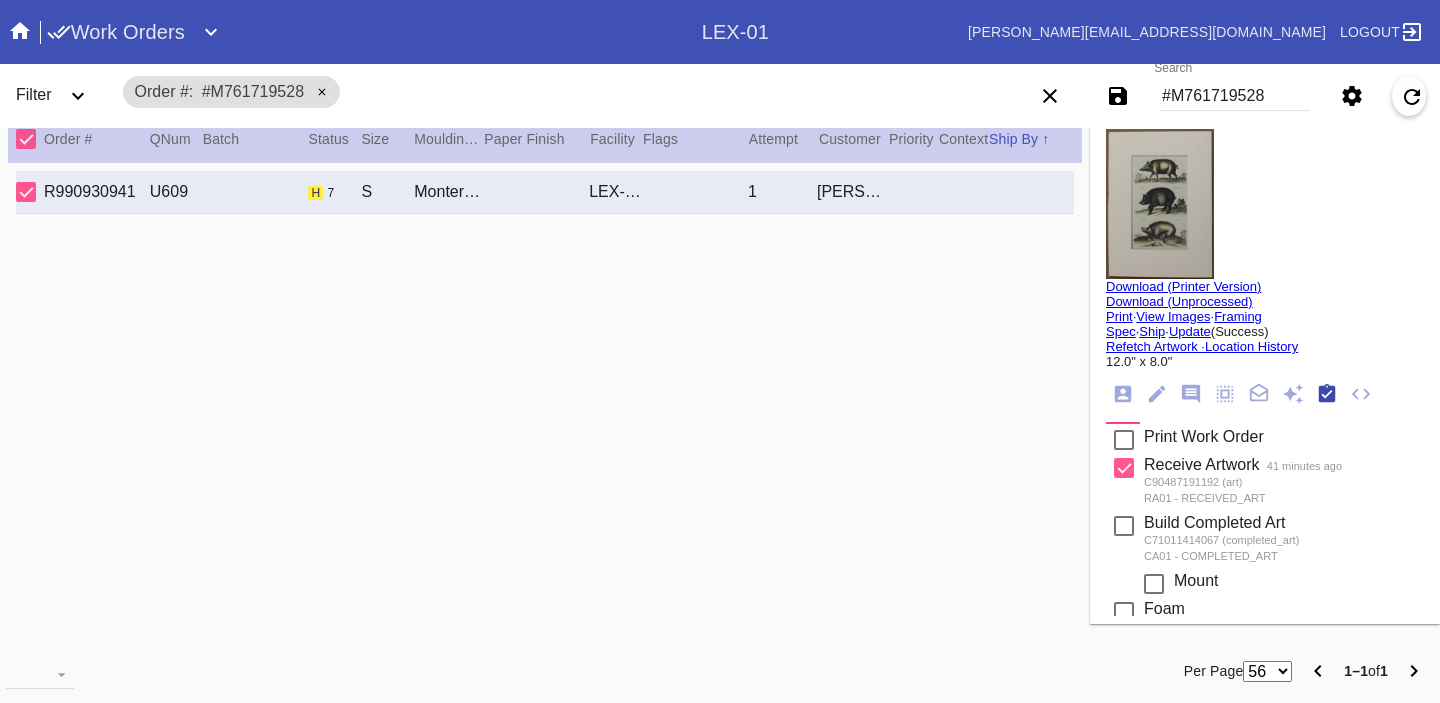 scroll, scrollTop: 320, scrollLeft: 0, axis: vertical 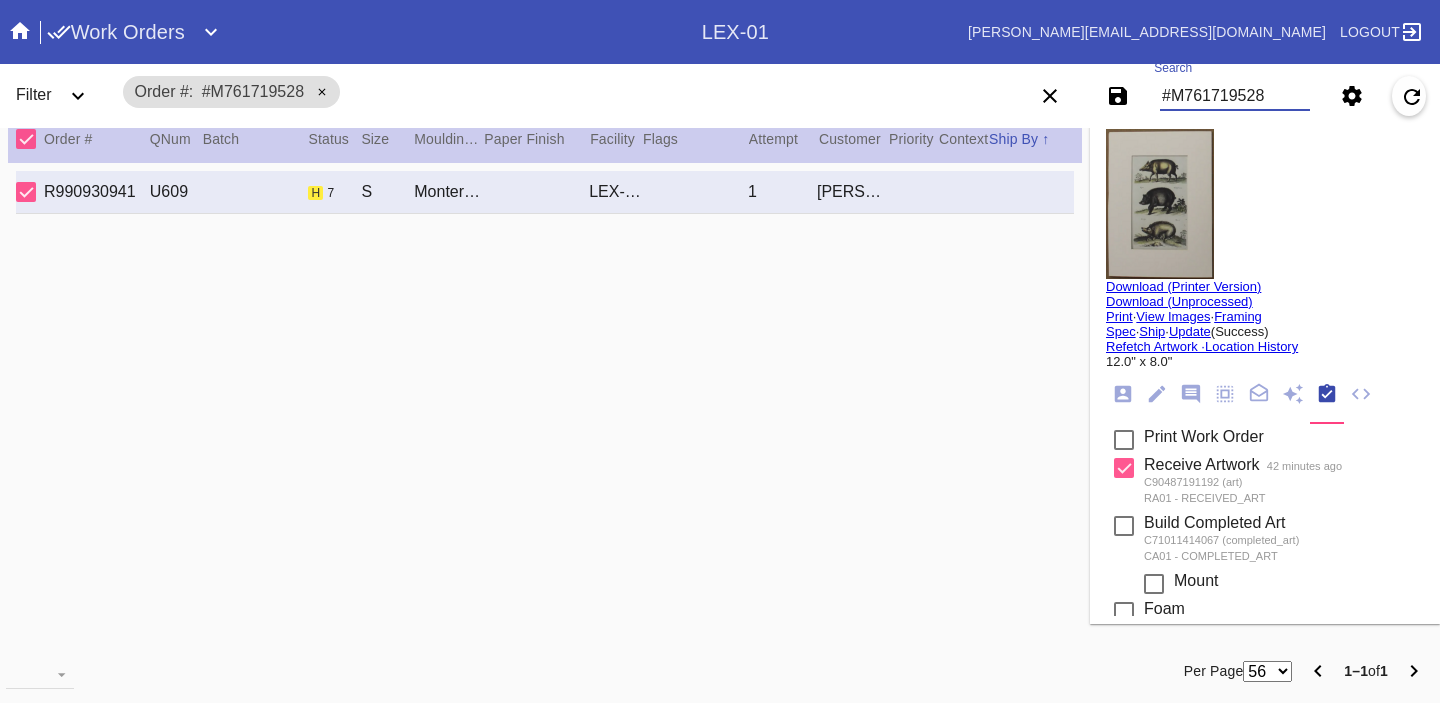 click on "#M761719528" at bounding box center (1235, 96) 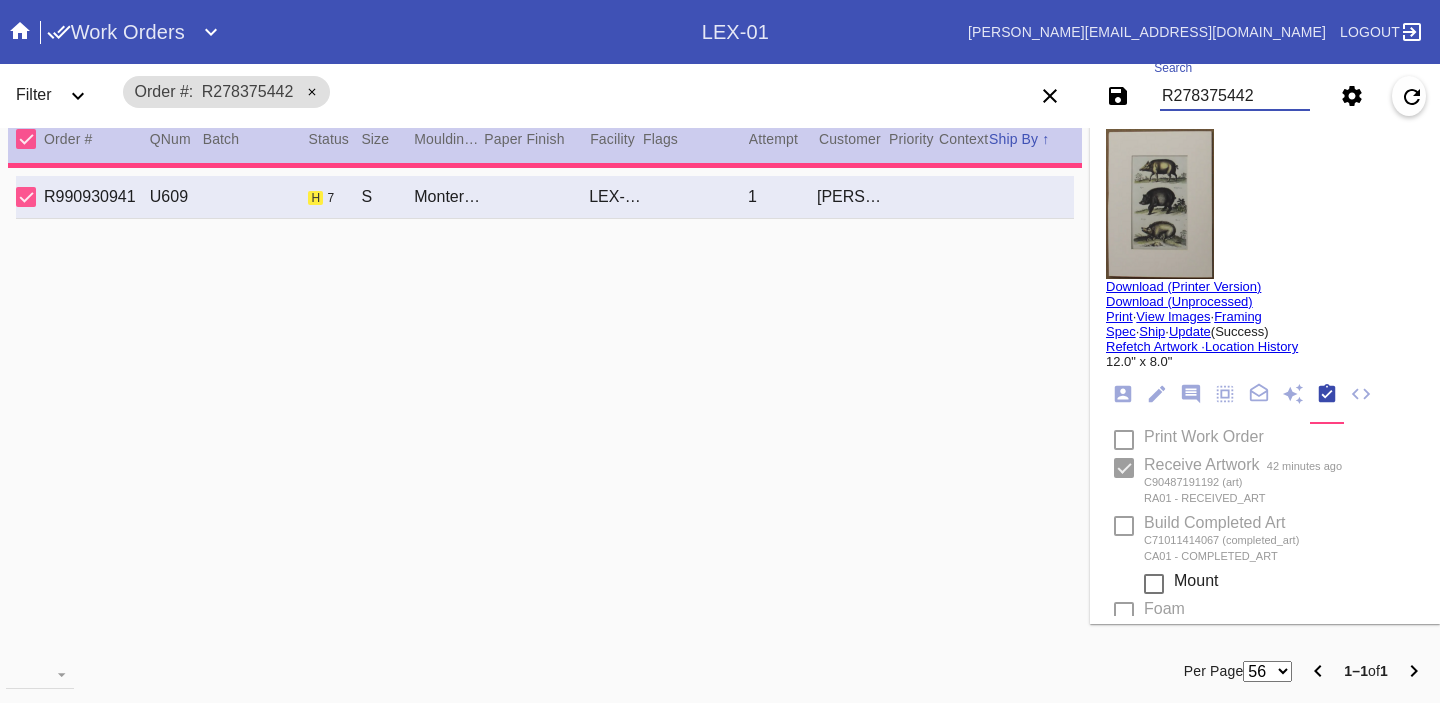 type on "1.5" 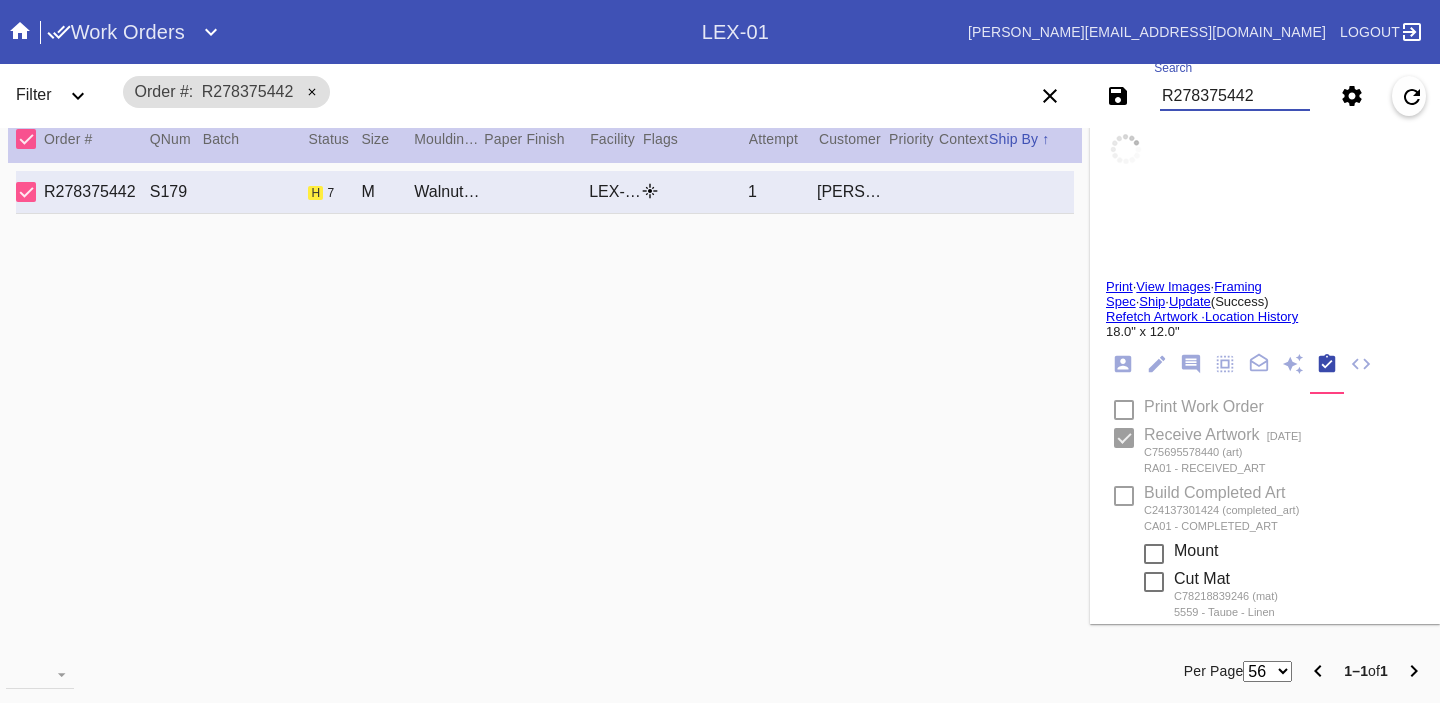 type on "“Sheepy” 7th Grade" 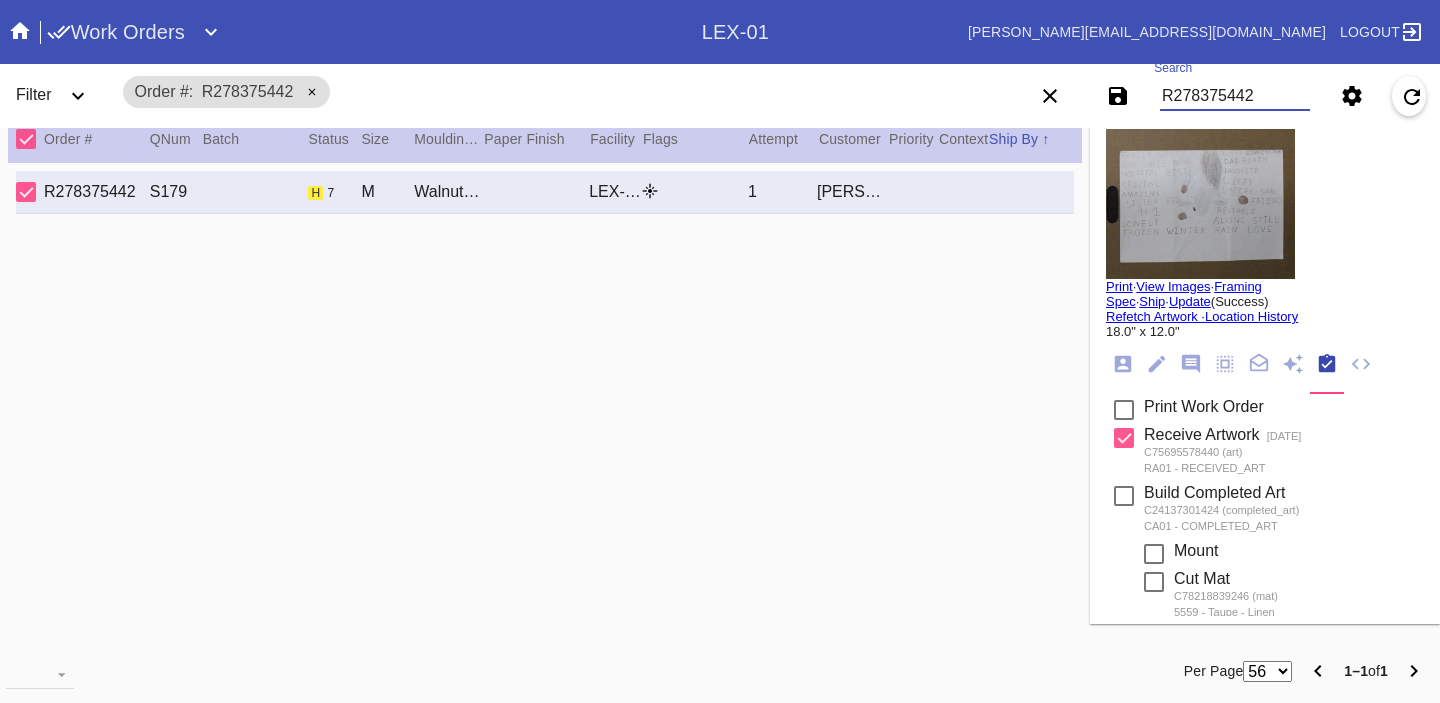 click at bounding box center [1200, 204] 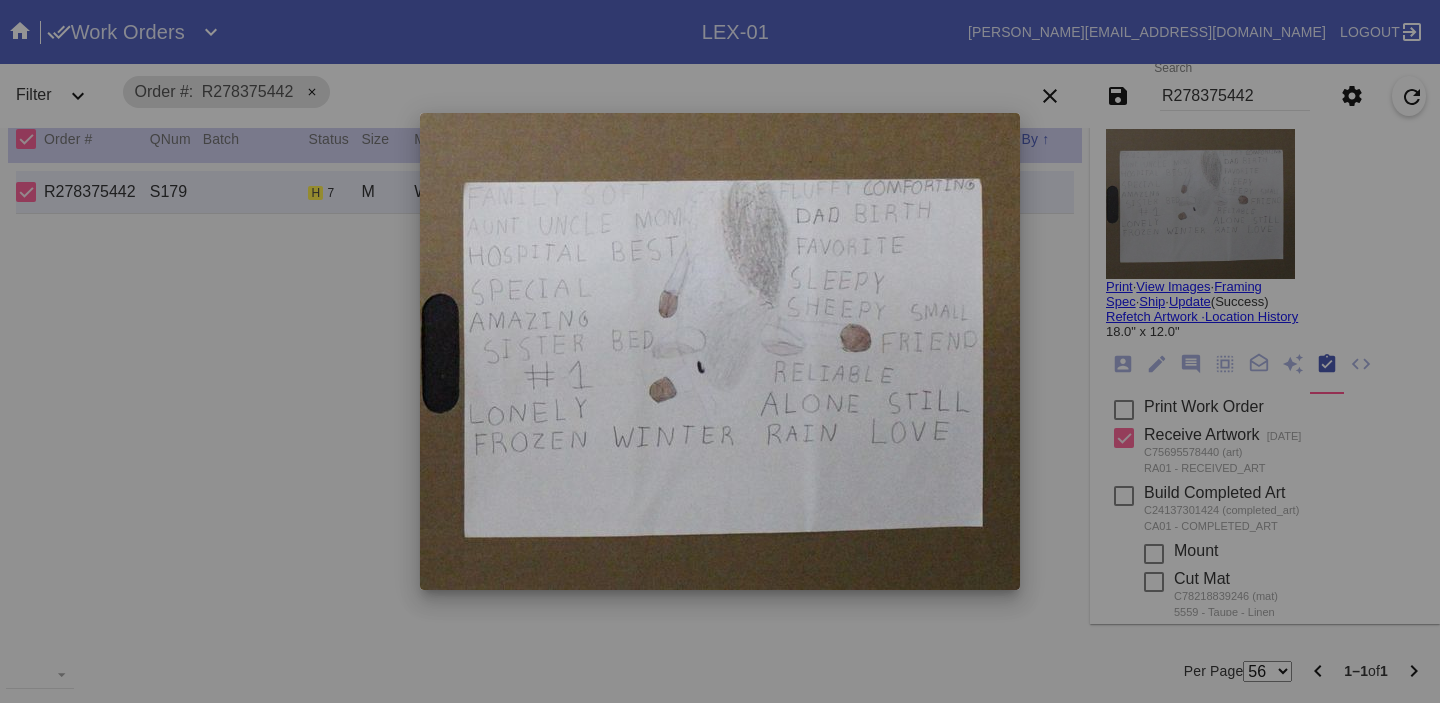 click at bounding box center [720, 351] 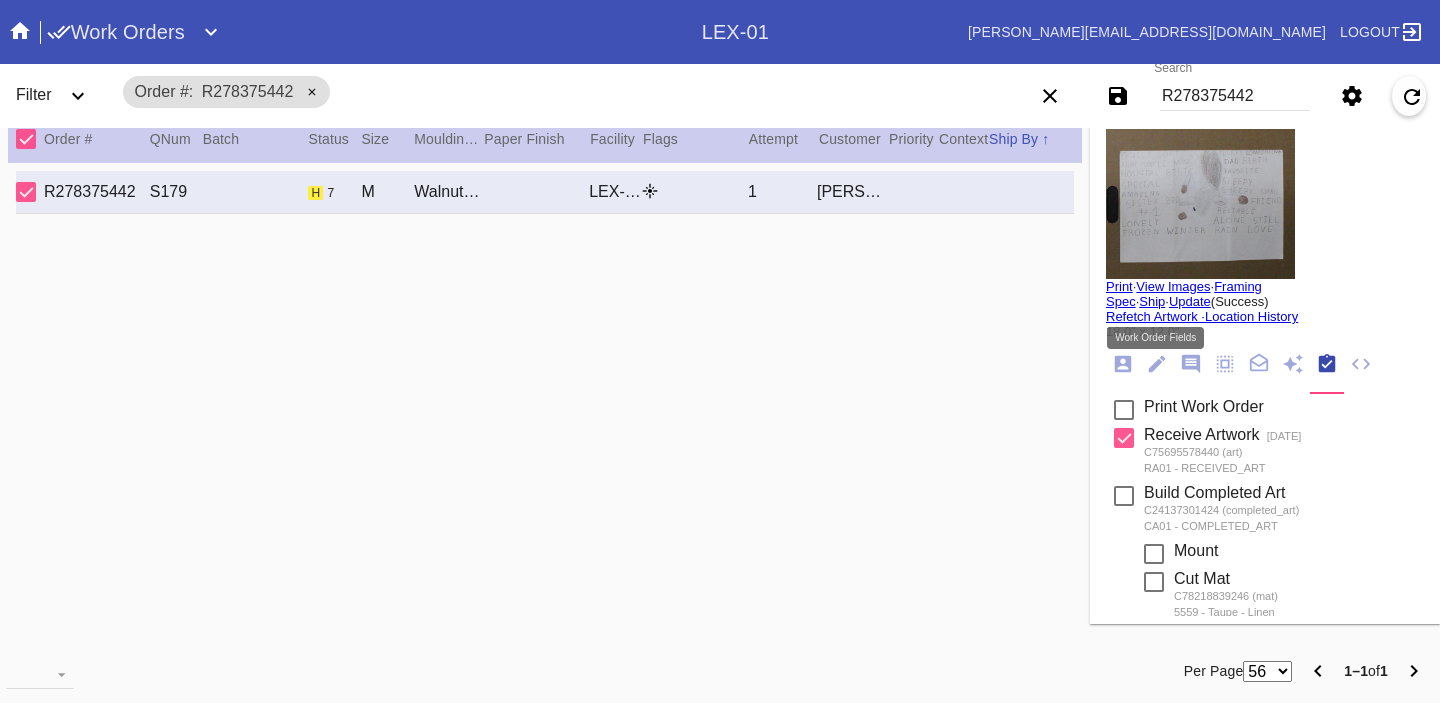 click 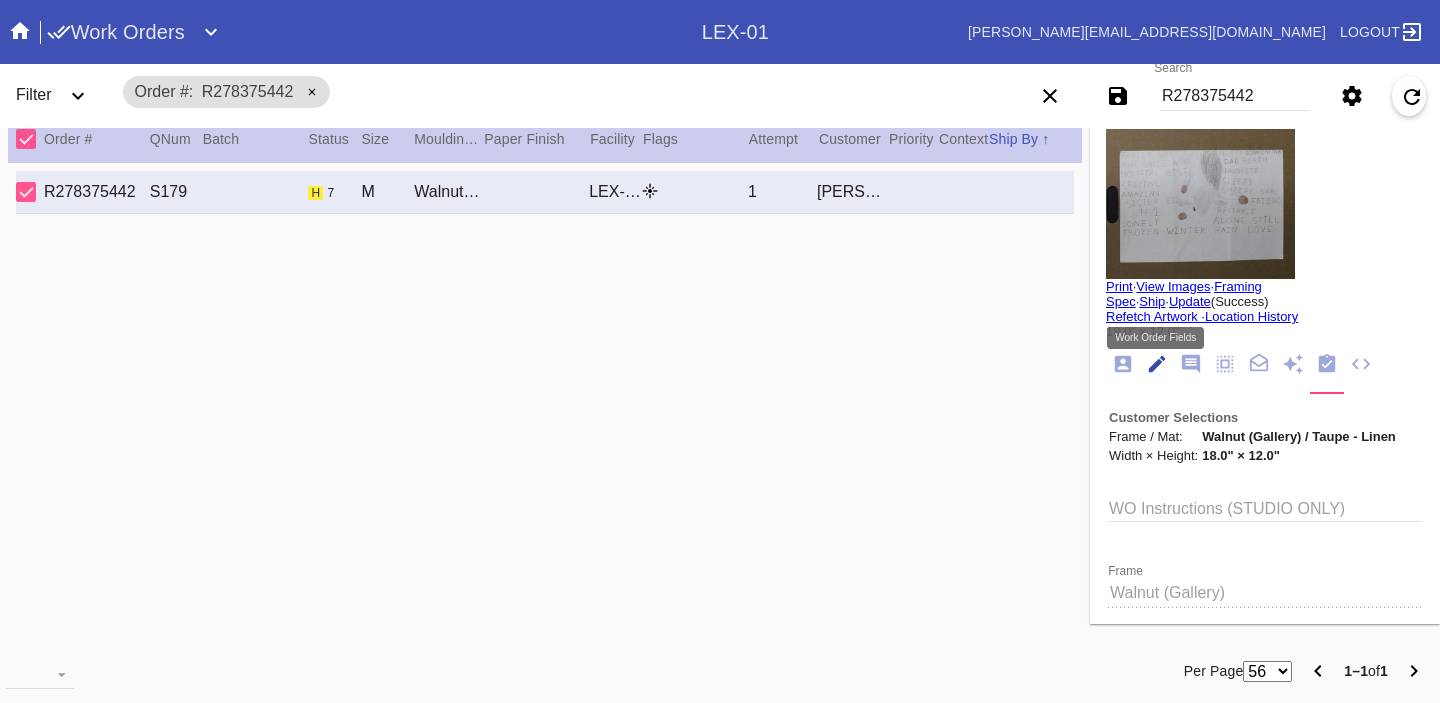 scroll, scrollTop: 73, scrollLeft: 0, axis: vertical 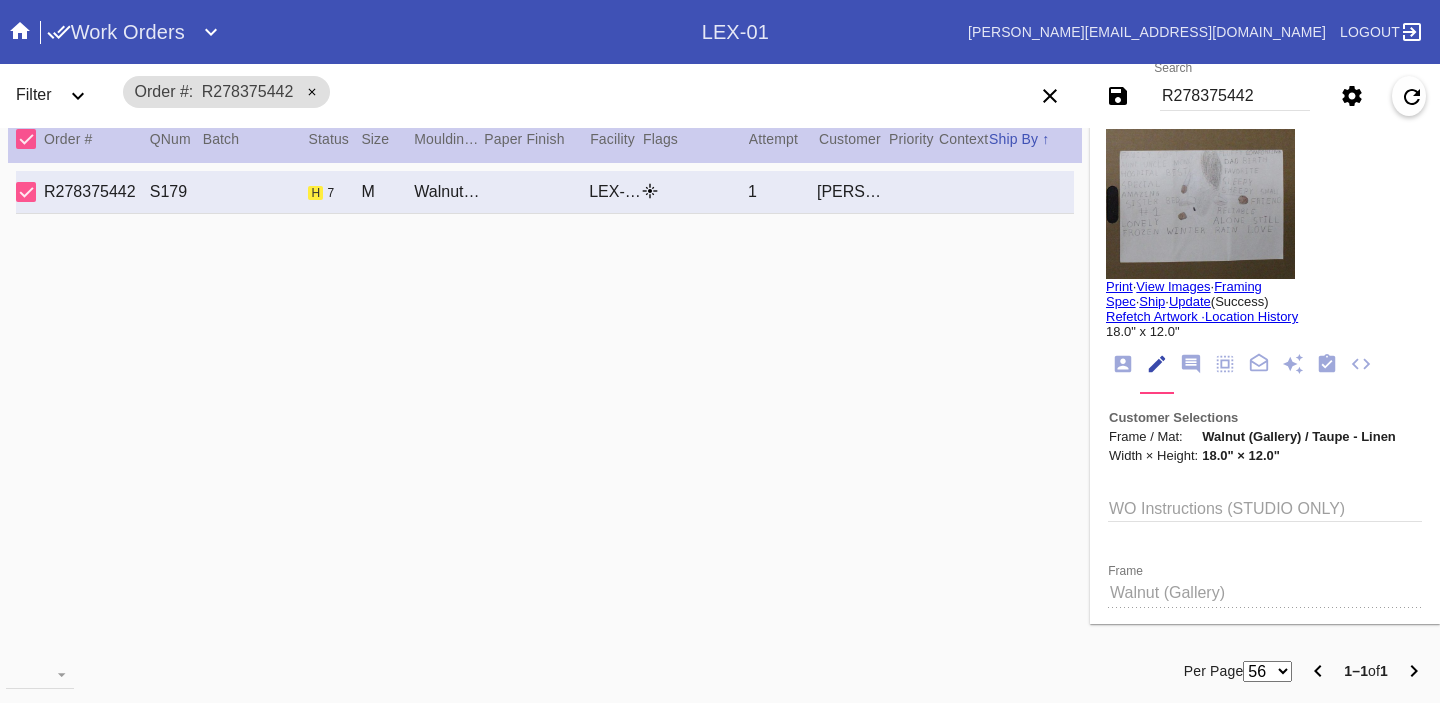click on "R278375442" at bounding box center [1235, 96] 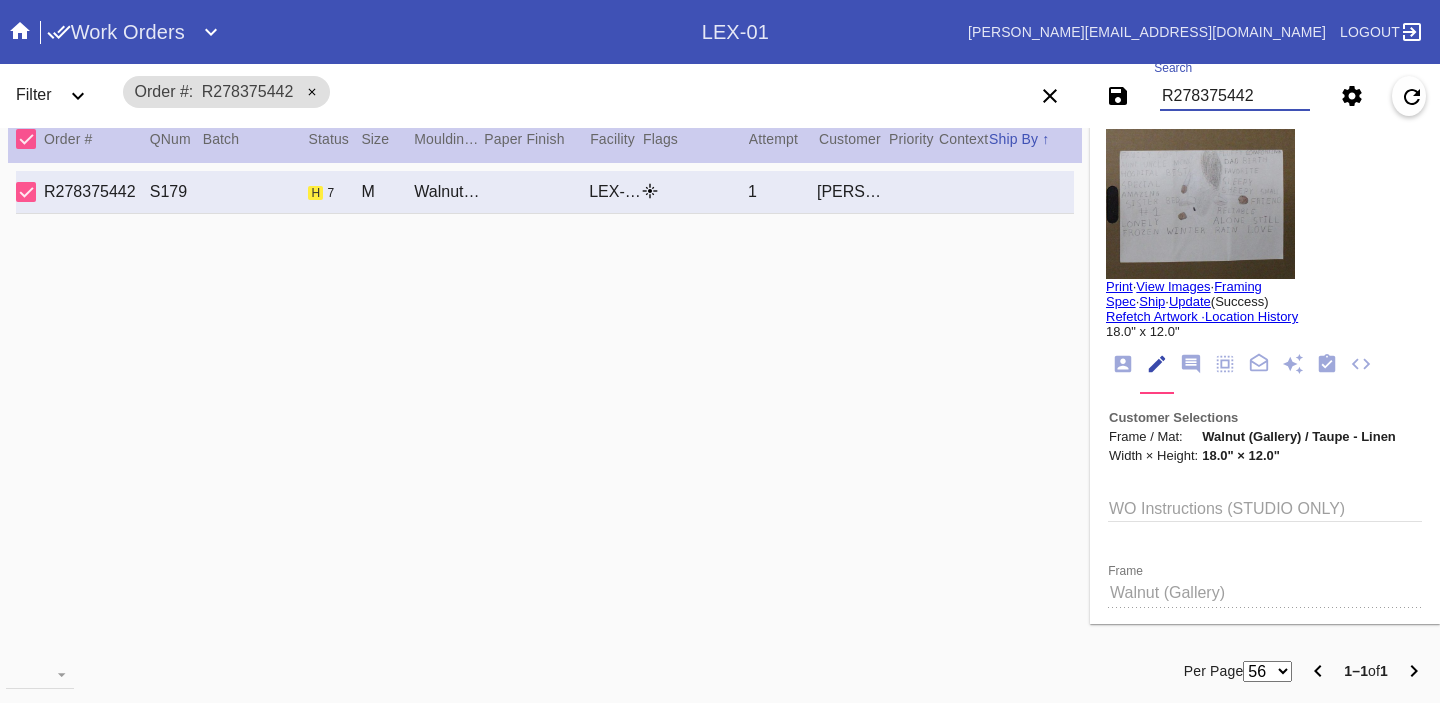 paste on "[EMAIL_ADDRESS][DOMAIN_NAME]" 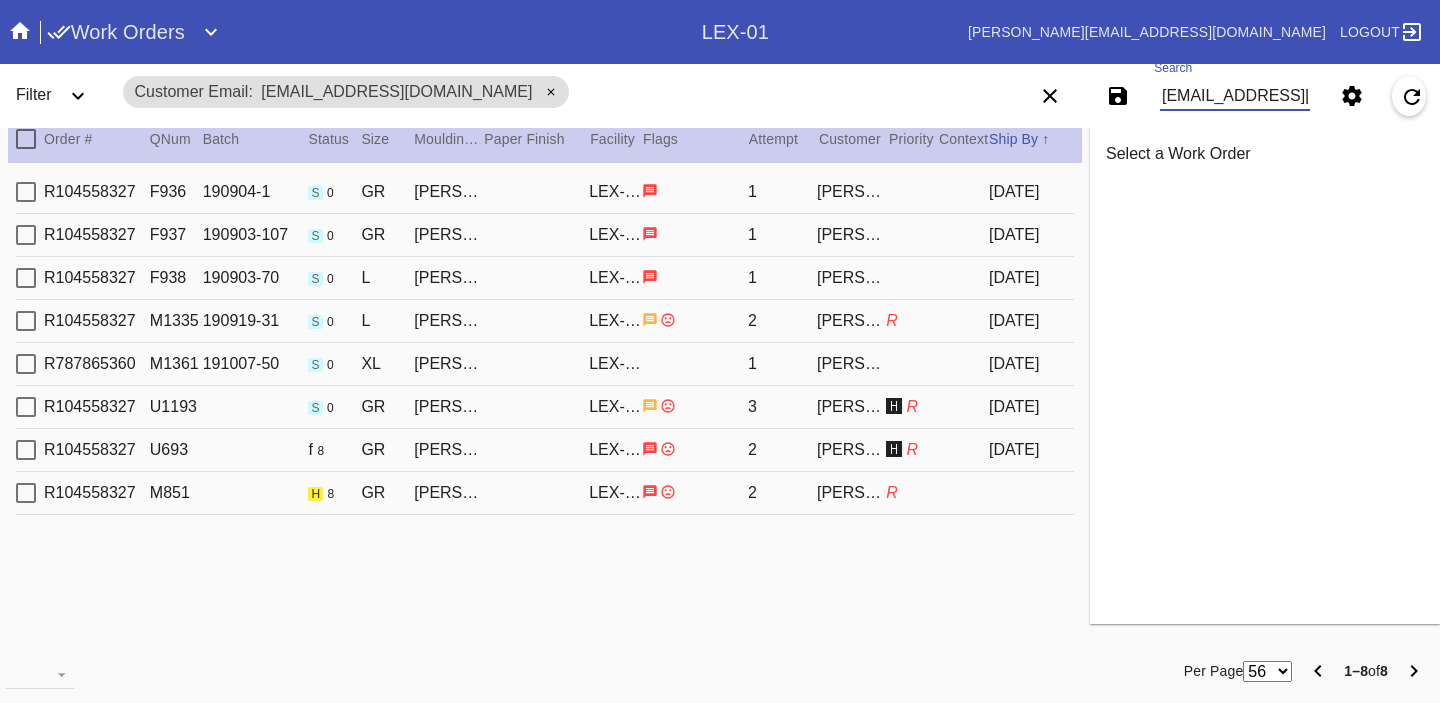 type on "[EMAIL_ADDRESS][DOMAIN_NAME]" 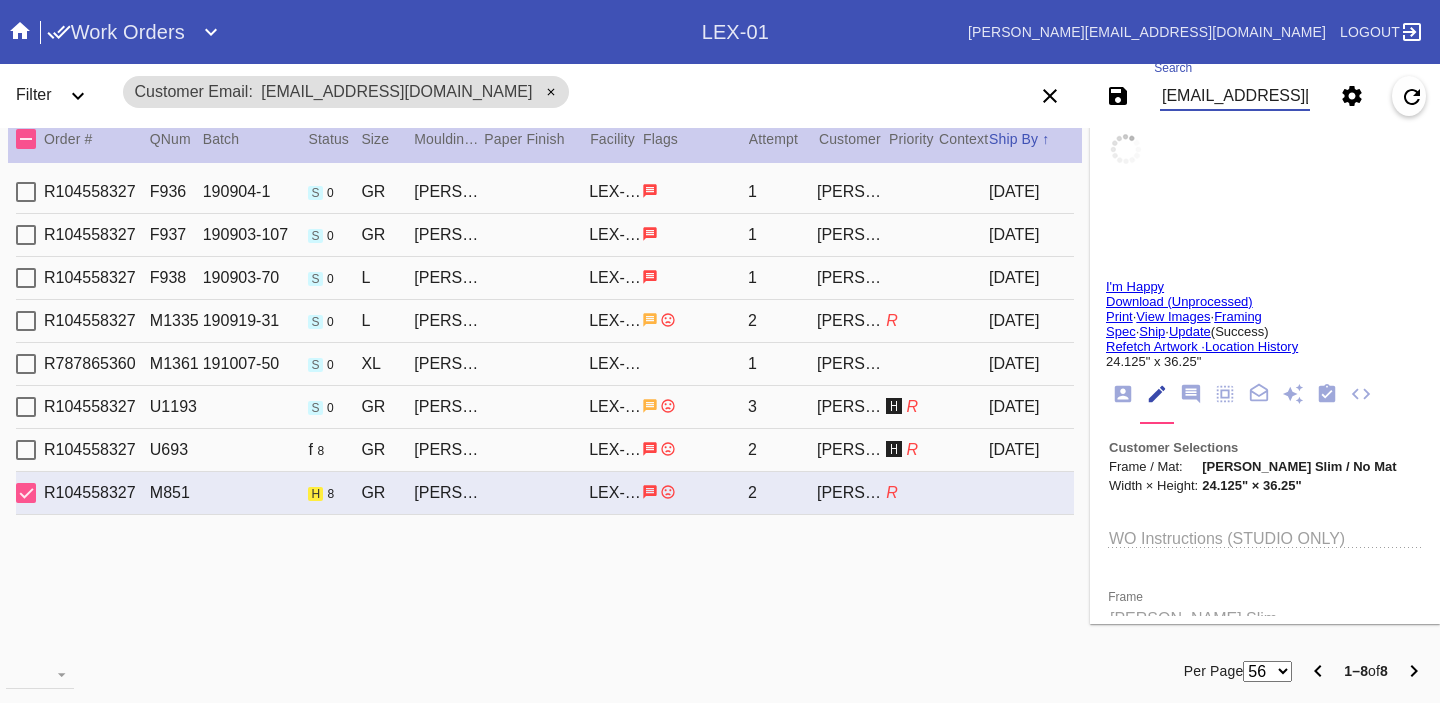 type on "0.0" 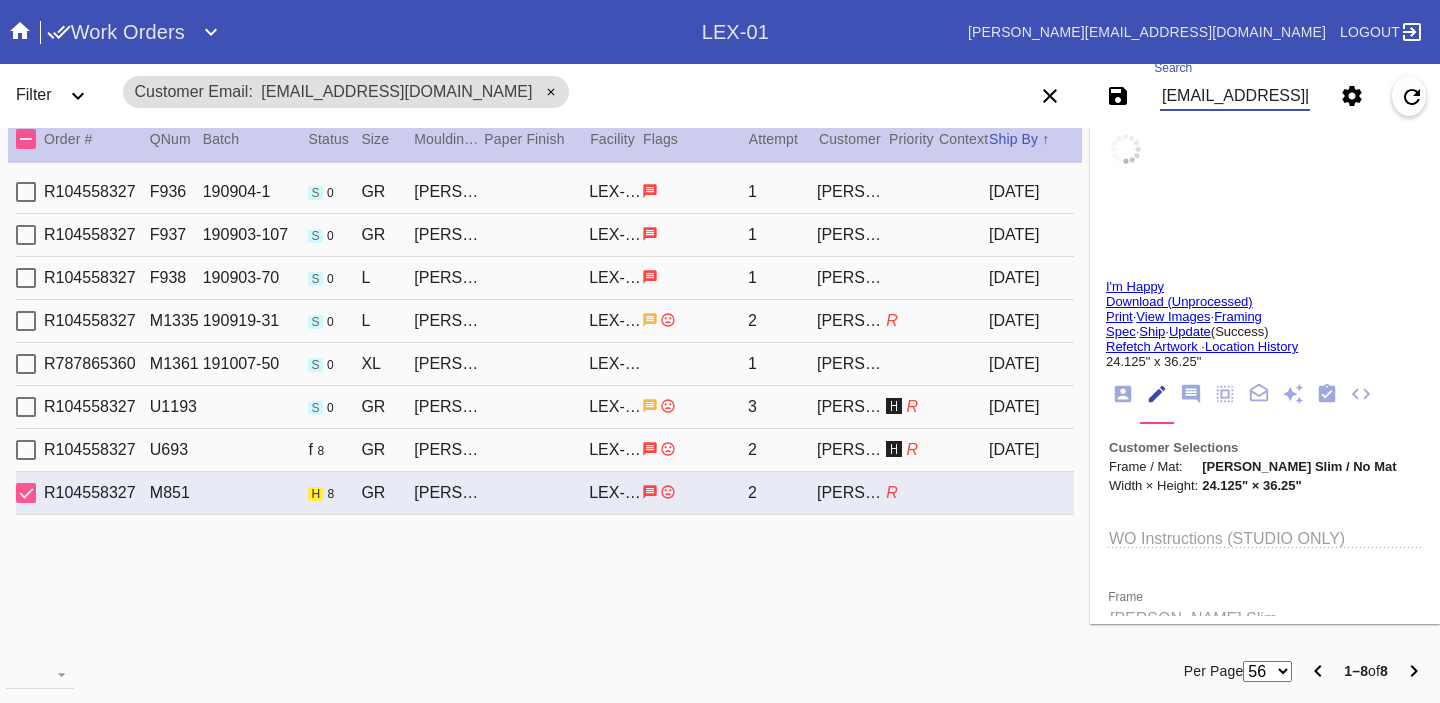 type on "0.0" 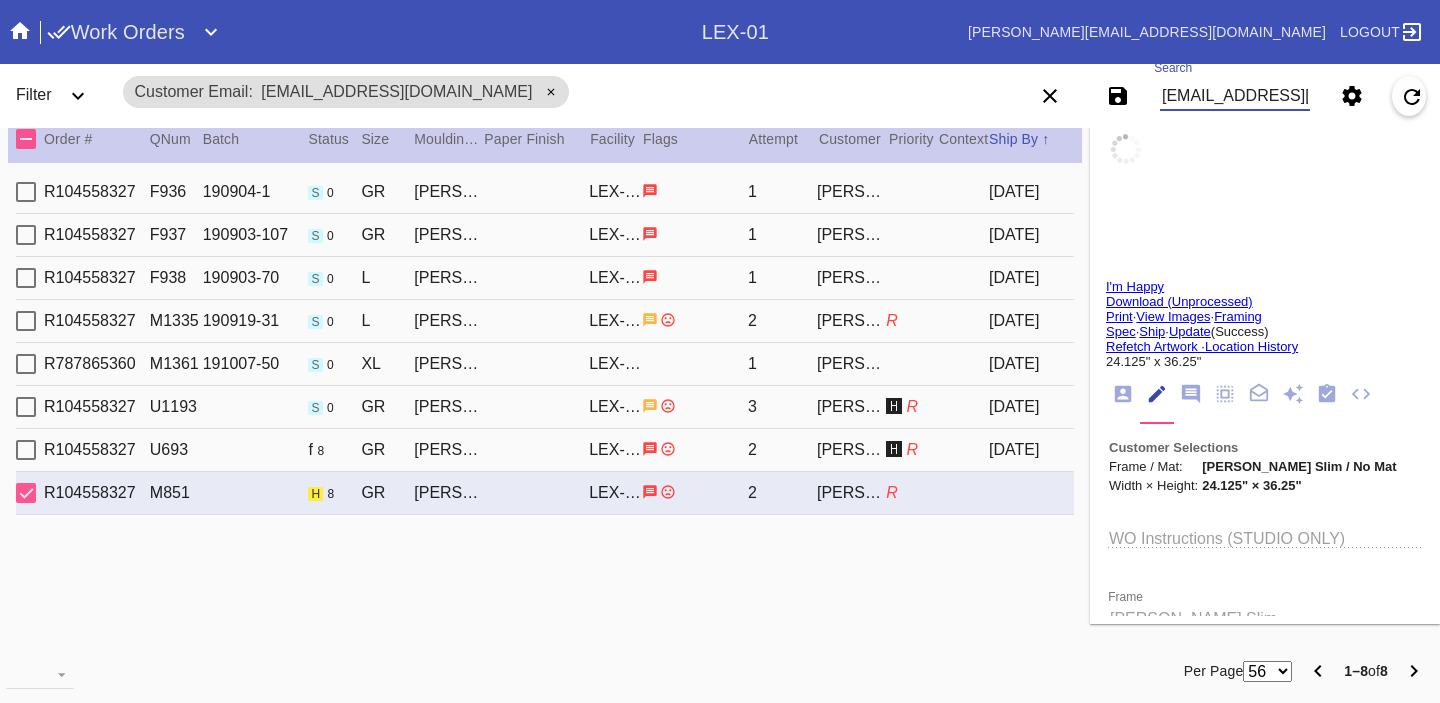 type on "0.0" 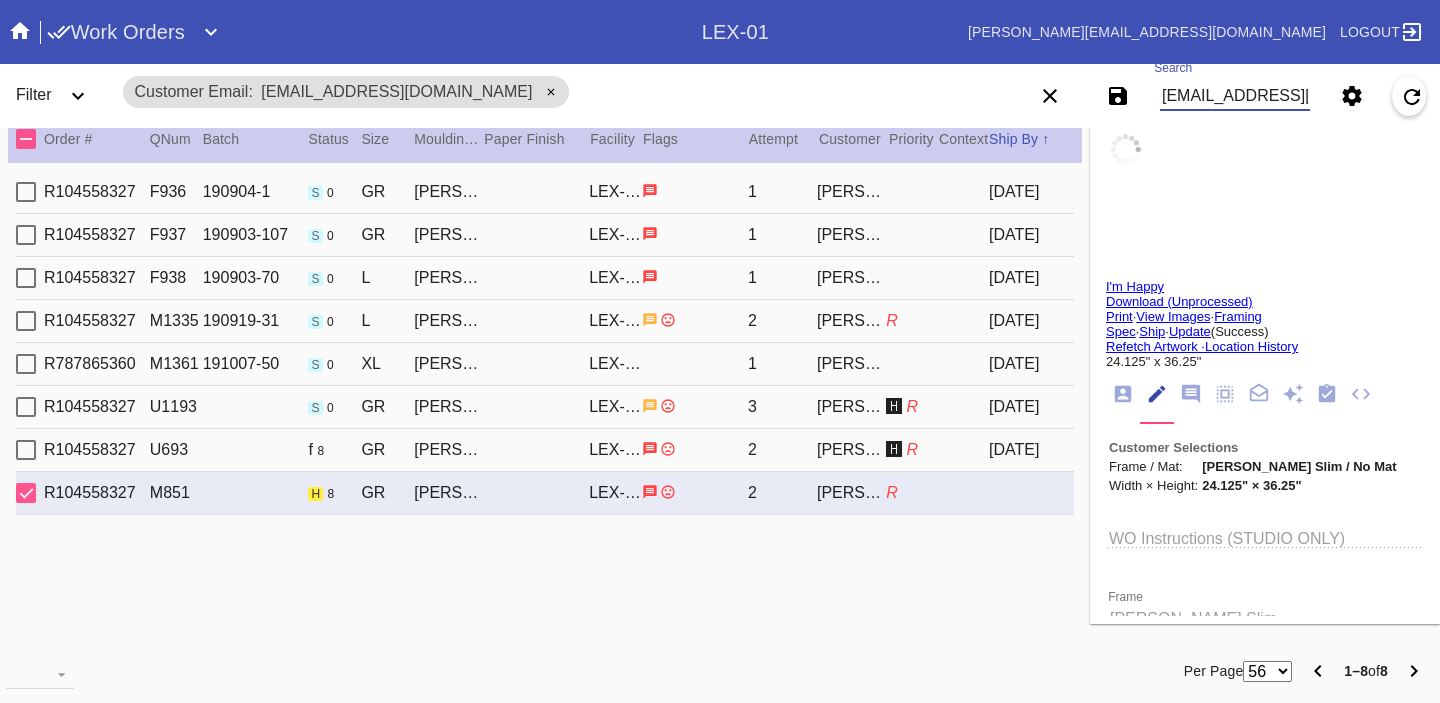 type on "0.1875" 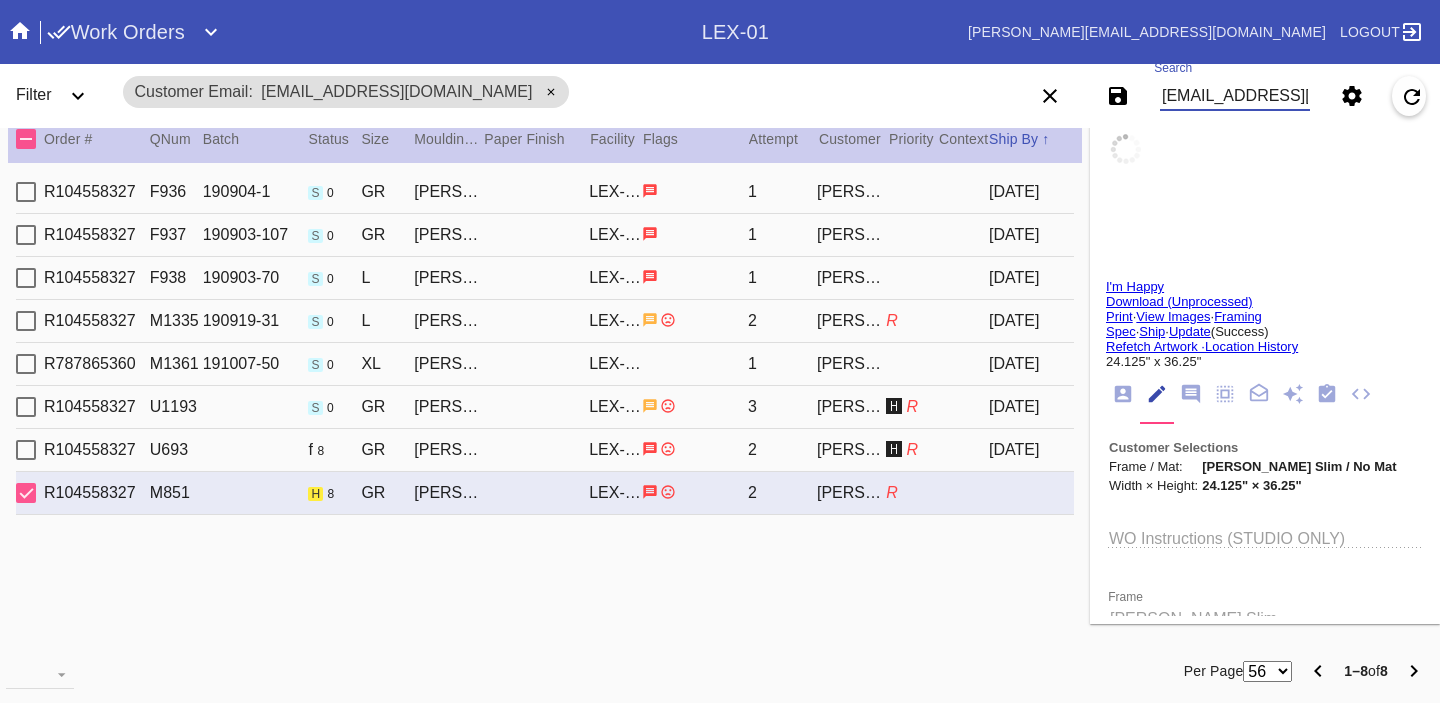 type on "35.375" 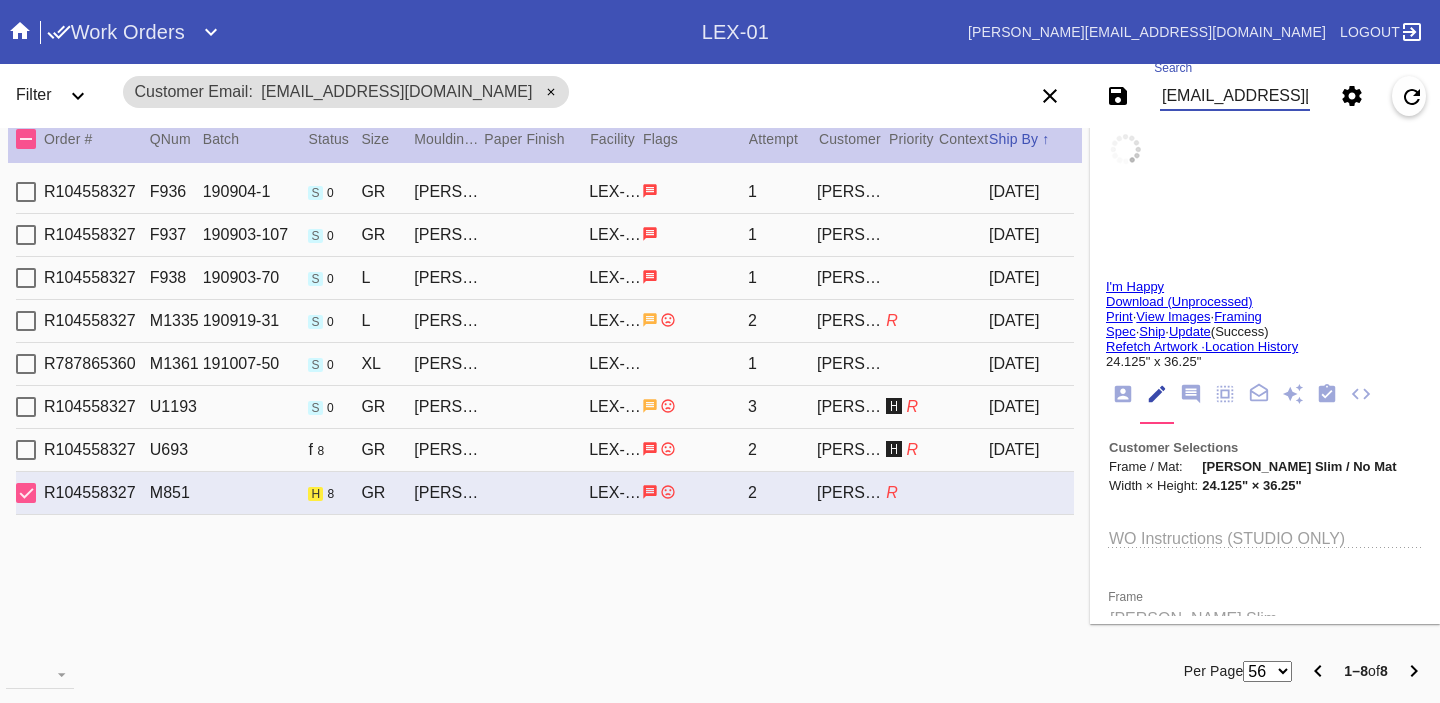 type on "Roll marks, dents, creases, specks," 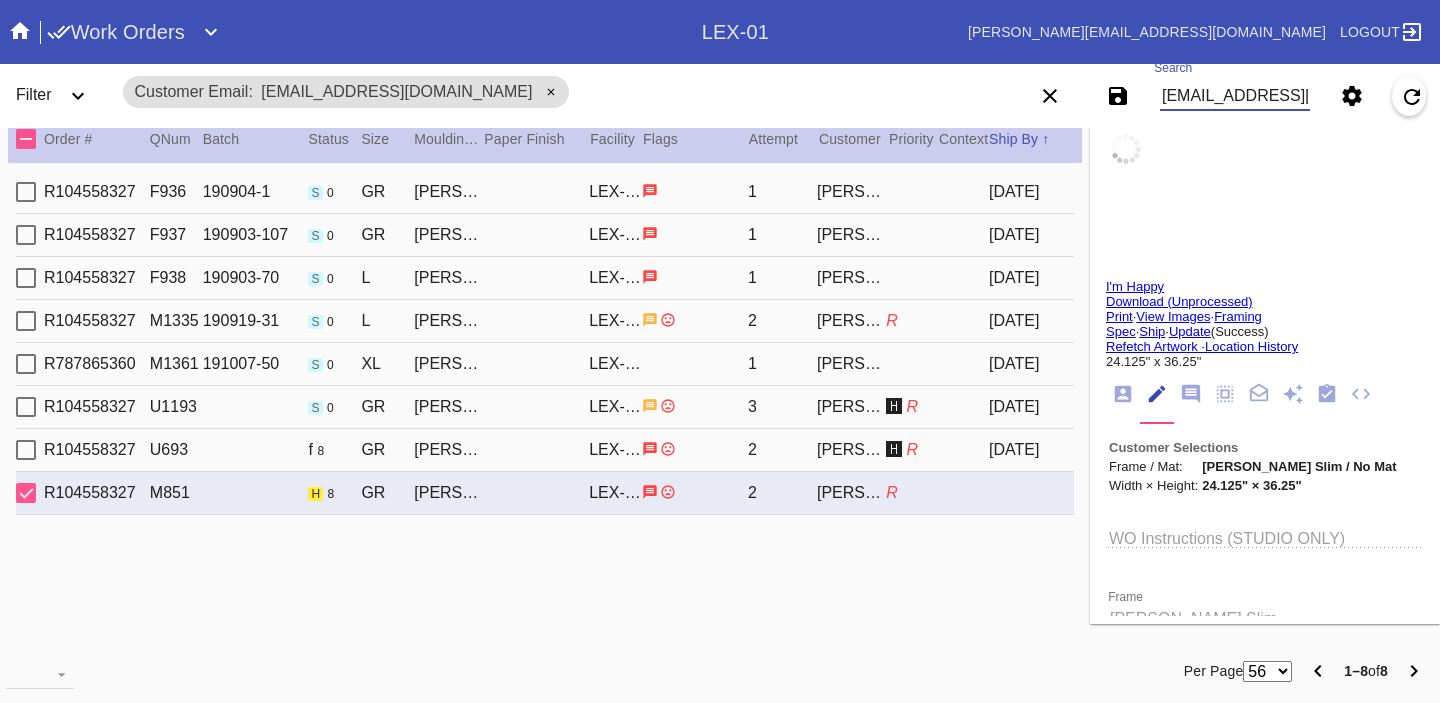 type on "[DATE]" 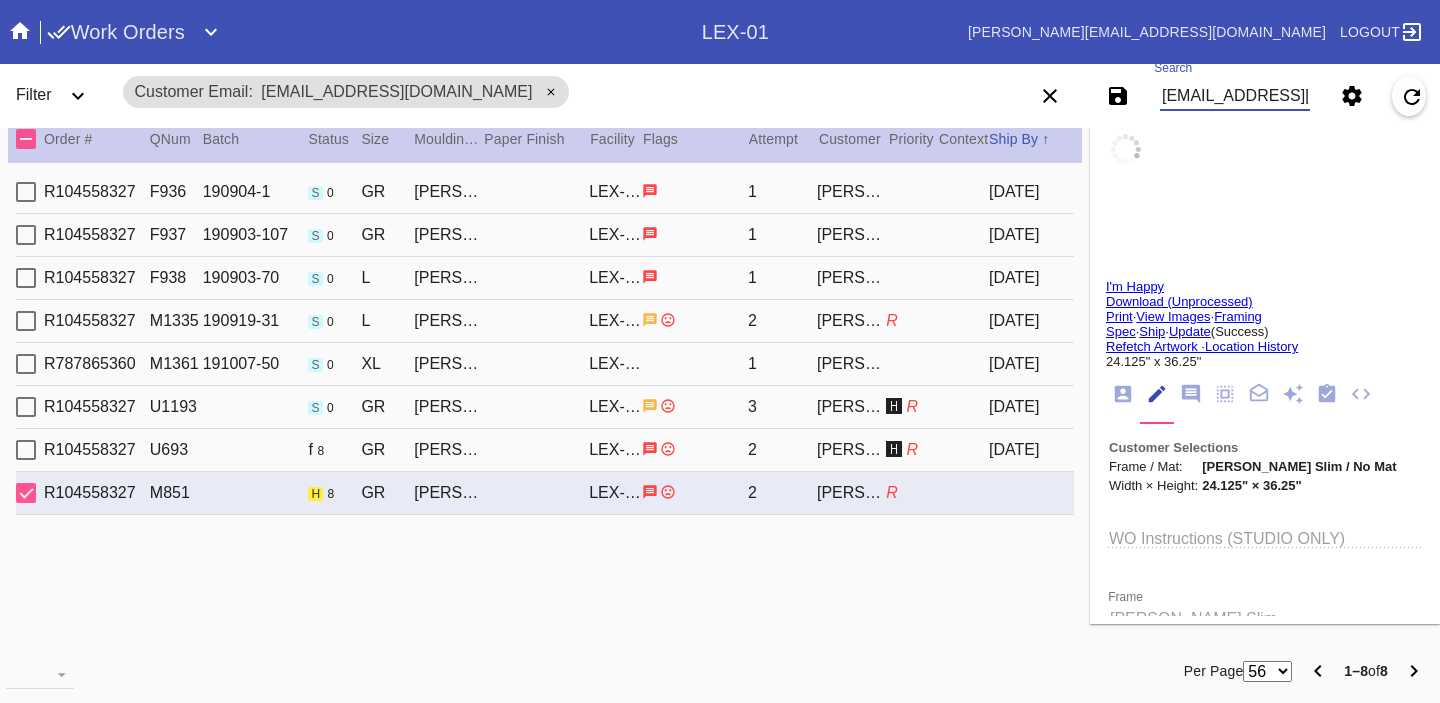 type on "[DATE]" 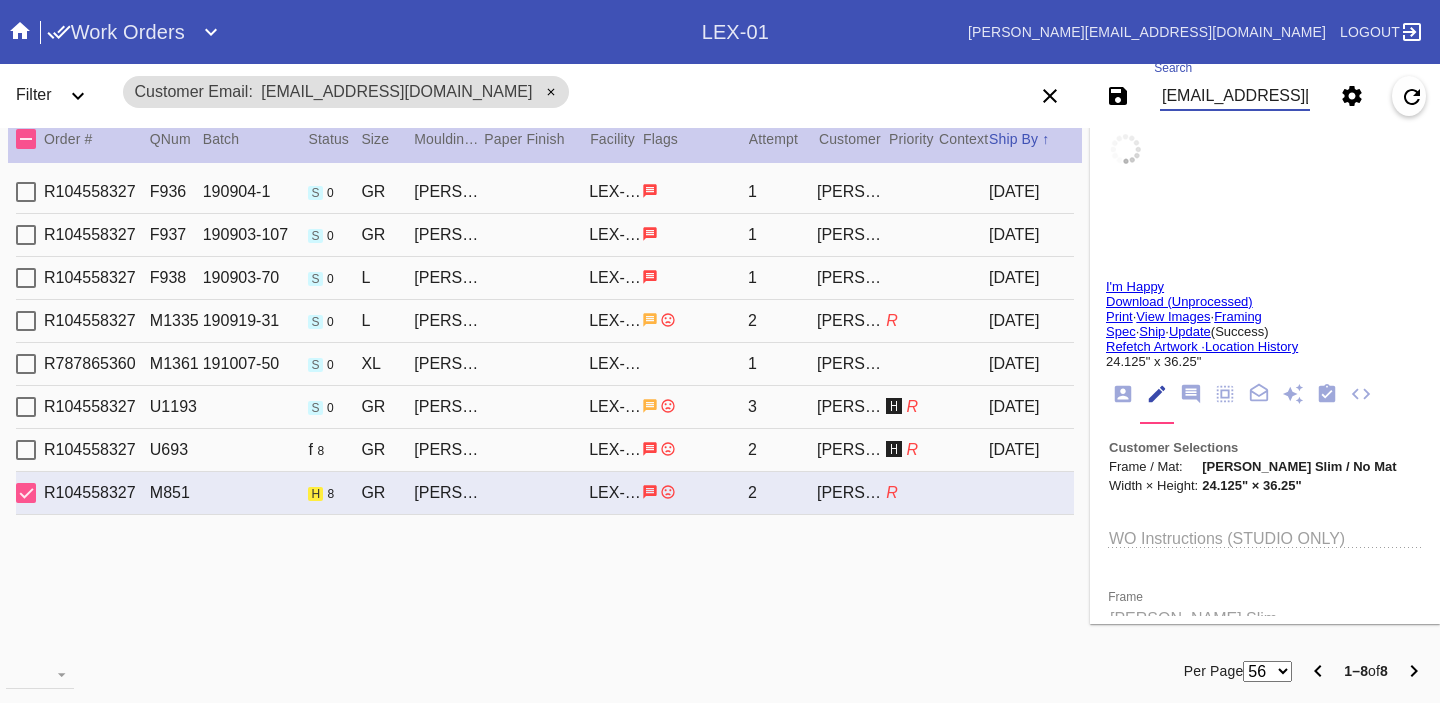 type 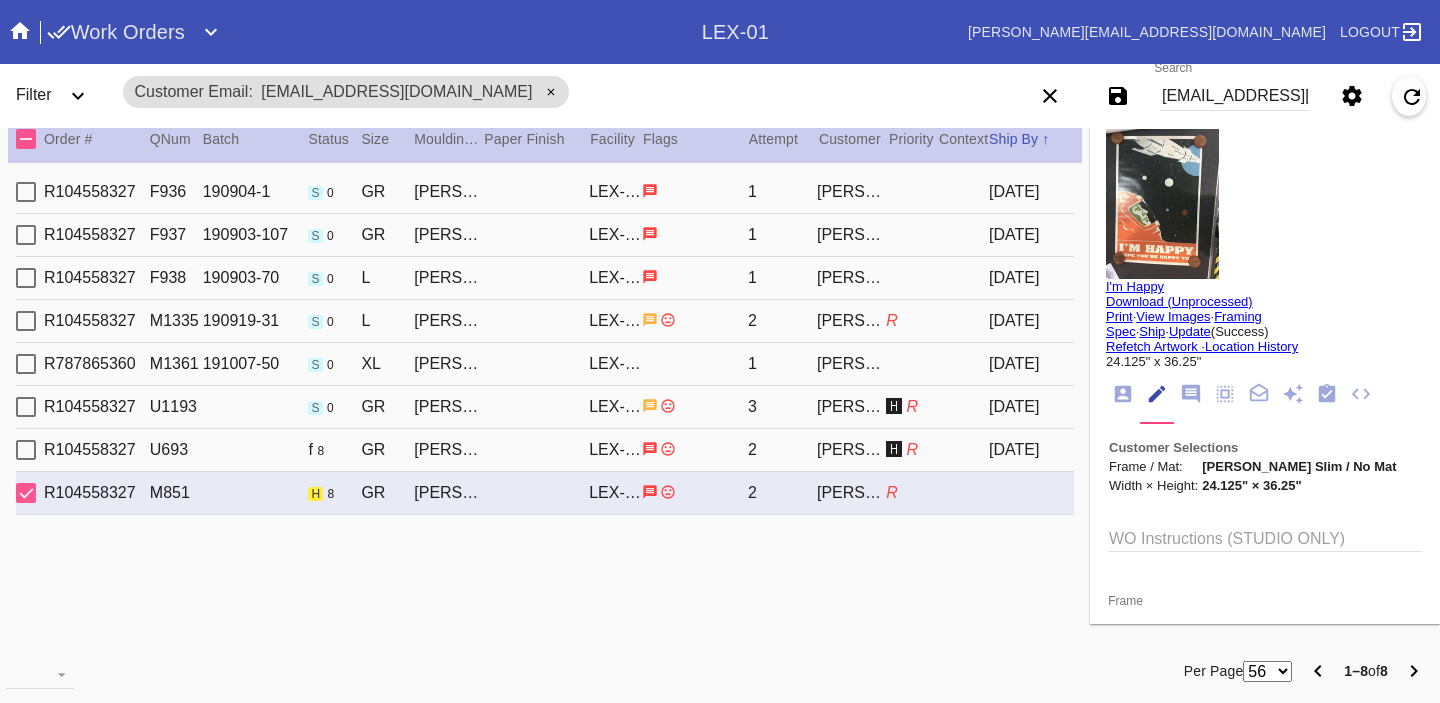 click on "[DATE]" at bounding box center (1031, 450) 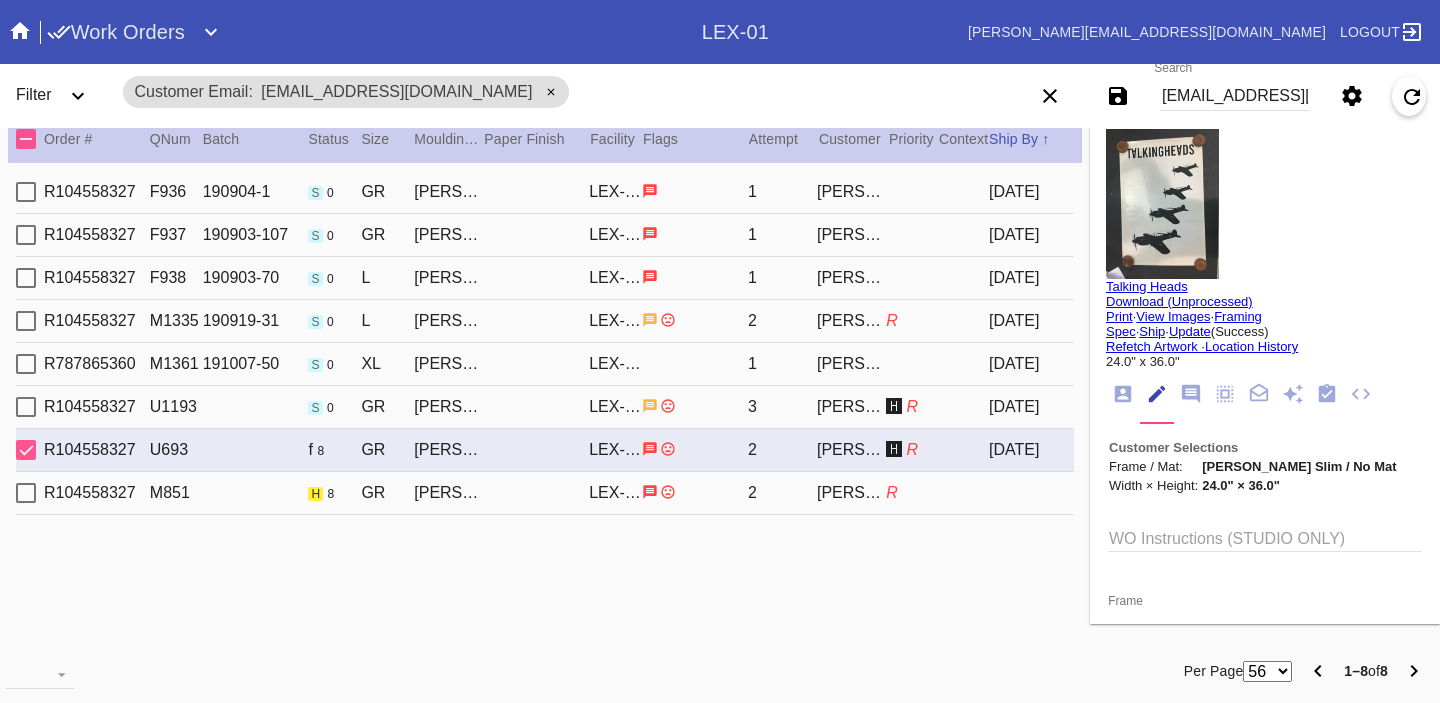 click on "R104558327 M851 h   8 [PERSON_NAME] Slim / No Mat LEX-01 2 [PERSON_NAME]
R" at bounding box center [545, 493] 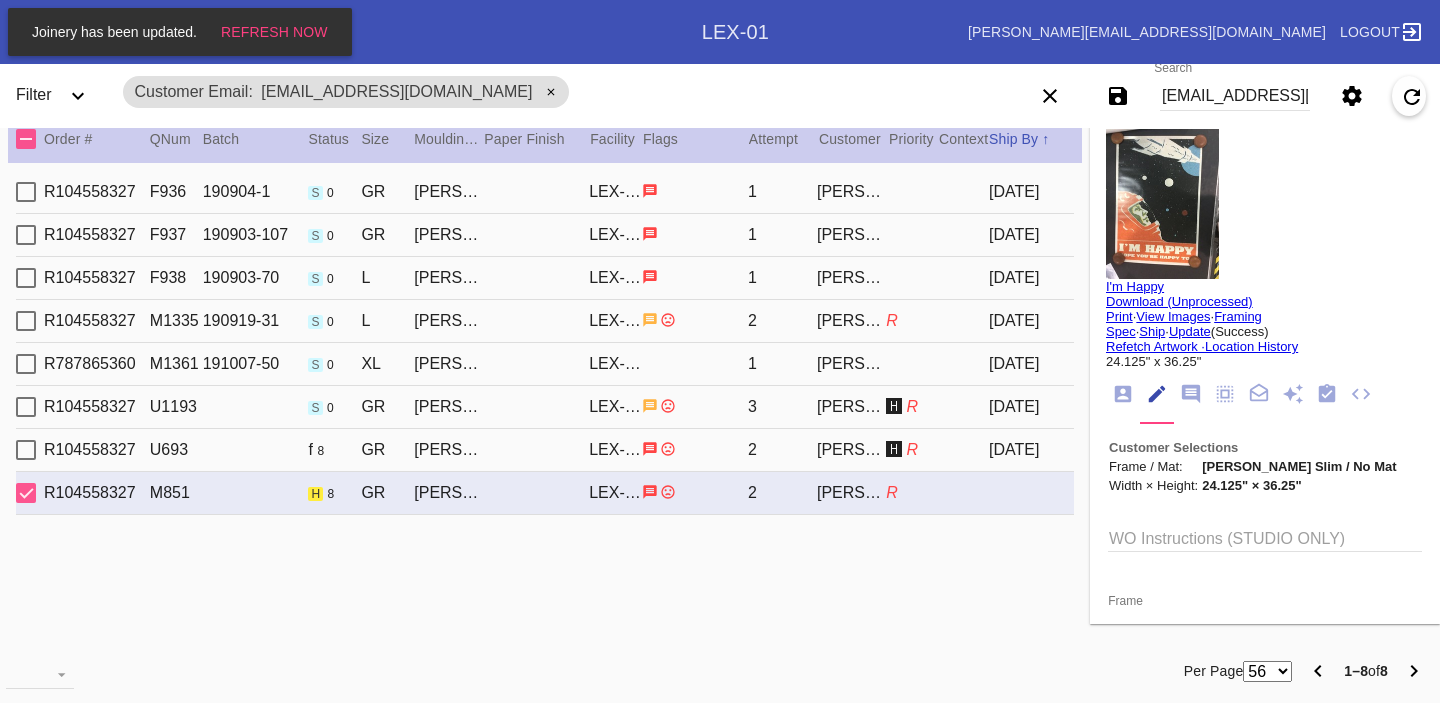 click on "R104558327 U693 f   8 [PERSON_NAME] Slim / No Mat LEX-01 2 [PERSON_NAME]
🅷
R
[DATE]" at bounding box center [545, 450] 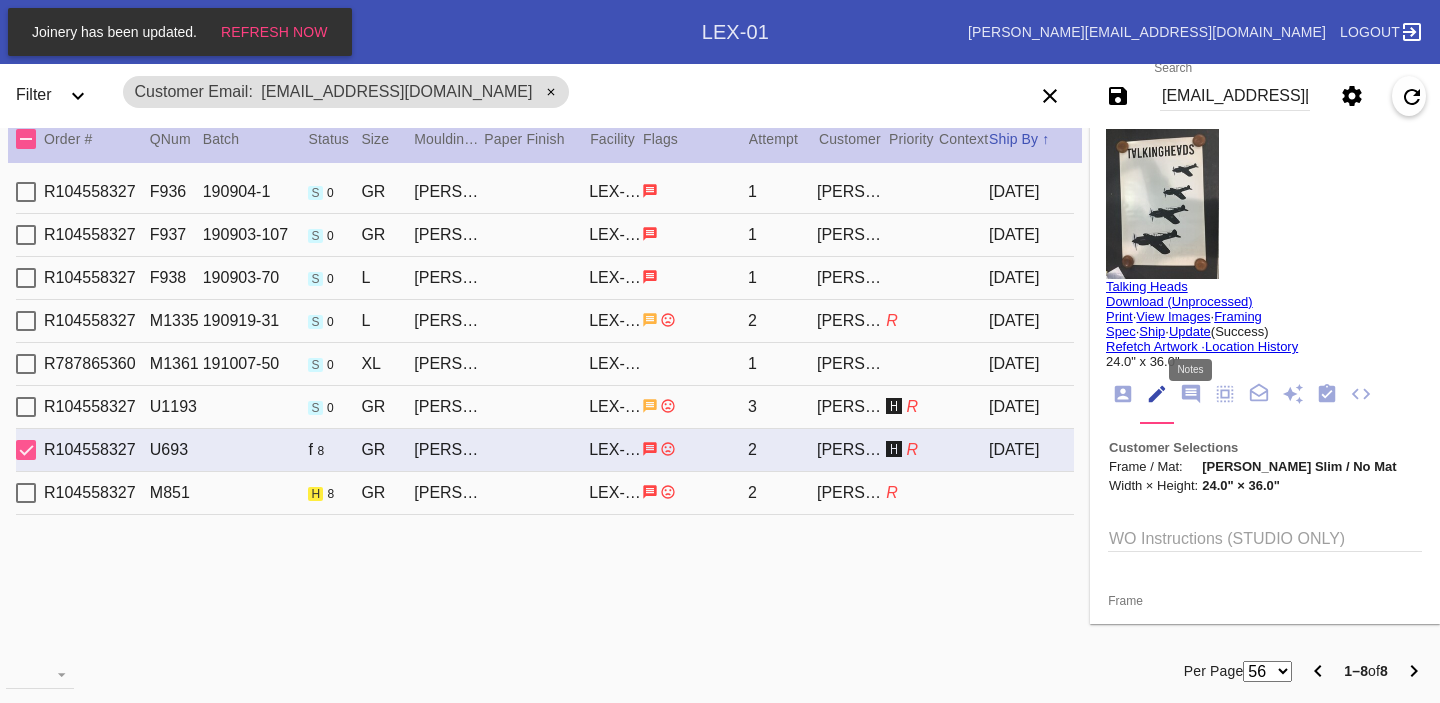 click 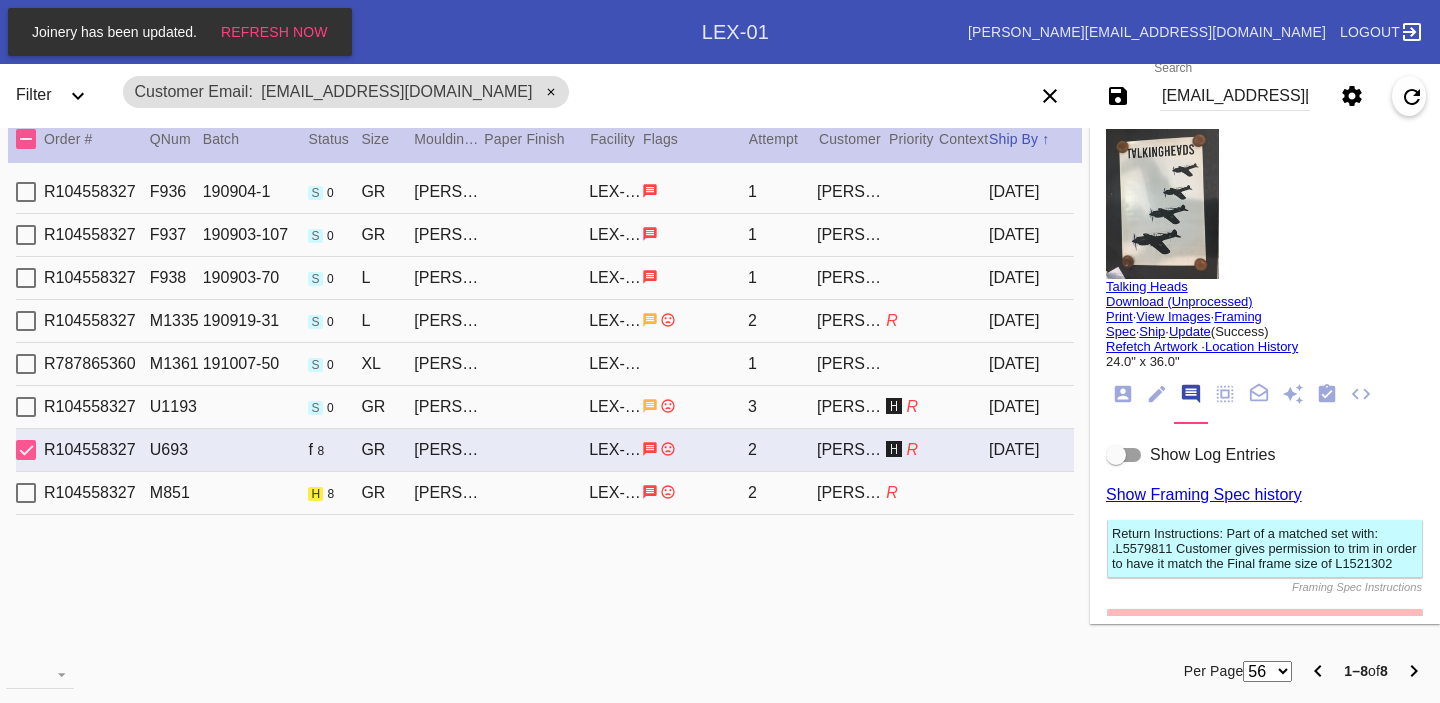 click on "R104558327 M851 h   8 [PERSON_NAME] Slim / No Mat LEX-01 2 [PERSON_NAME]
R" at bounding box center [545, 493] 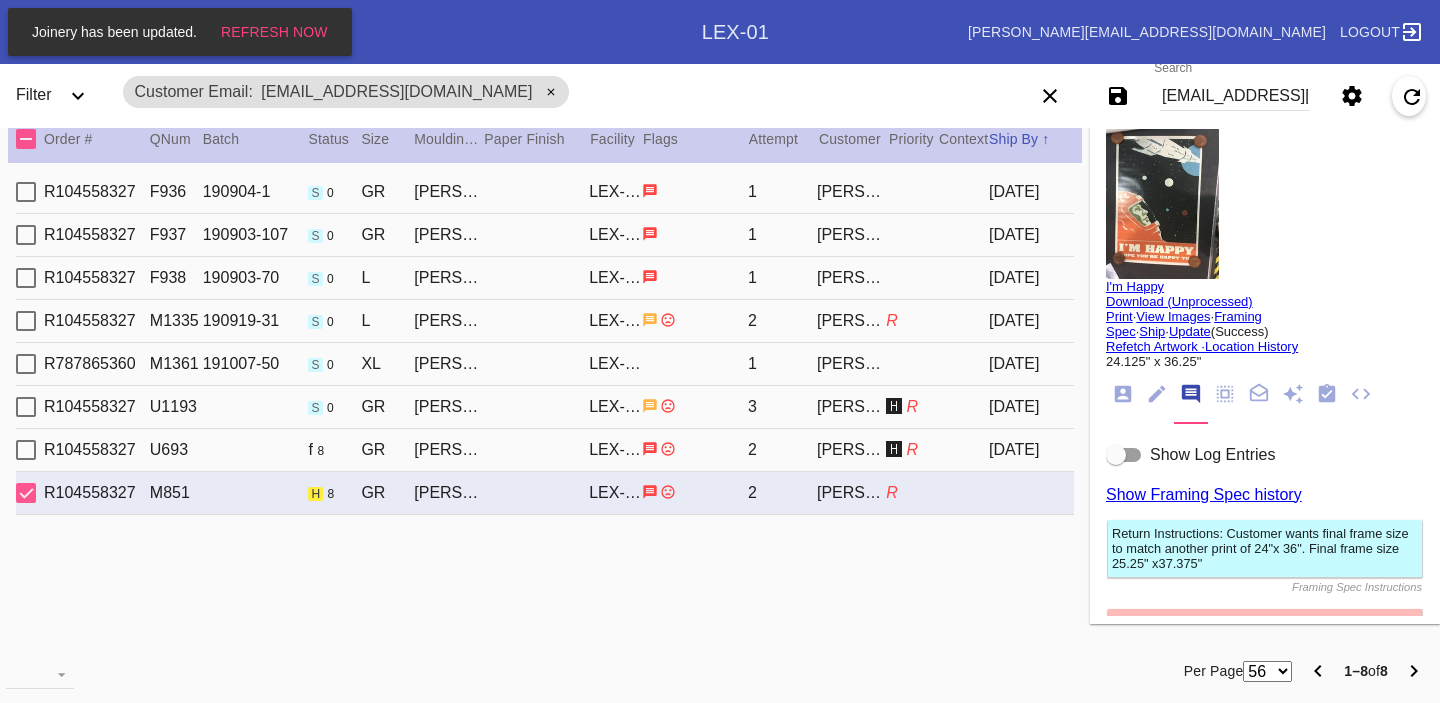 click 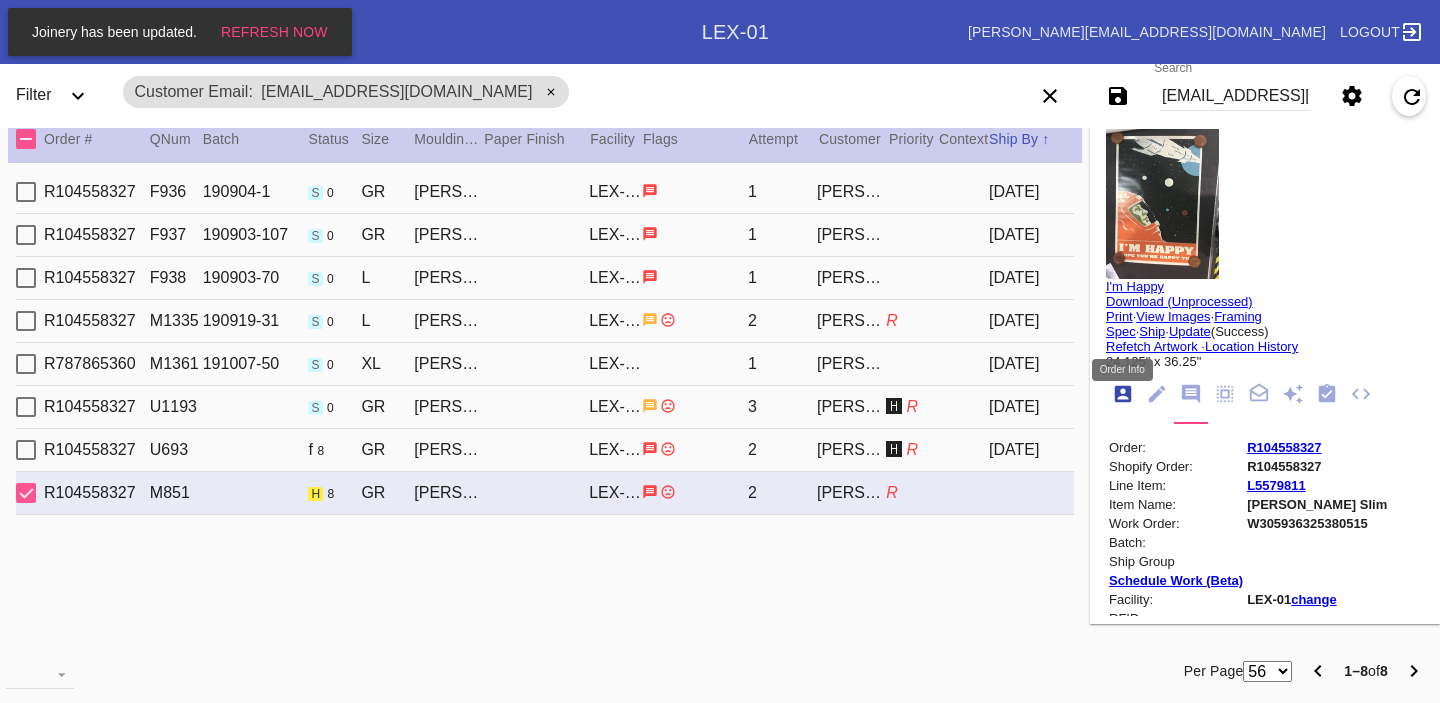 scroll, scrollTop: 24, scrollLeft: 0, axis: vertical 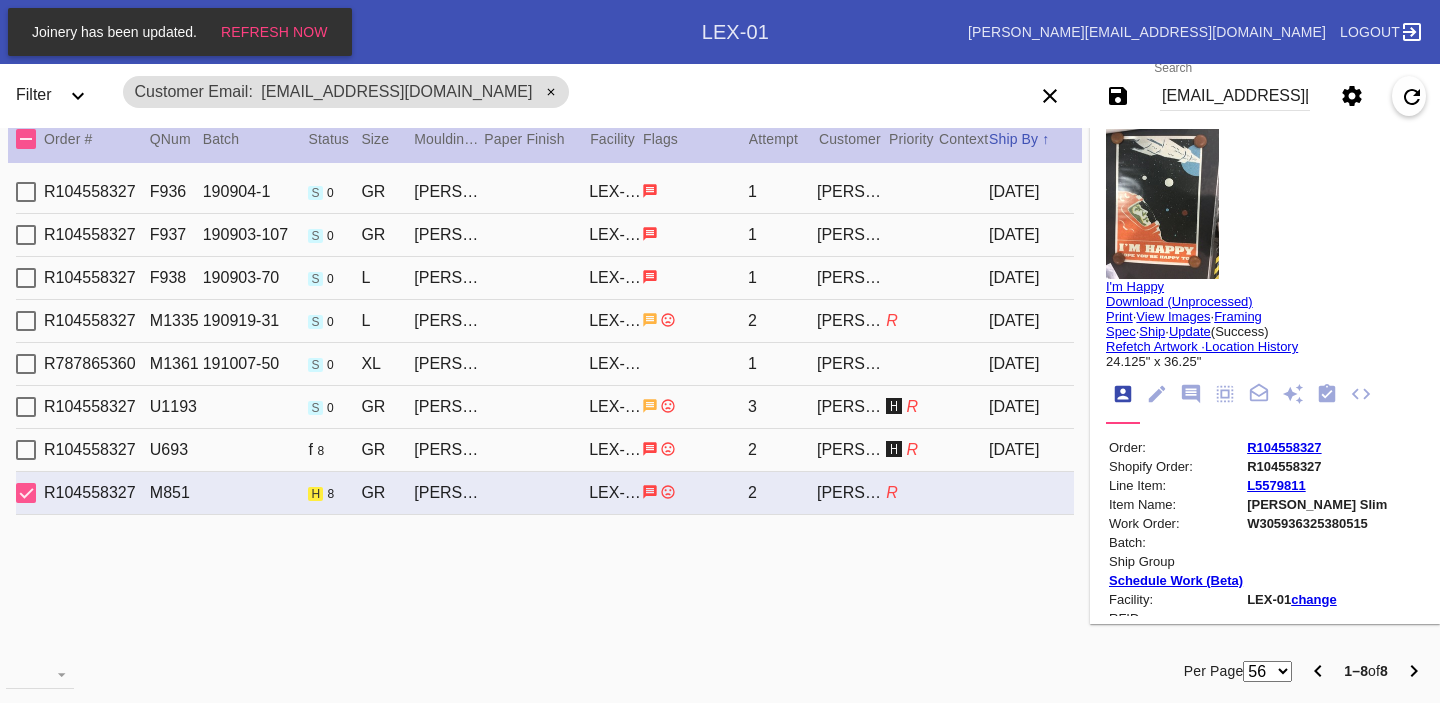 click on "[EMAIL_ADDRESS][DOMAIN_NAME]" at bounding box center [1235, 96] 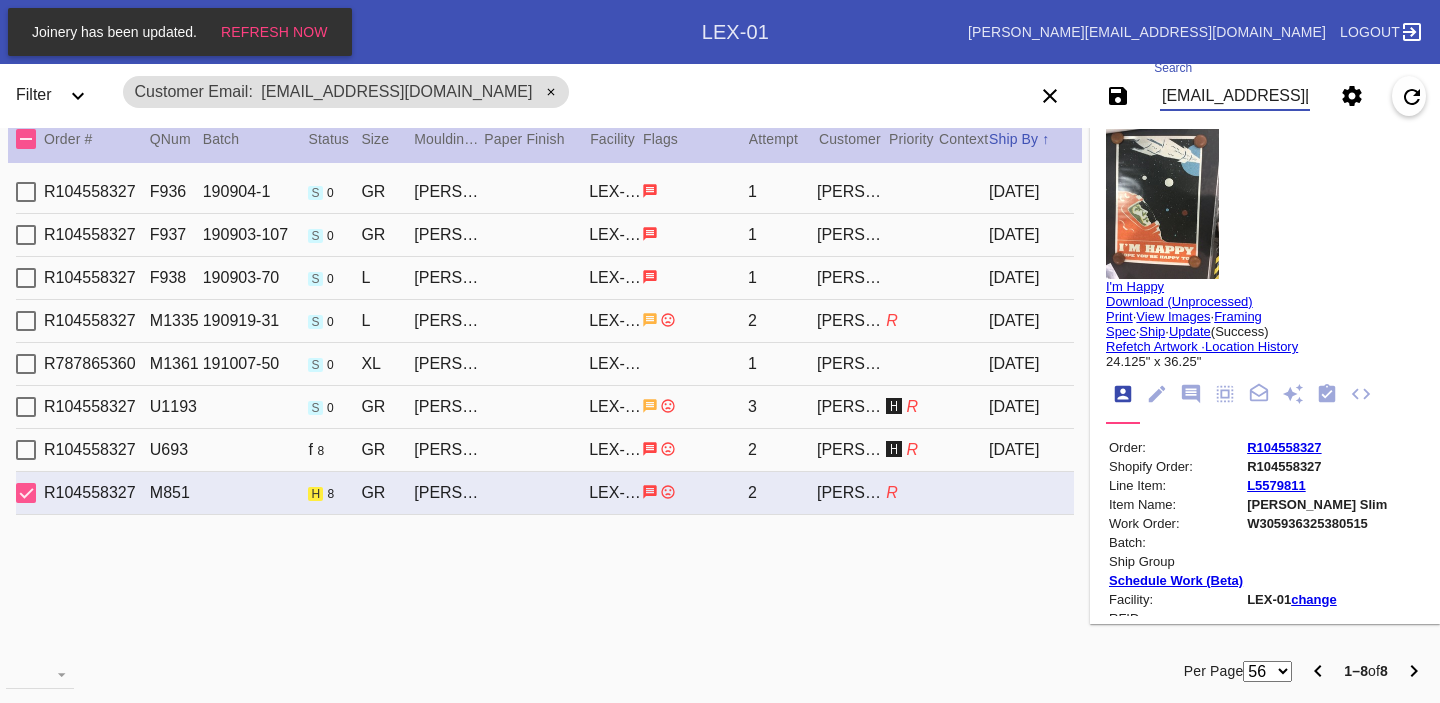 click on "[EMAIL_ADDRESS][DOMAIN_NAME]" at bounding box center [1235, 96] 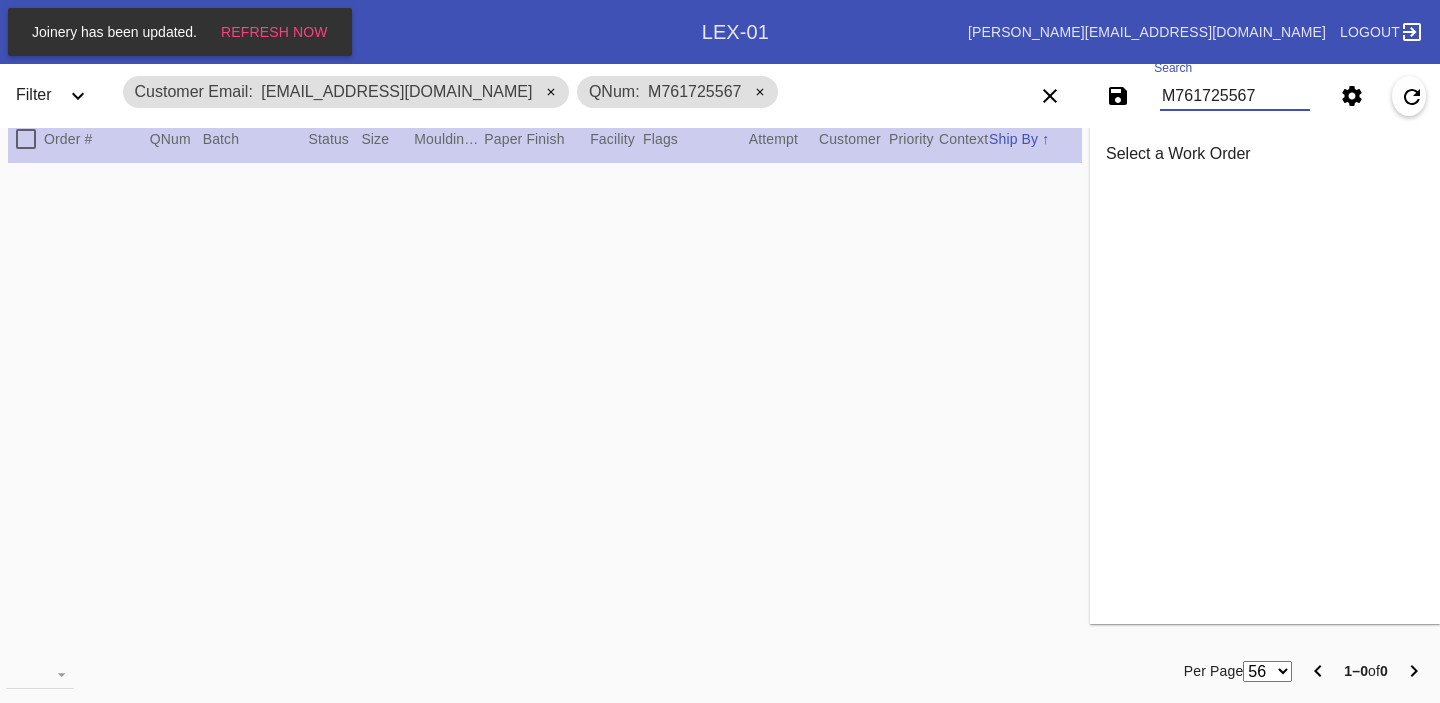 click on "M761725567" at bounding box center (1235, 96) 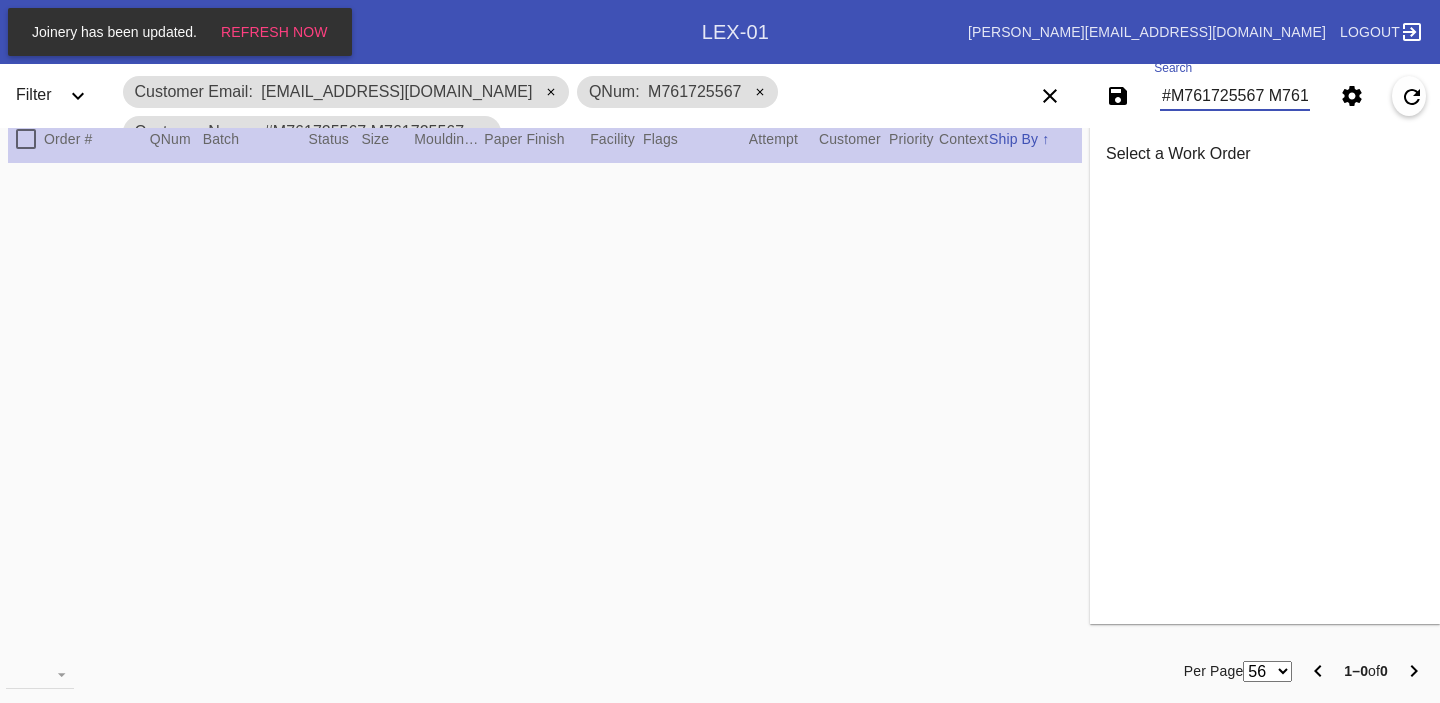 click on "#M761725567 M761725567" at bounding box center (1235, 96) 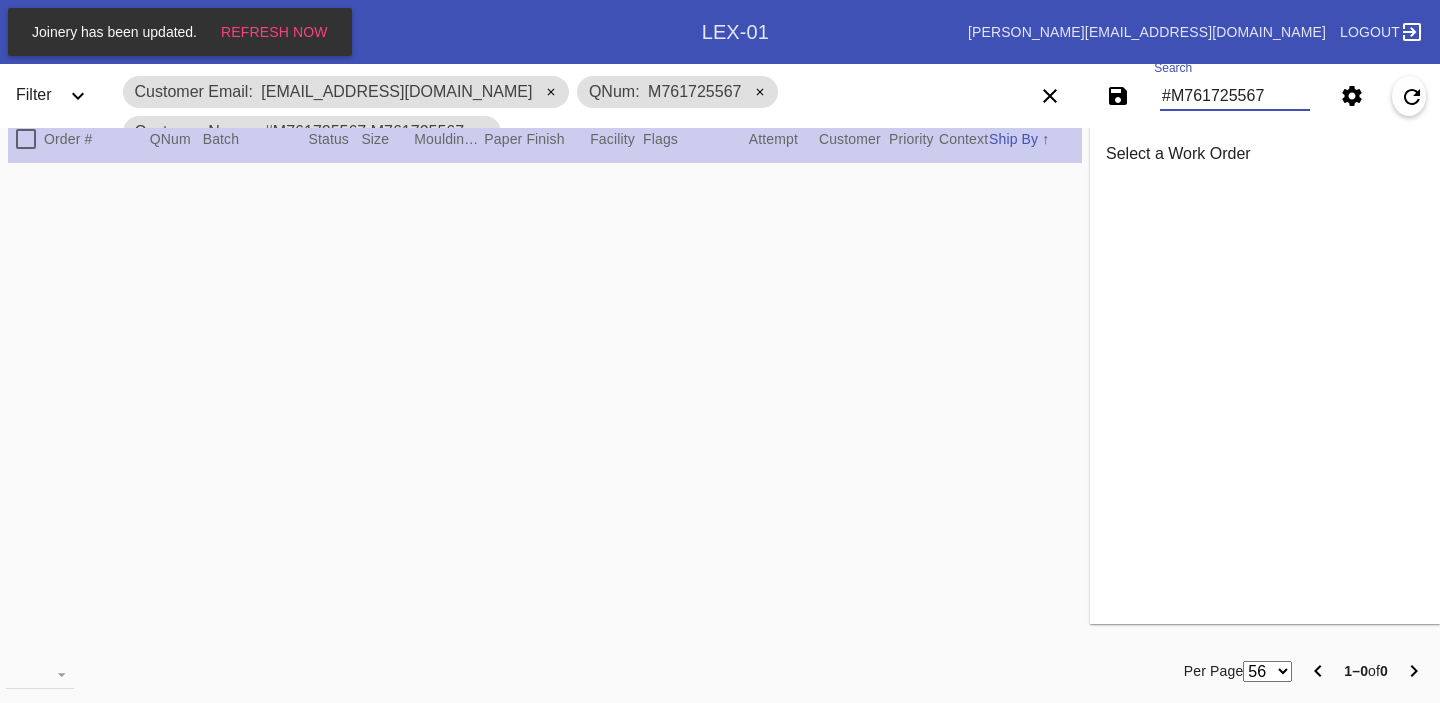 type on "#M761725567" 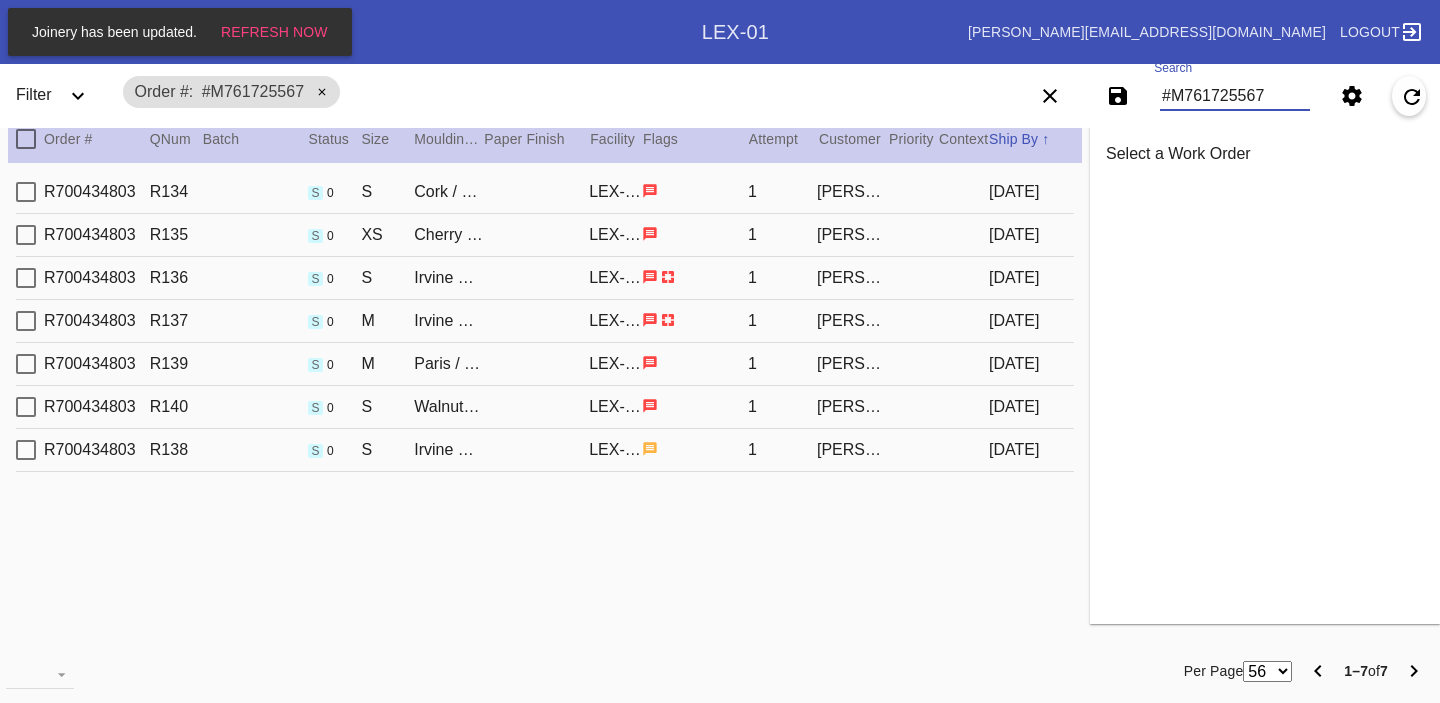 click on "R700434803 R139 s   0 M Paris / Warm White - 8 Ply LEX-01 1 [PERSON_NAME]
[DATE]" at bounding box center [545, 364] 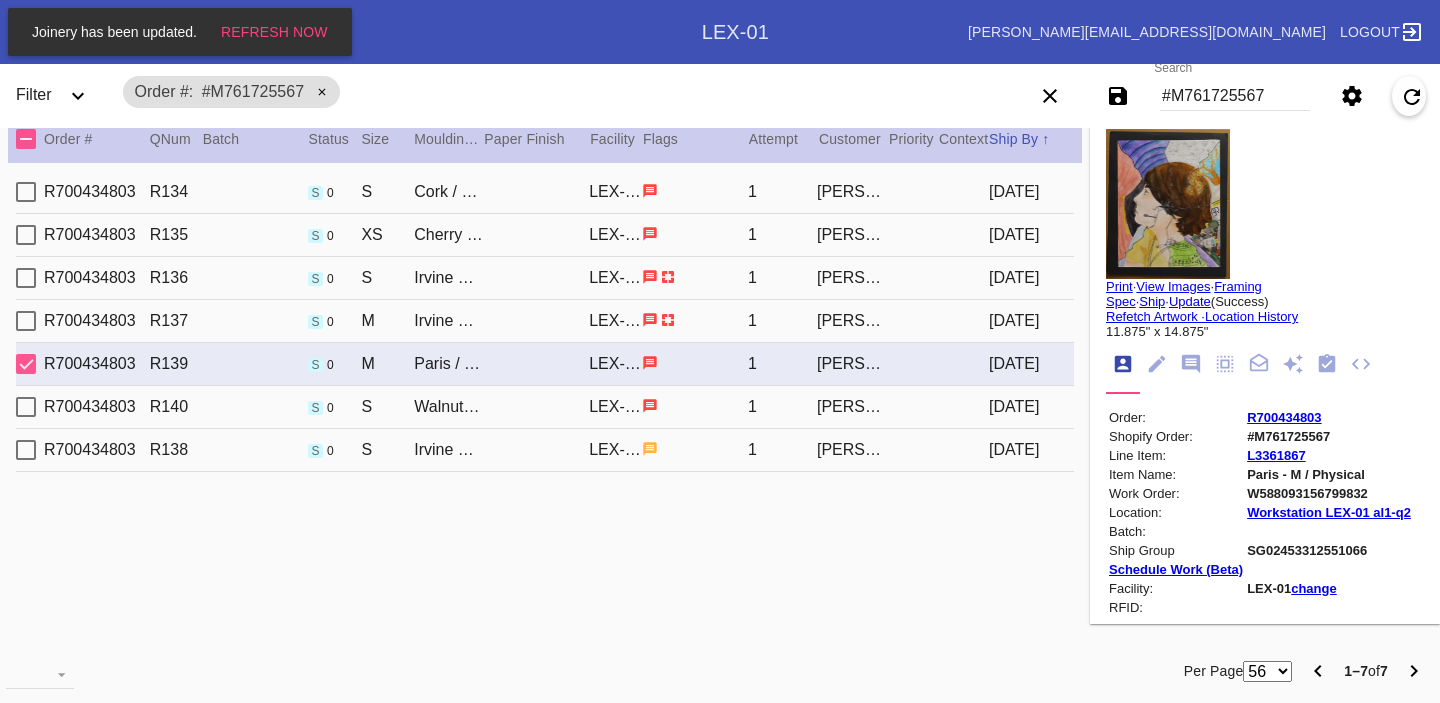 click on "R700434803 R137 s   0 M Irvine Slim / White LEX-01 1 [PERSON_NAME]
[DATE]" at bounding box center [545, 321] 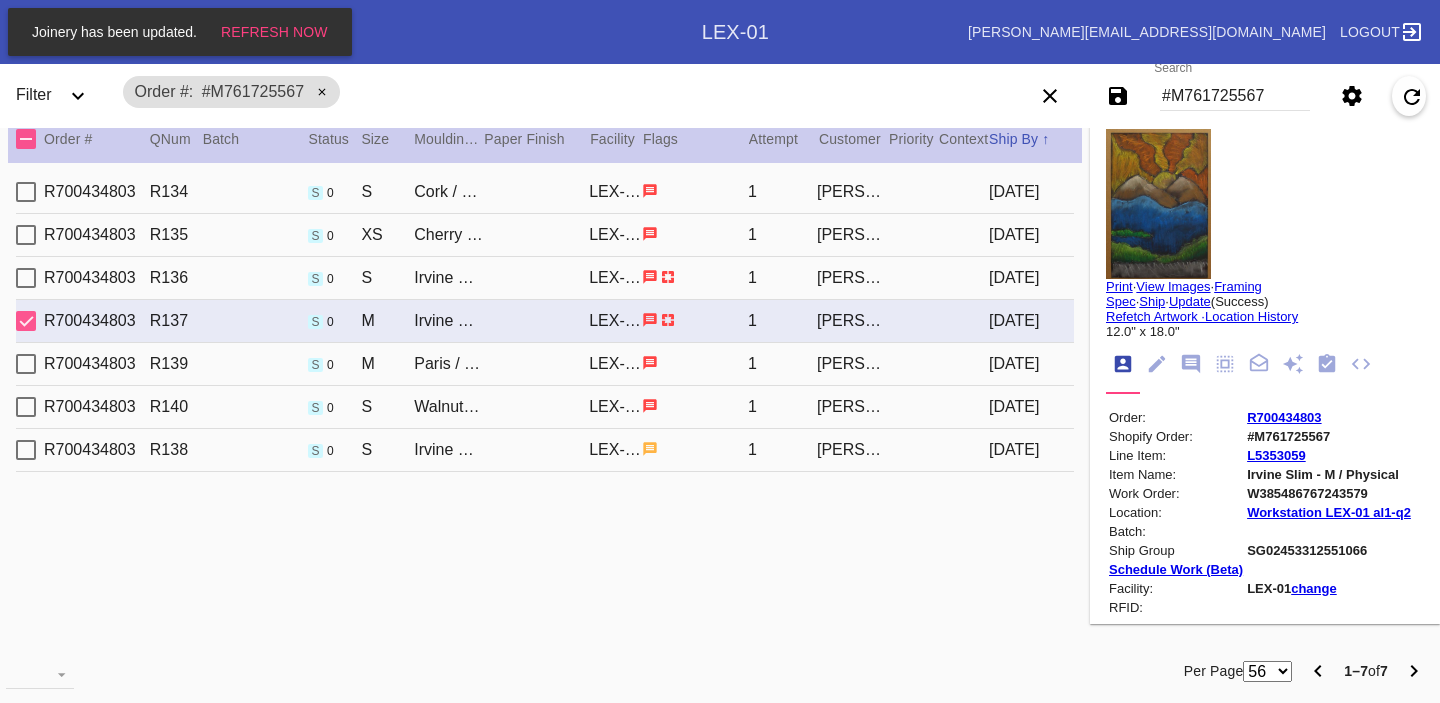 click on "R700434803 R137 s   0 M Irvine Slim / White LEX-01 1 [PERSON_NAME]
[DATE]" at bounding box center [545, 321] 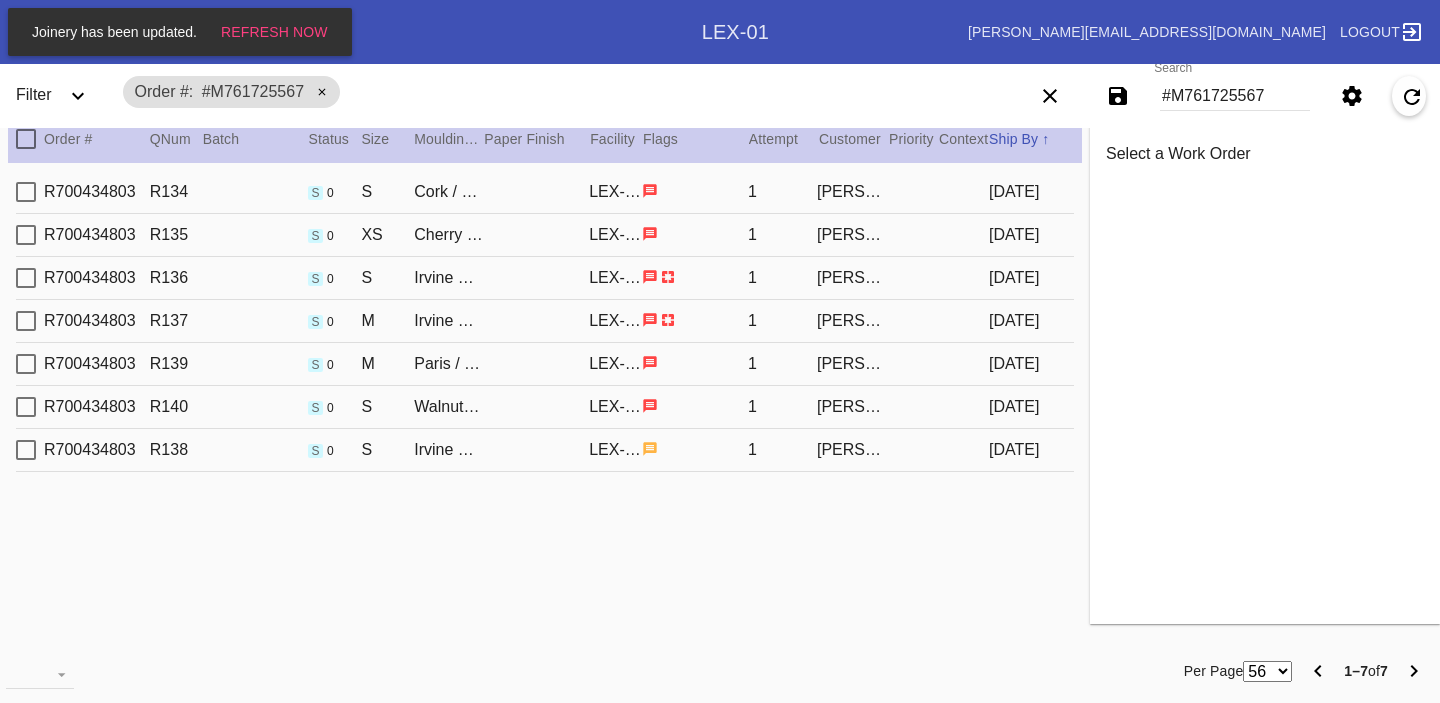 click on "[DATE]" at bounding box center [1031, 321] 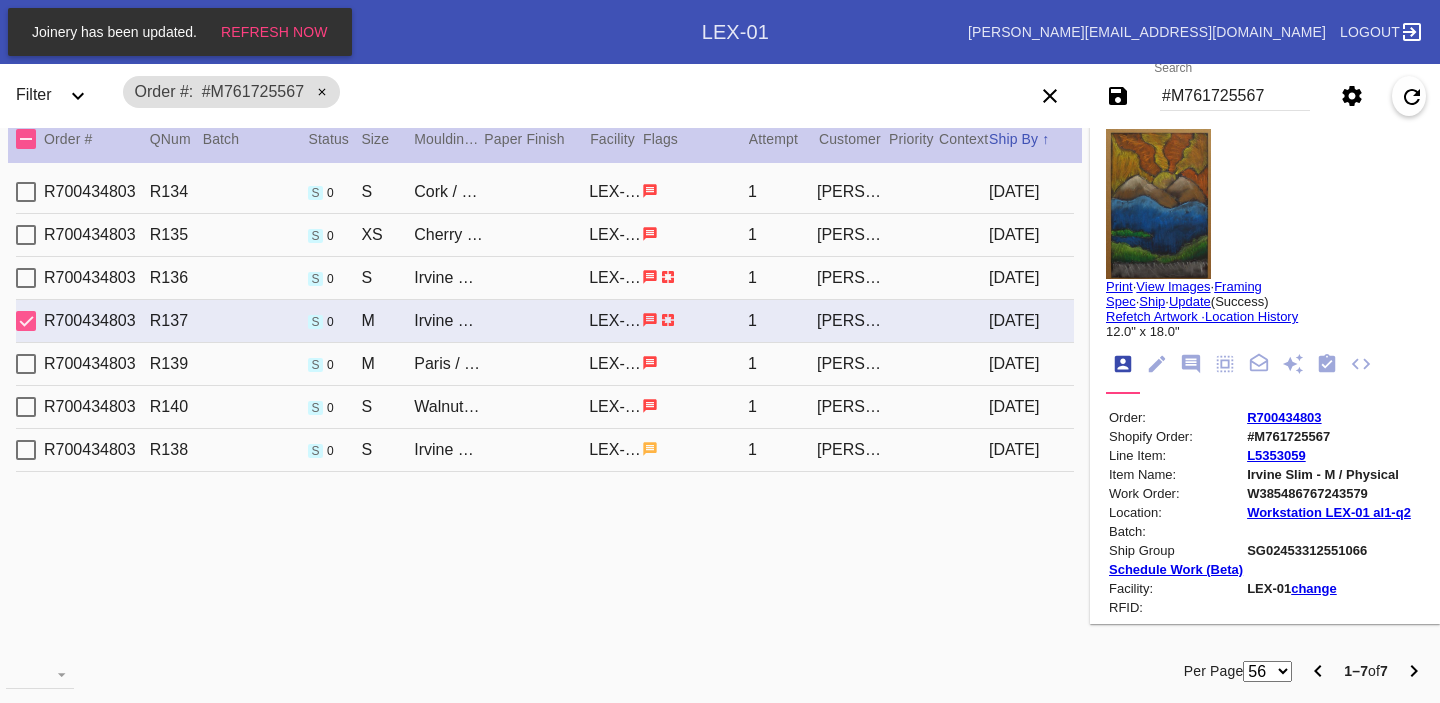 click on "R700434803" at bounding box center (1284, 417) 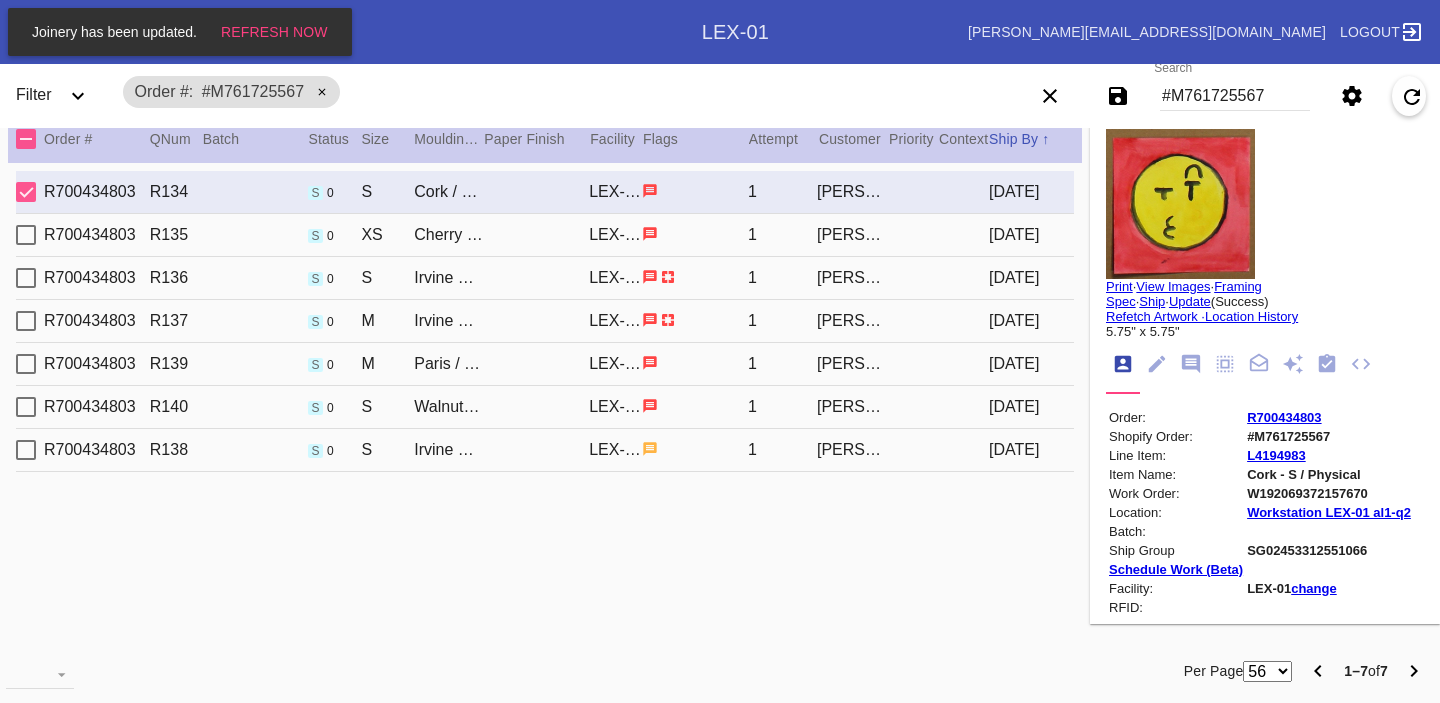 click on "R700434803" at bounding box center (1284, 417) 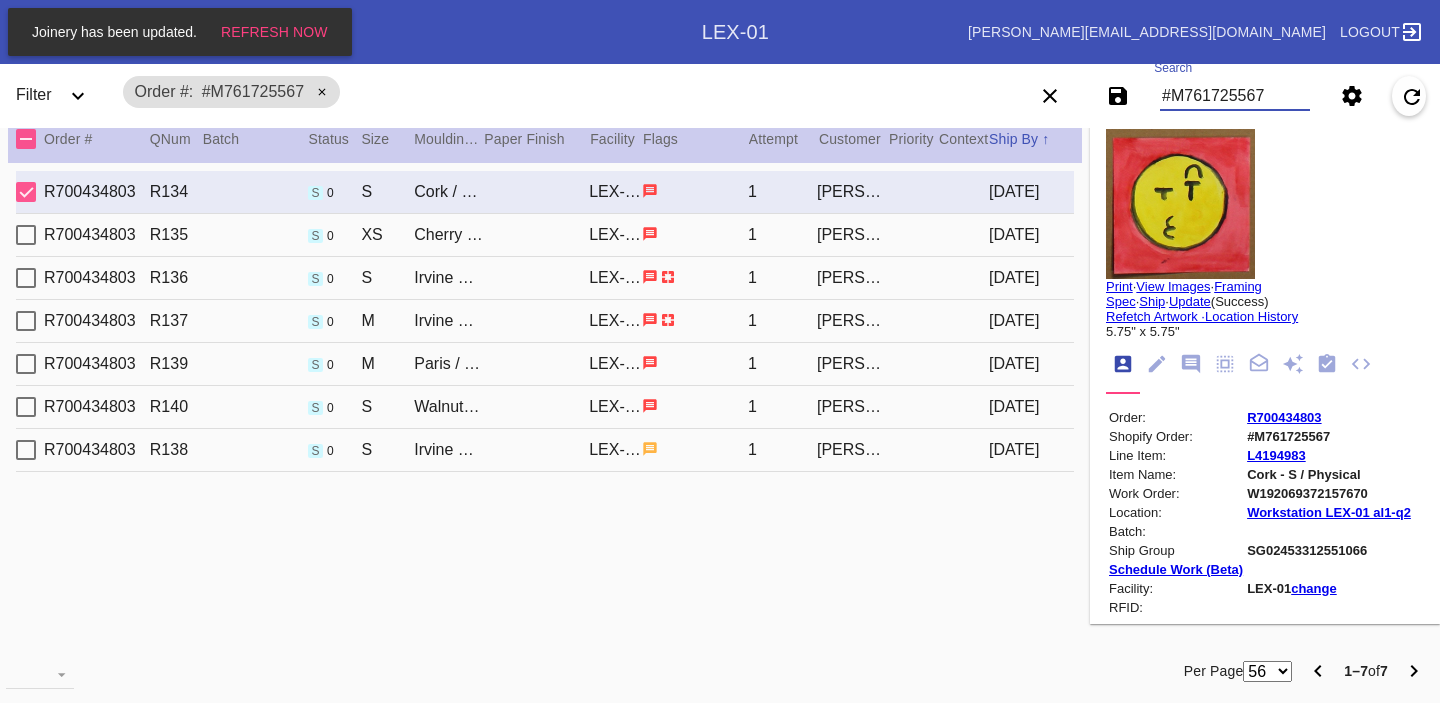 click on "#M761725567" at bounding box center [1235, 96] 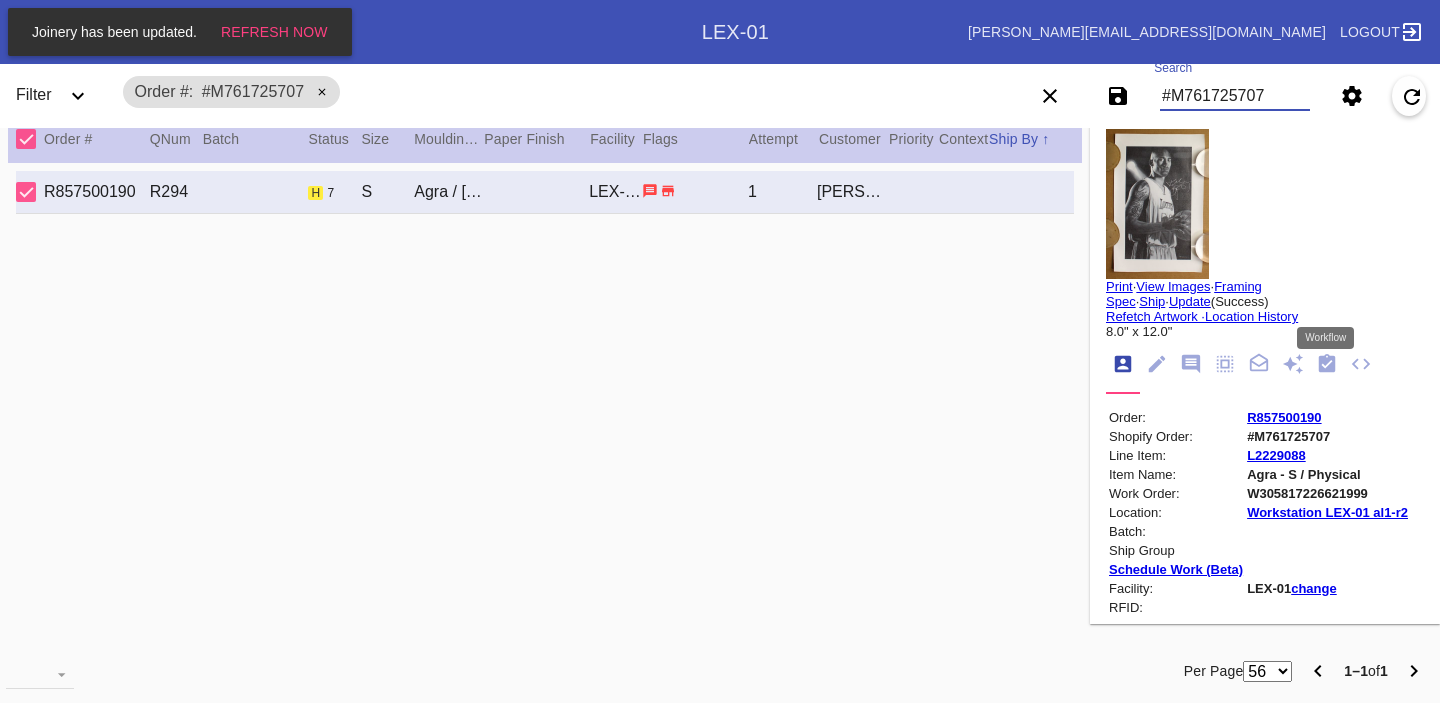 click 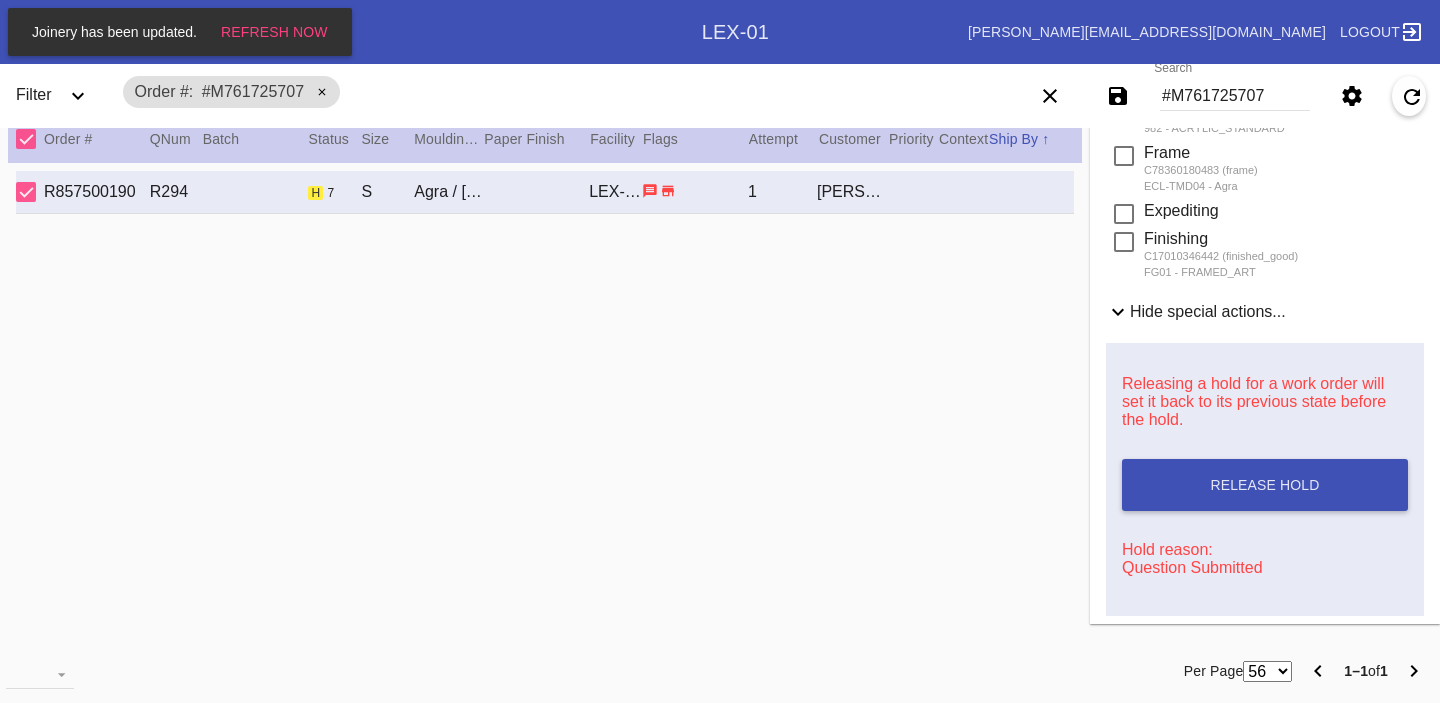 scroll, scrollTop: 831, scrollLeft: 0, axis: vertical 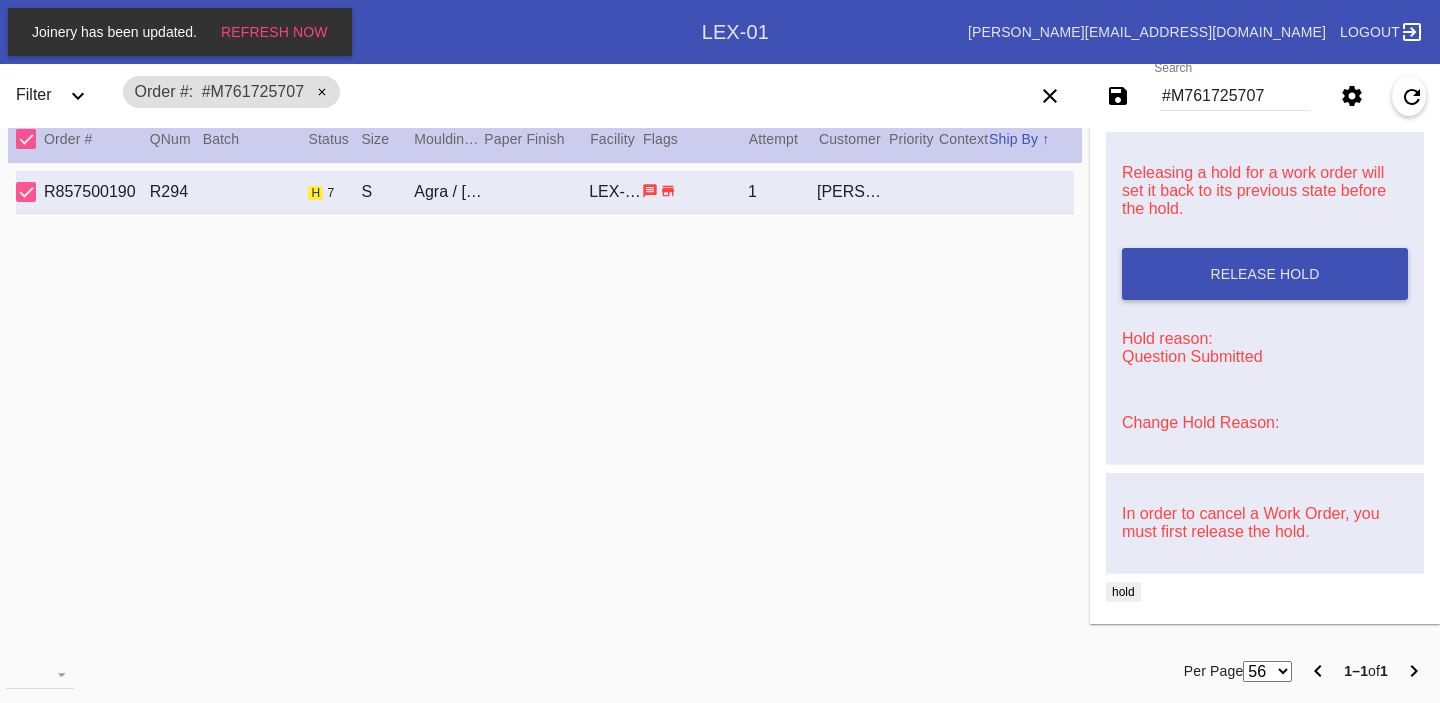click on "Change Hold Reason:" at bounding box center (1265, 423) 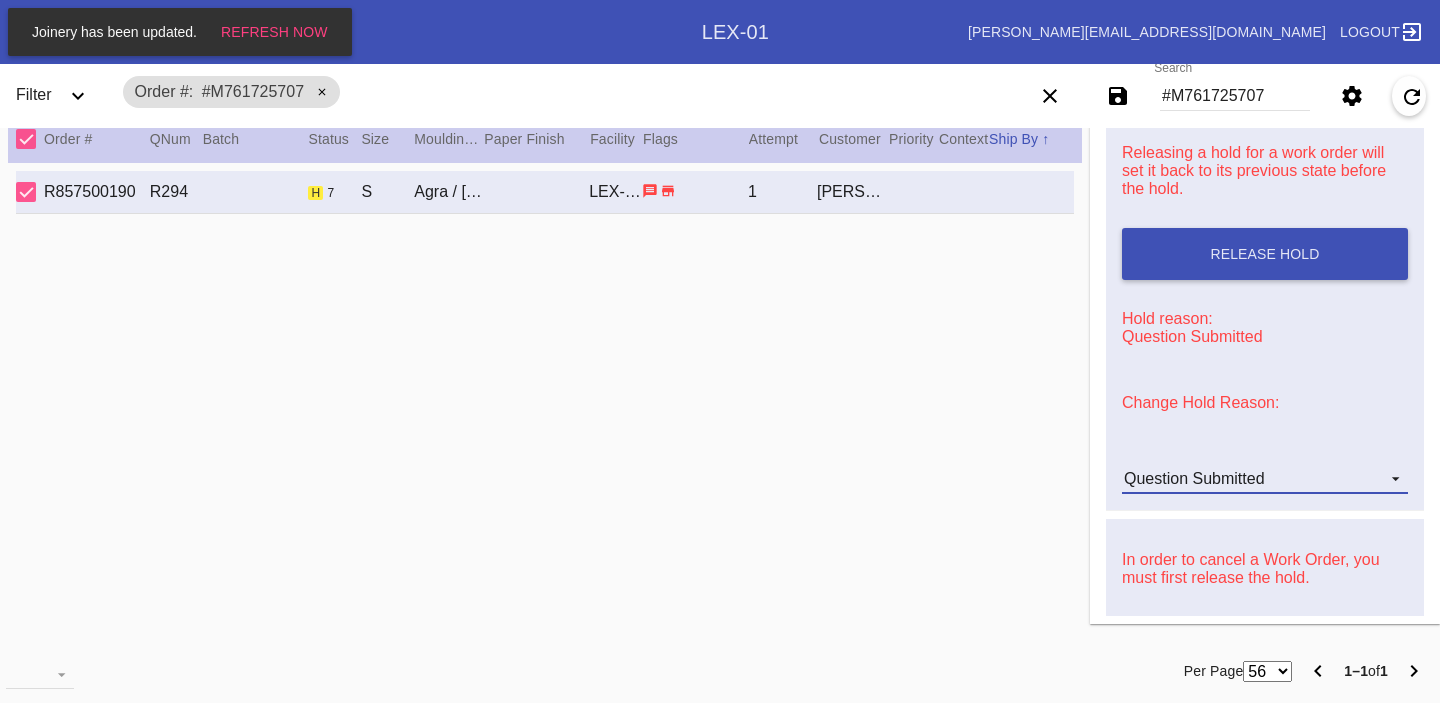 click on "Question Submitted" at bounding box center (1194, 478) 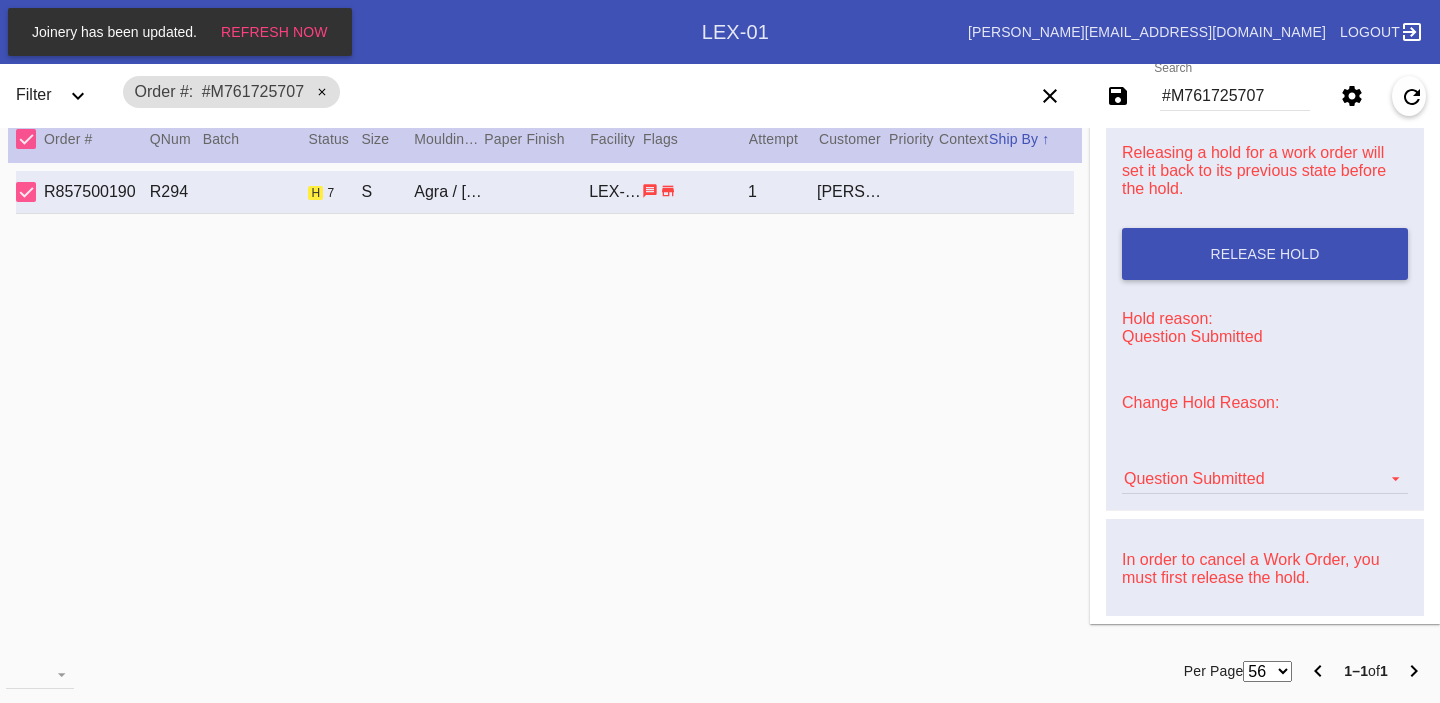 scroll, scrollTop: 616, scrollLeft: 0, axis: vertical 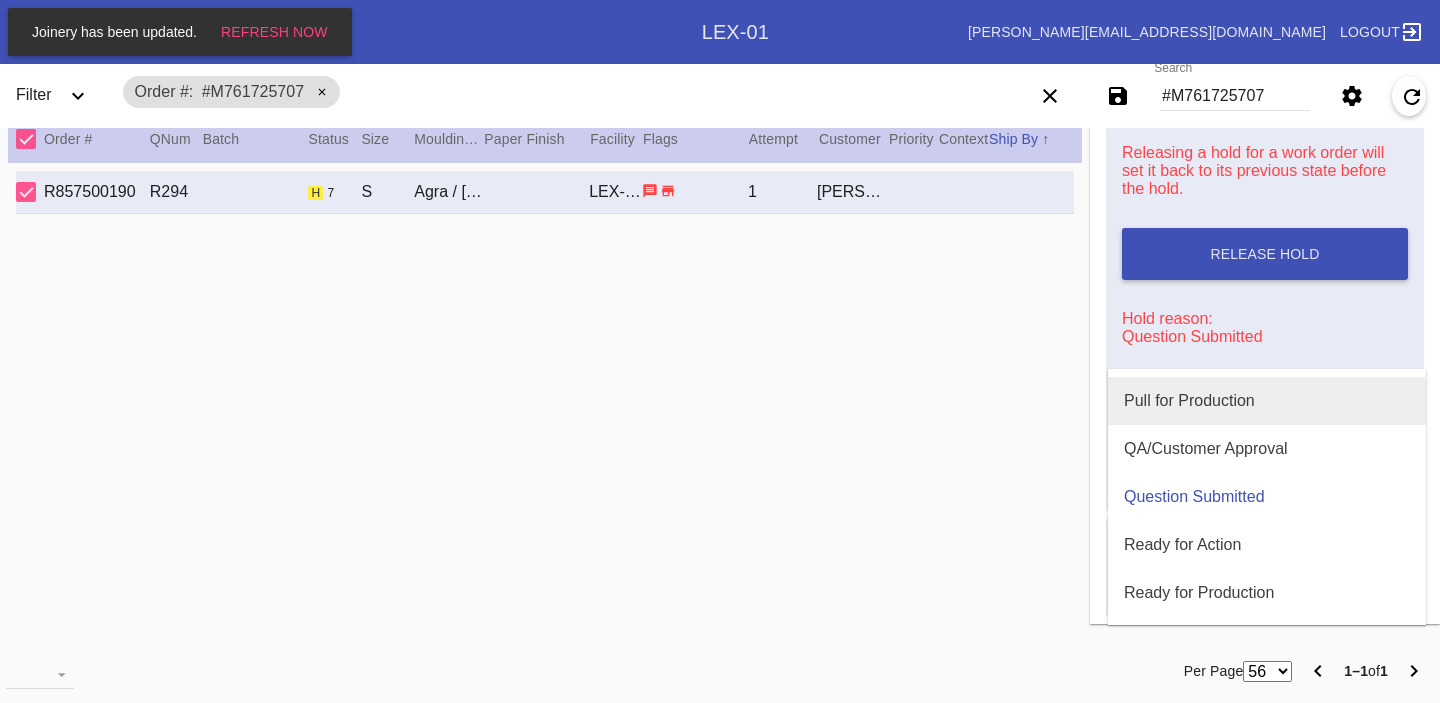 click on "Pull for Production" at bounding box center [1189, 401] 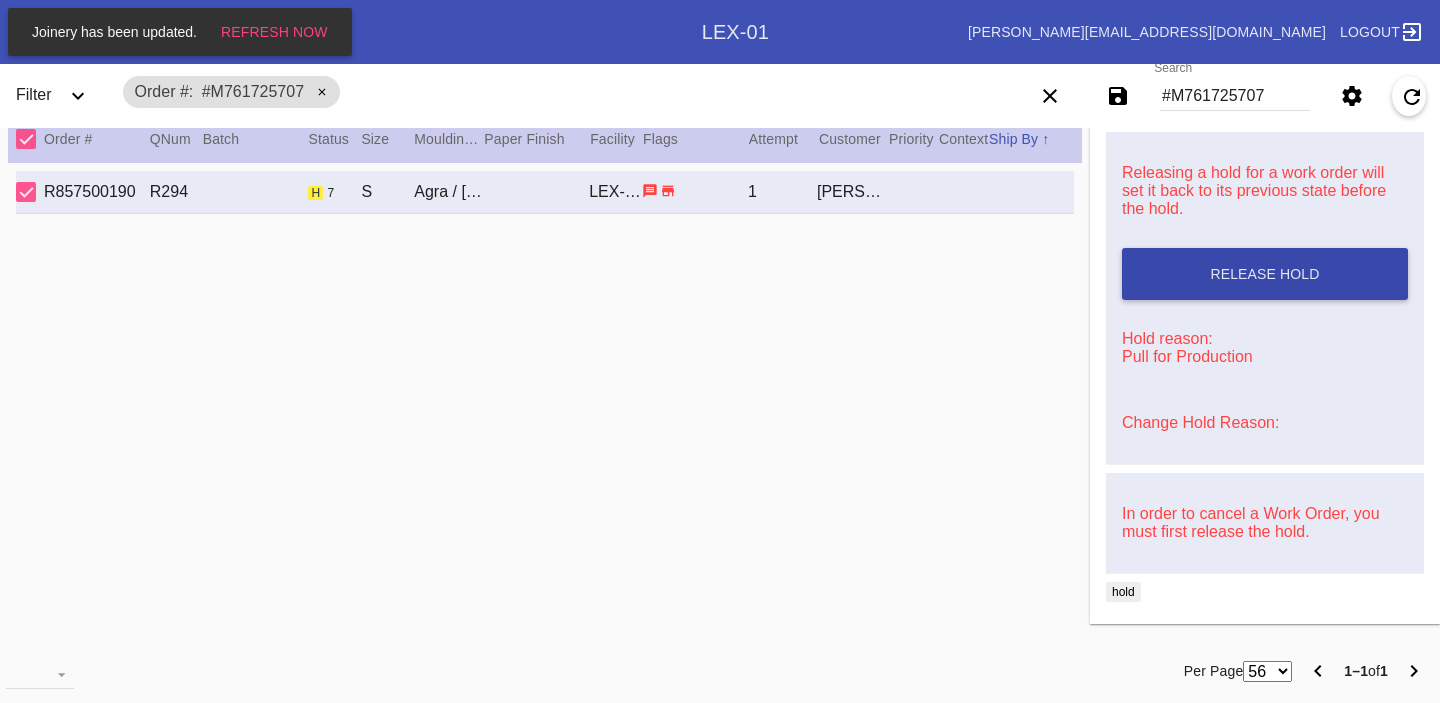scroll, scrollTop: 0, scrollLeft: 0, axis: both 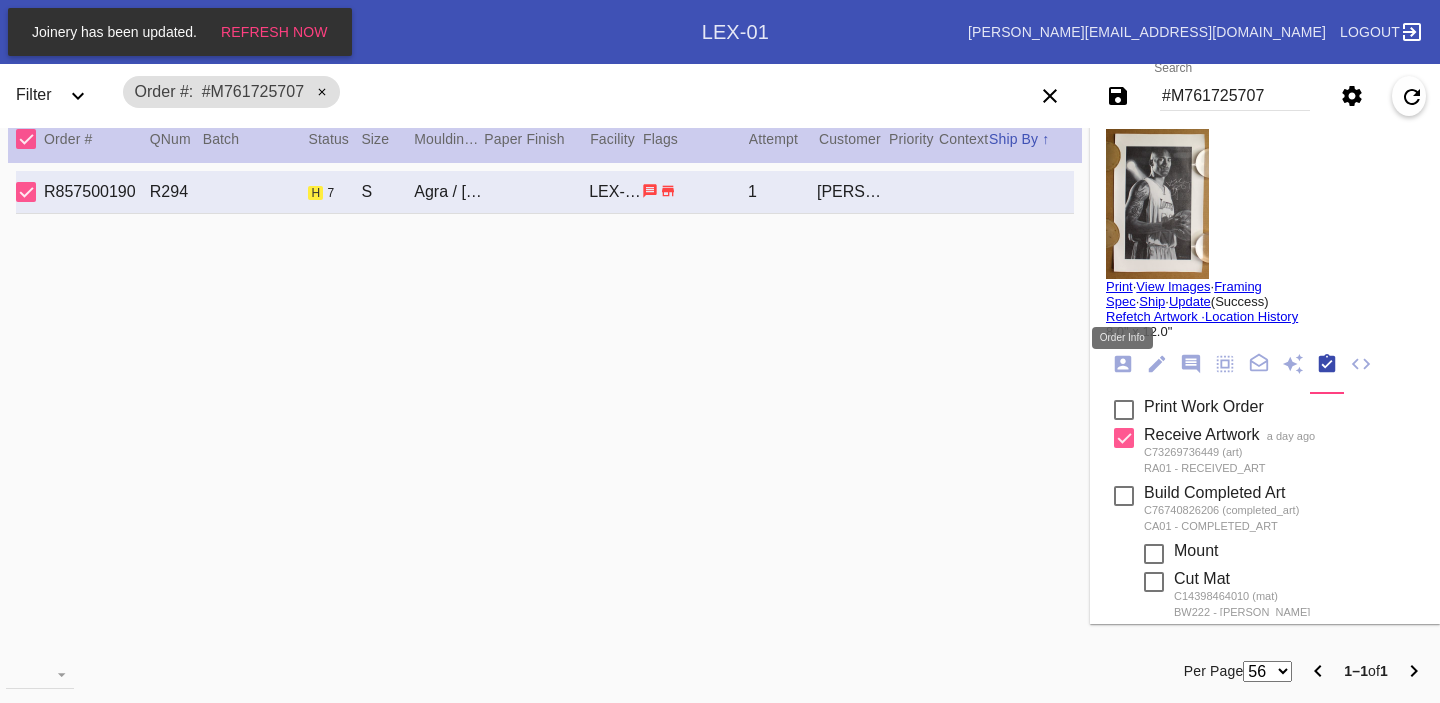 click 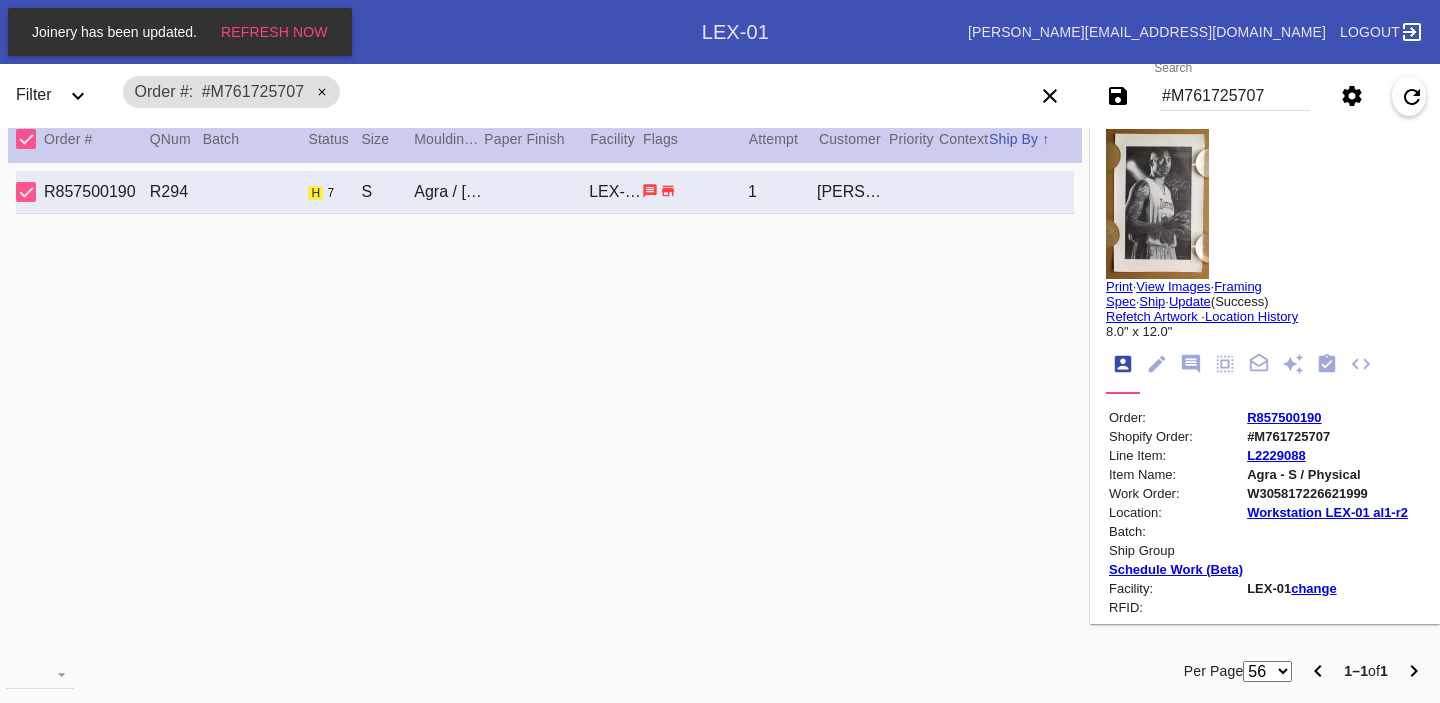 click on "R857500190" at bounding box center [1284, 417] 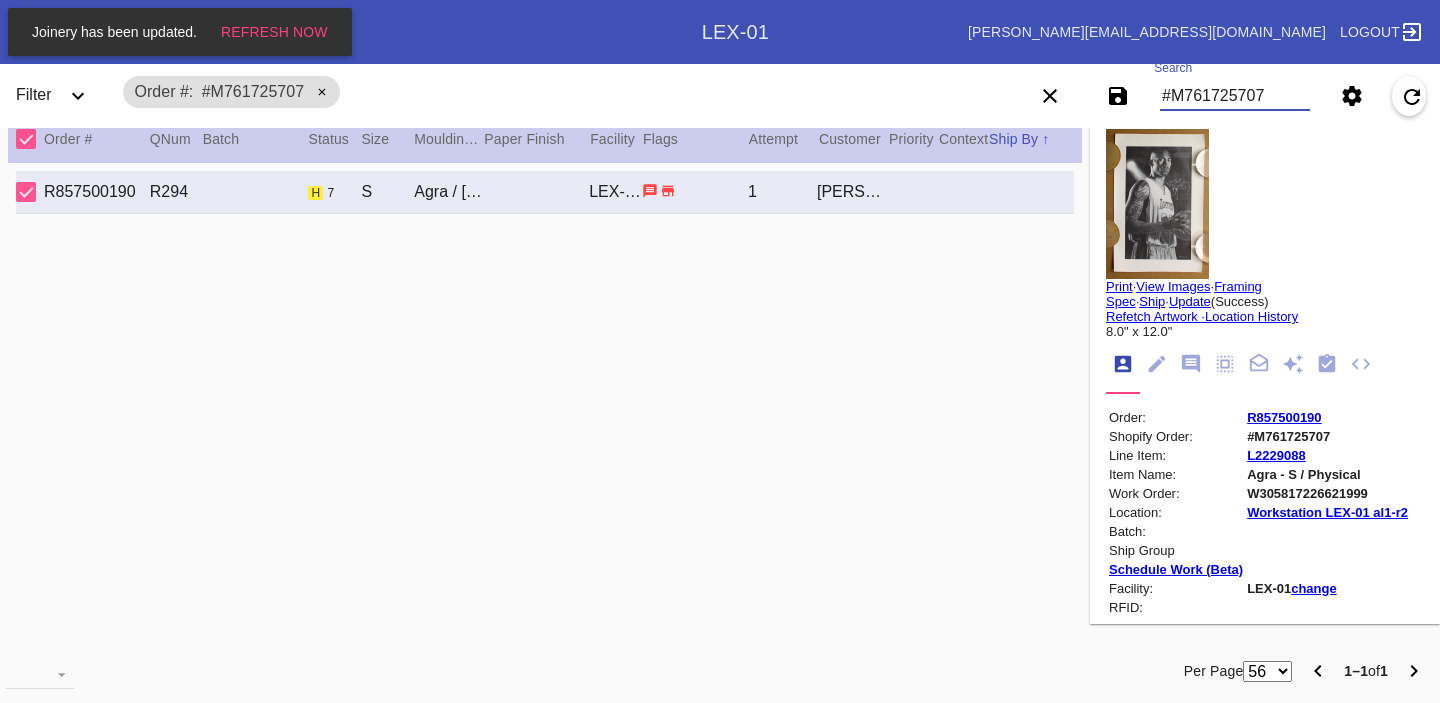 click on "#M761725707" at bounding box center [1235, 96] 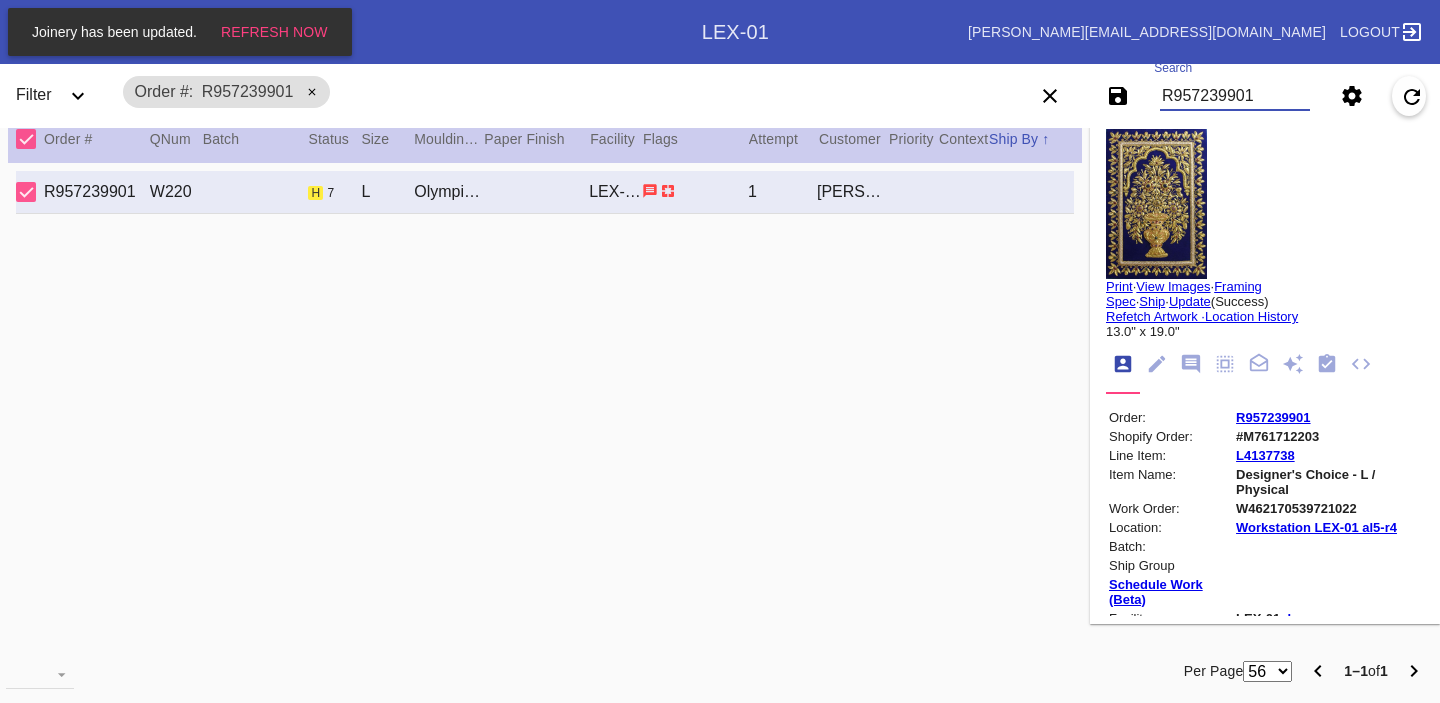 click on "R957239901" at bounding box center [1235, 96] 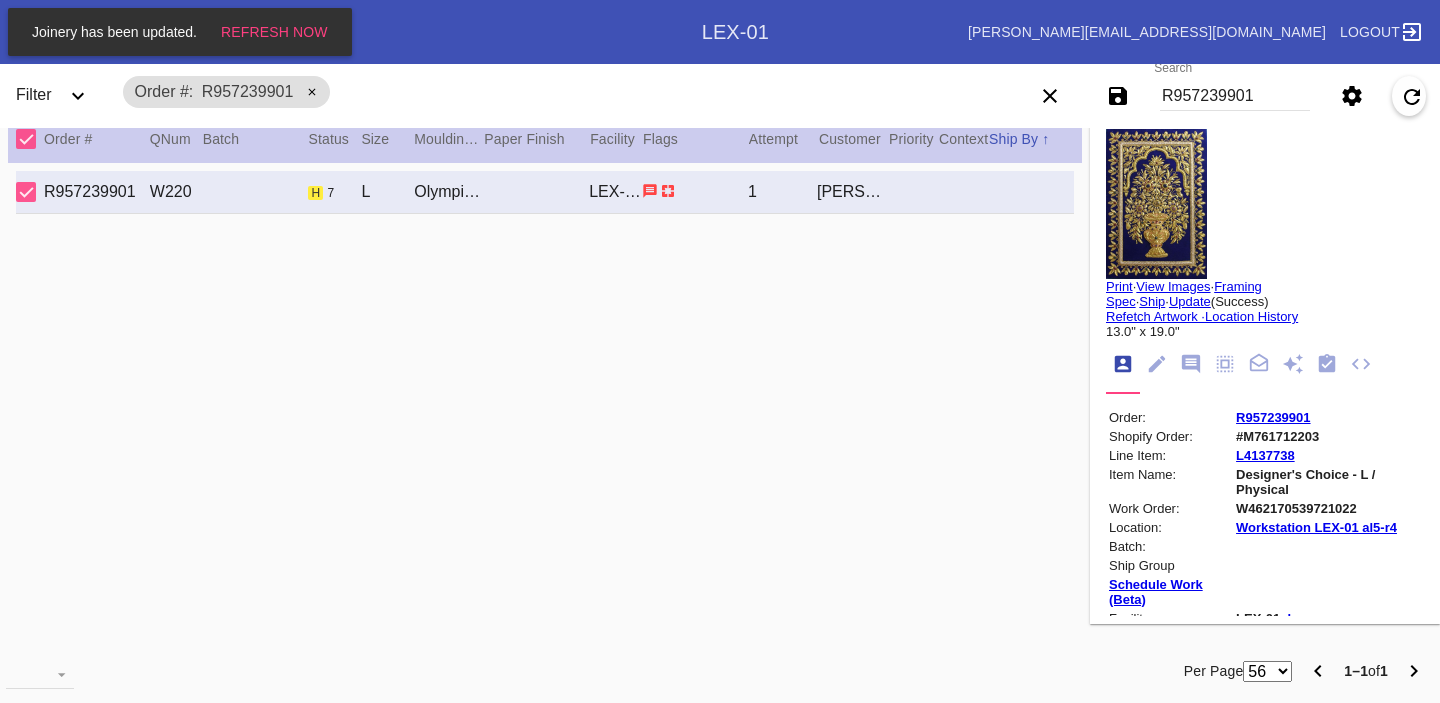 click on "#M761712203" at bounding box center [1328, 436] 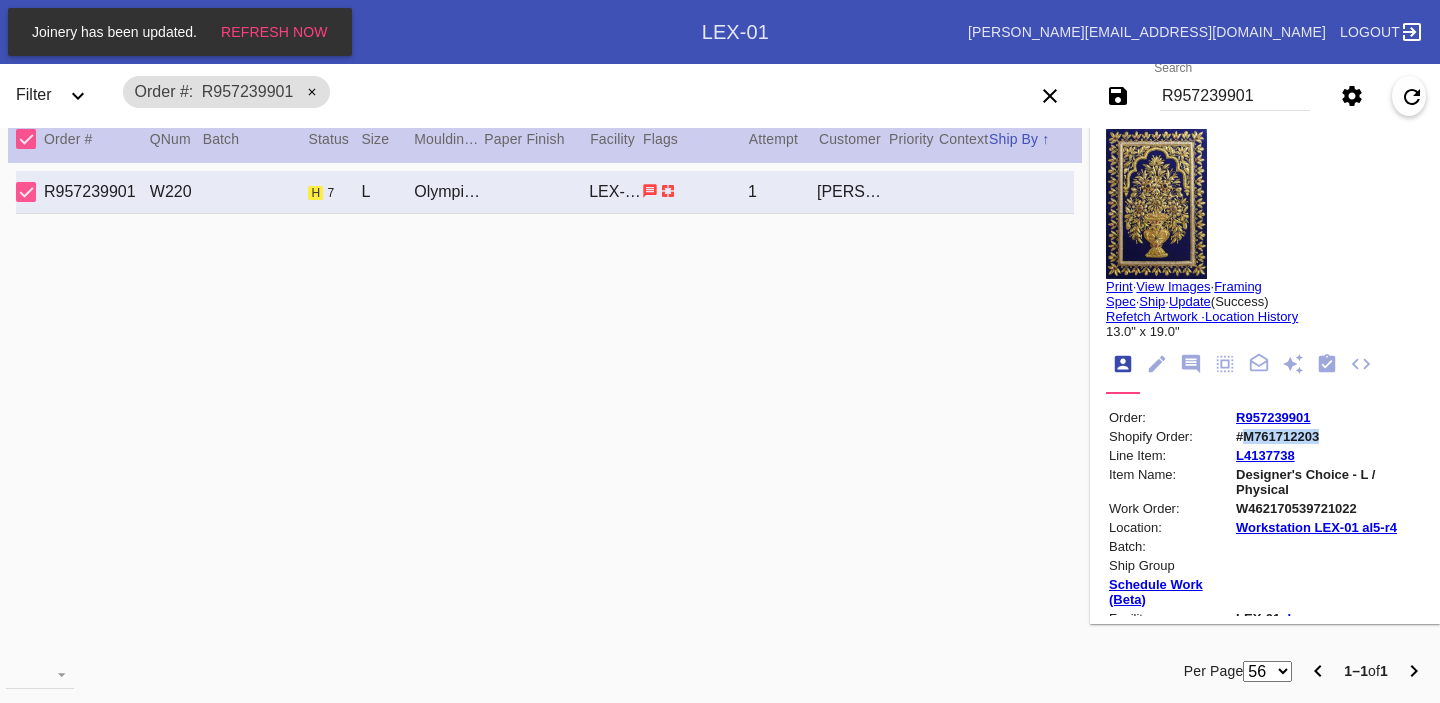 click on "#M761712203" at bounding box center [1328, 436] 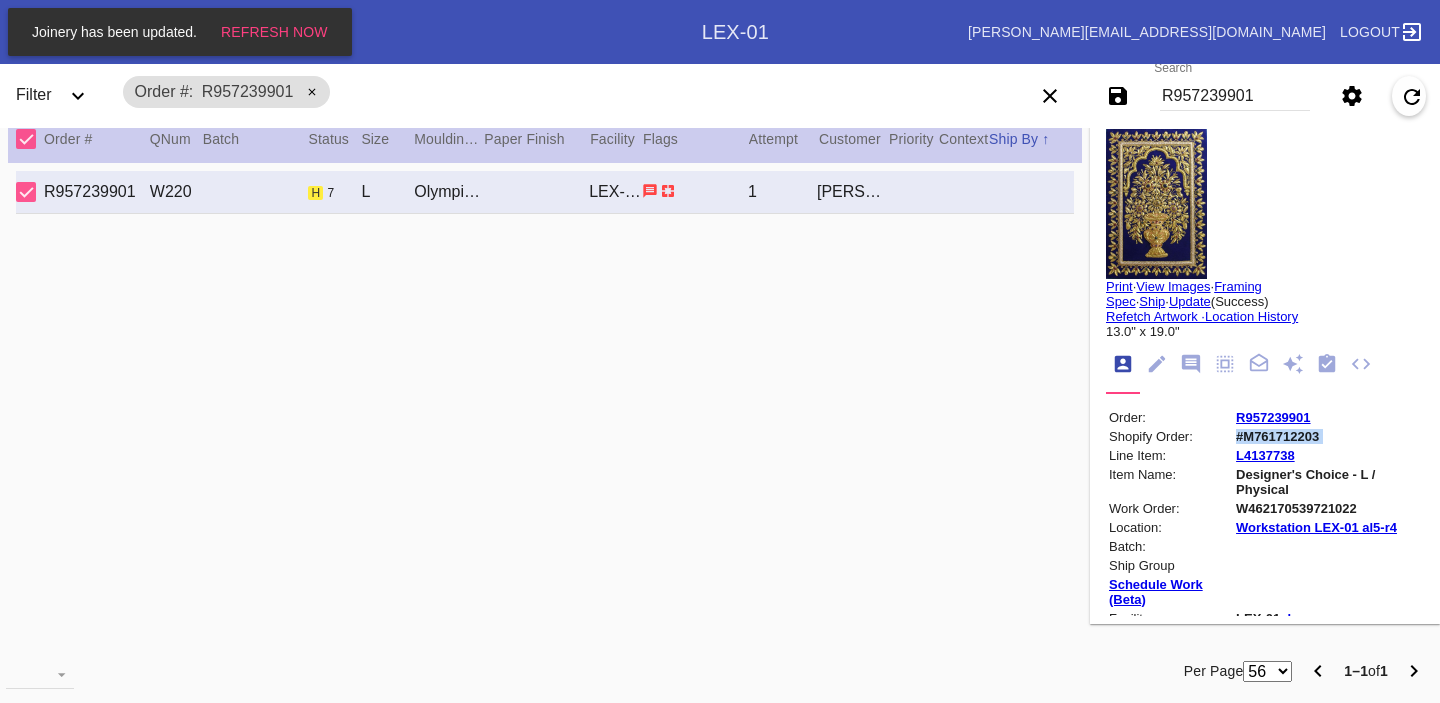 copy on "#M761712203" 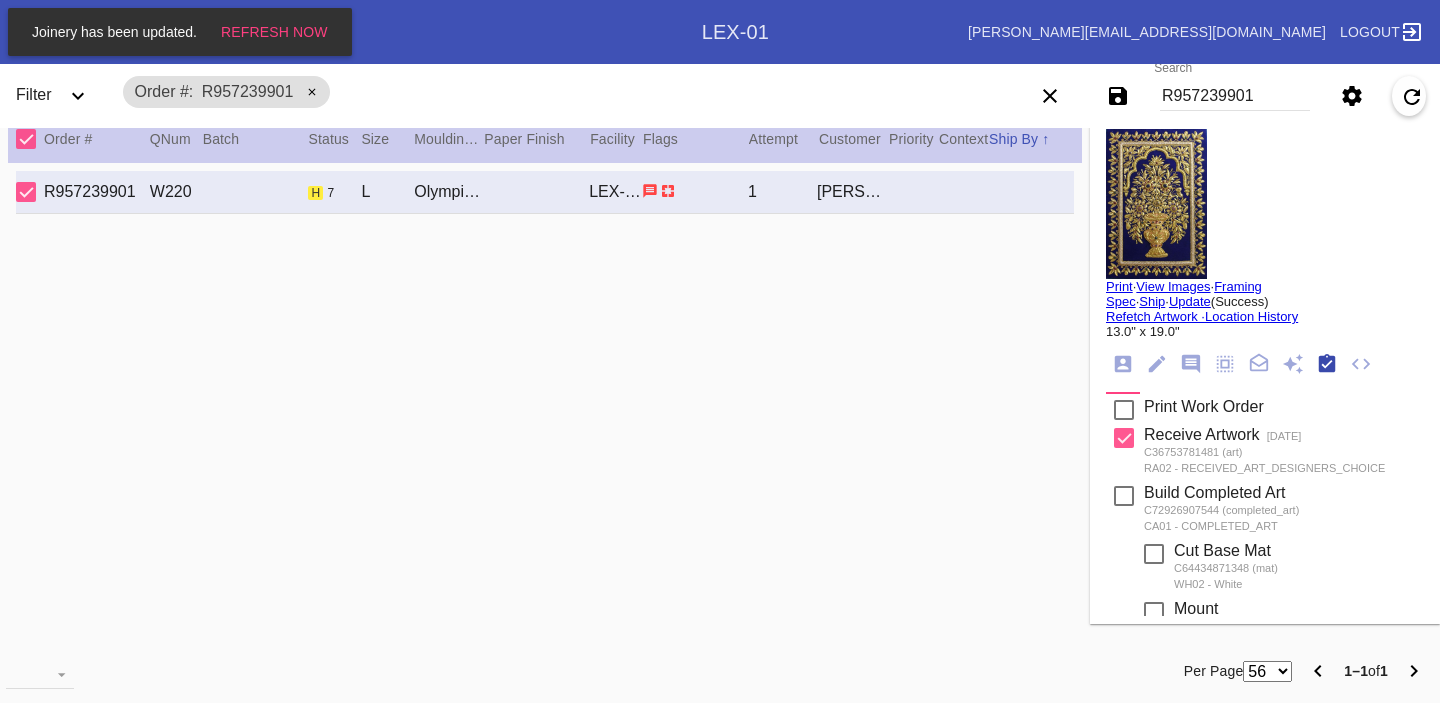 scroll, scrollTop: 320, scrollLeft: 0, axis: vertical 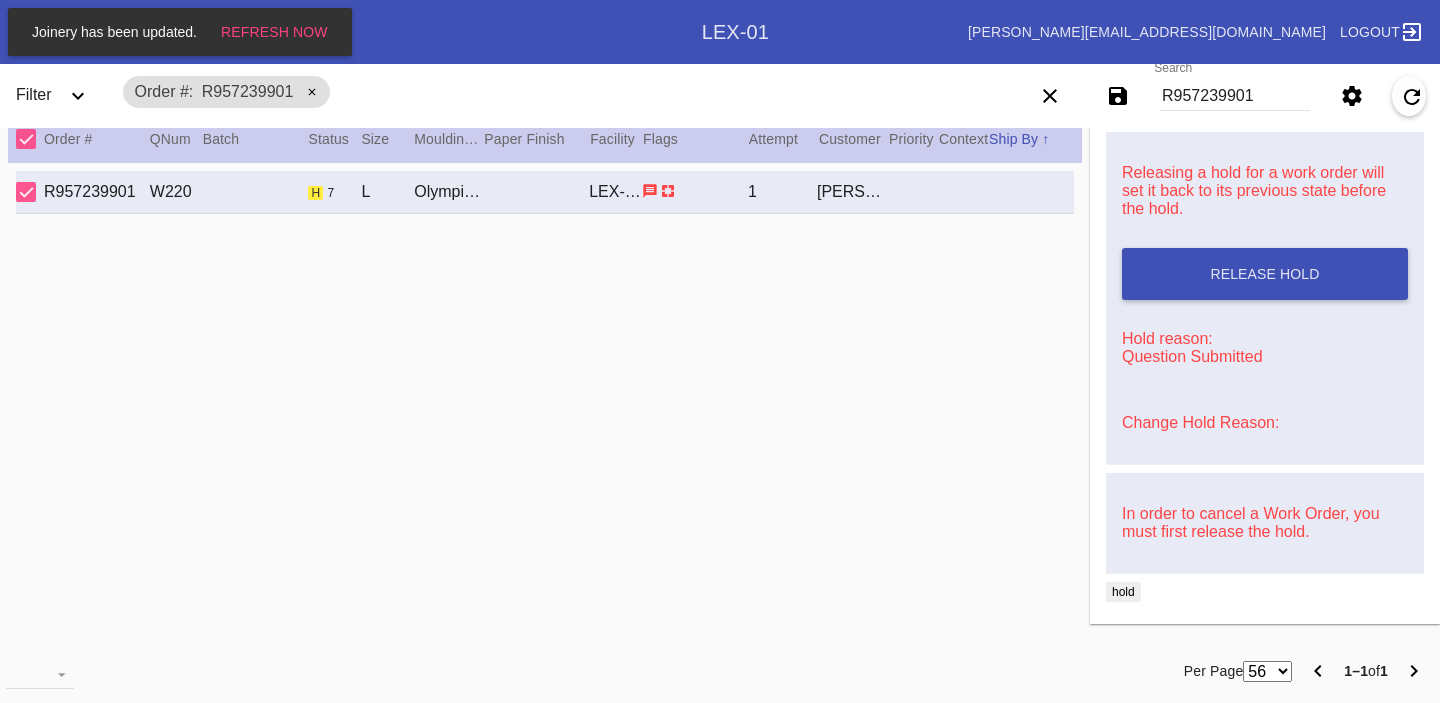 click on "Change Hold Reason:" at bounding box center [1200, 422] 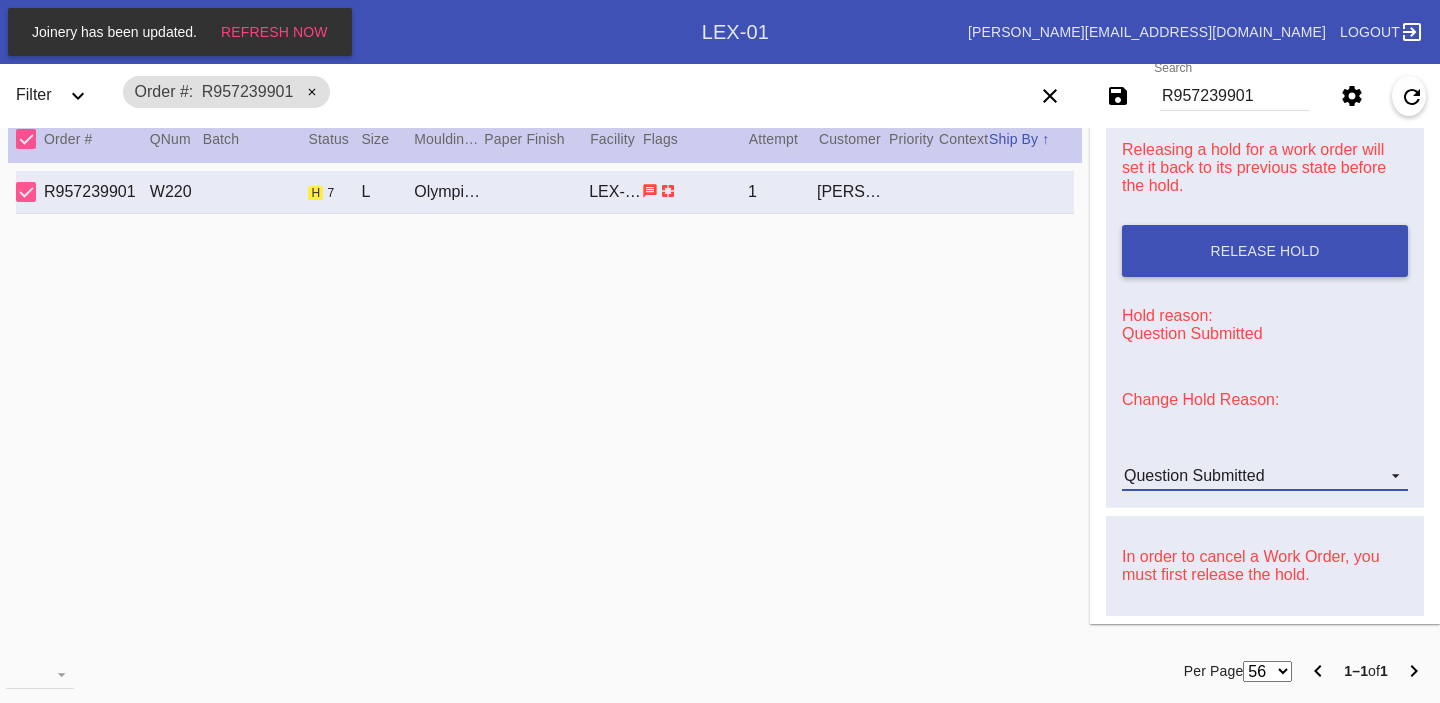 click on "Question Submitted" at bounding box center [1194, 475] 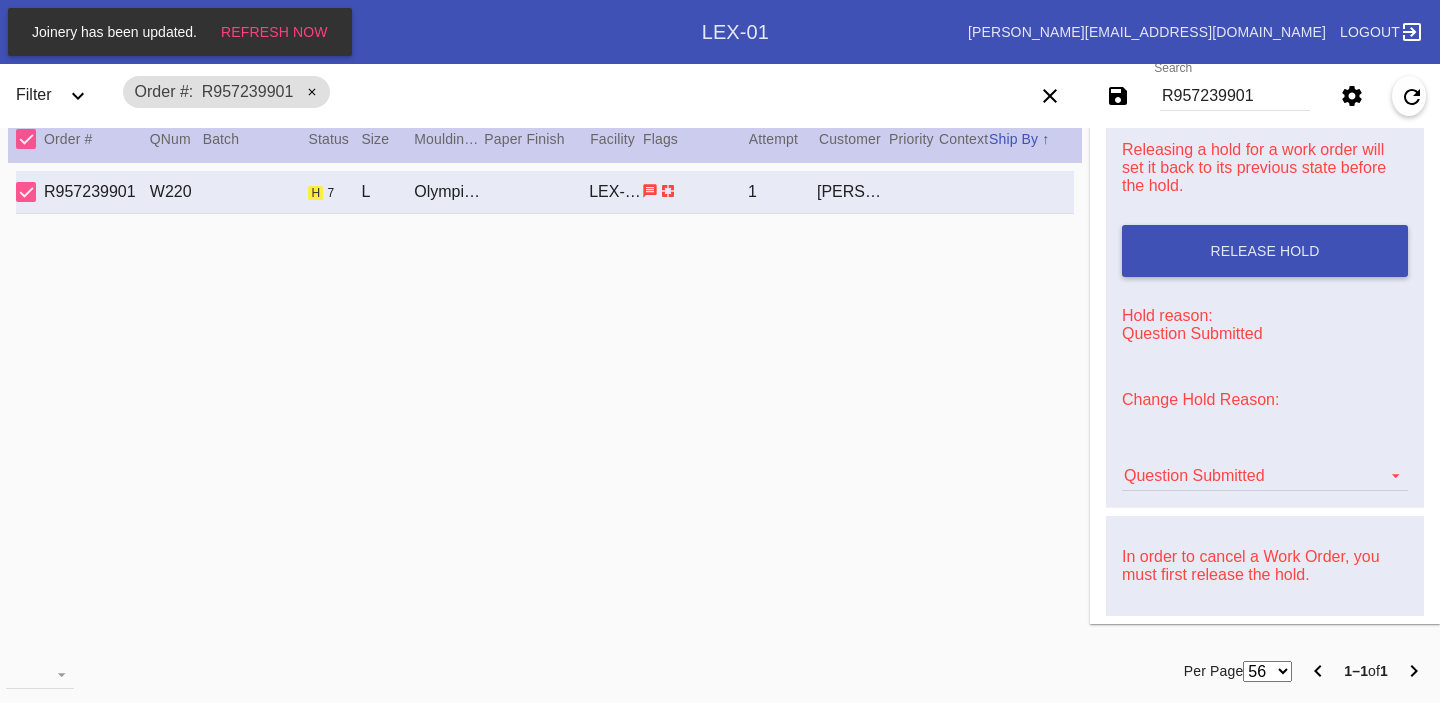 scroll, scrollTop: 616, scrollLeft: 0, axis: vertical 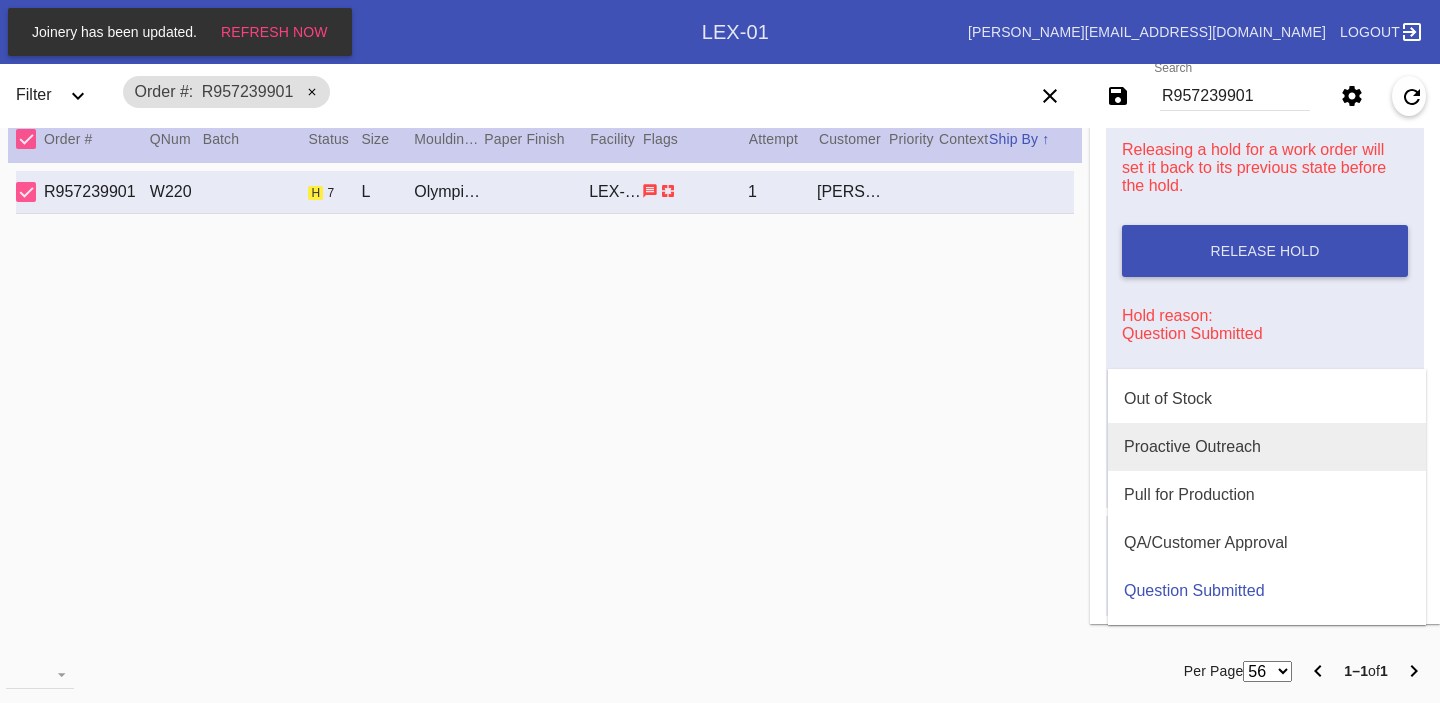 click on "Proactive Outreach" at bounding box center (1192, 447) 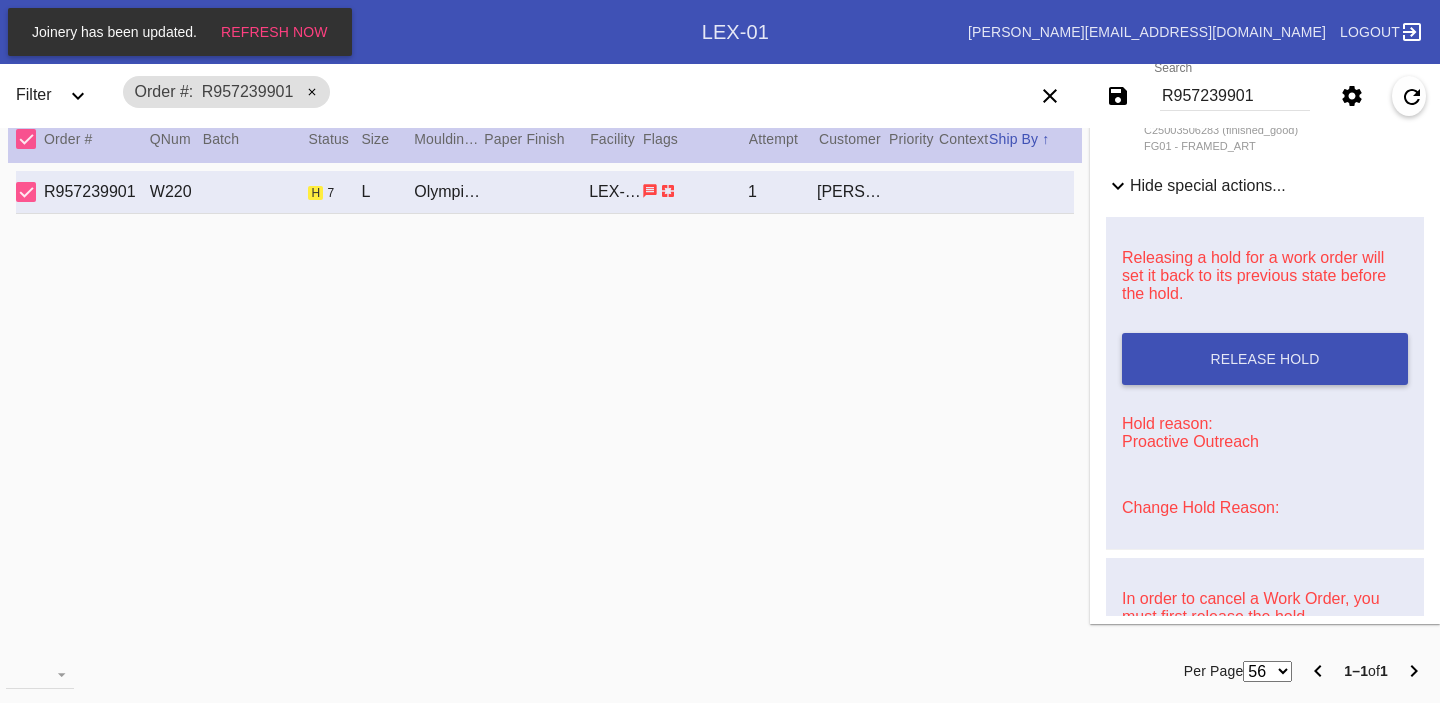 scroll, scrollTop: 0, scrollLeft: 0, axis: both 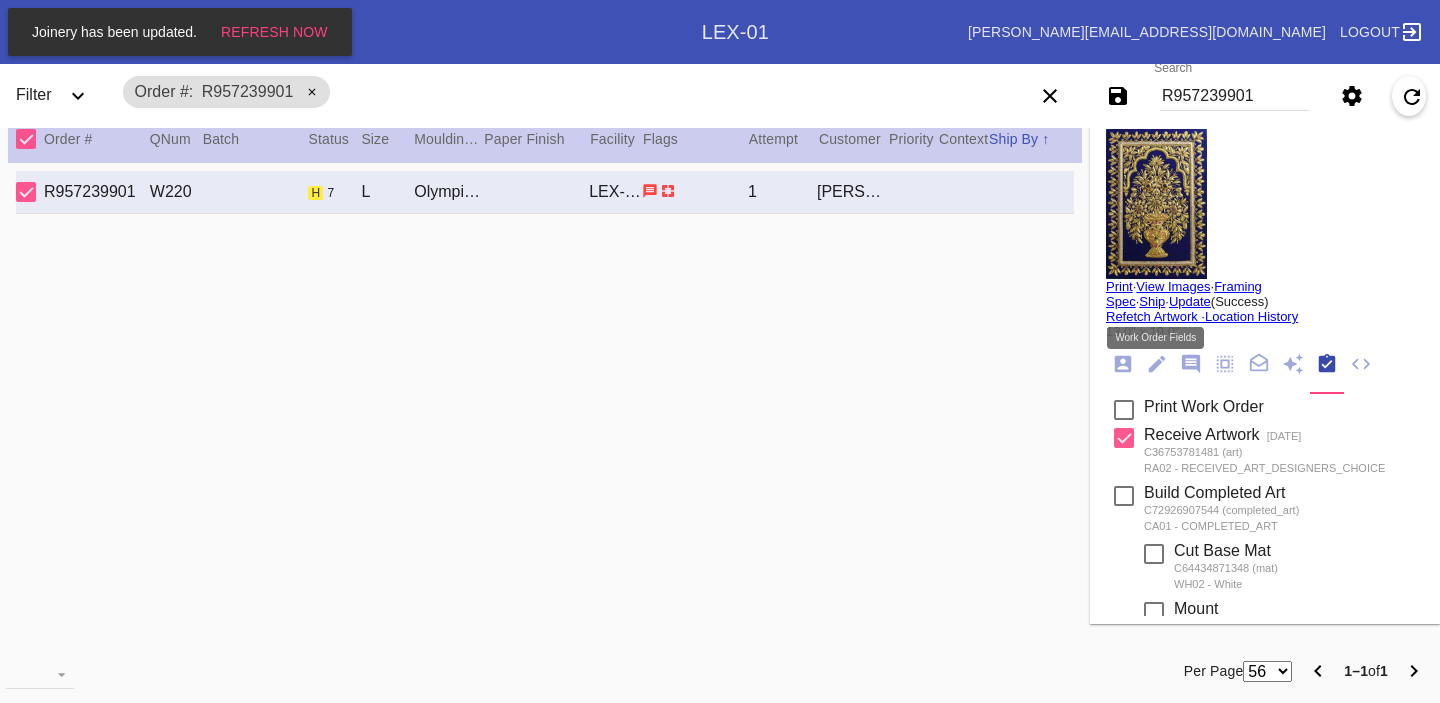 click 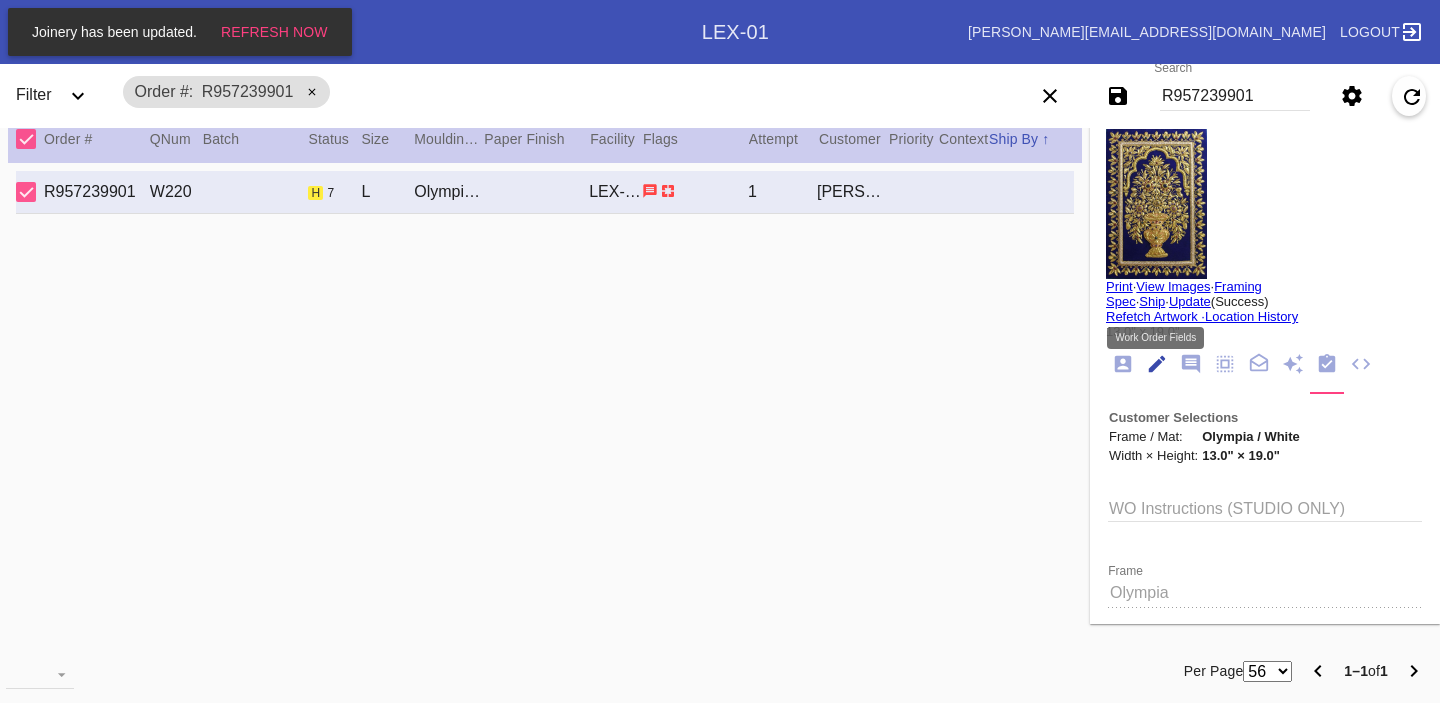 scroll, scrollTop: 73, scrollLeft: 0, axis: vertical 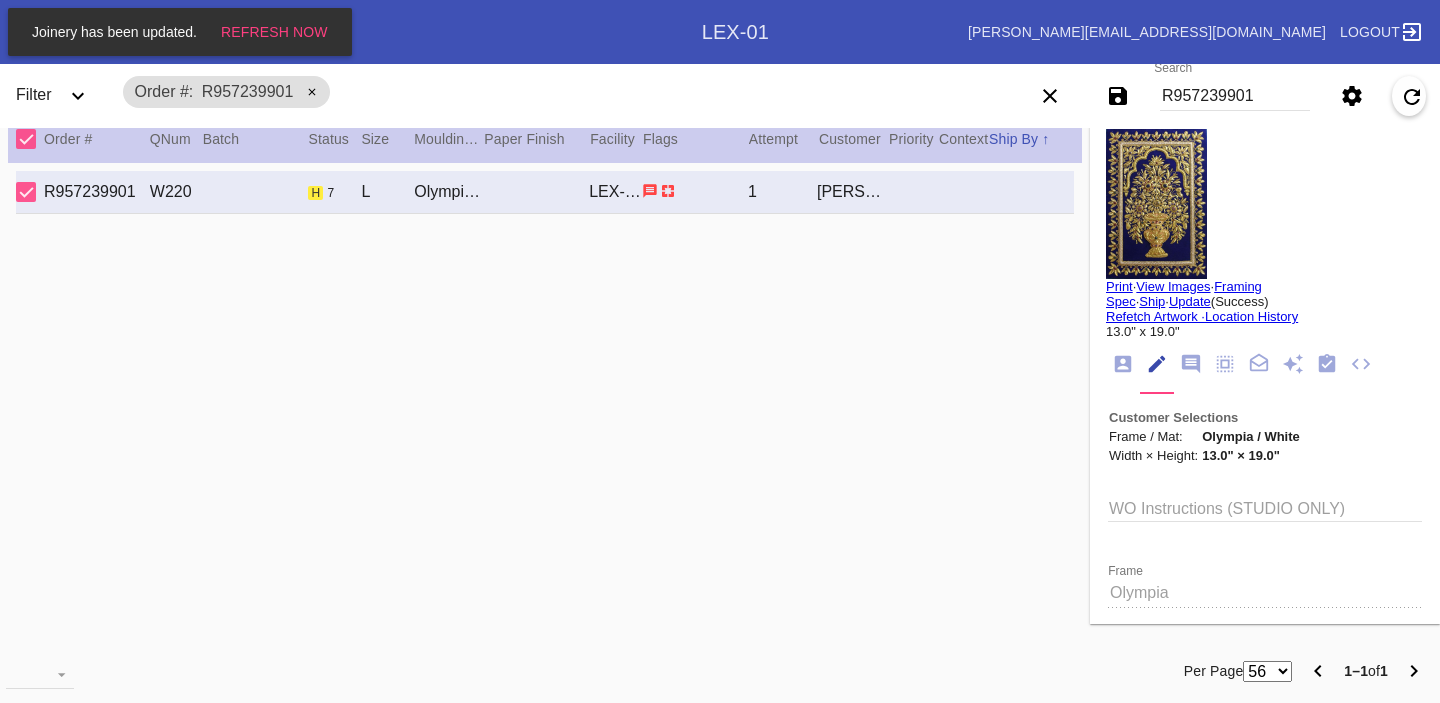 click on "R957239901" at bounding box center (1235, 96) 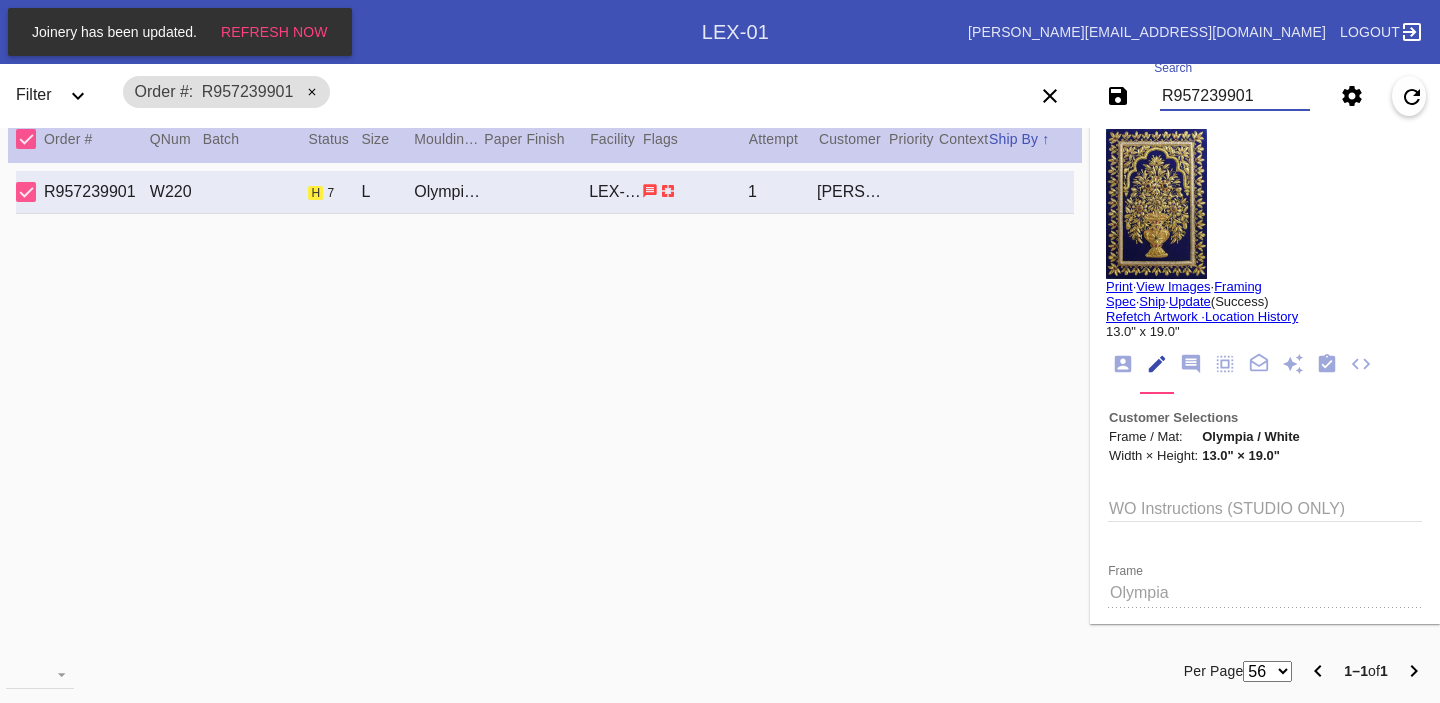 click on "R957239901" at bounding box center [1235, 96] 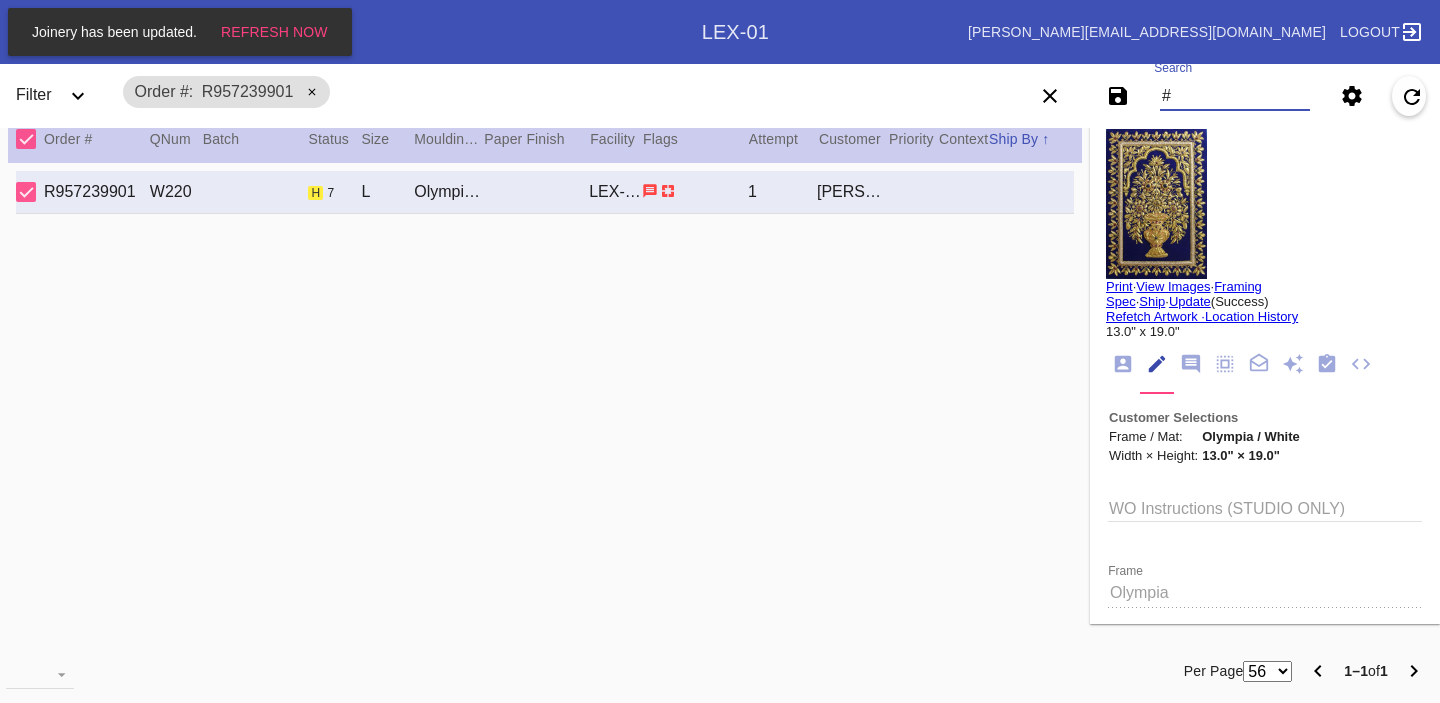paste on "M761712135" 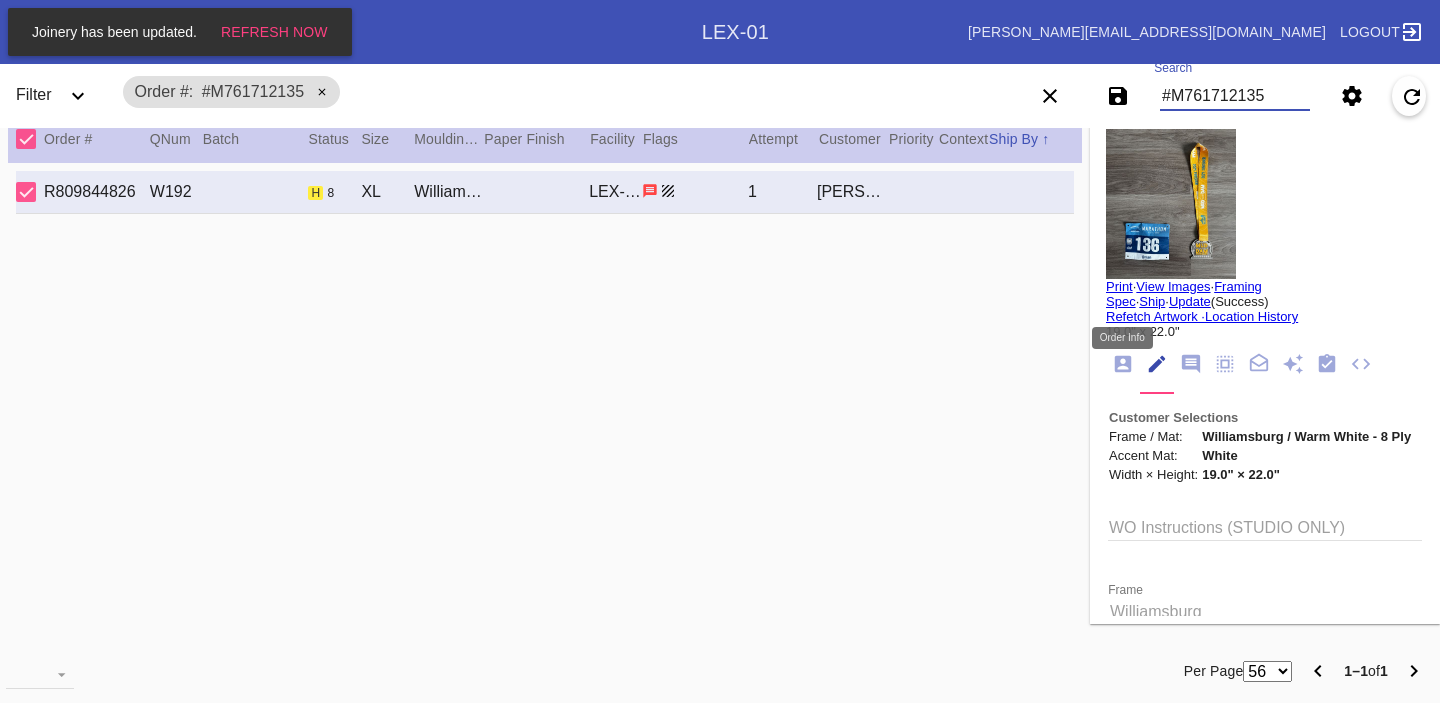 click 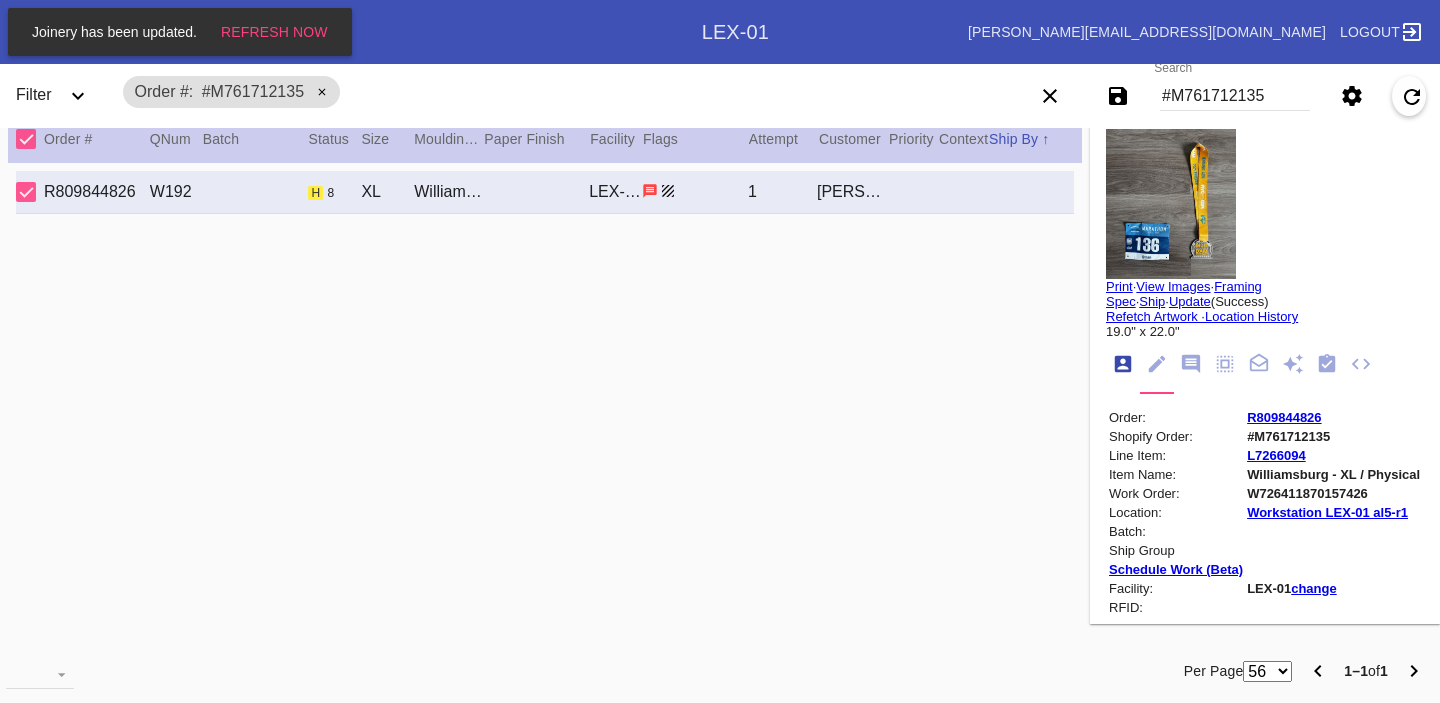 scroll, scrollTop: 24, scrollLeft: 0, axis: vertical 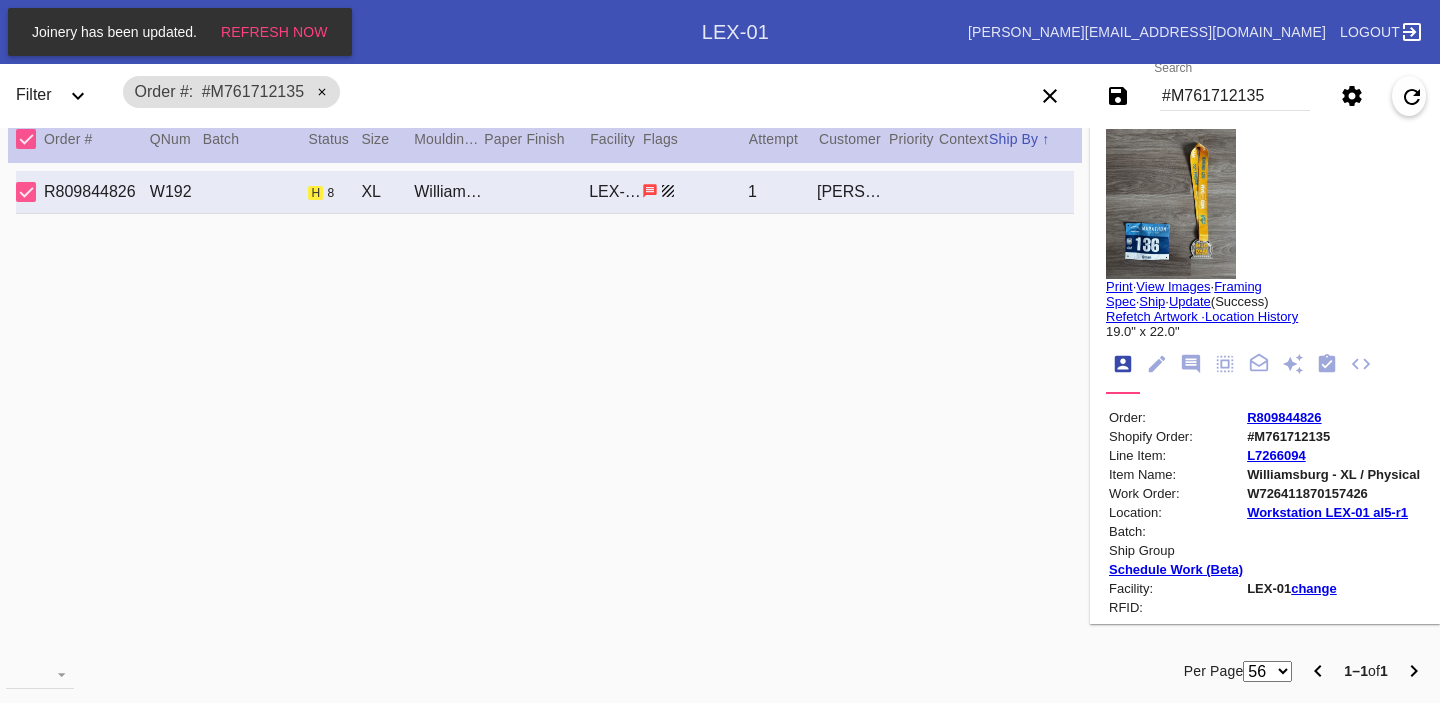 click on "W726411870157426" at bounding box center [1333, 493] 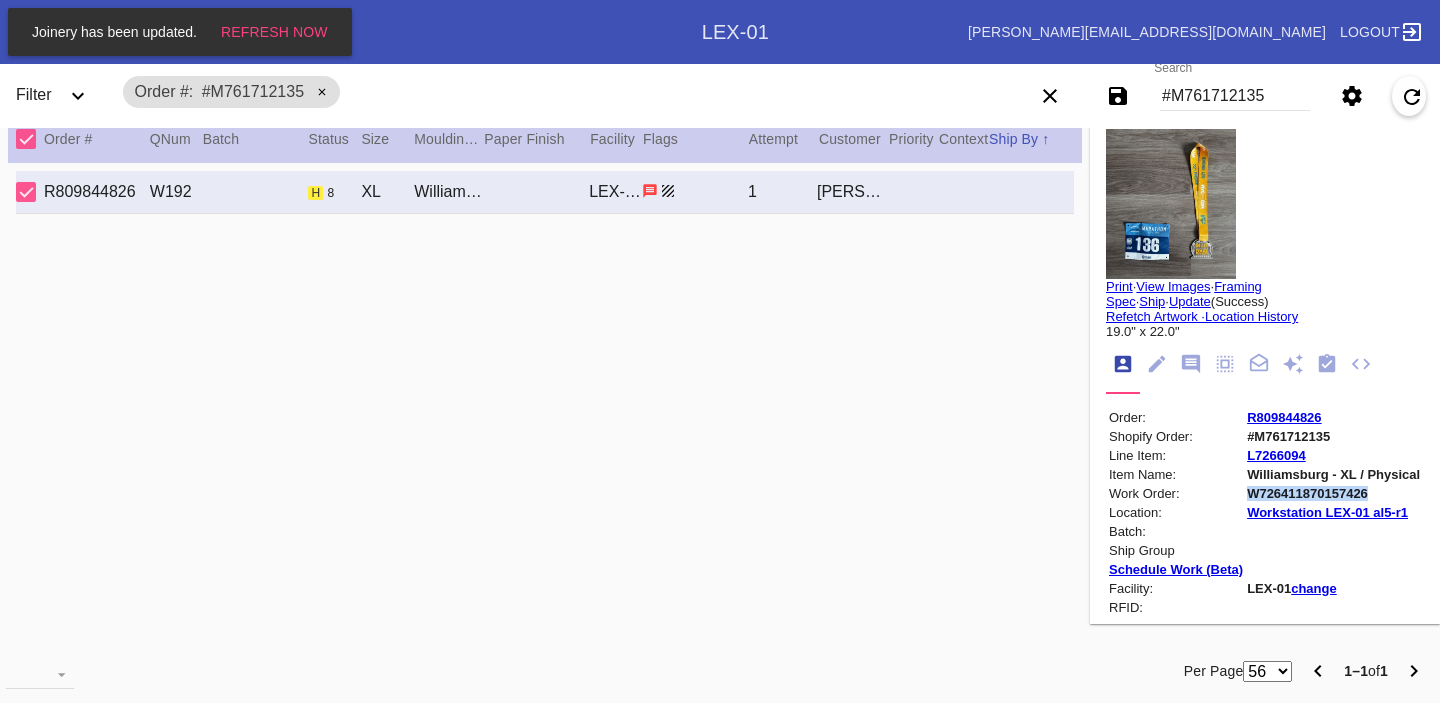 copy on "W726411870157426" 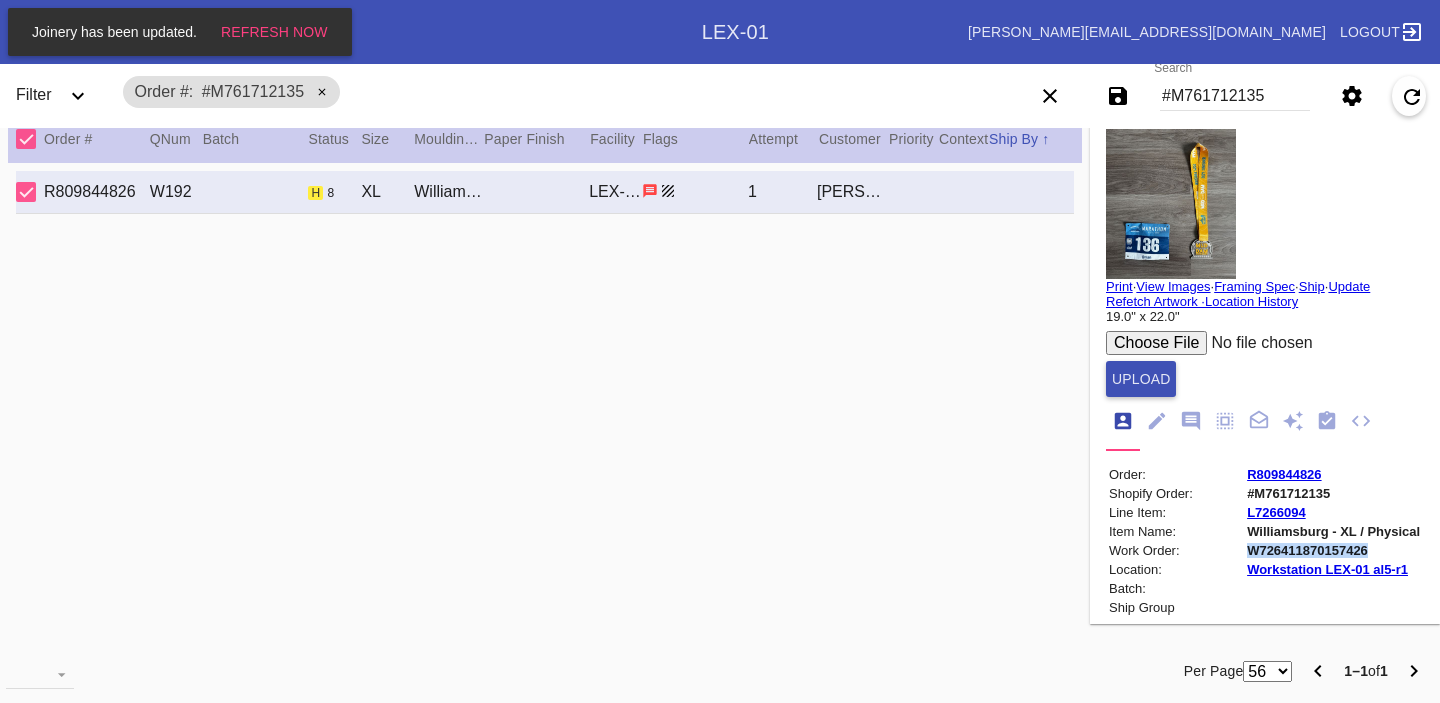 click at bounding box center [1257, 343] 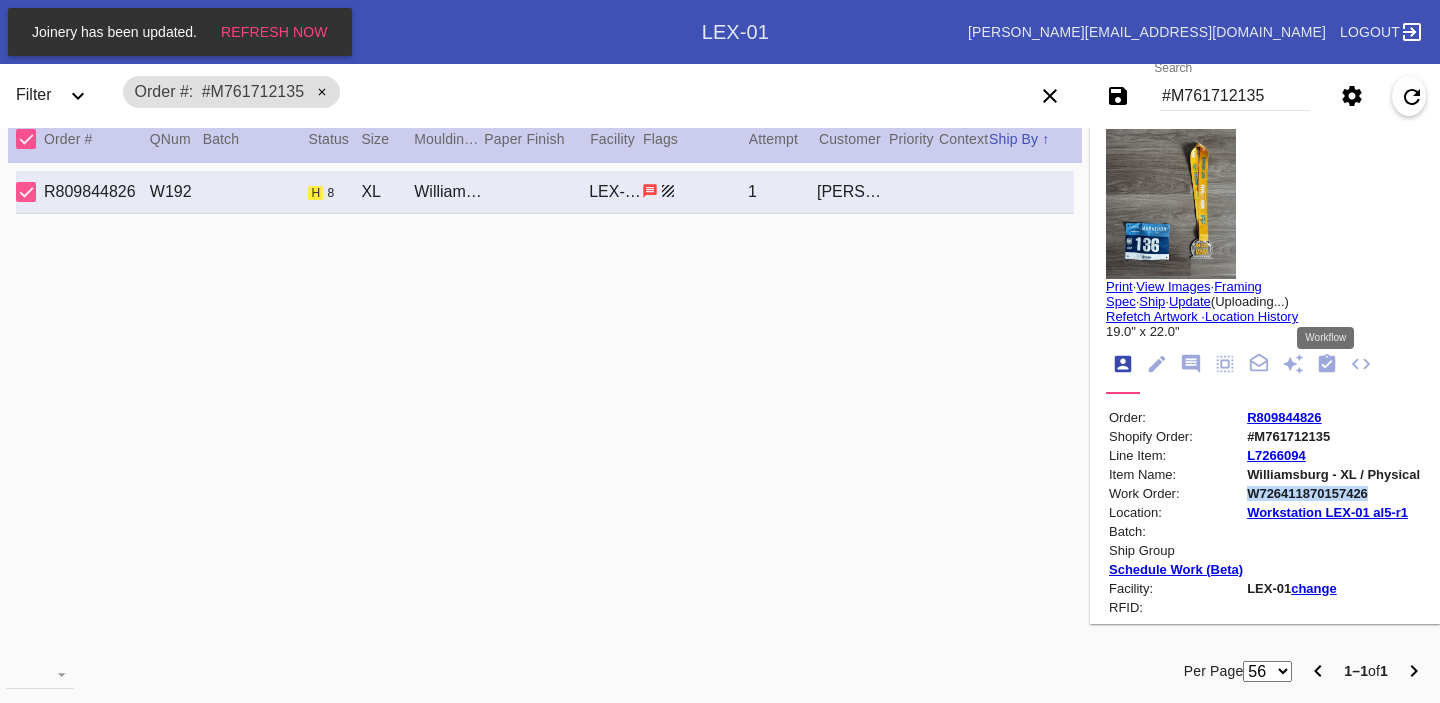 click 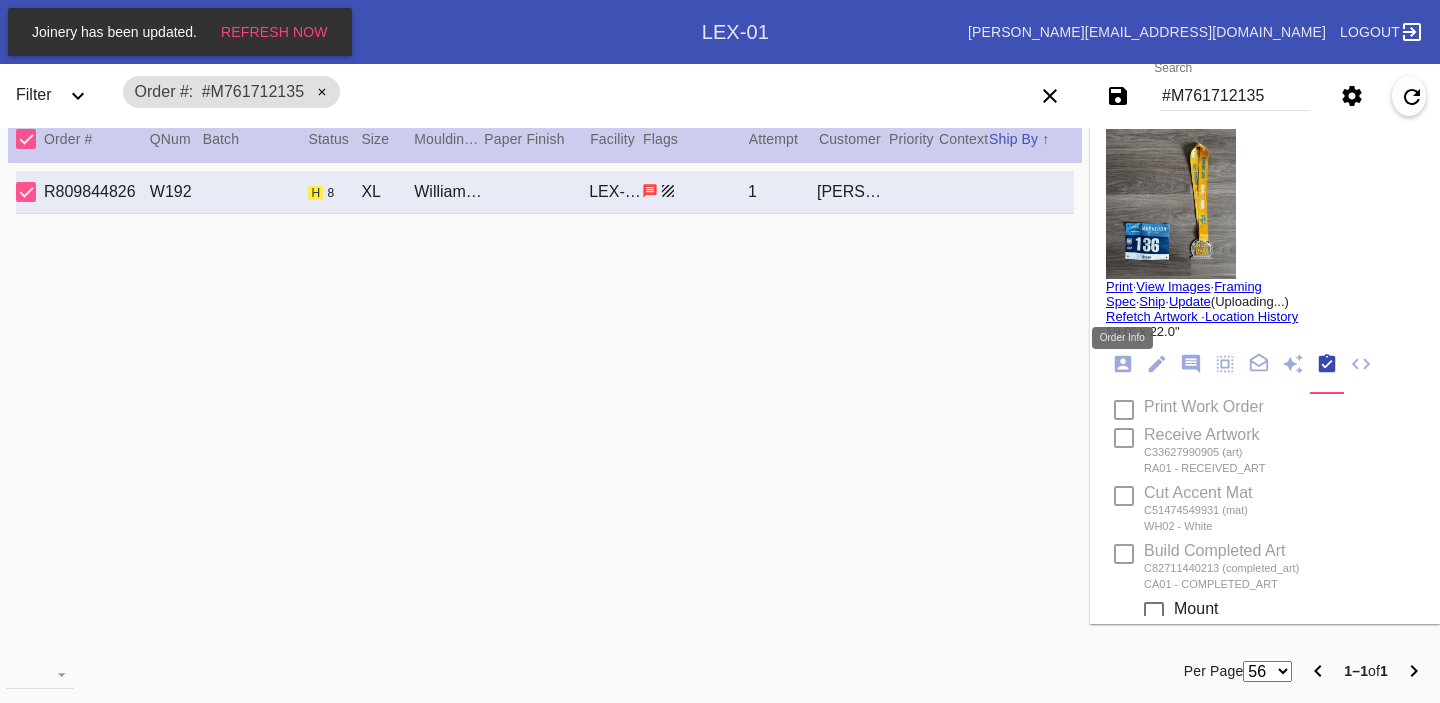 click 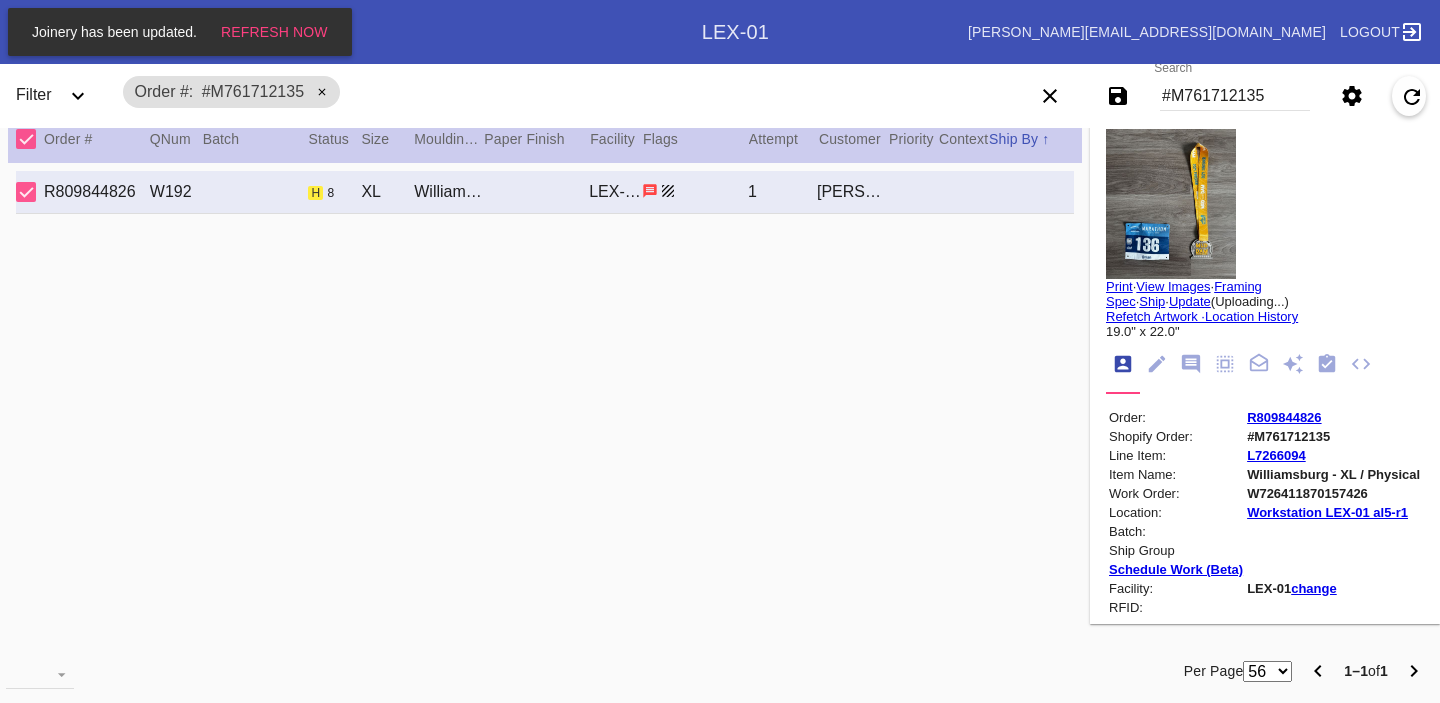 click on "R809844826" at bounding box center (1284, 417) 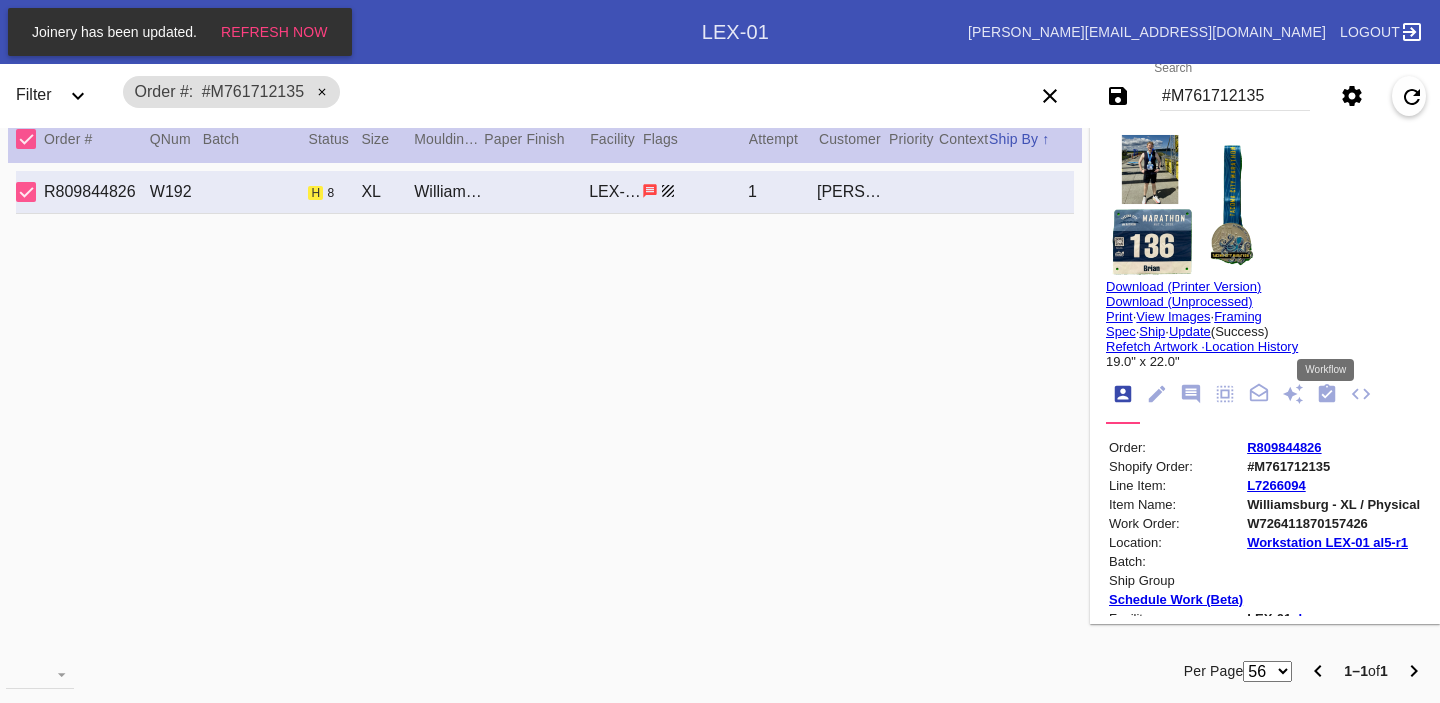 click 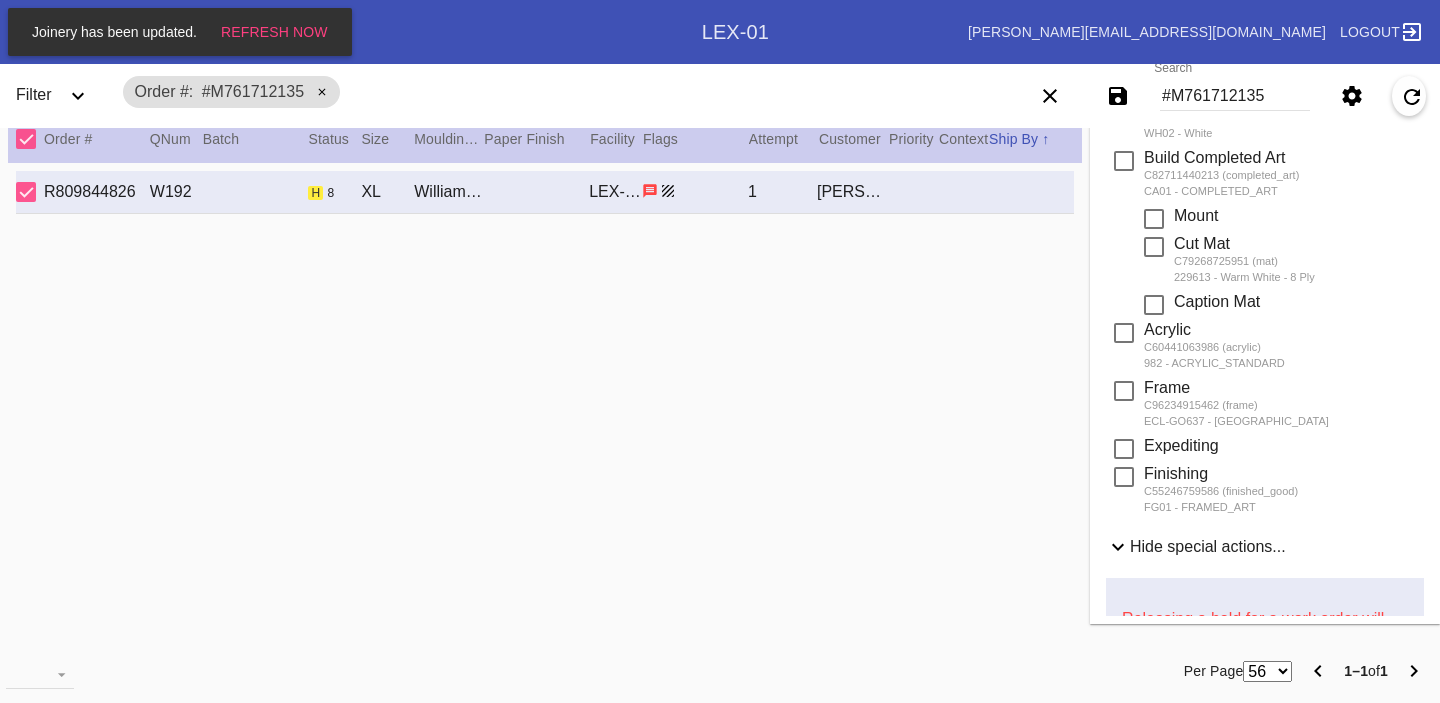 scroll, scrollTop: 891, scrollLeft: 0, axis: vertical 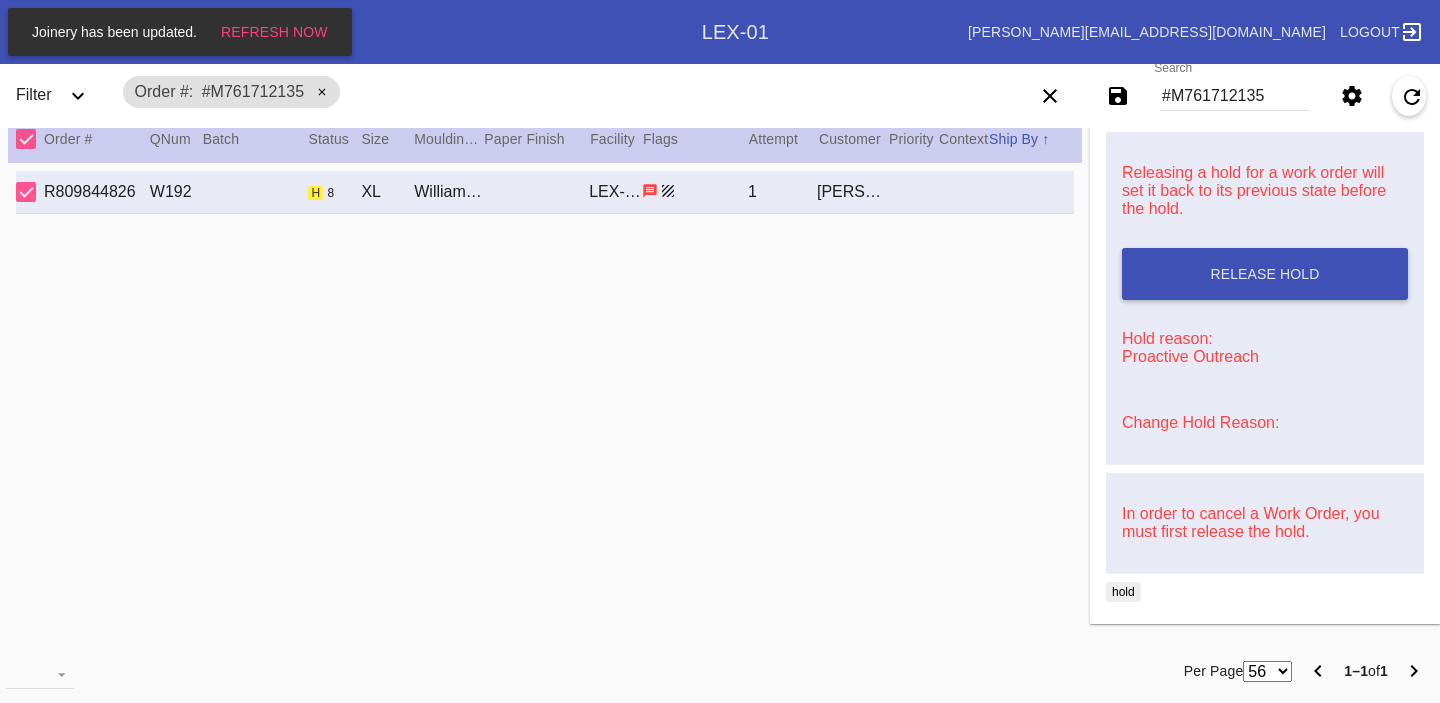 click on "Change Hold Reason:" at bounding box center [1200, 422] 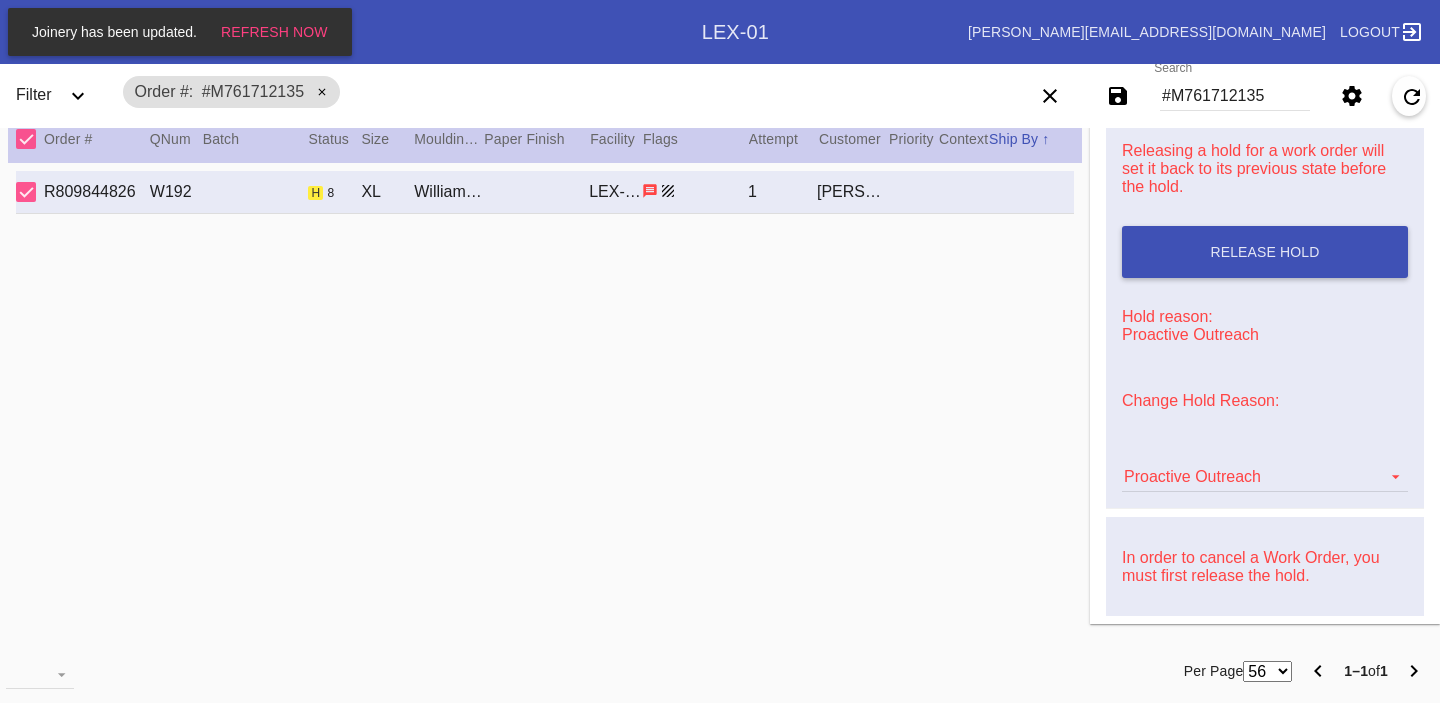 click on "Releasing a hold for a work order will set it back to its previous state before the hold. Release Hold Hold reason: Proactive Outreach Change Hold Reason: Proactive Outreach Art Care Review Artwork Damaged F4B/Partnership Facility Out of Stock HPO Hold to Ship Investigation Lost in Studio Multi-Mat Details Not Received Order Change Request Out of Stock Proactive Outreach Pull for Production QA/Customer Approval Question Submitted Ready for Action Ready for Production Repair Replacement Ordered Retail GW Rework Sample Search and Rescue Transit to LEX01 Transit to PHL01 Update Work Order" at bounding box center (1265, 309) 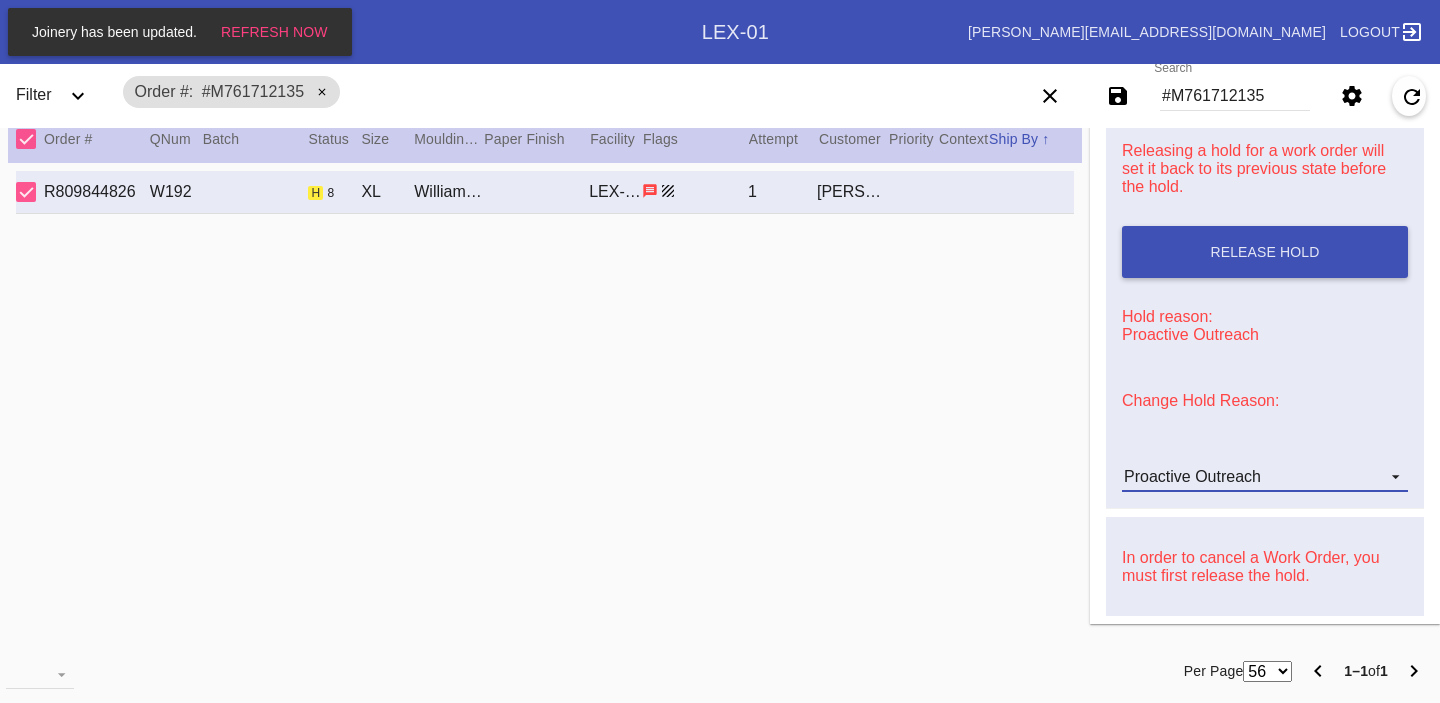 click on "Proactive Outreach" at bounding box center (1192, 476) 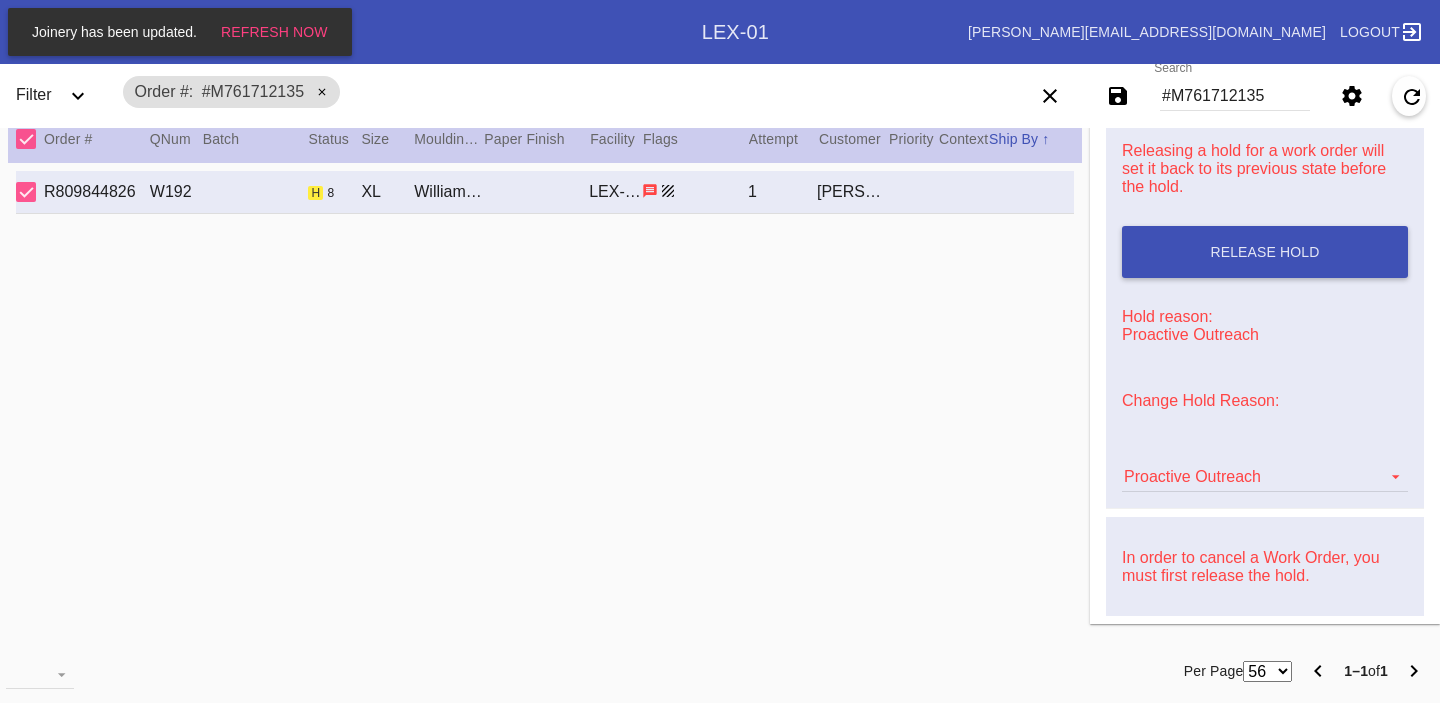 scroll, scrollTop: 472, scrollLeft: 0, axis: vertical 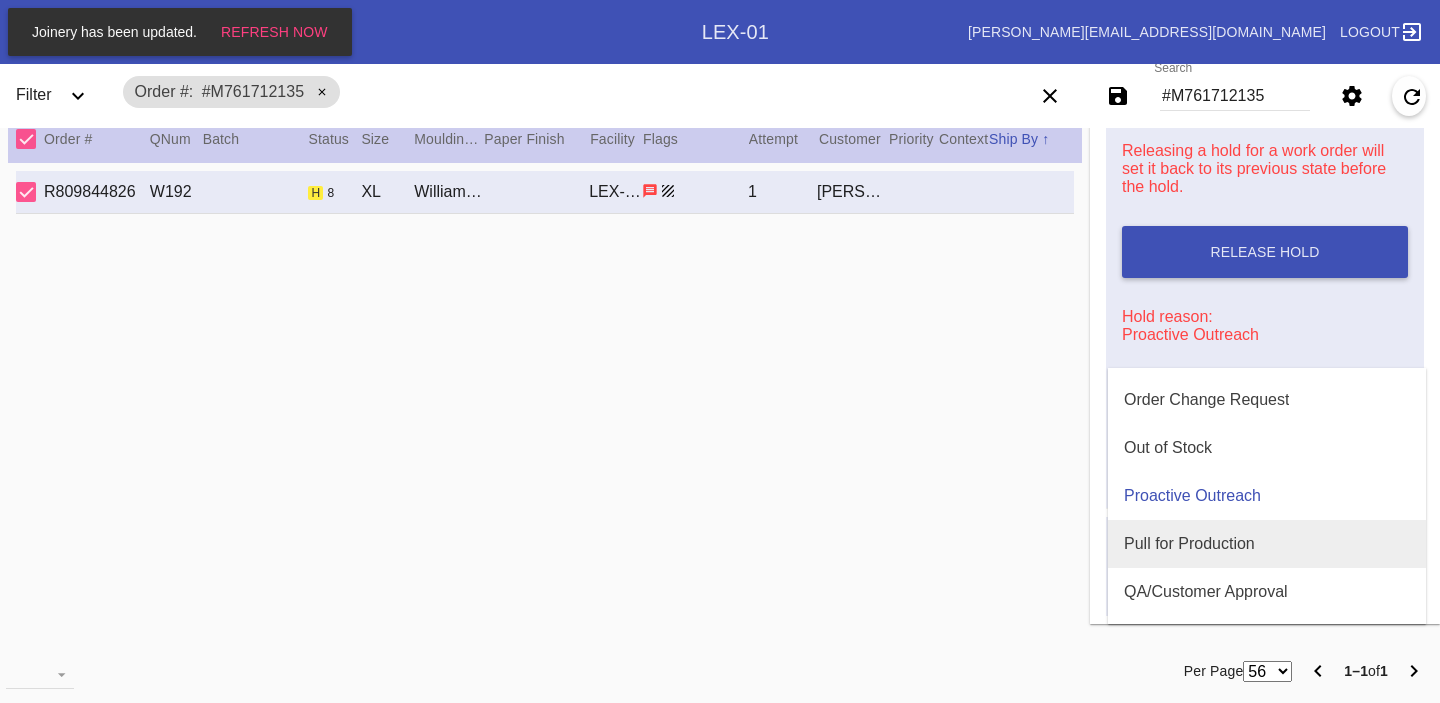 click on "Pull for Production" at bounding box center (1267, 544) 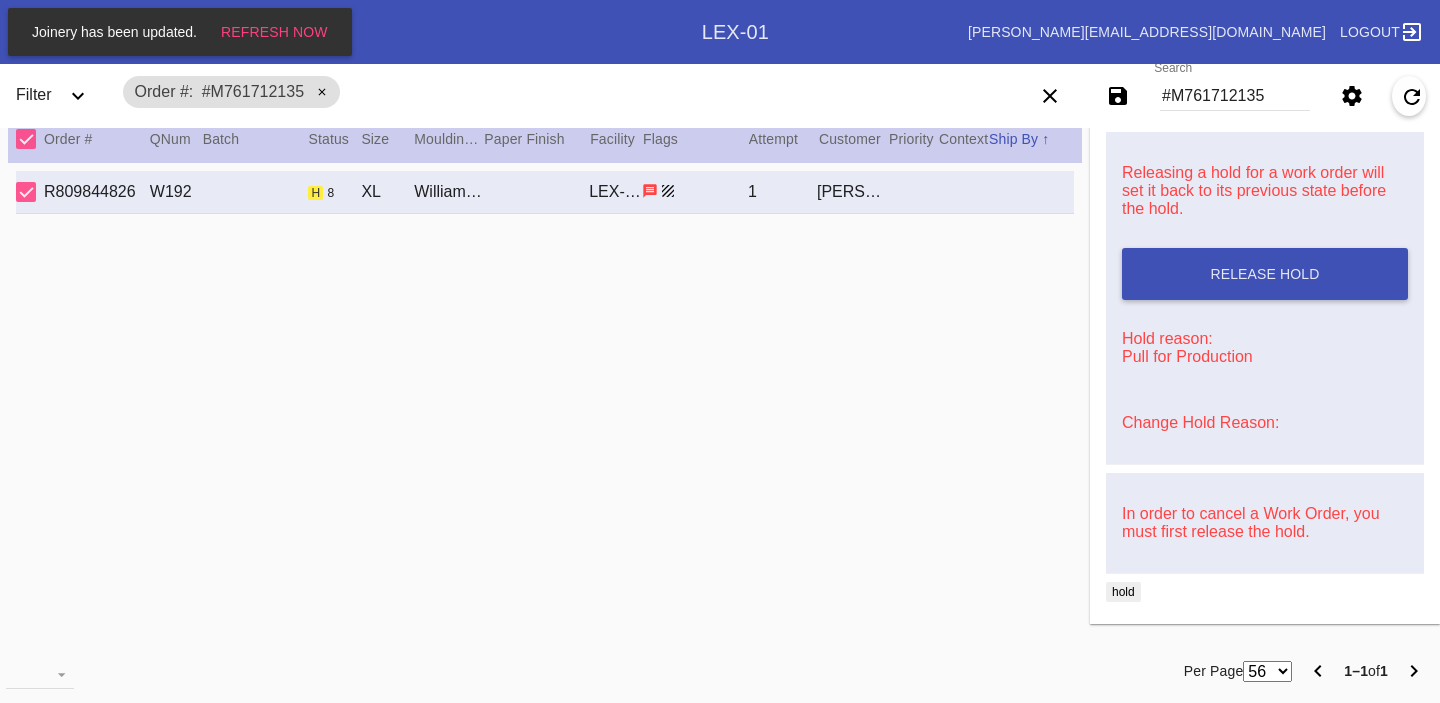 scroll, scrollTop: 0, scrollLeft: 0, axis: both 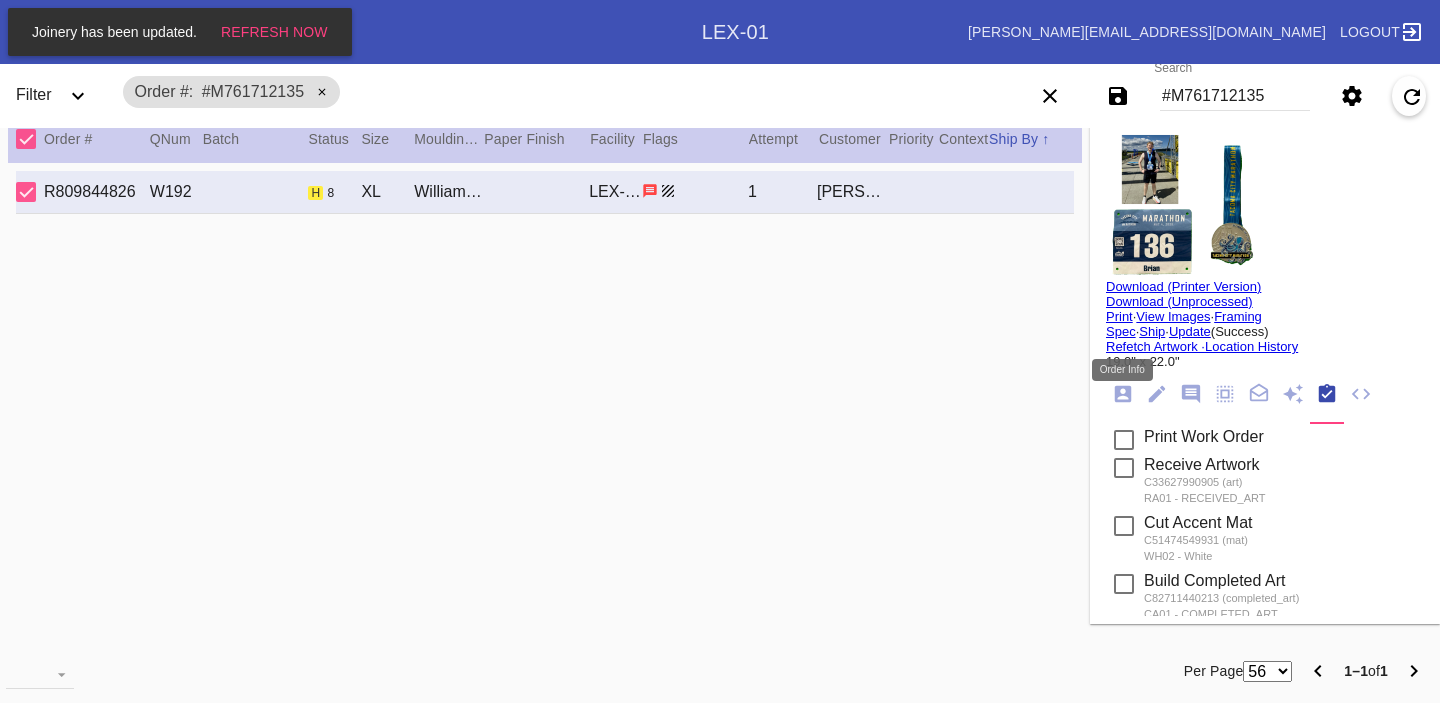 click 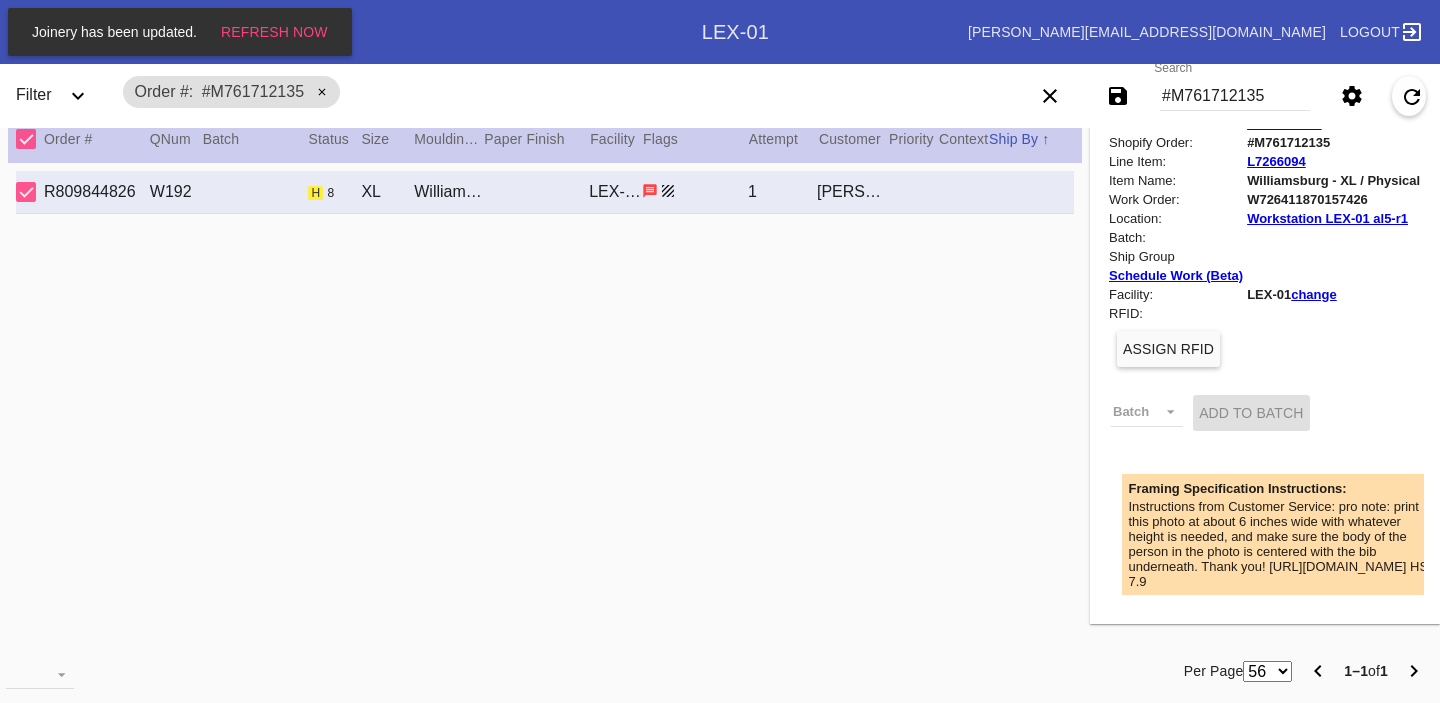 scroll, scrollTop: 0, scrollLeft: 0, axis: both 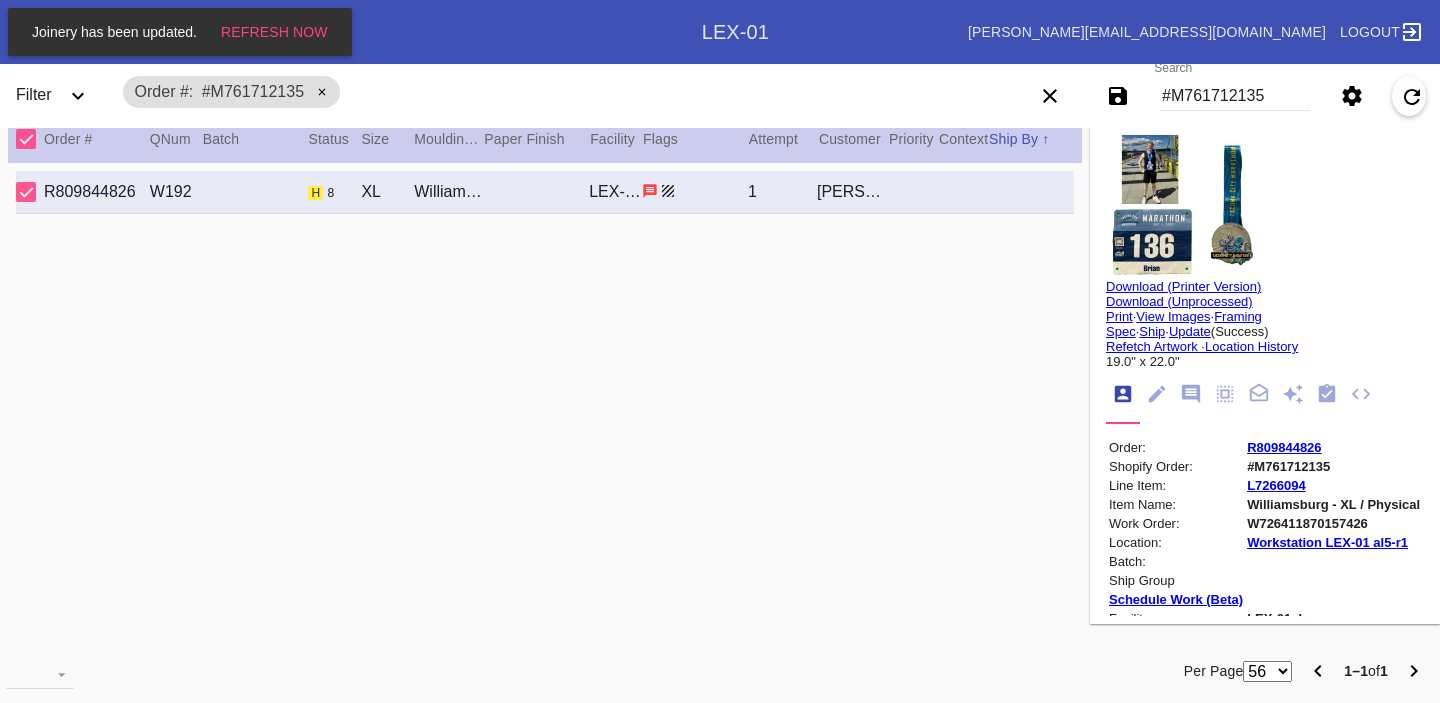 click 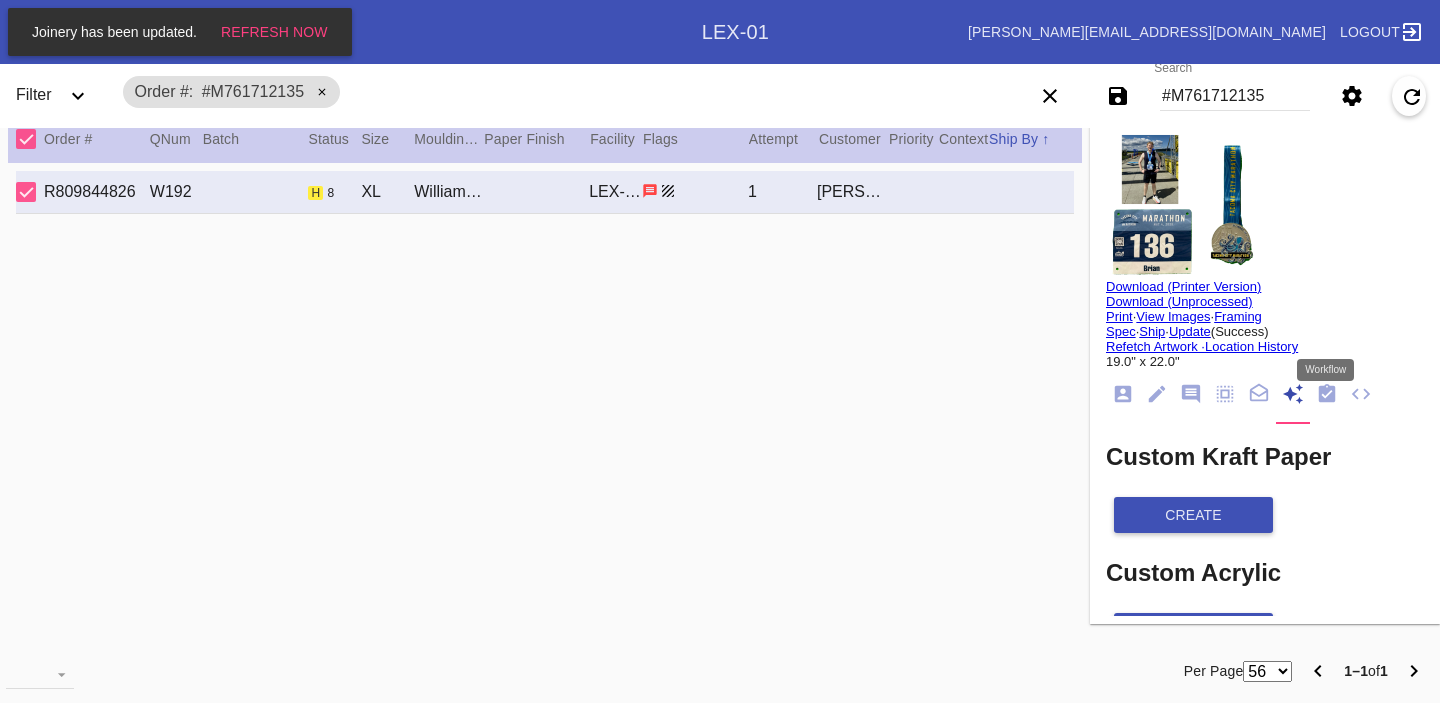 click 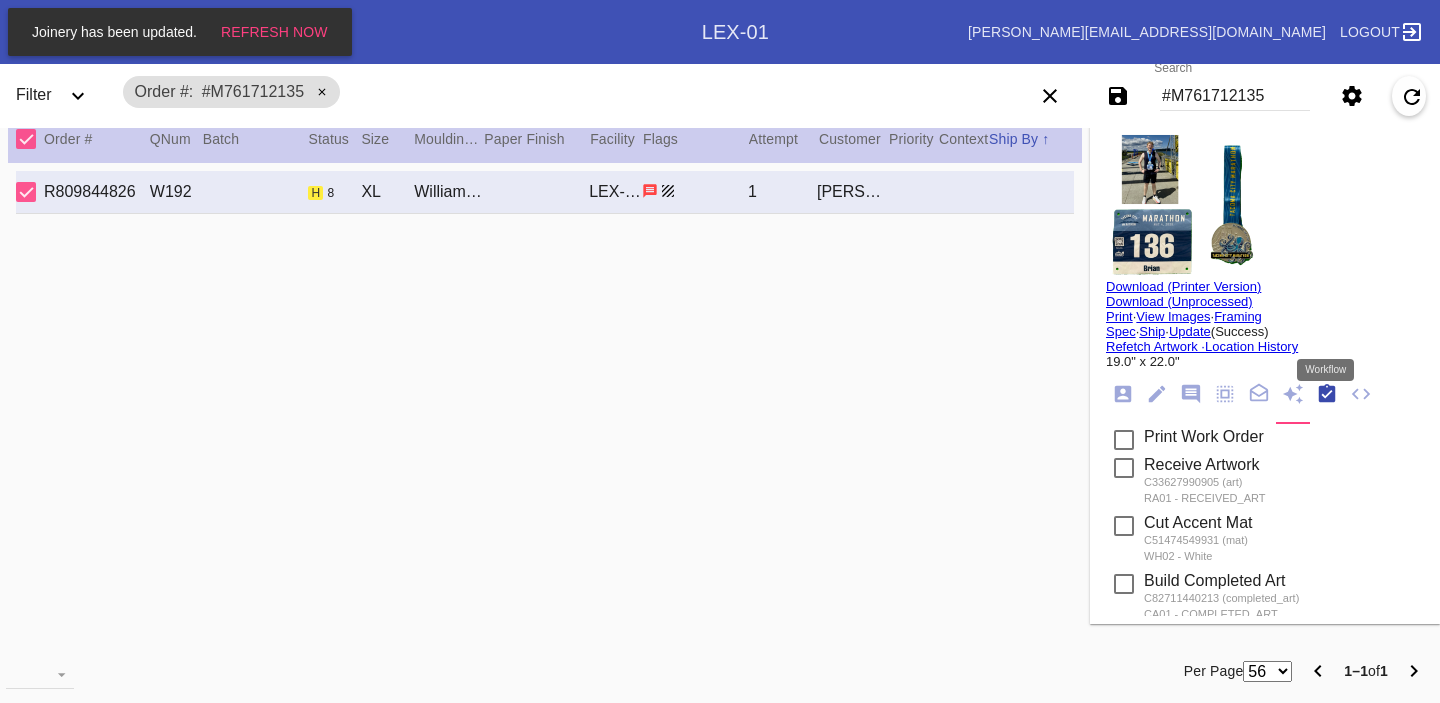 scroll, scrollTop: 320, scrollLeft: 0, axis: vertical 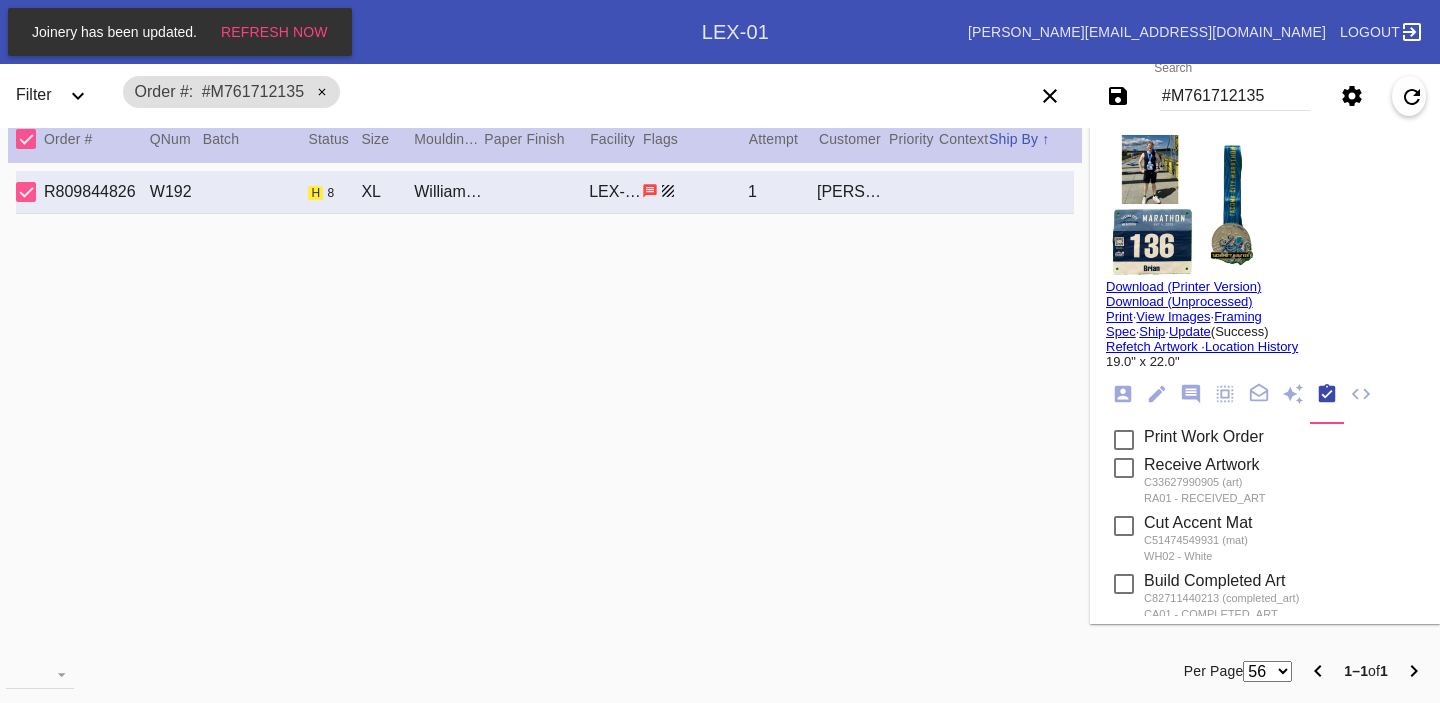 click on "#M761712135" at bounding box center [1235, 96] 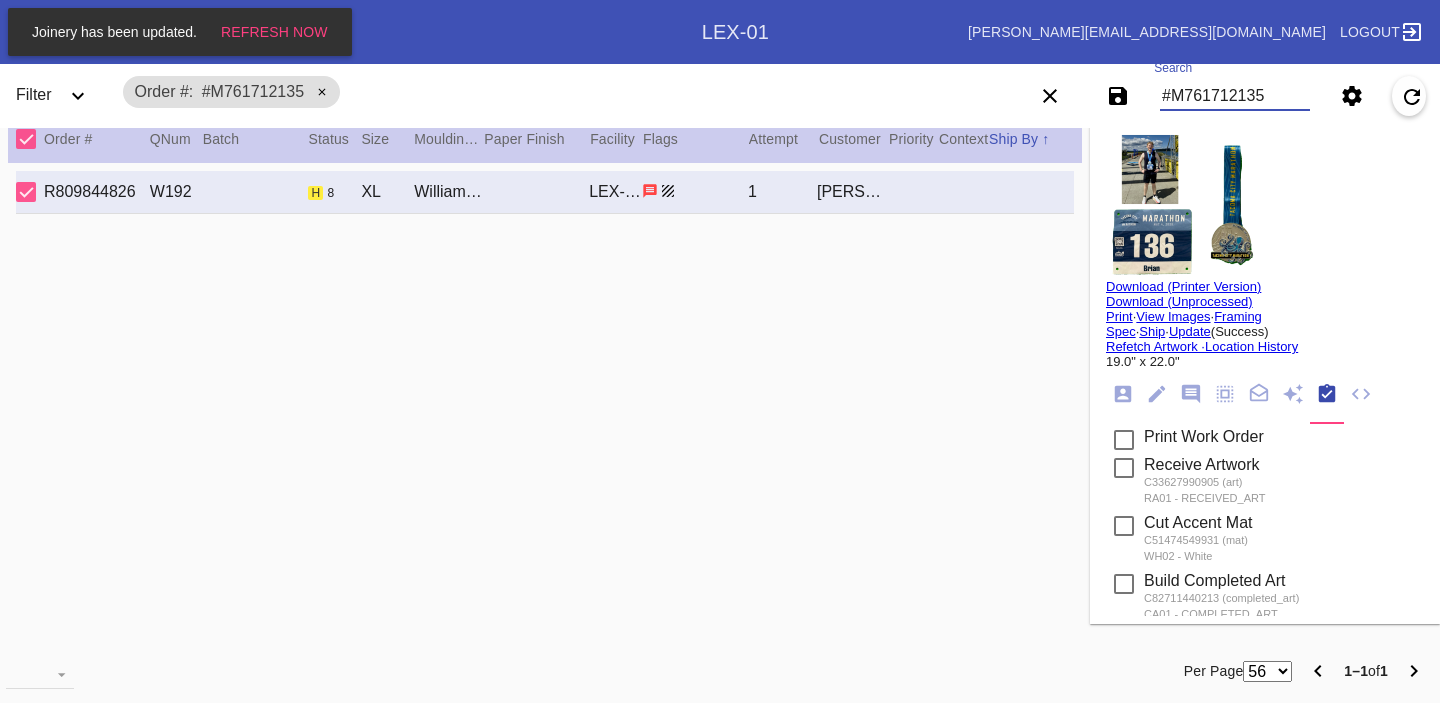 click on "#M761712135" at bounding box center (1235, 96) 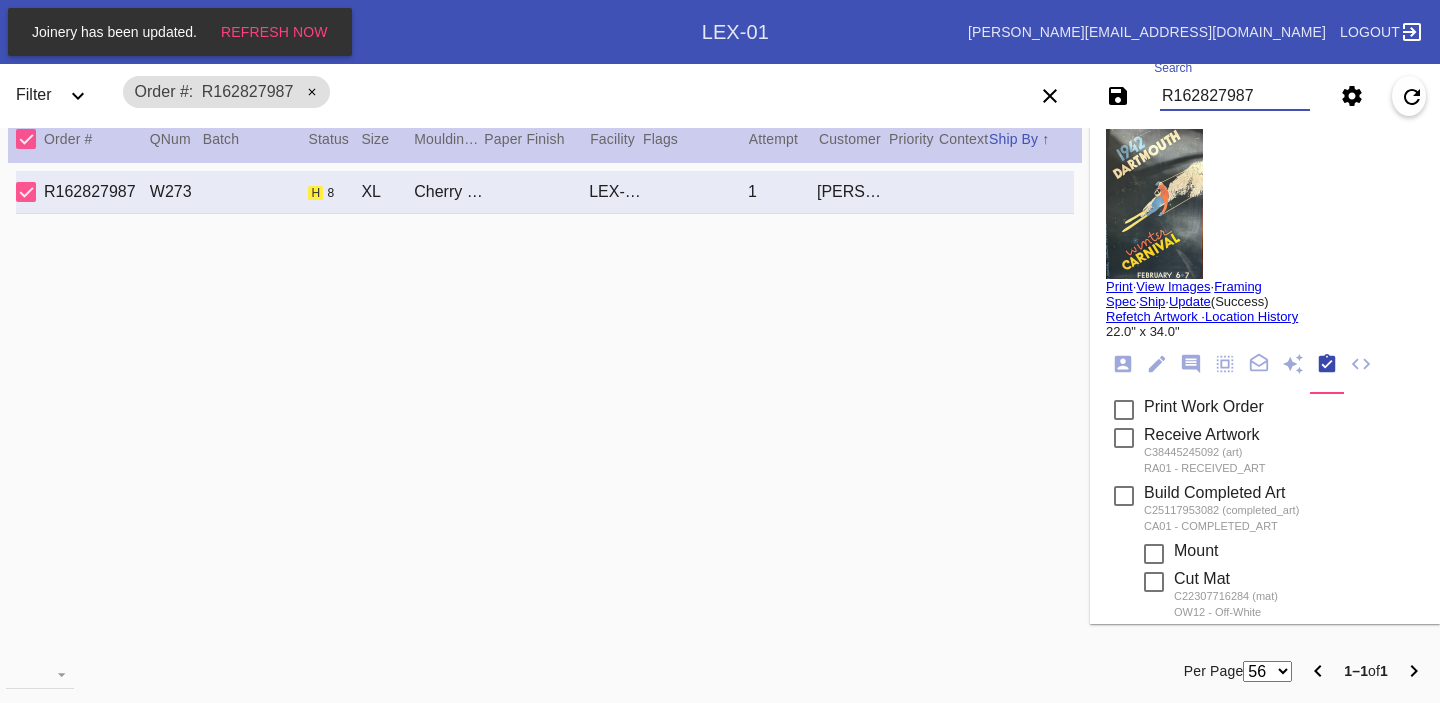 click on "View Images" at bounding box center (1173, 286) 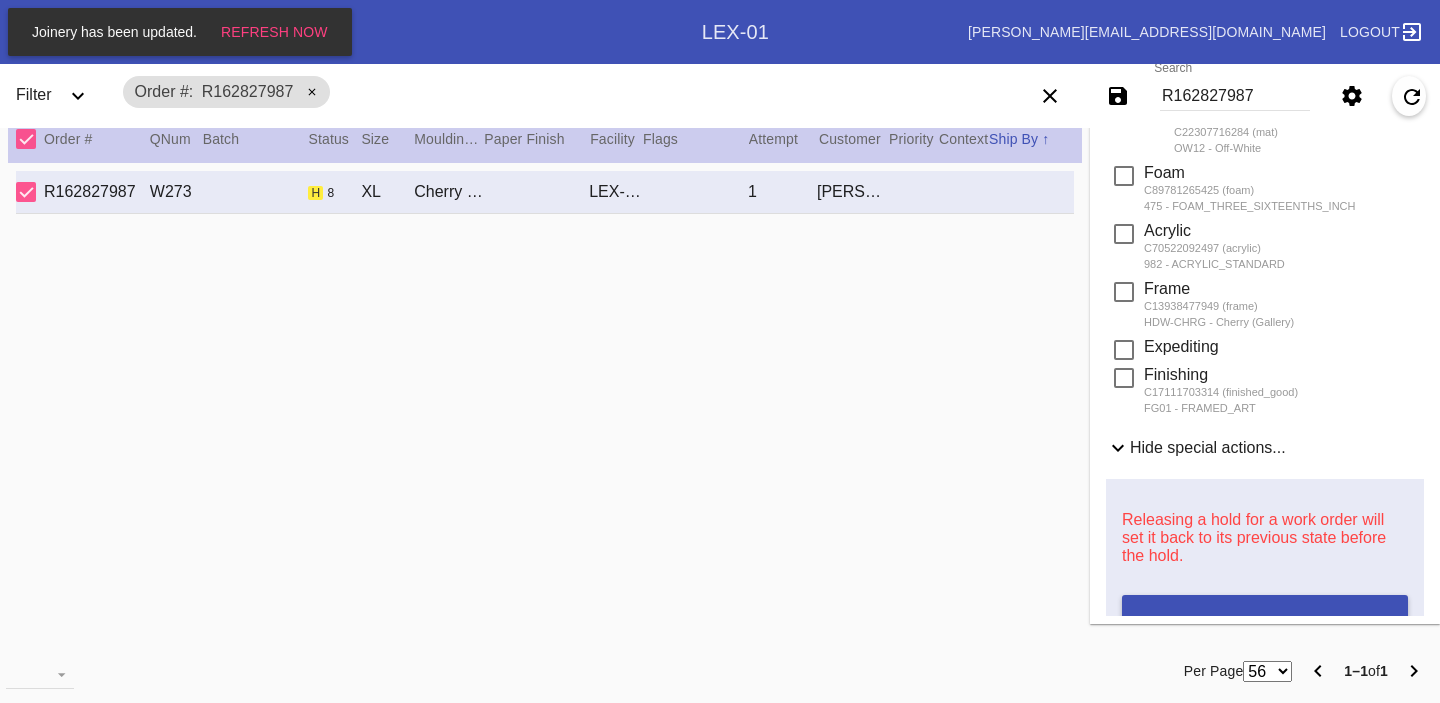 scroll, scrollTop: 831, scrollLeft: 0, axis: vertical 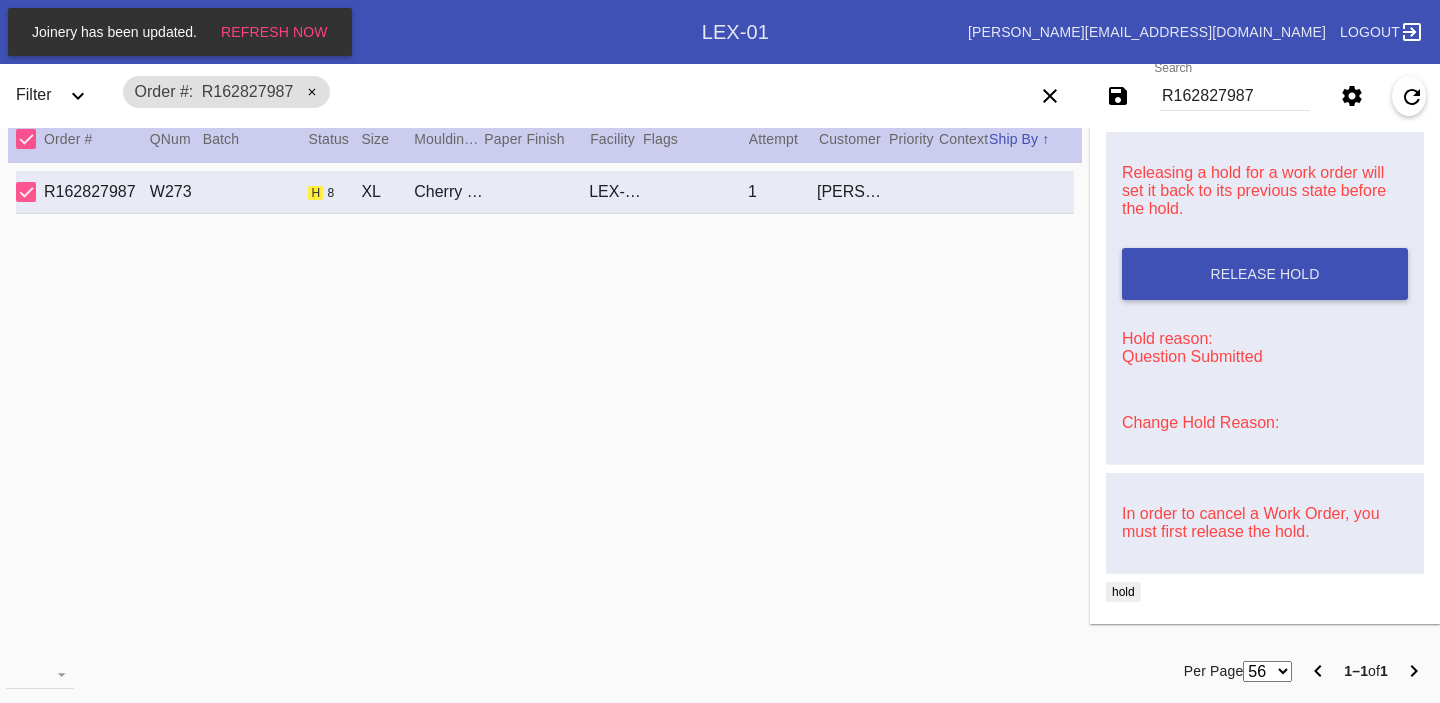 click on "Change Hold Reason:" at bounding box center [1200, 422] 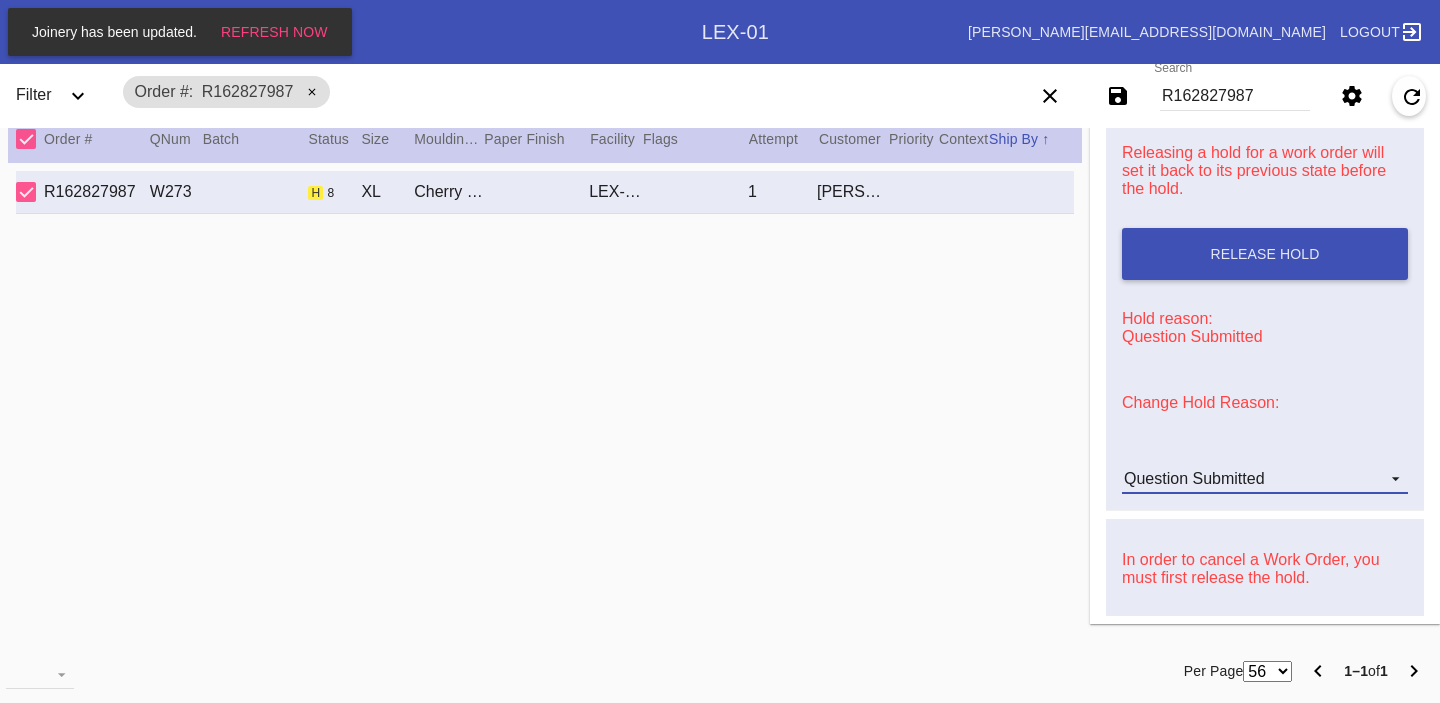 click on "Question Submitted" at bounding box center [1194, 478] 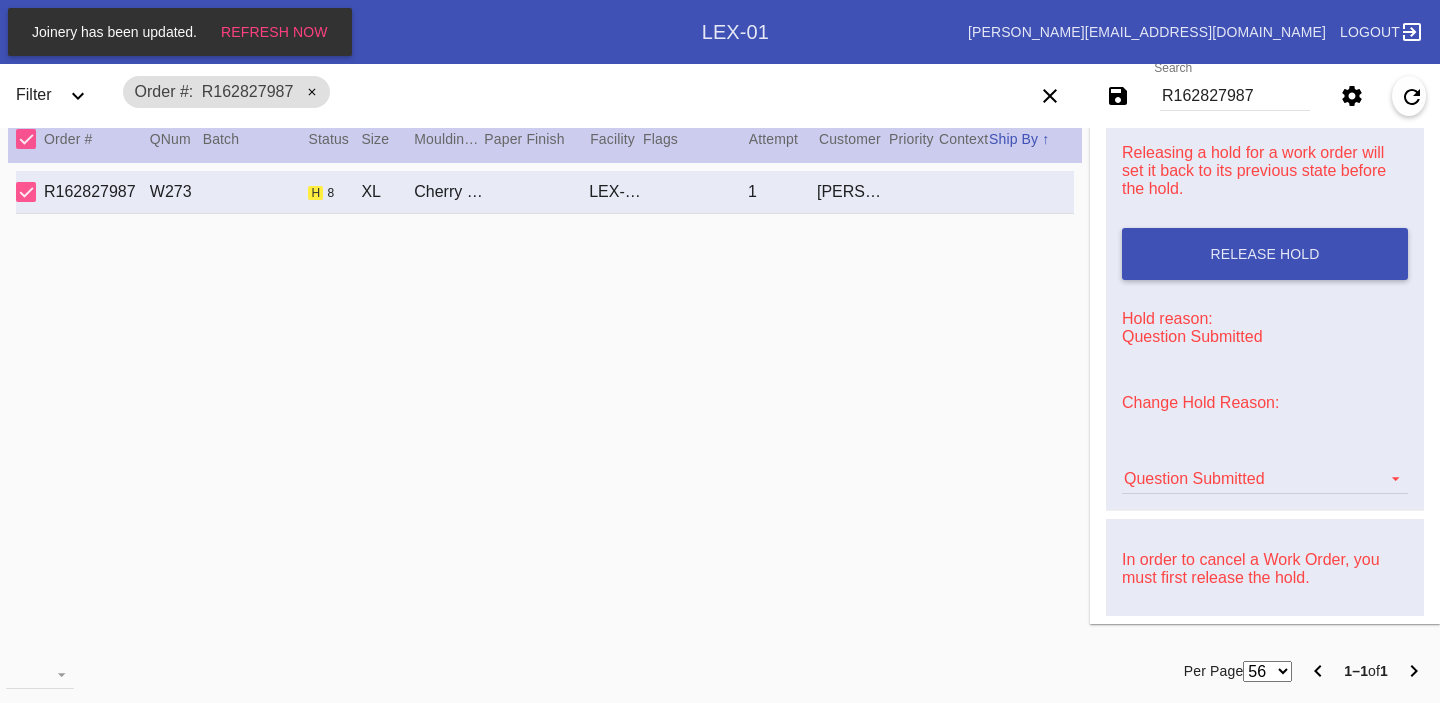 scroll, scrollTop: 616, scrollLeft: 0, axis: vertical 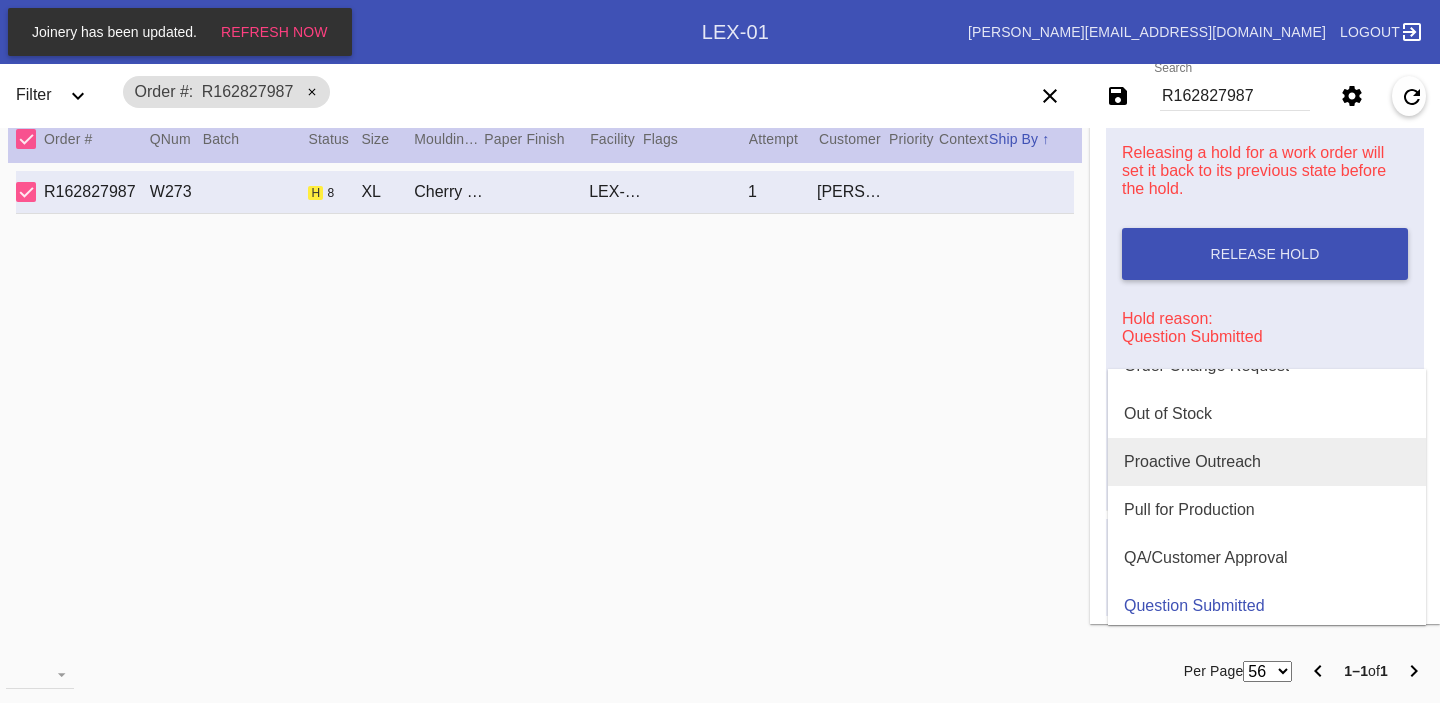click on "Proactive Outreach" at bounding box center (1267, 462) 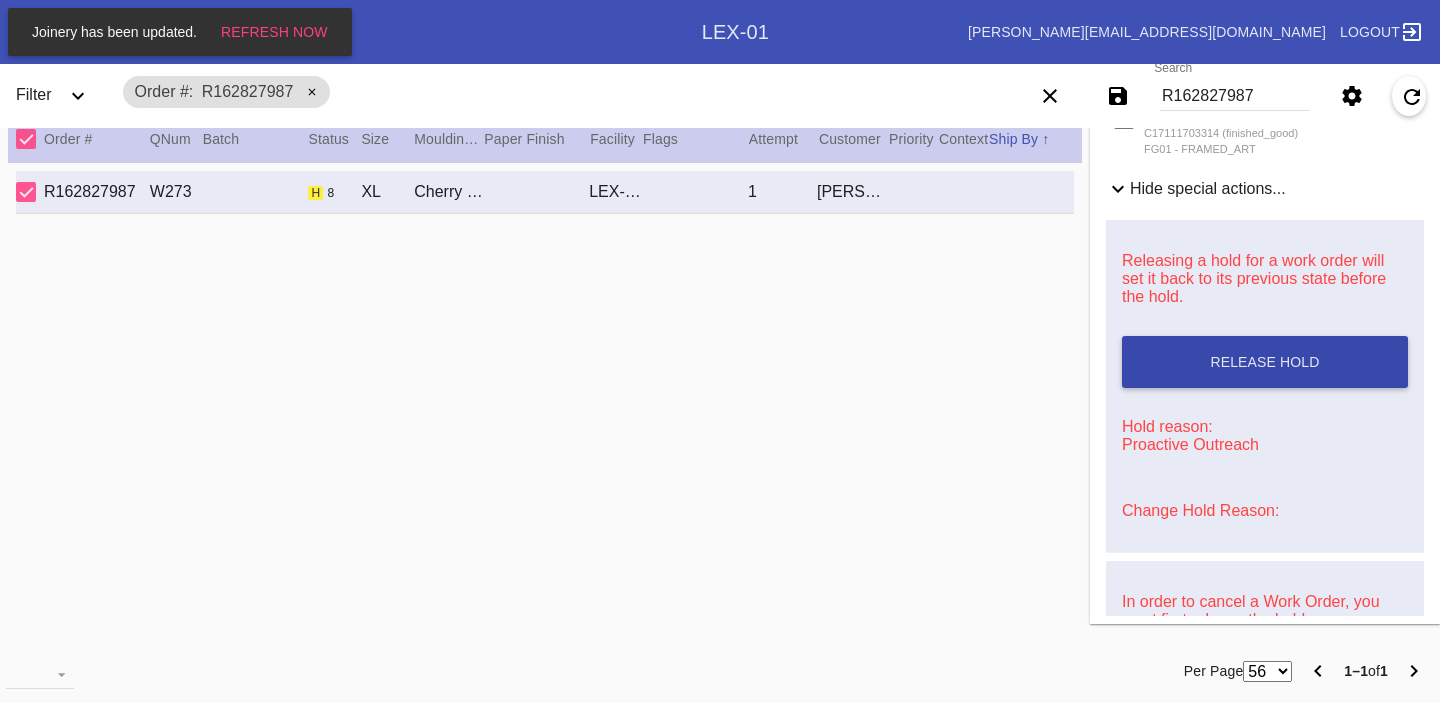 scroll, scrollTop: 0, scrollLeft: 0, axis: both 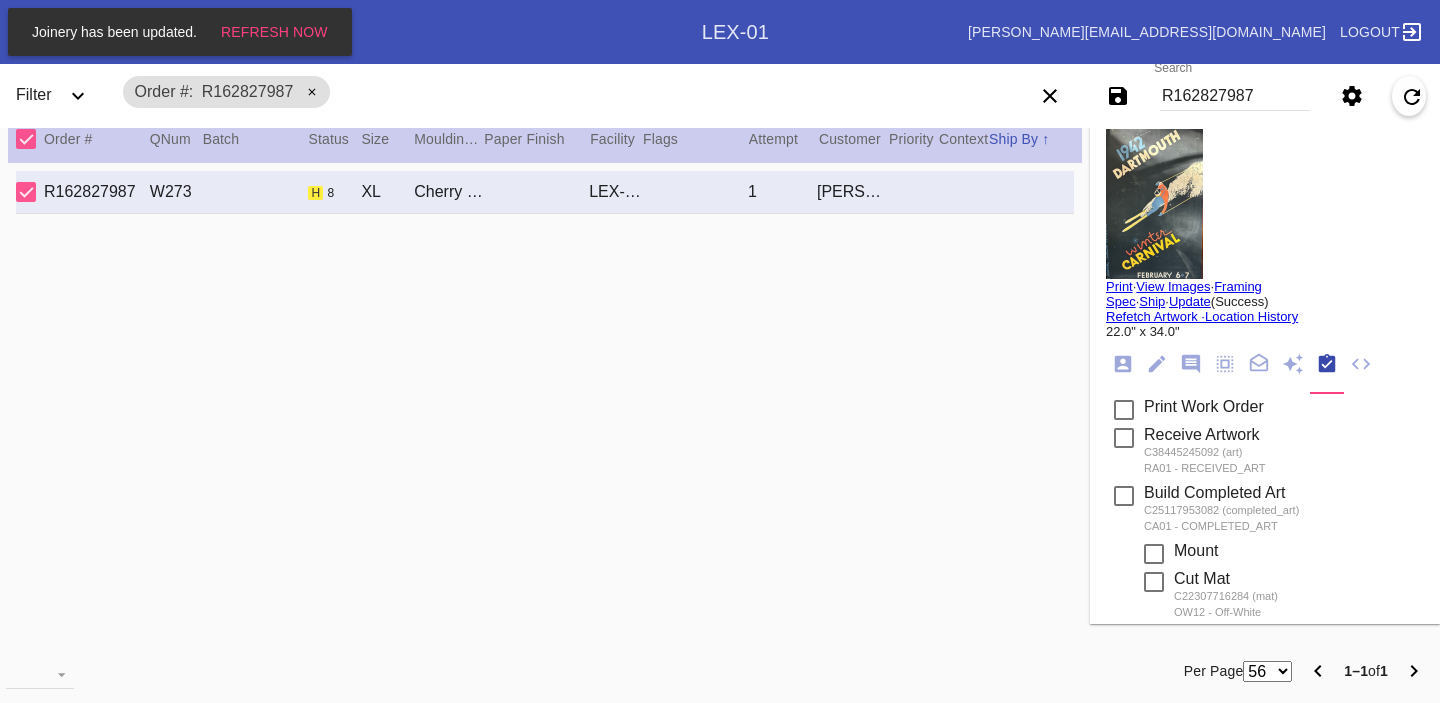 click 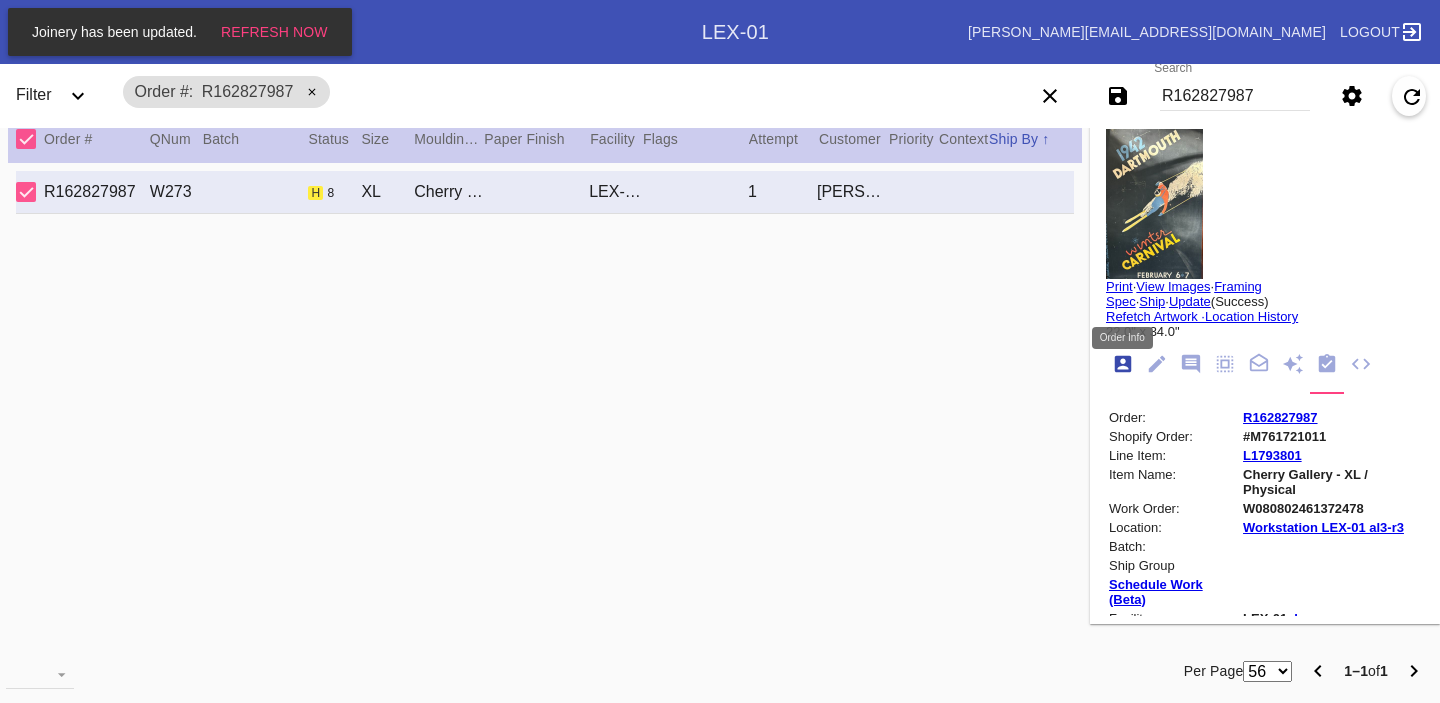 scroll, scrollTop: 24, scrollLeft: 0, axis: vertical 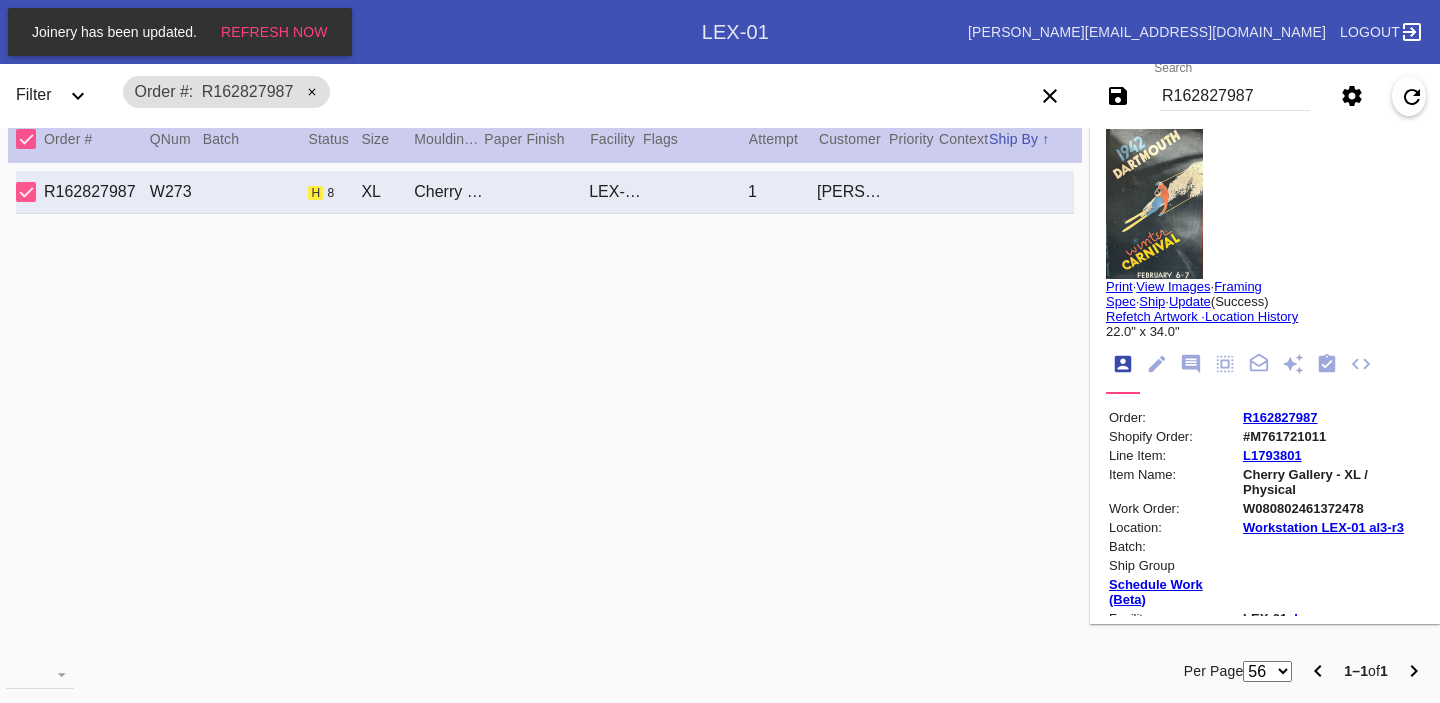 click on "#M761721011" at bounding box center (1332, 436) 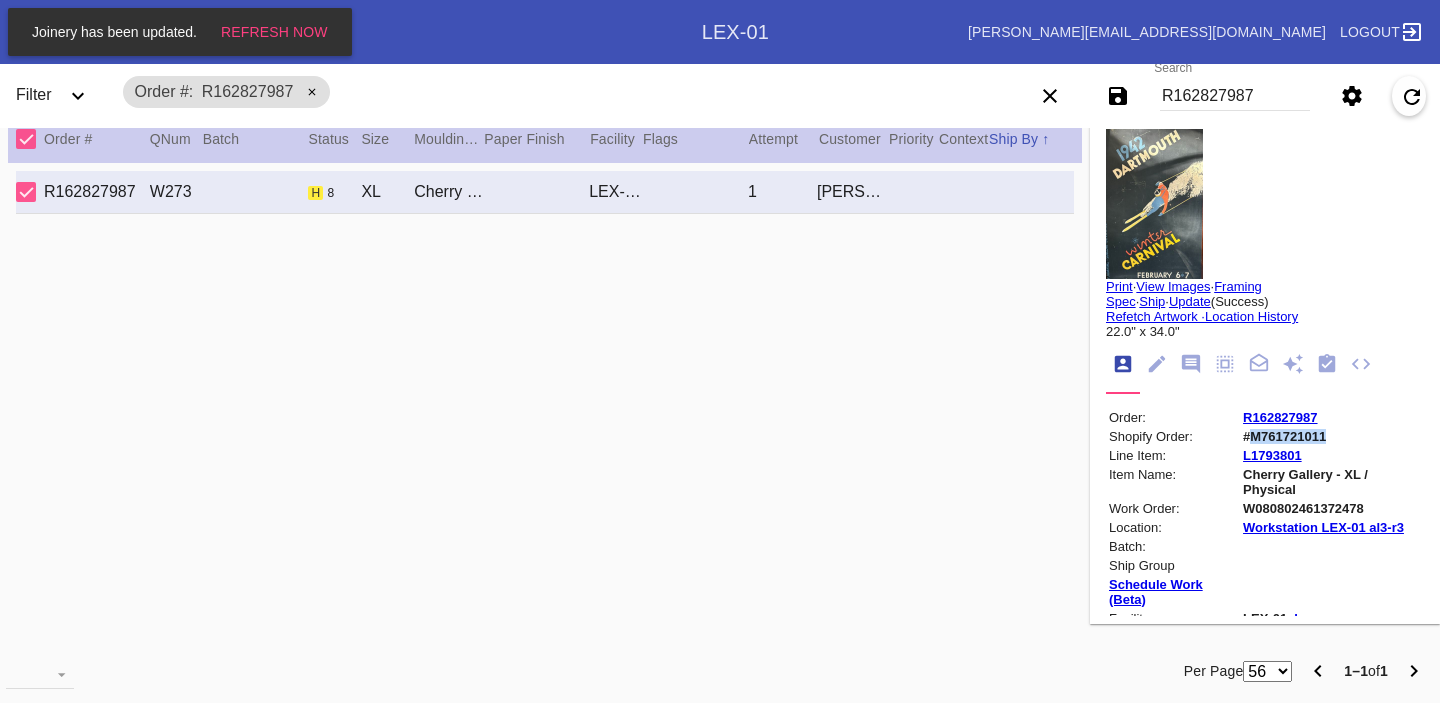 click on "#M761721011" at bounding box center (1332, 436) 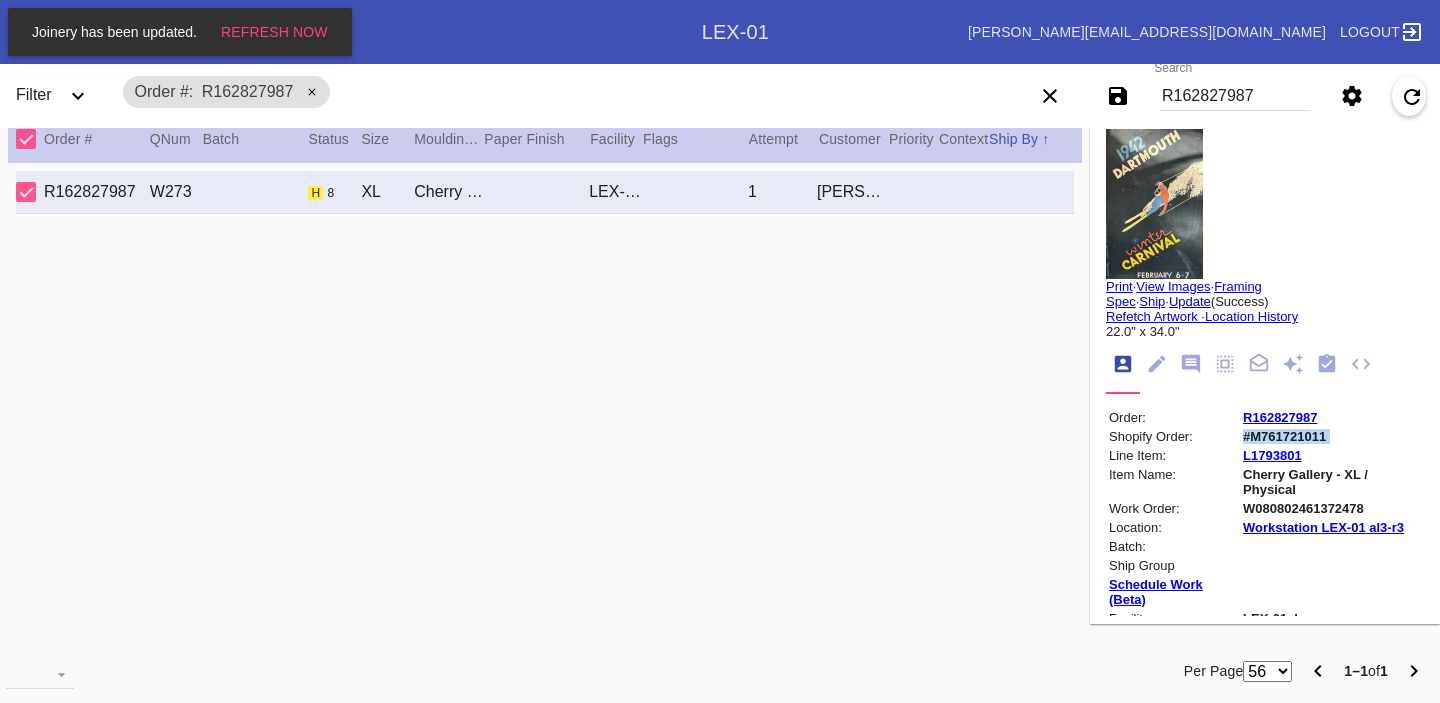 copy on "#M761721011" 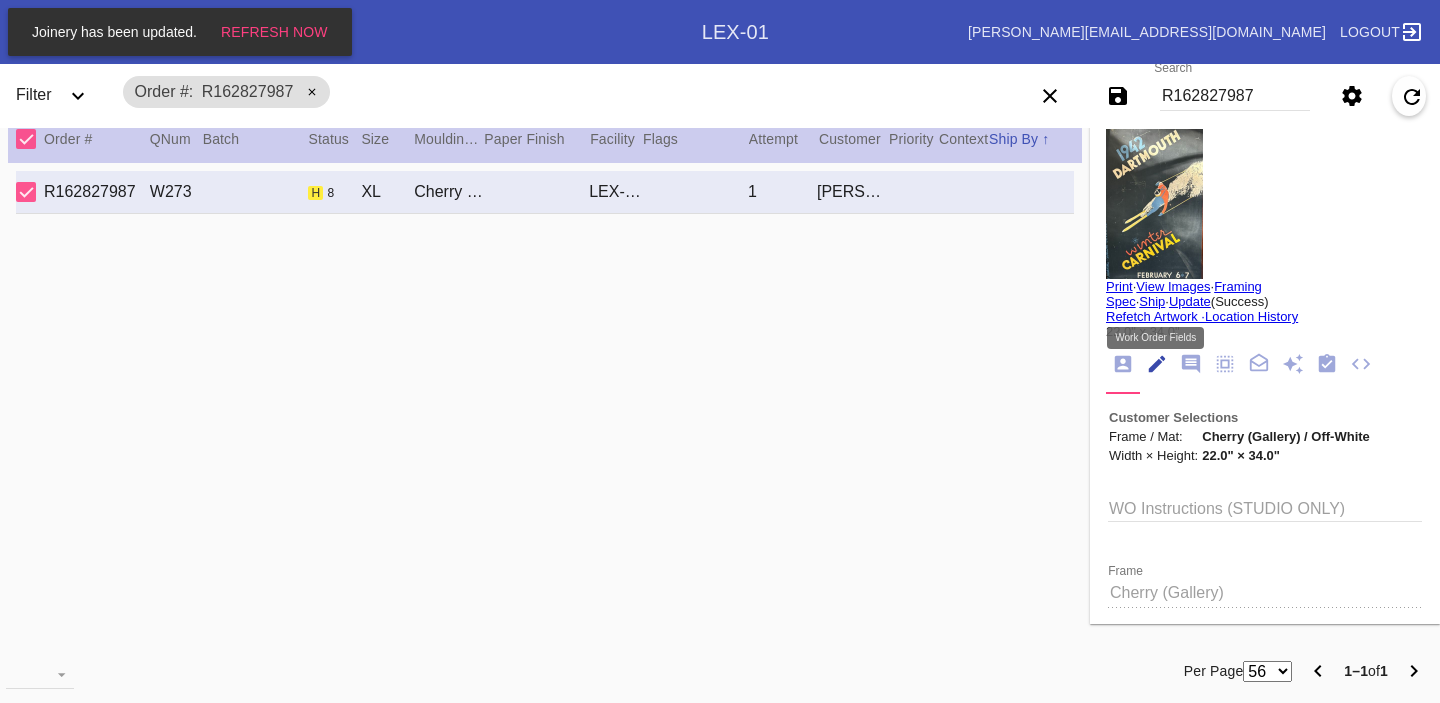 scroll, scrollTop: 73, scrollLeft: 0, axis: vertical 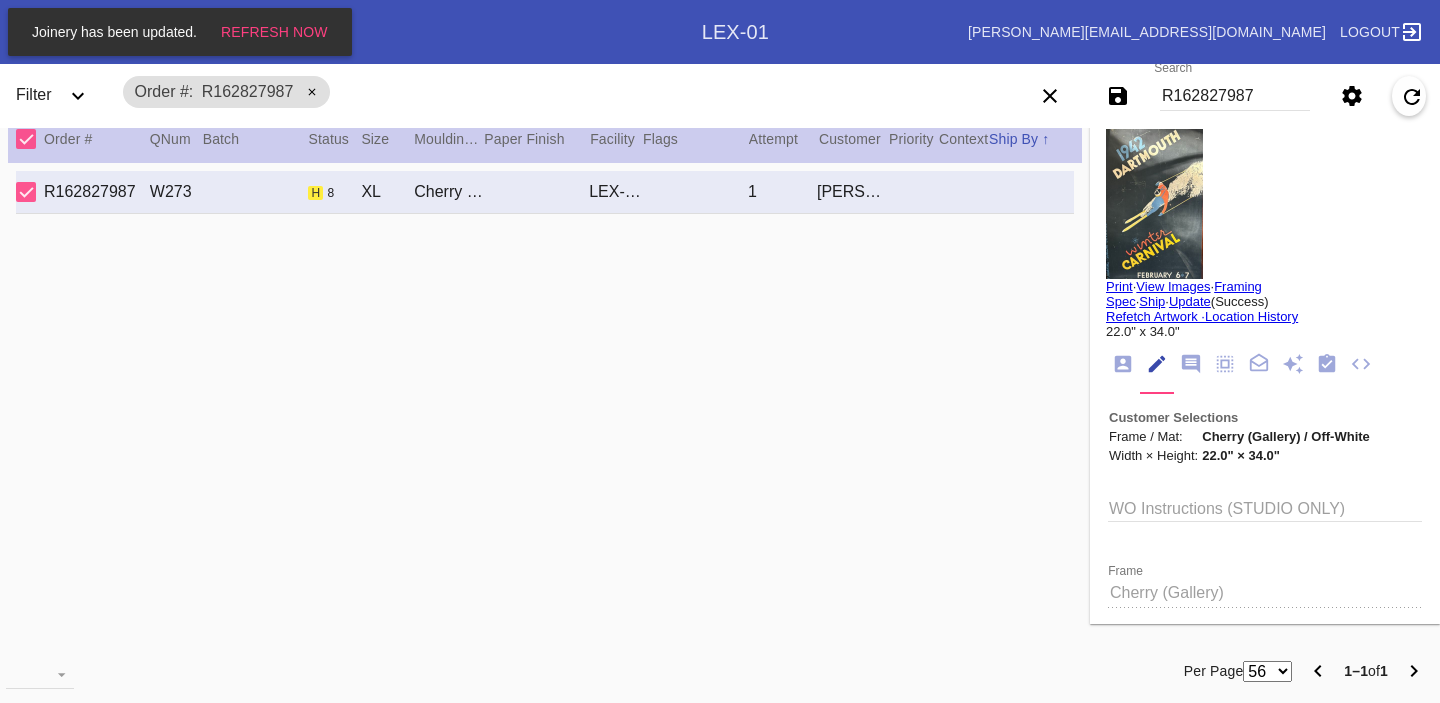 click on "View Images" at bounding box center (1173, 286) 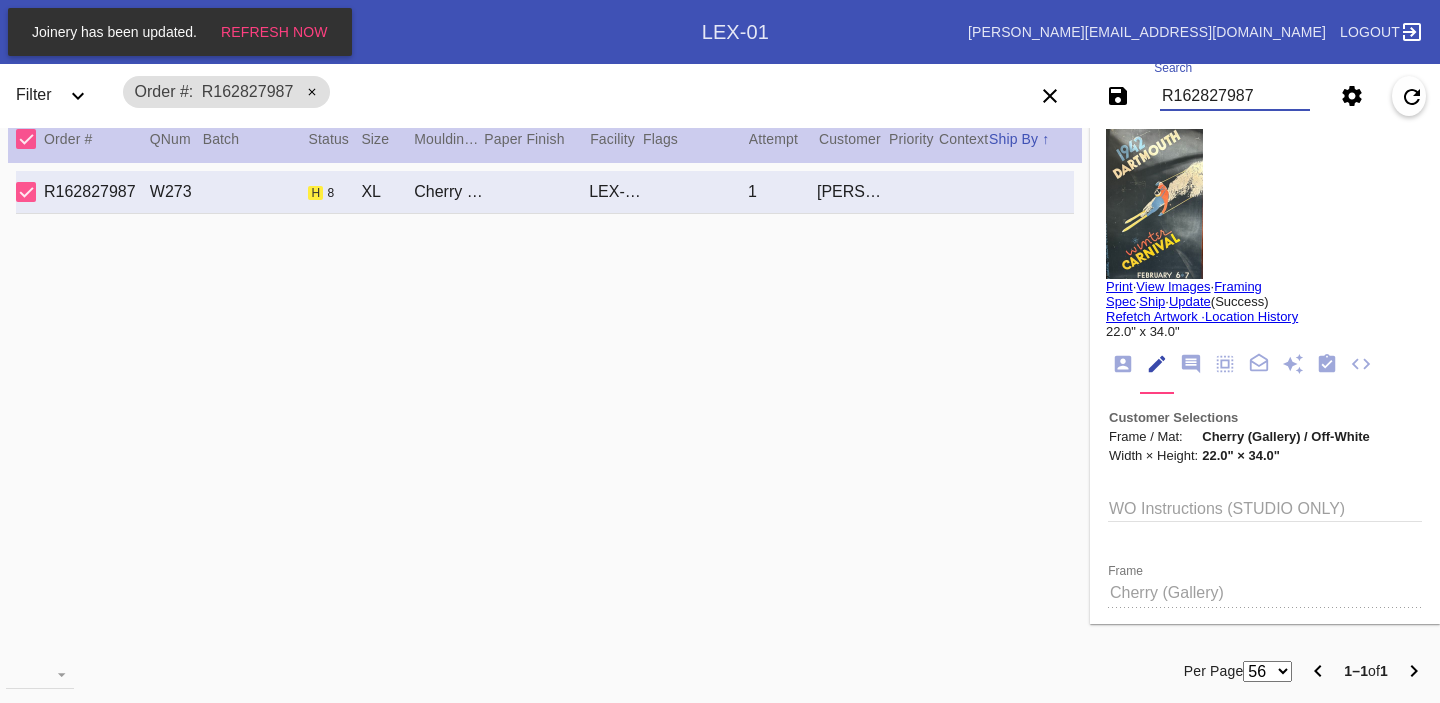 paste on "952699965" 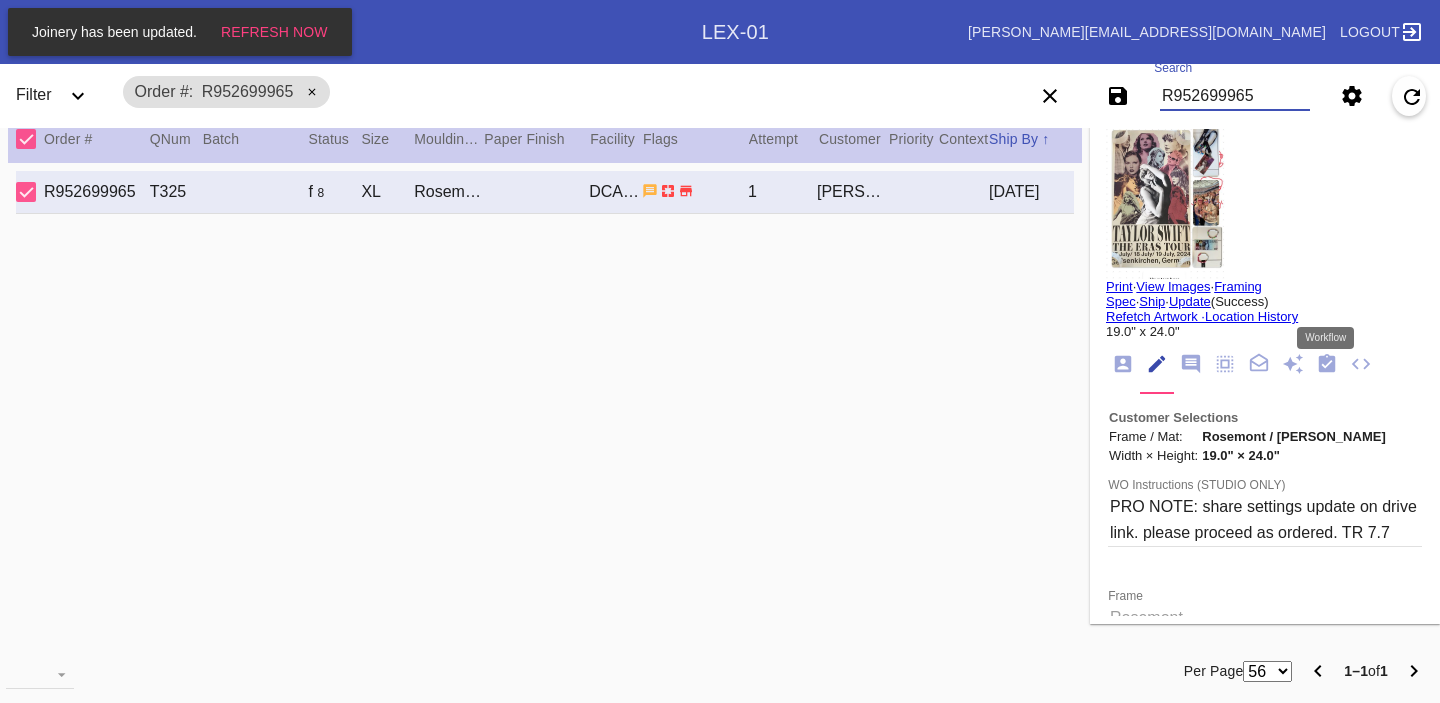 click 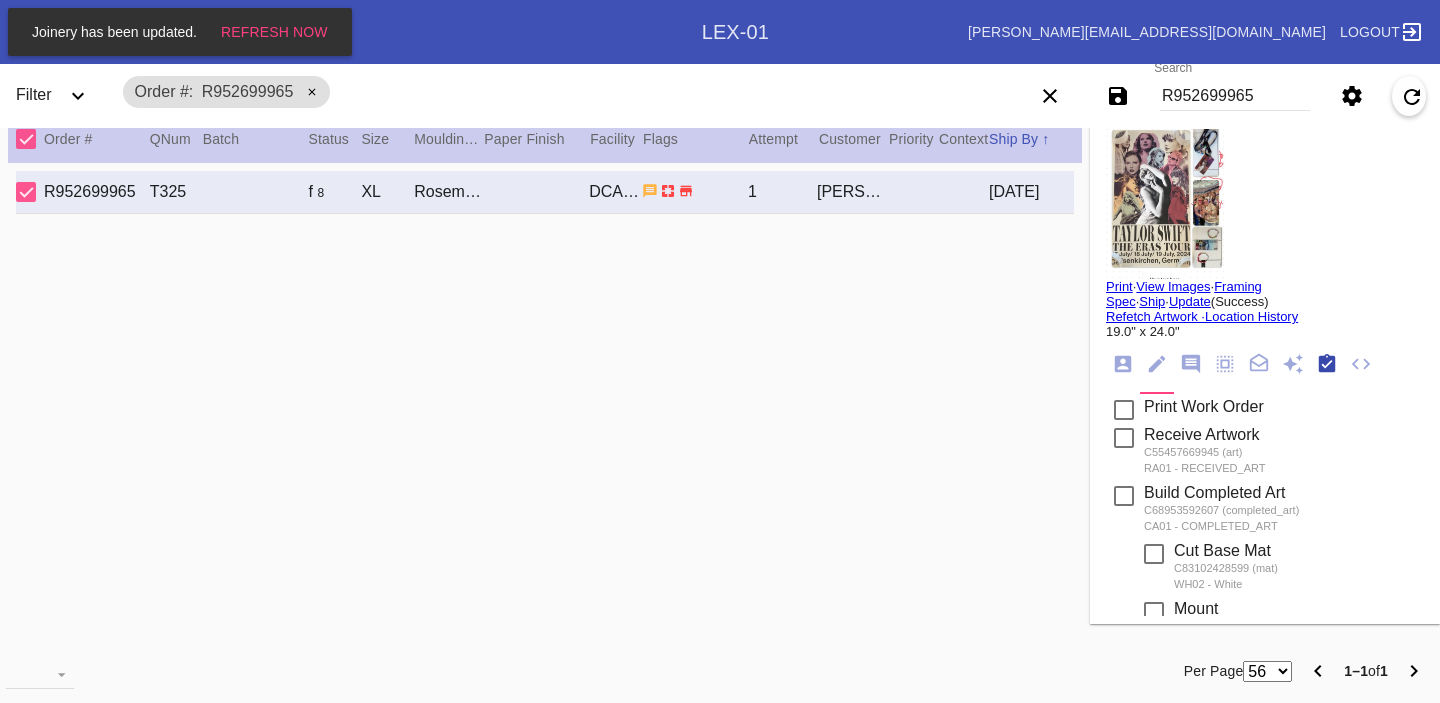 scroll, scrollTop: 320, scrollLeft: 0, axis: vertical 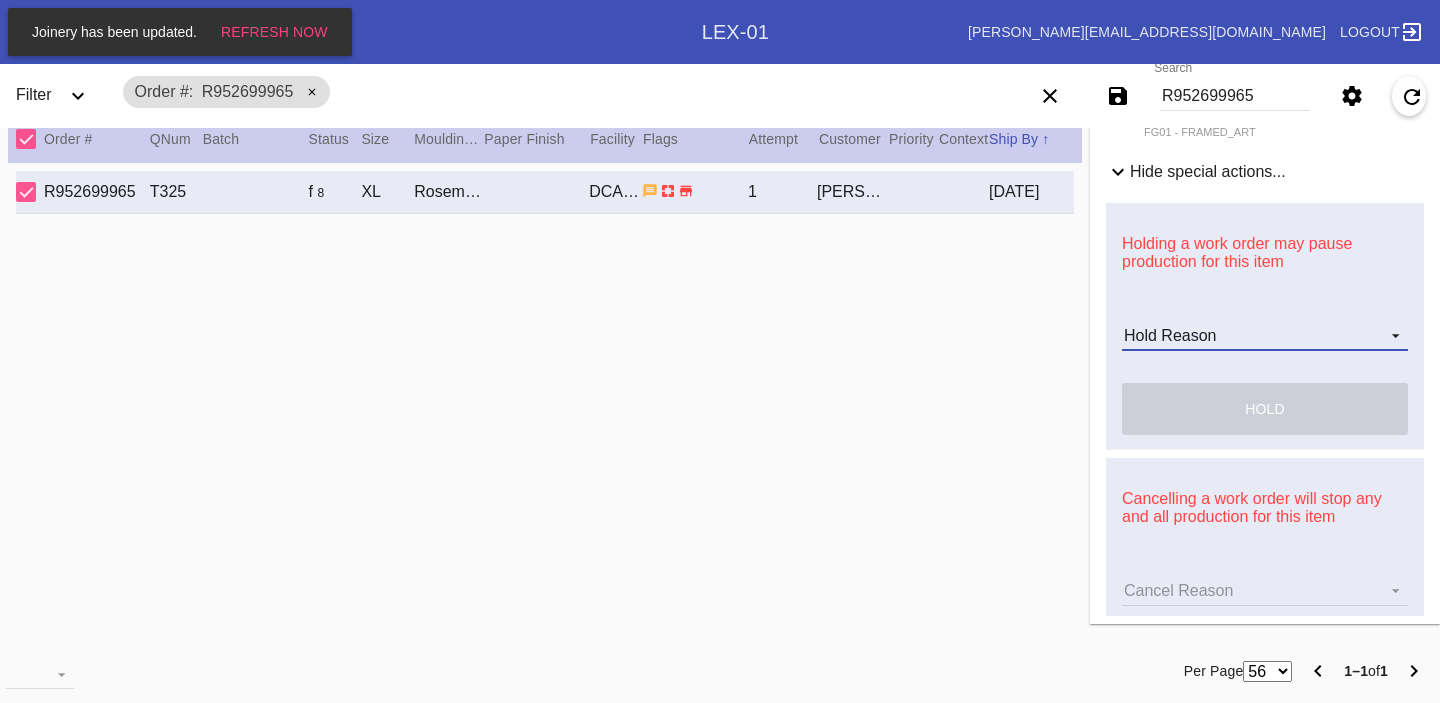 click on "Hold Reason Art Care Review Artwork Damaged F4B/Partnership Facility Out of Stock HPO Hold to Ship Investigation Lost in Studio Multi-Mat Details Not Received Order Change Request Out of Stock Proactive Outreach Pull for Production QA/Customer Approval Question Submitted Ready for Action Ready for Production Repair Replacement Ordered Retail GW Rework Sample Search and Rescue Transit to LEX01 Transit to PHL01 Update Work Order" at bounding box center (1265, 336) 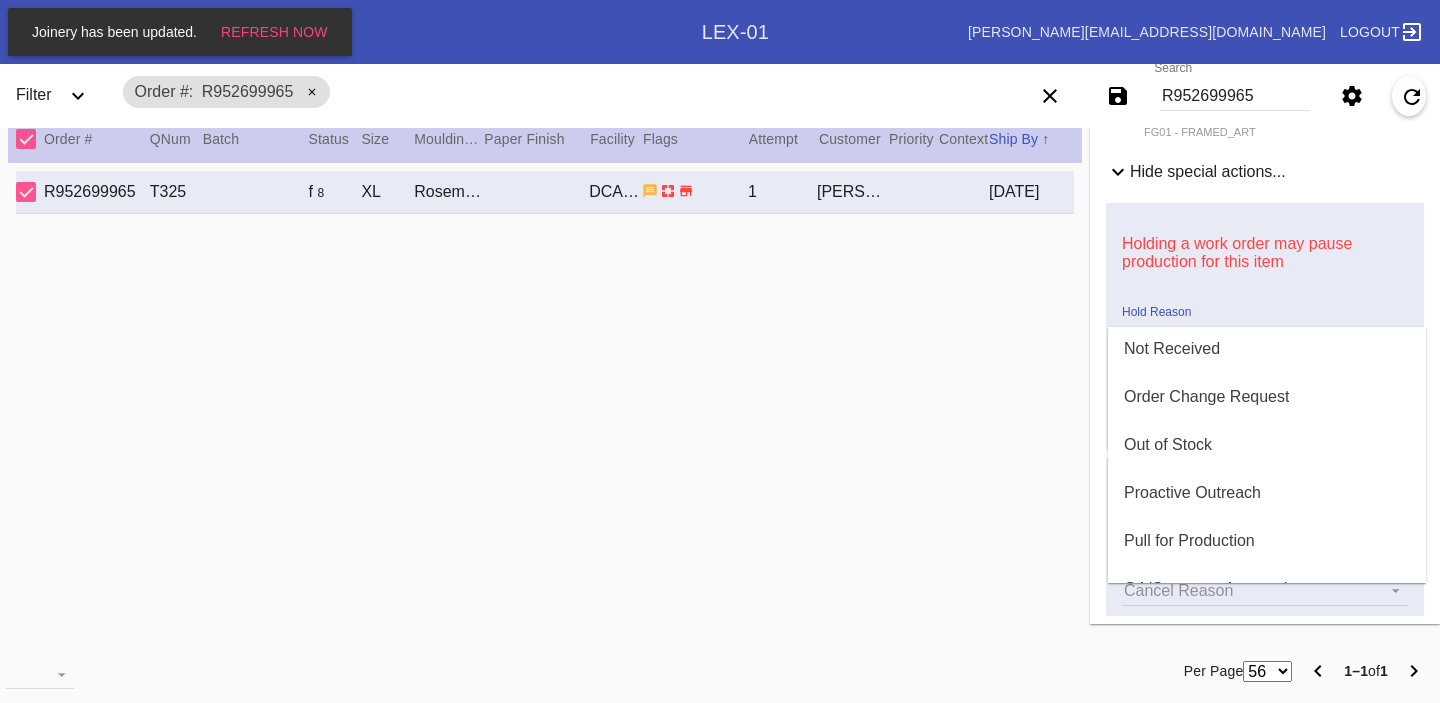 scroll, scrollTop: 437, scrollLeft: 0, axis: vertical 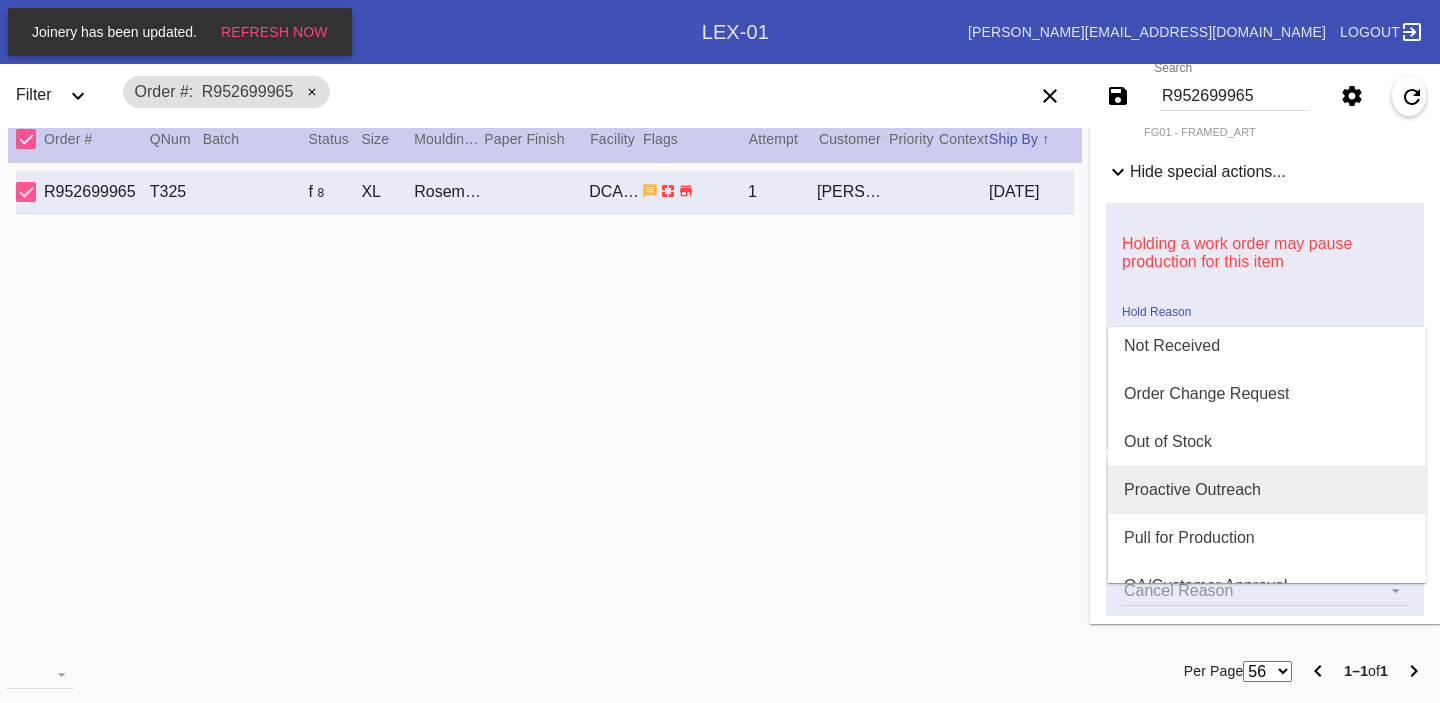 click on "Proactive Outreach" at bounding box center (1192, 490) 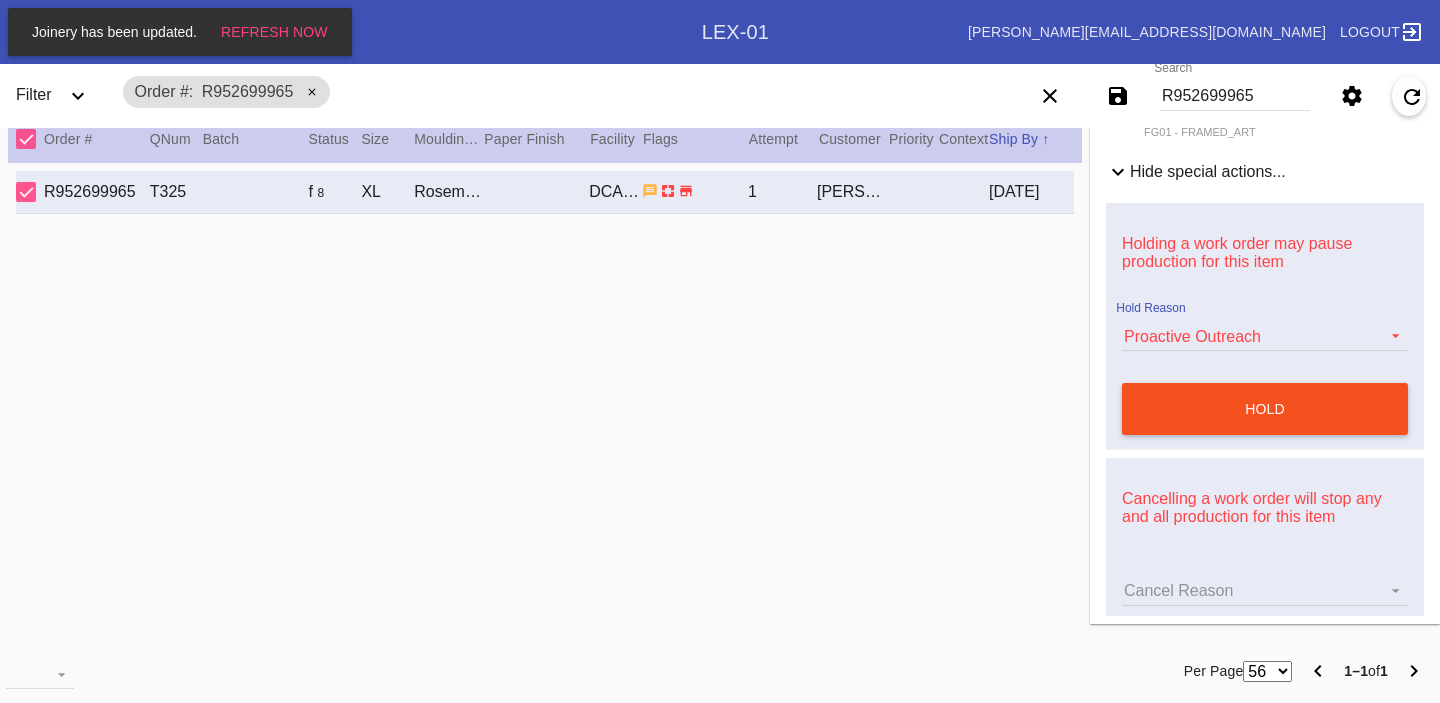 click on "hold" at bounding box center (1265, 409) 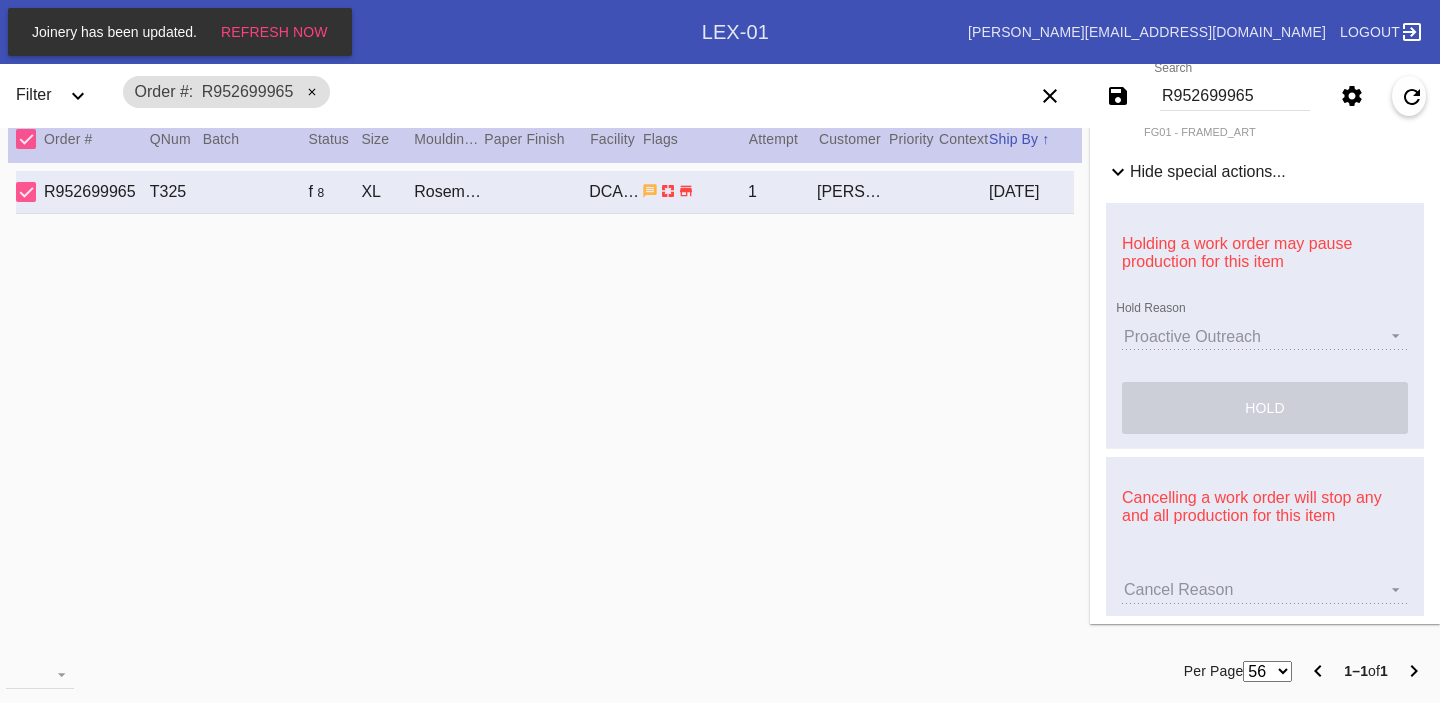 scroll, scrollTop: 0, scrollLeft: 0, axis: both 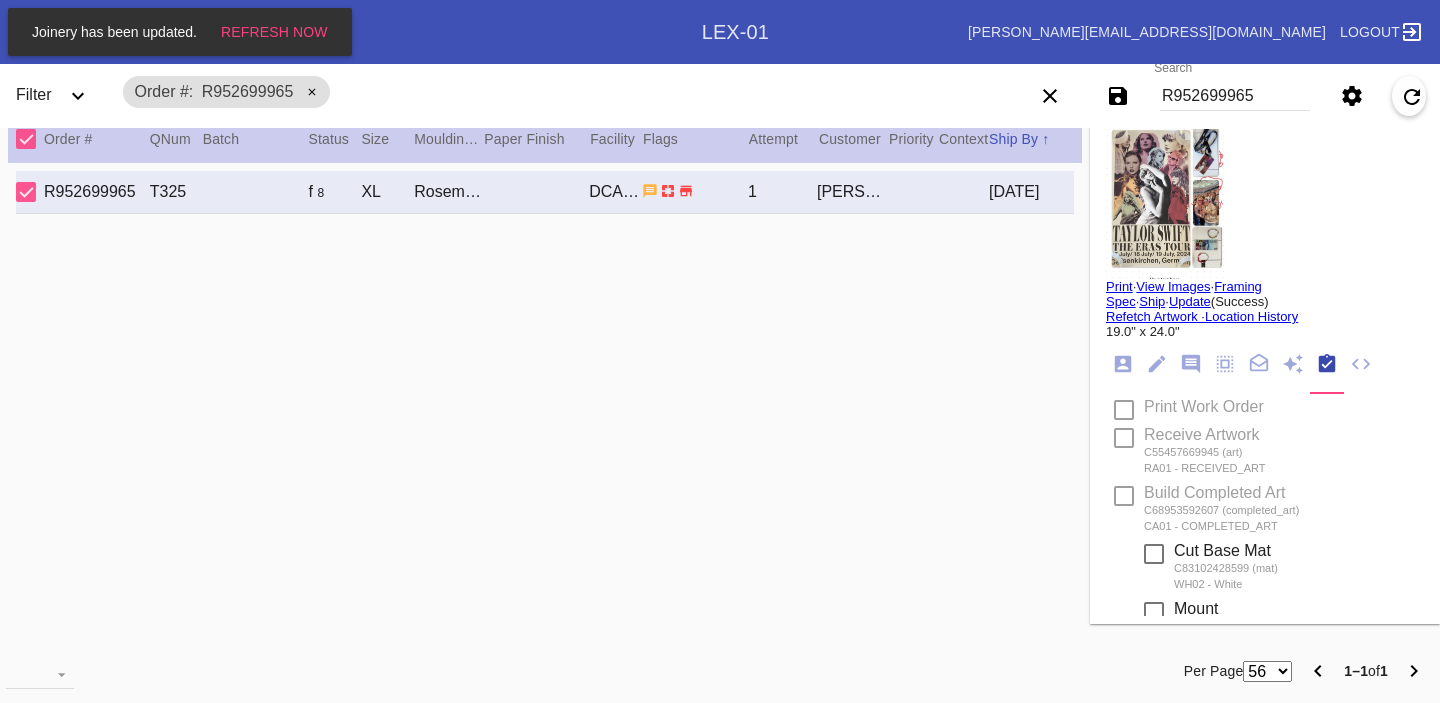 click 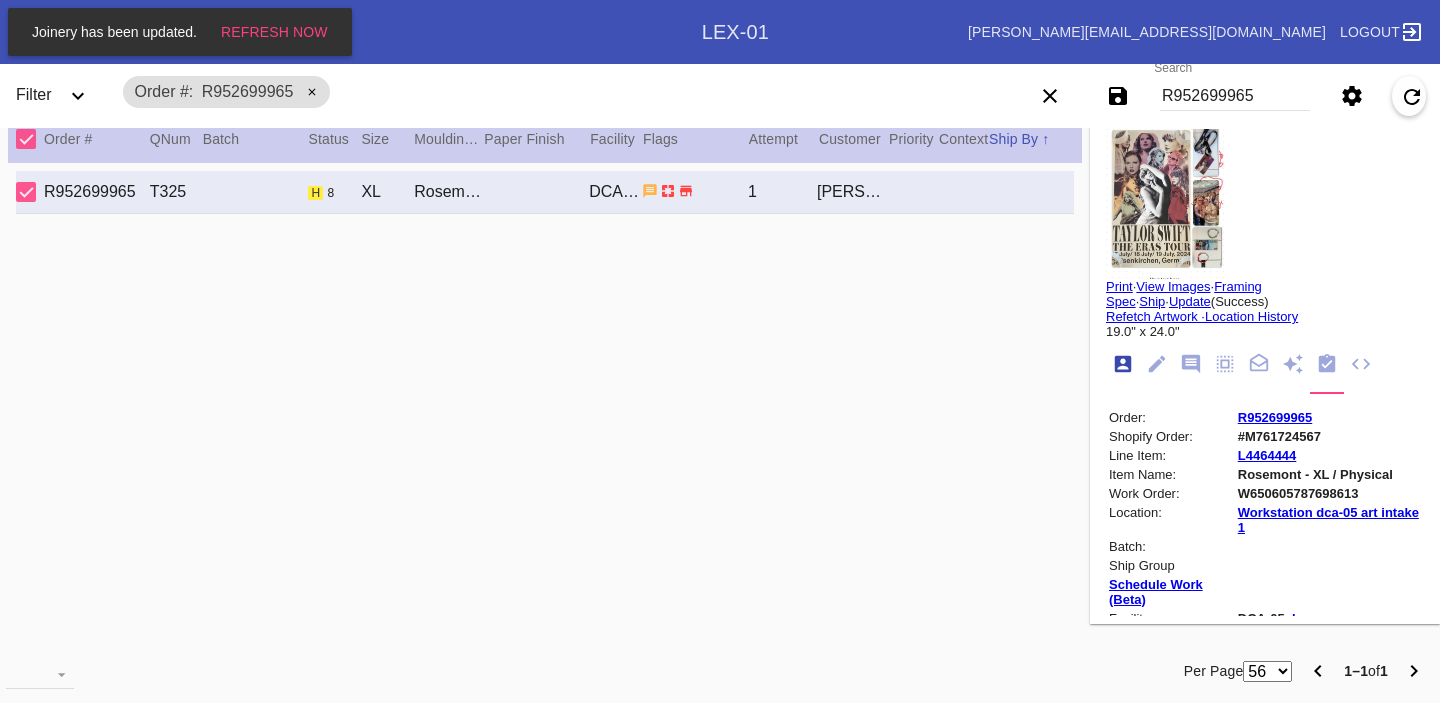scroll, scrollTop: 24, scrollLeft: 0, axis: vertical 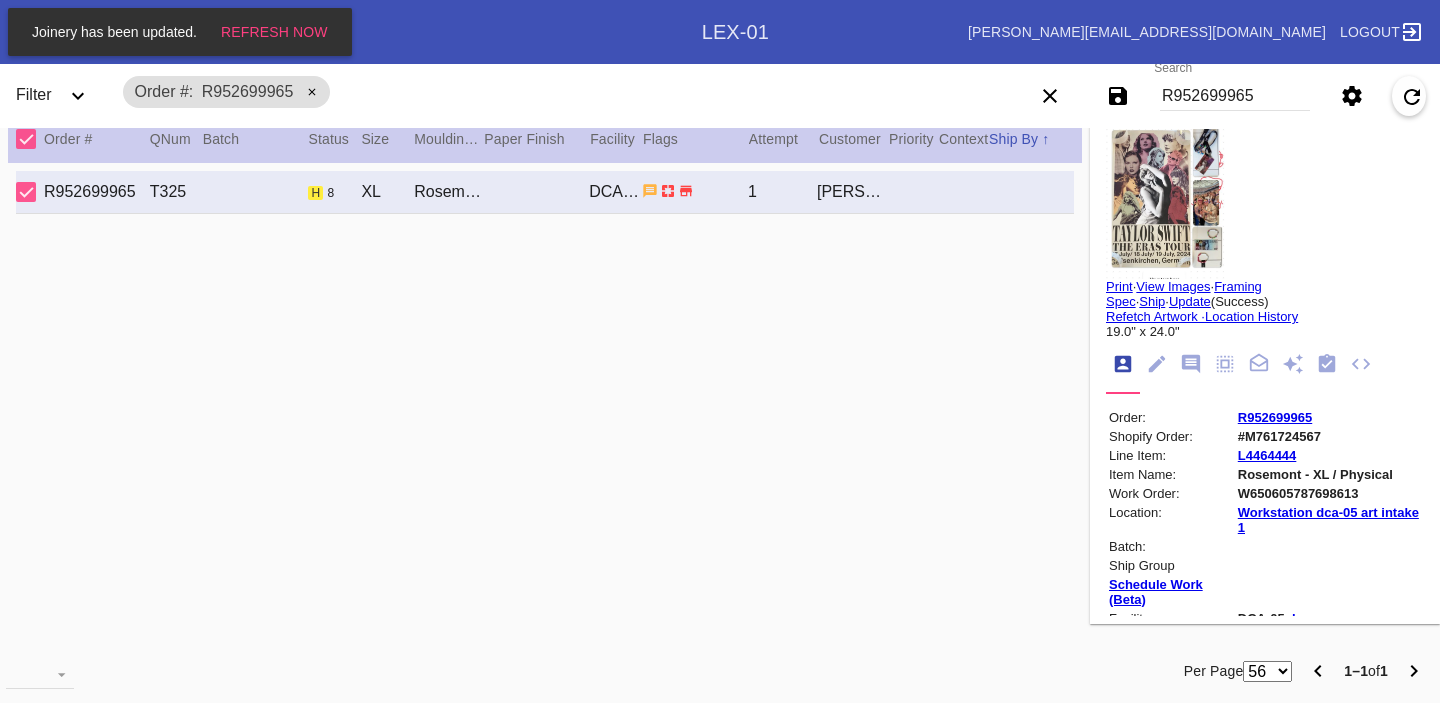 click on "R952699965" at bounding box center (1275, 417) 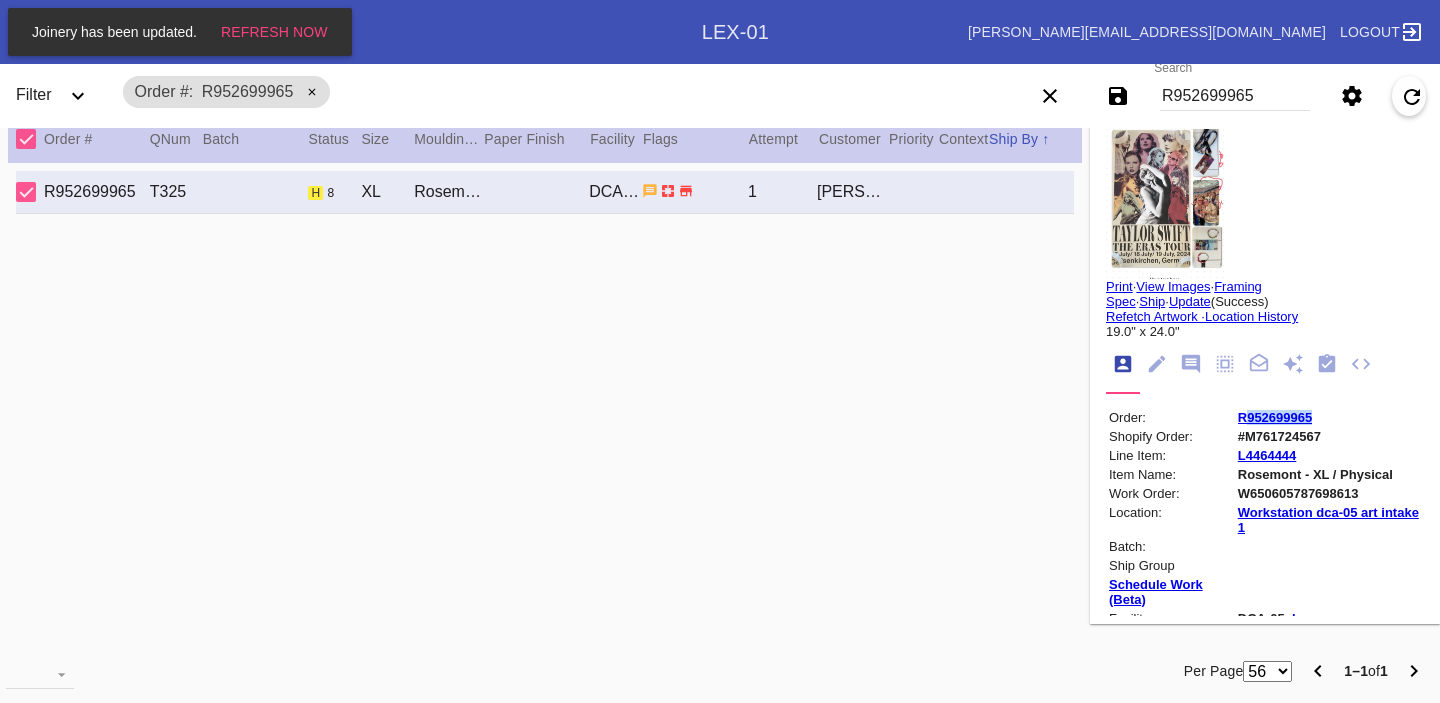 drag, startPoint x: 1348, startPoint y: 424, endPoint x: 1245, endPoint y: 424, distance: 103 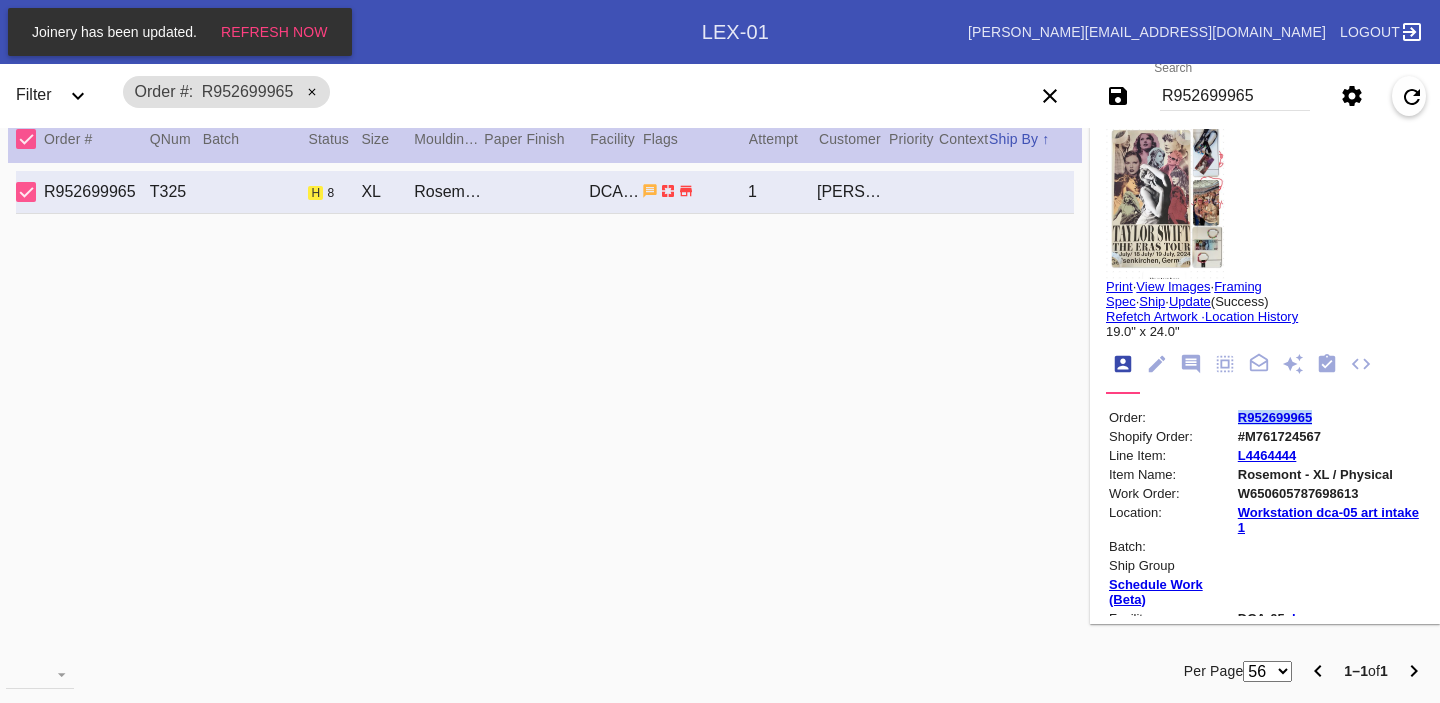 drag, startPoint x: 1325, startPoint y: 424, endPoint x: 1199, endPoint y: 425, distance: 126.00397 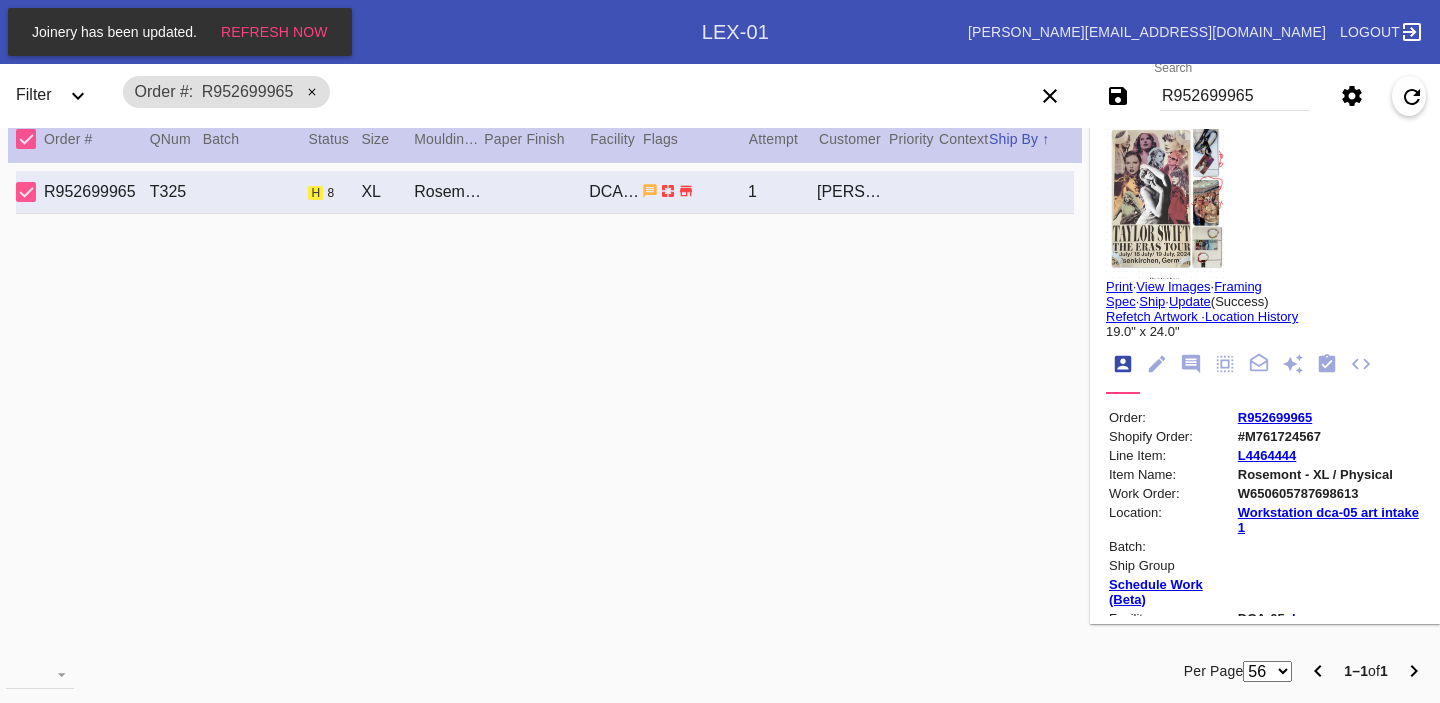 click on "W650605787698613" at bounding box center (1329, 493) 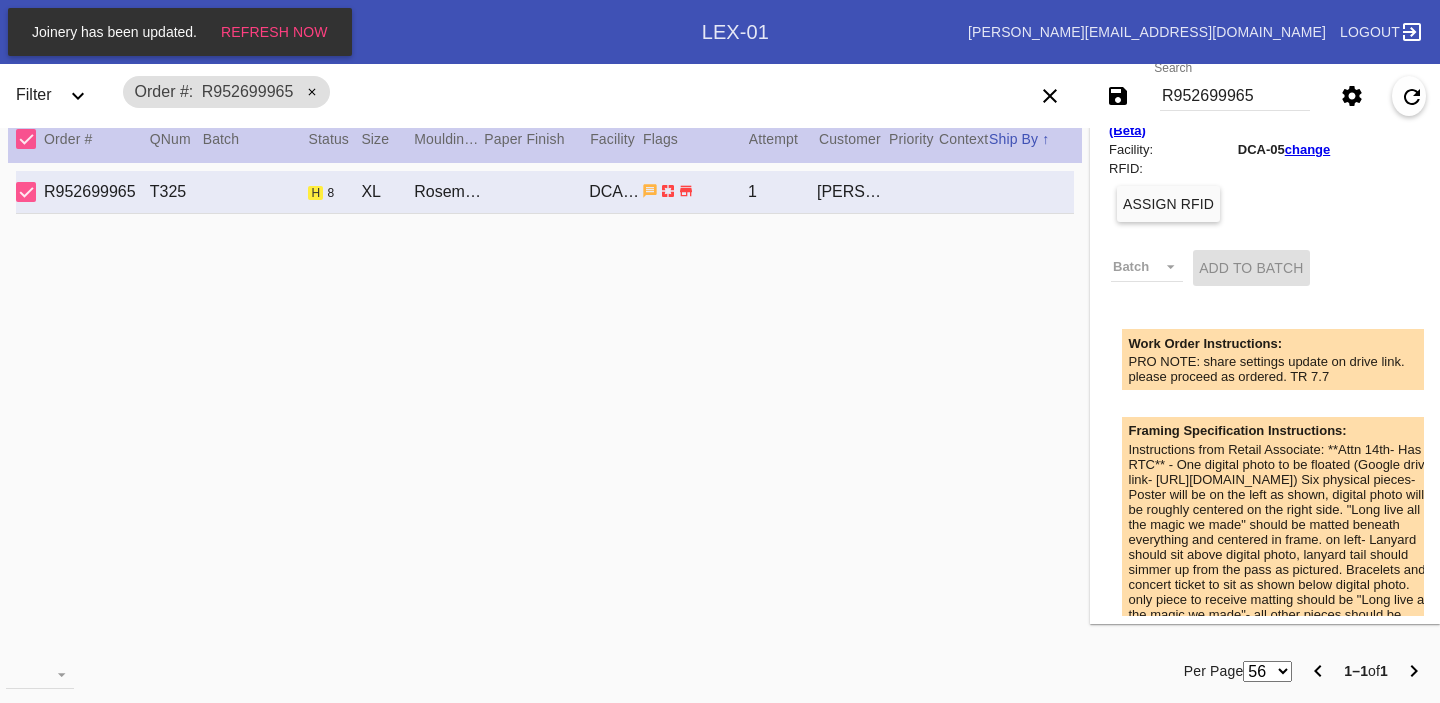 scroll, scrollTop: 1032, scrollLeft: 0, axis: vertical 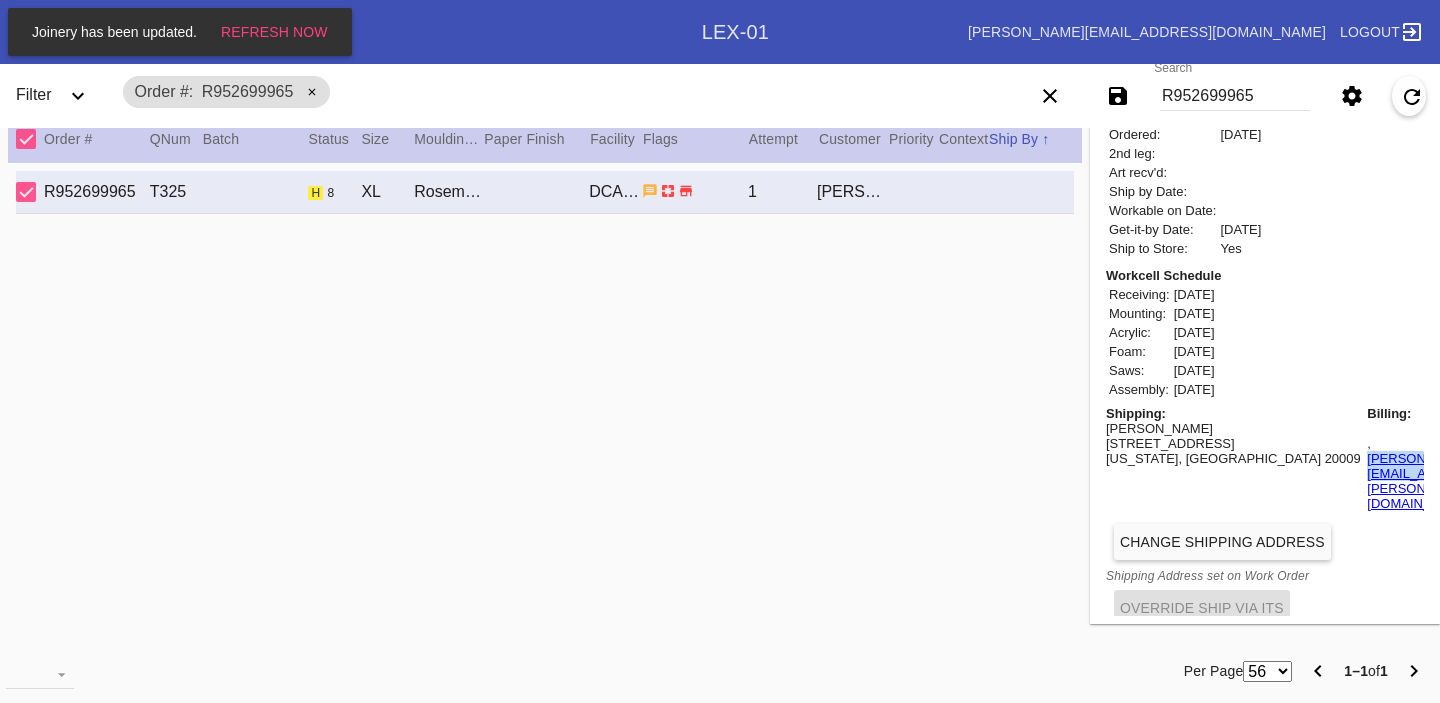 drag, startPoint x: 1373, startPoint y: 489, endPoint x: 1267, endPoint y: 484, distance: 106.11786 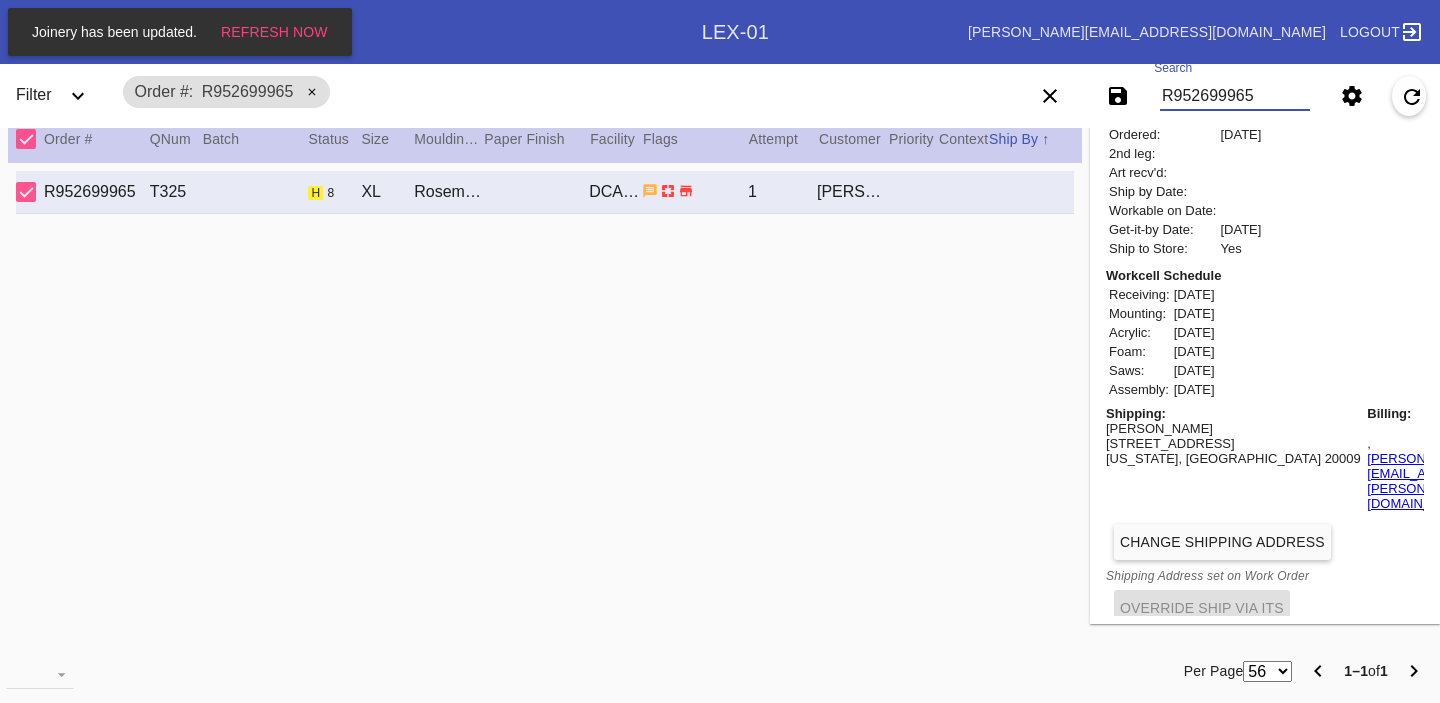 click on "R952699965" at bounding box center (1235, 96) 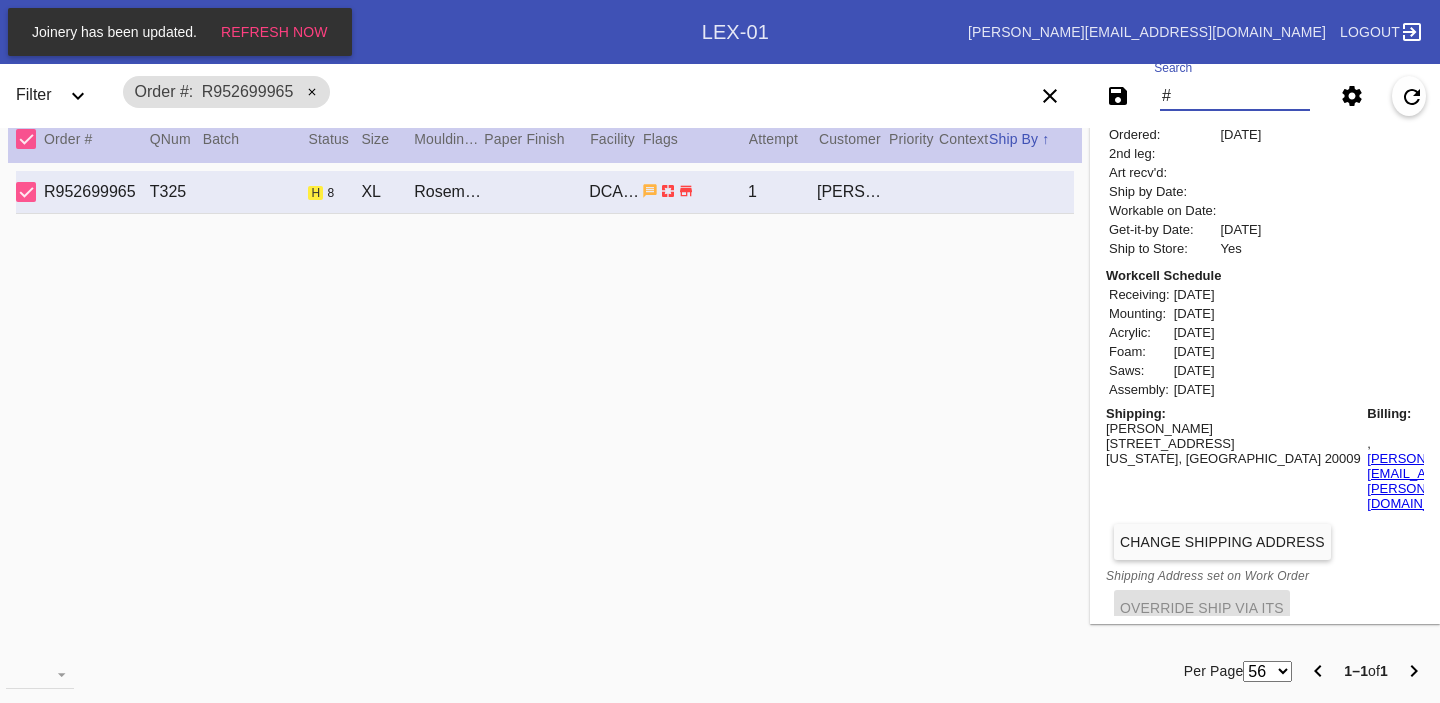 paste on "M761712135" 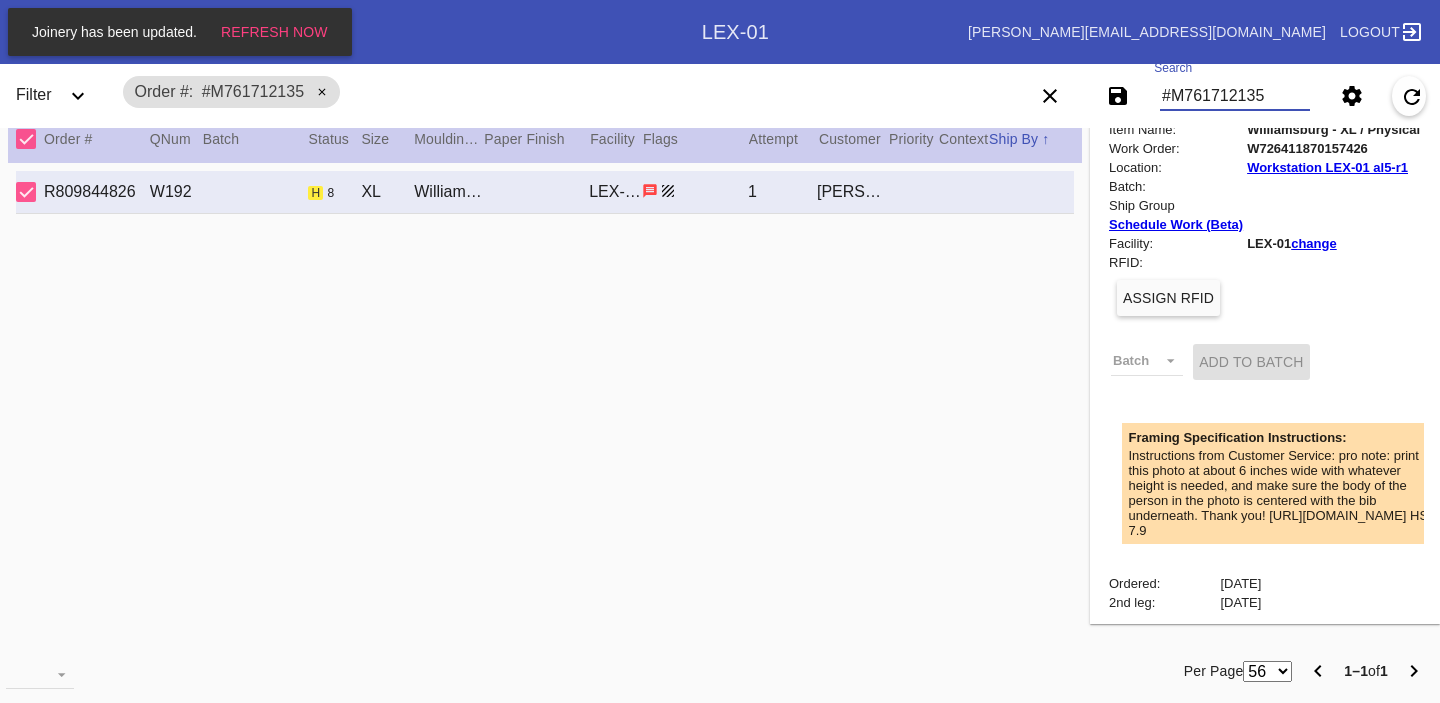 scroll, scrollTop: 0, scrollLeft: 0, axis: both 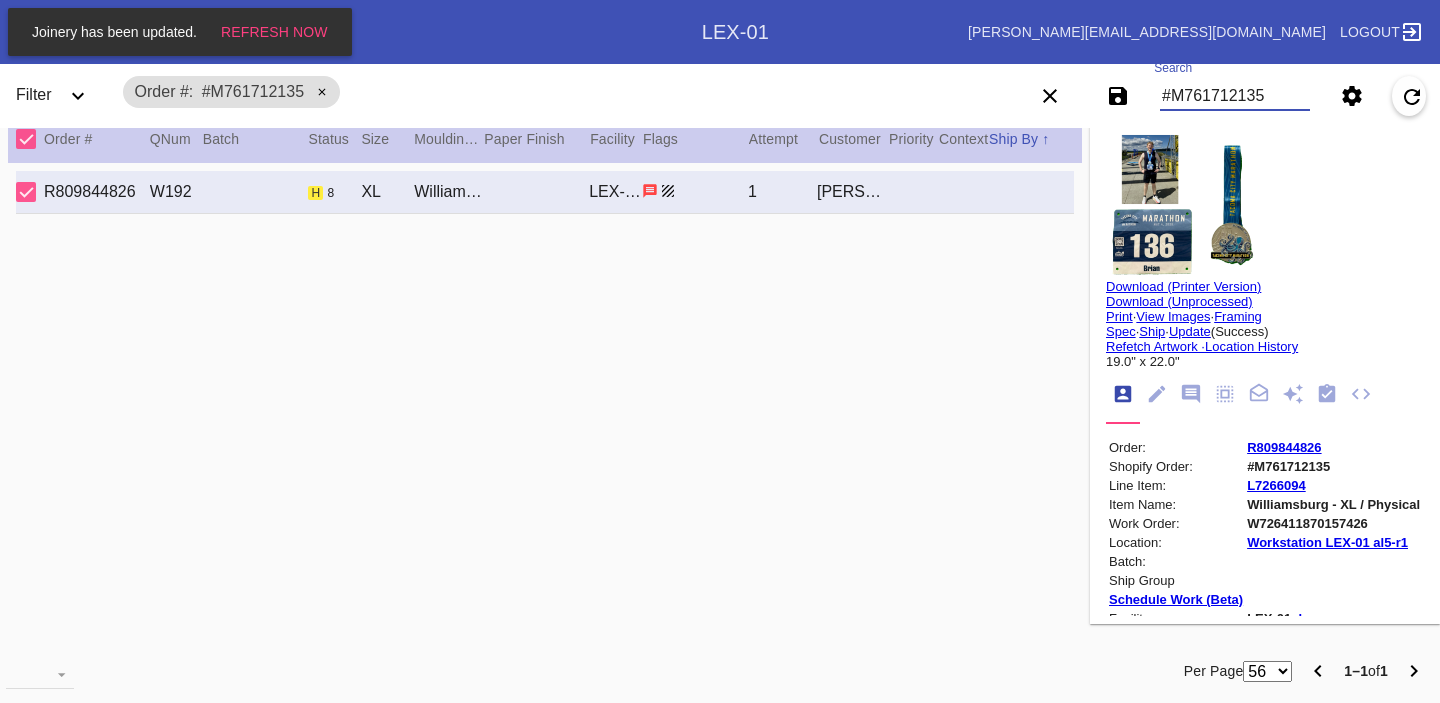 click on "R809844826" at bounding box center (1284, 447) 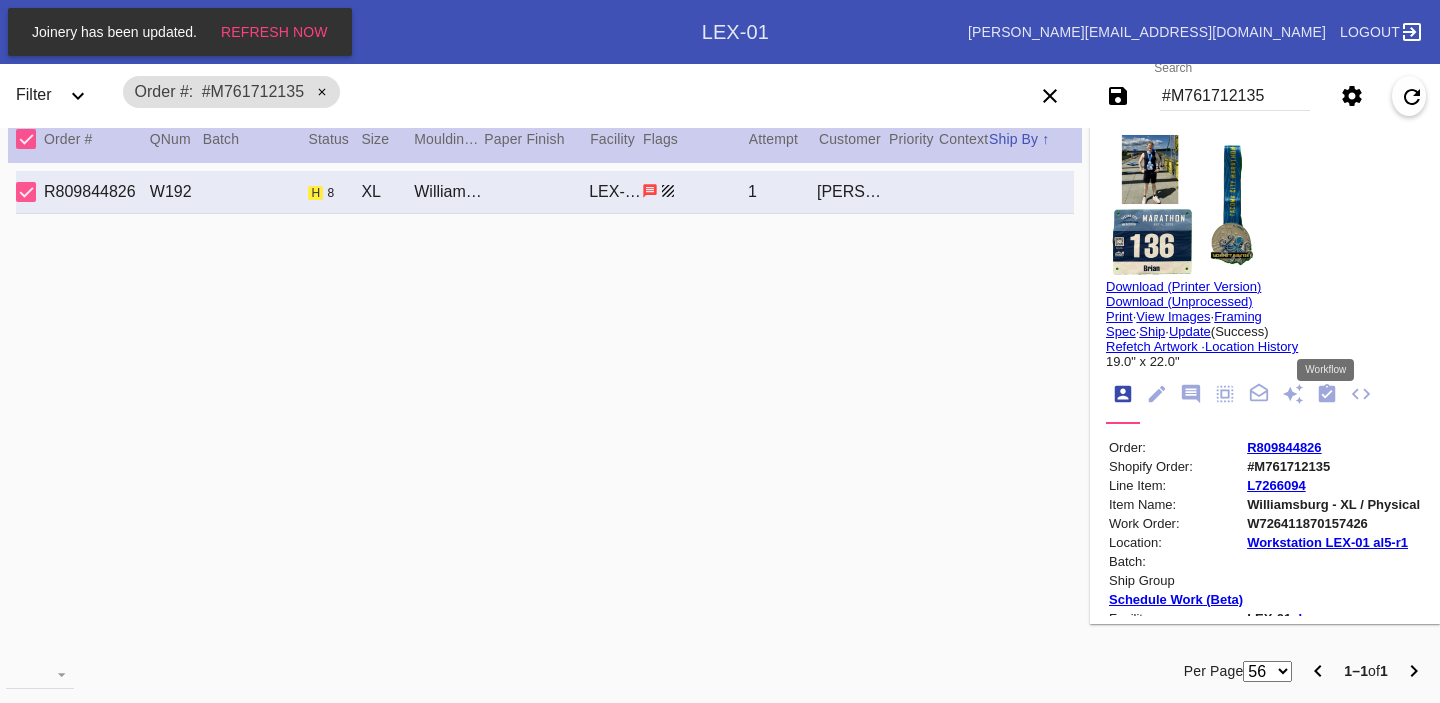 click 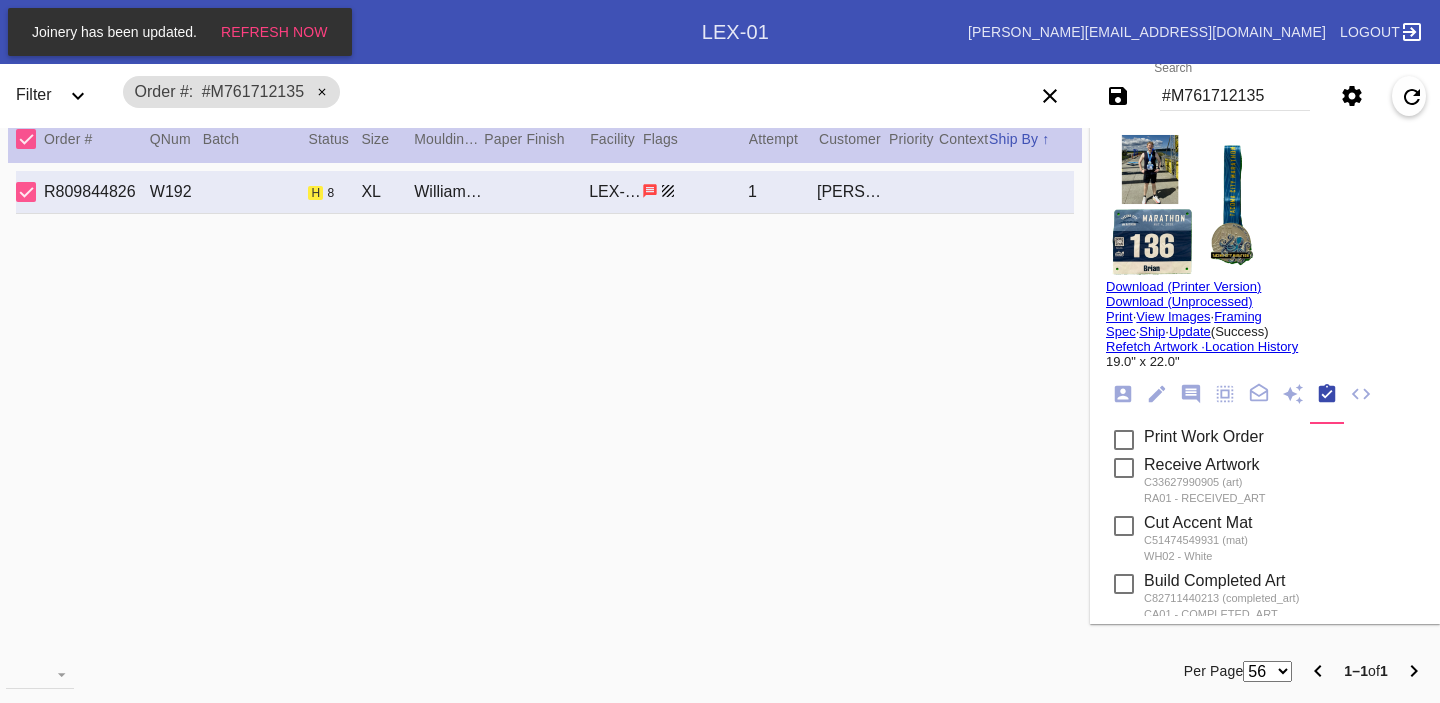scroll, scrollTop: 891, scrollLeft: 0, axis: vertical 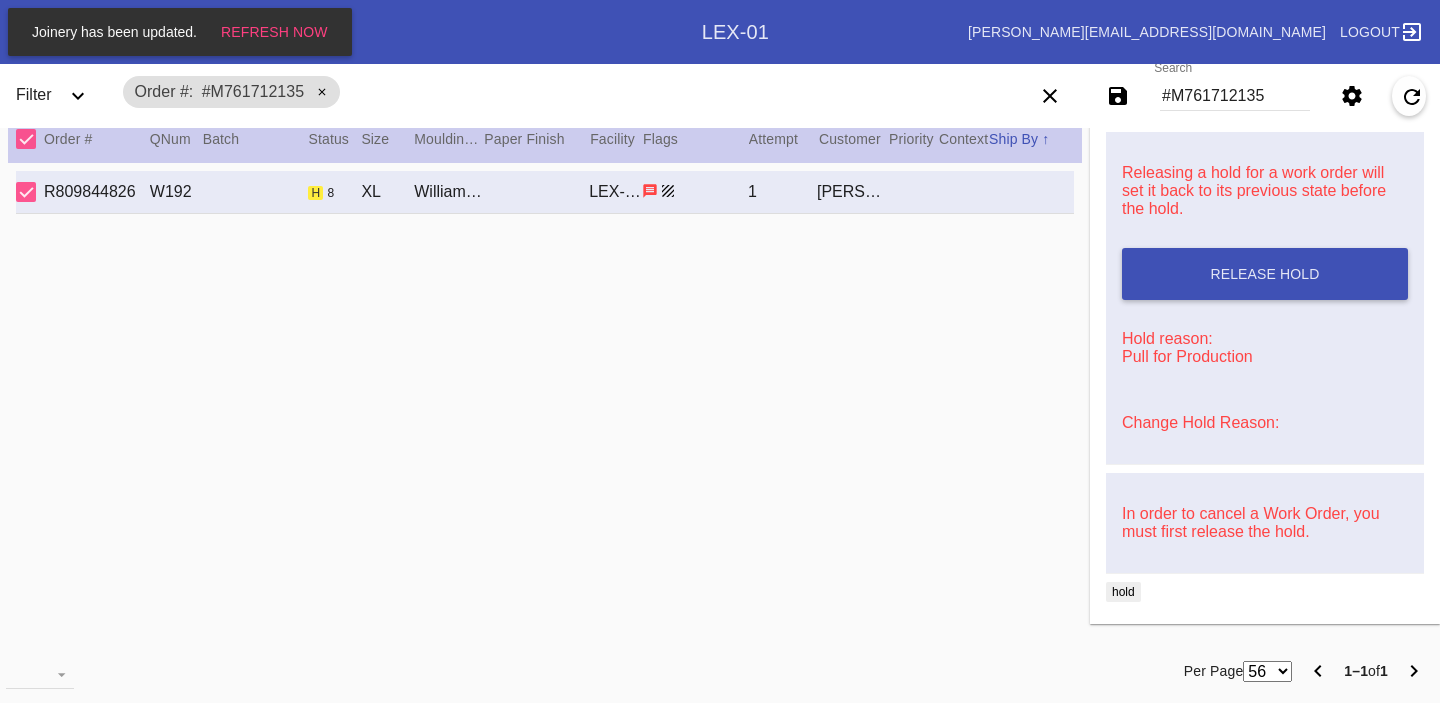 click on "Change Hold Reason:" at bounding box center [1200, 422] 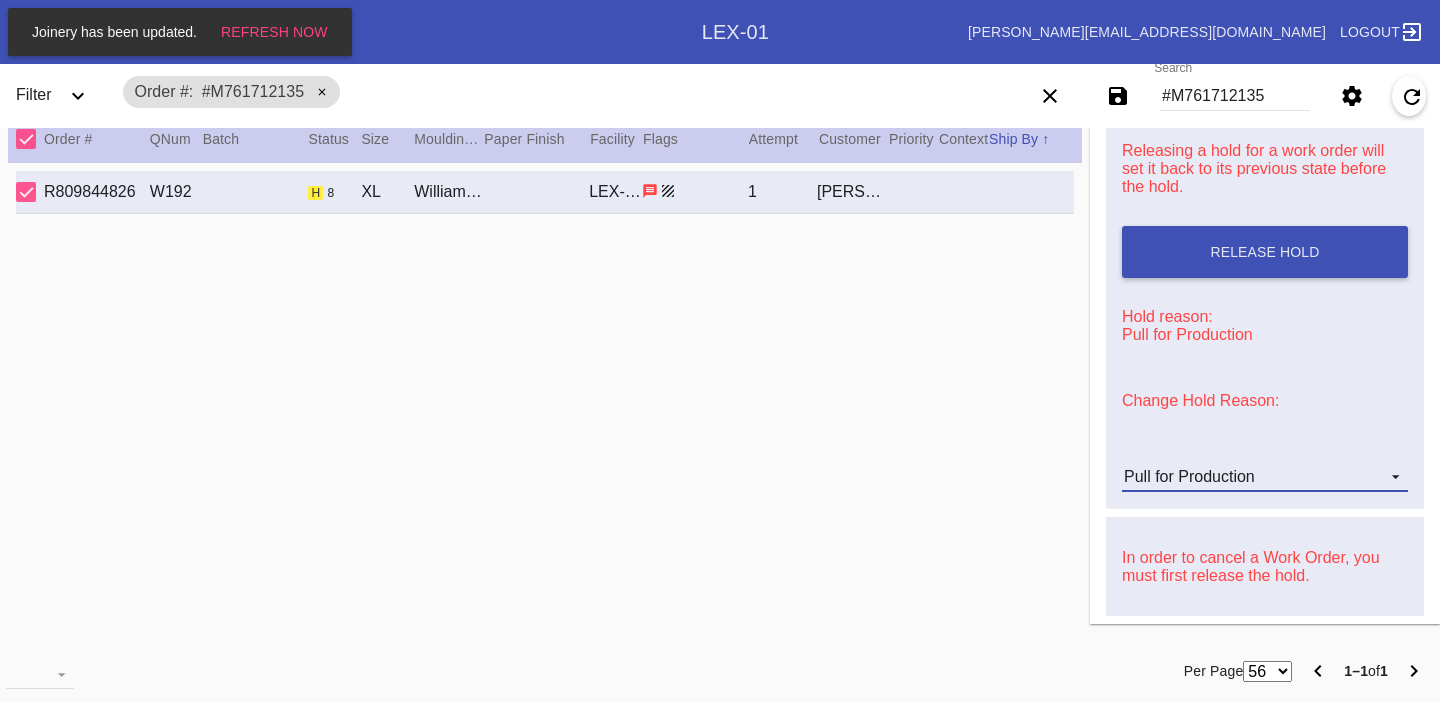 click on "Pull for Production" at bounding box center [1265, 477] 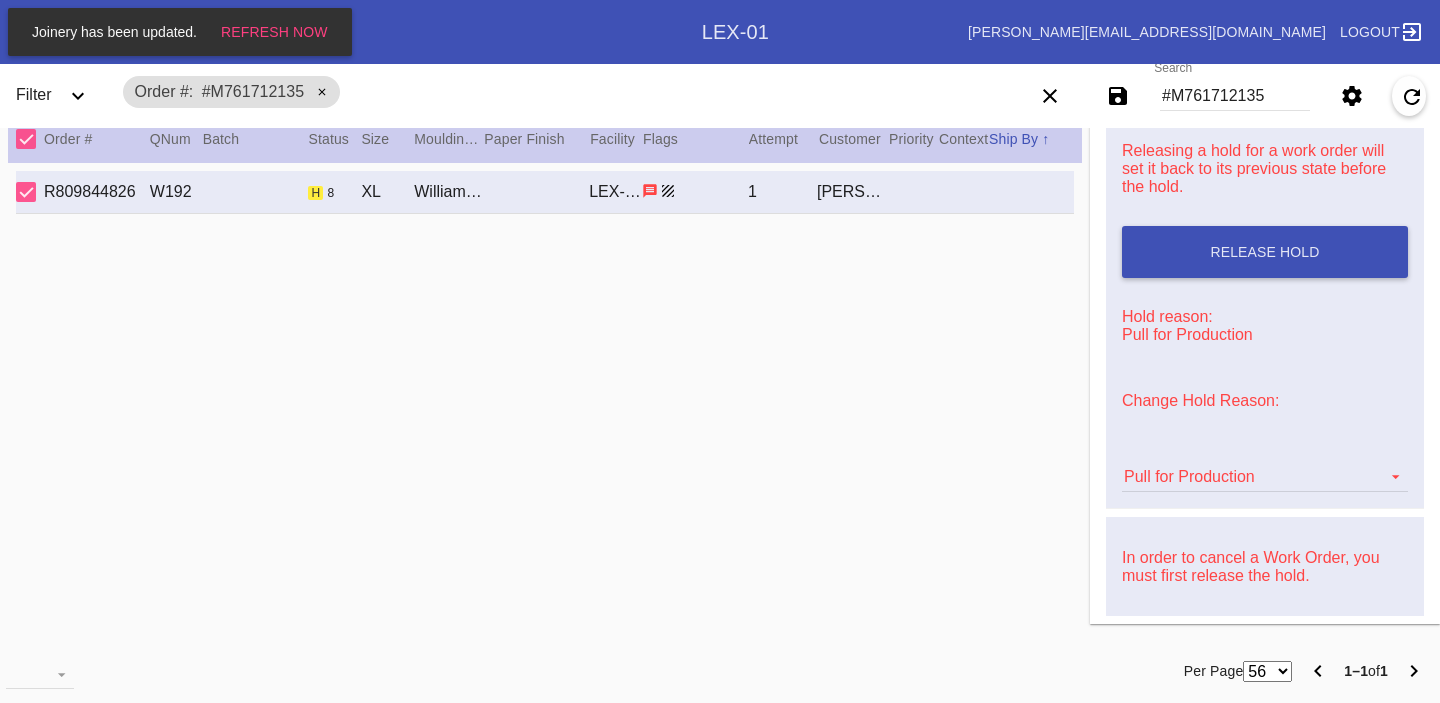 scroll, scrollTop: 520, scrollLeft: 0, axis: vertical 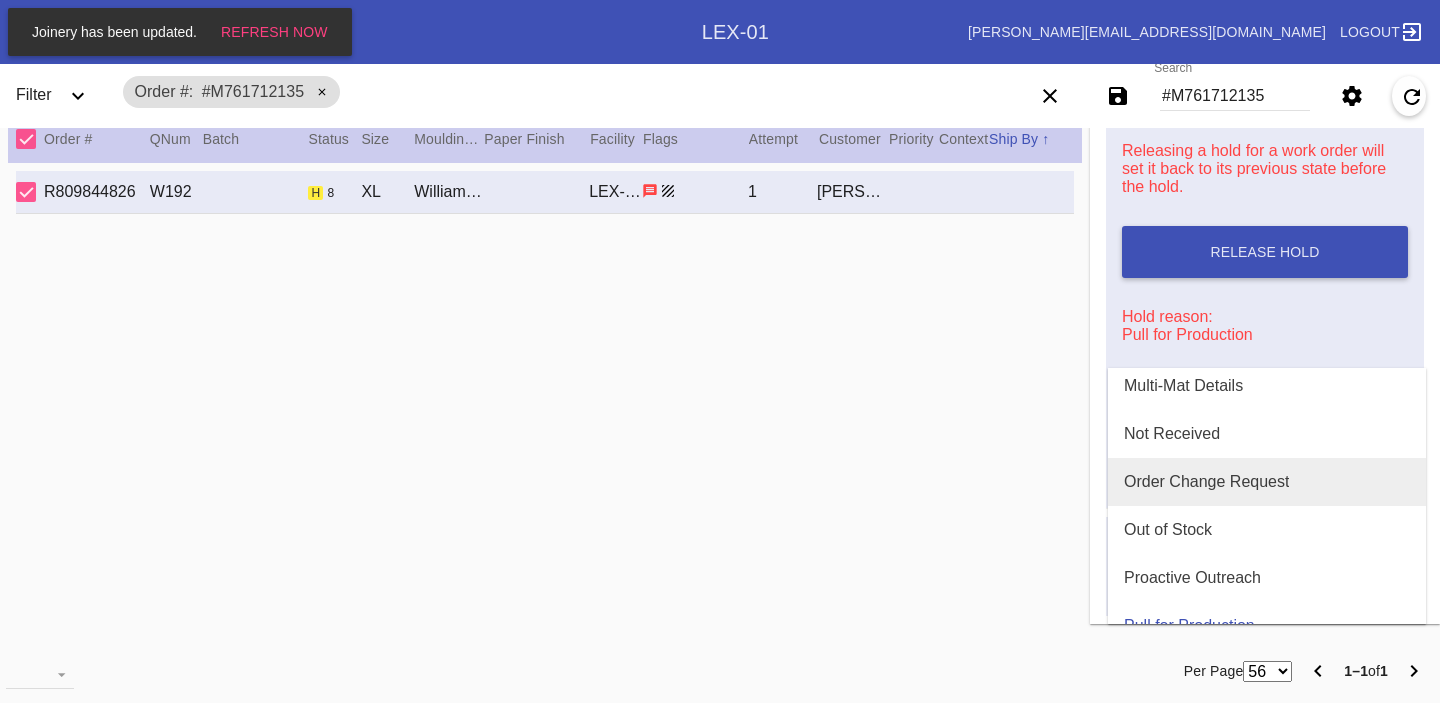 click on "Order Change Request" at bounding box center (1206, 482) 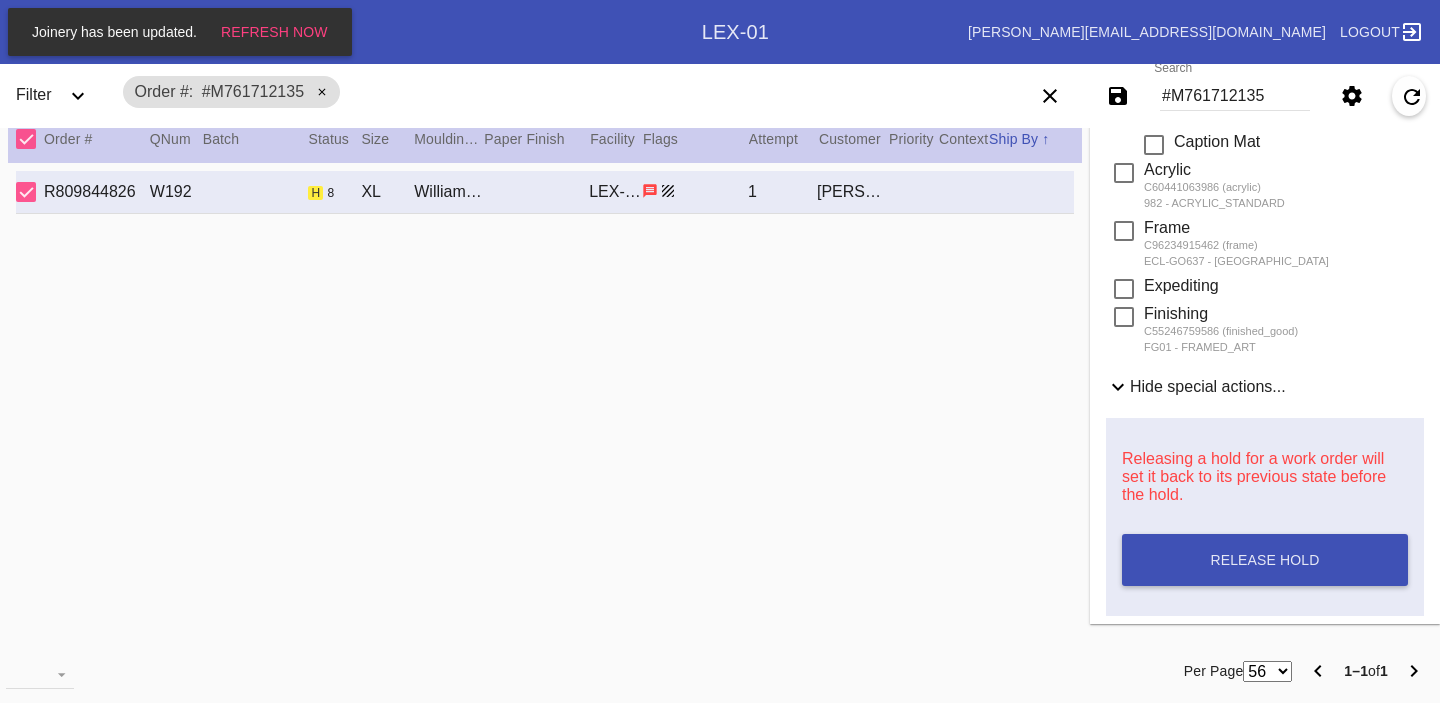 scroll, scrollTop: 0, scrollLeft: 0, axis: both 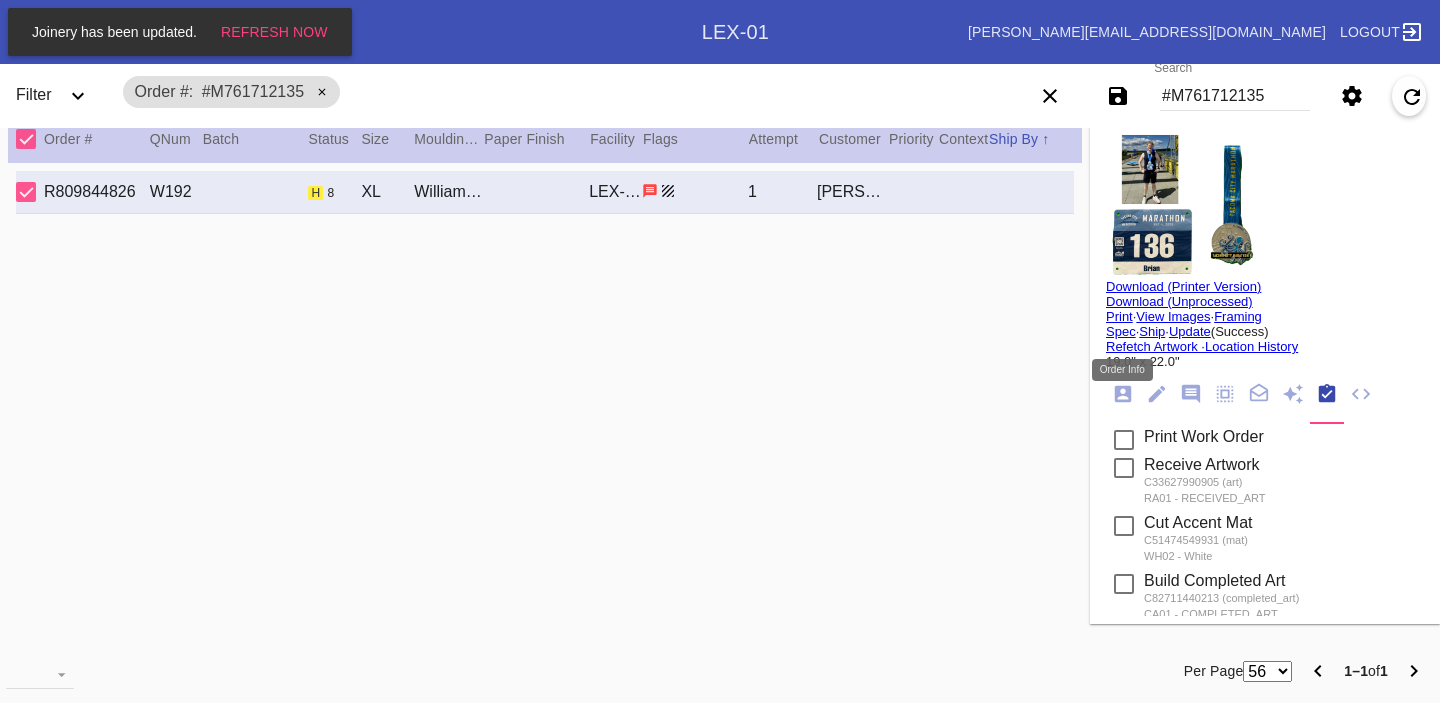 click 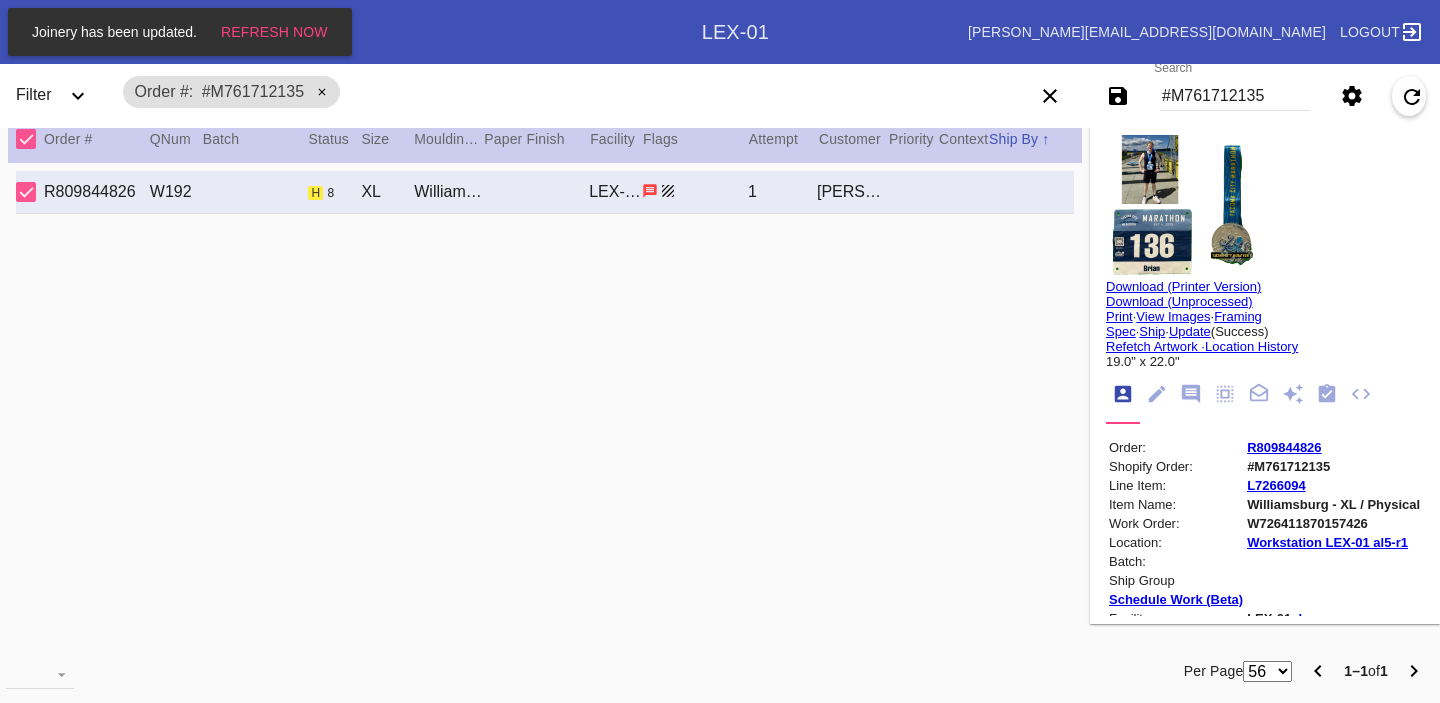 click 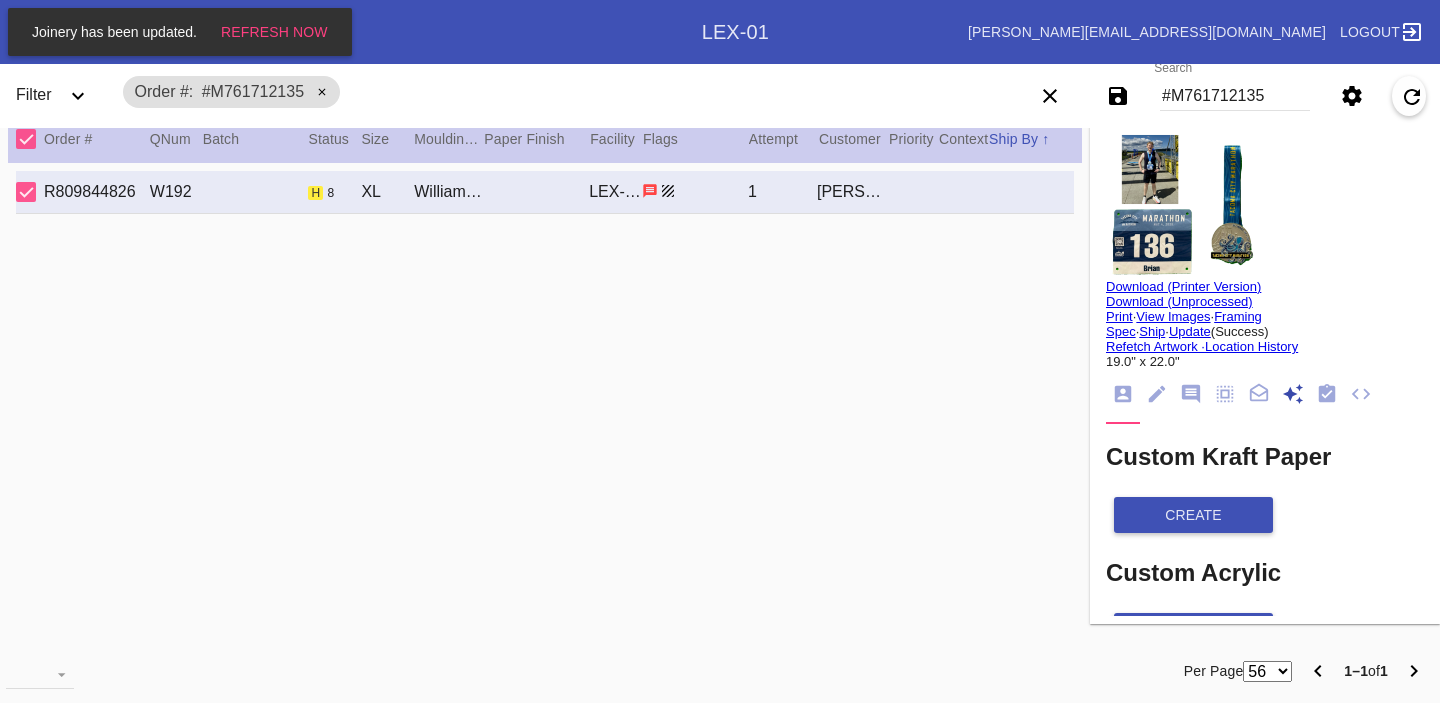 scroll, scrollTop: 271, scrollLeft: 0, axis: vertical 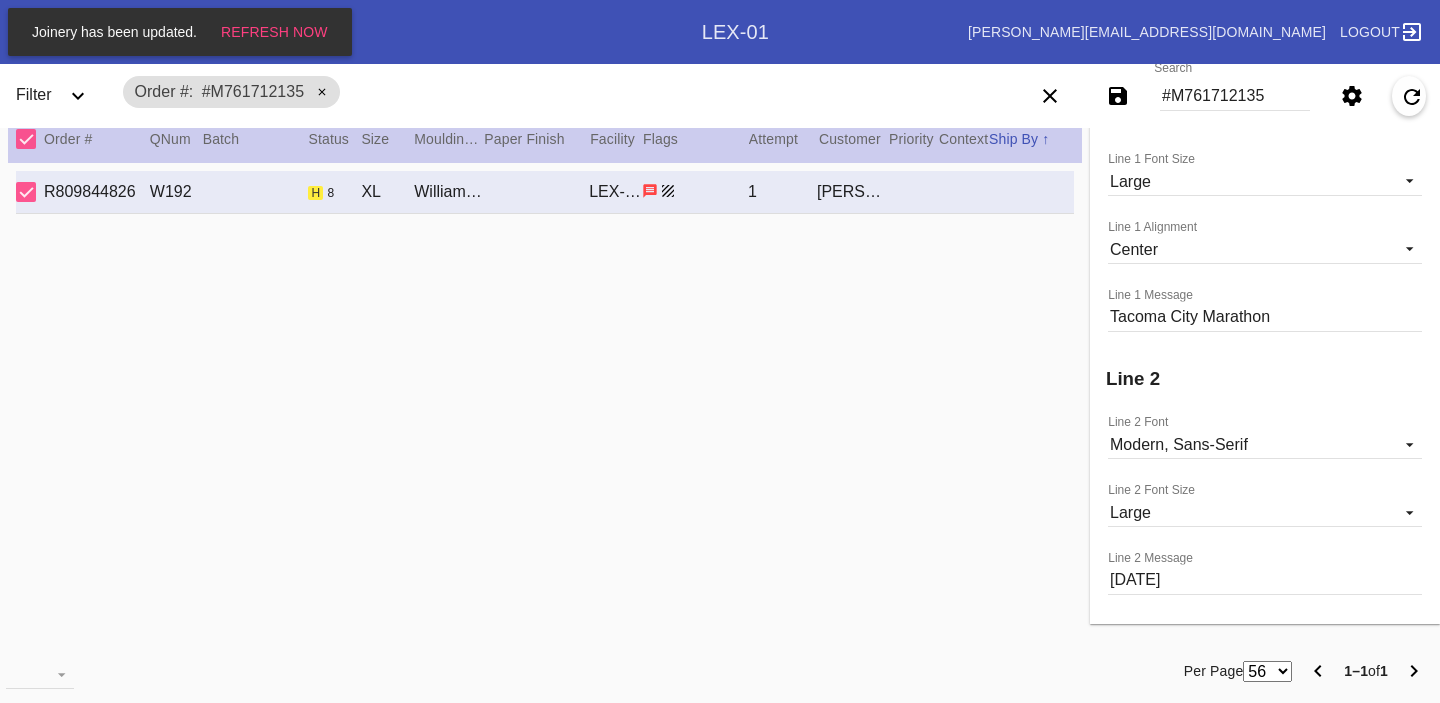 click on "Tacoma City Marathon" at bounding box center (1265, 317) 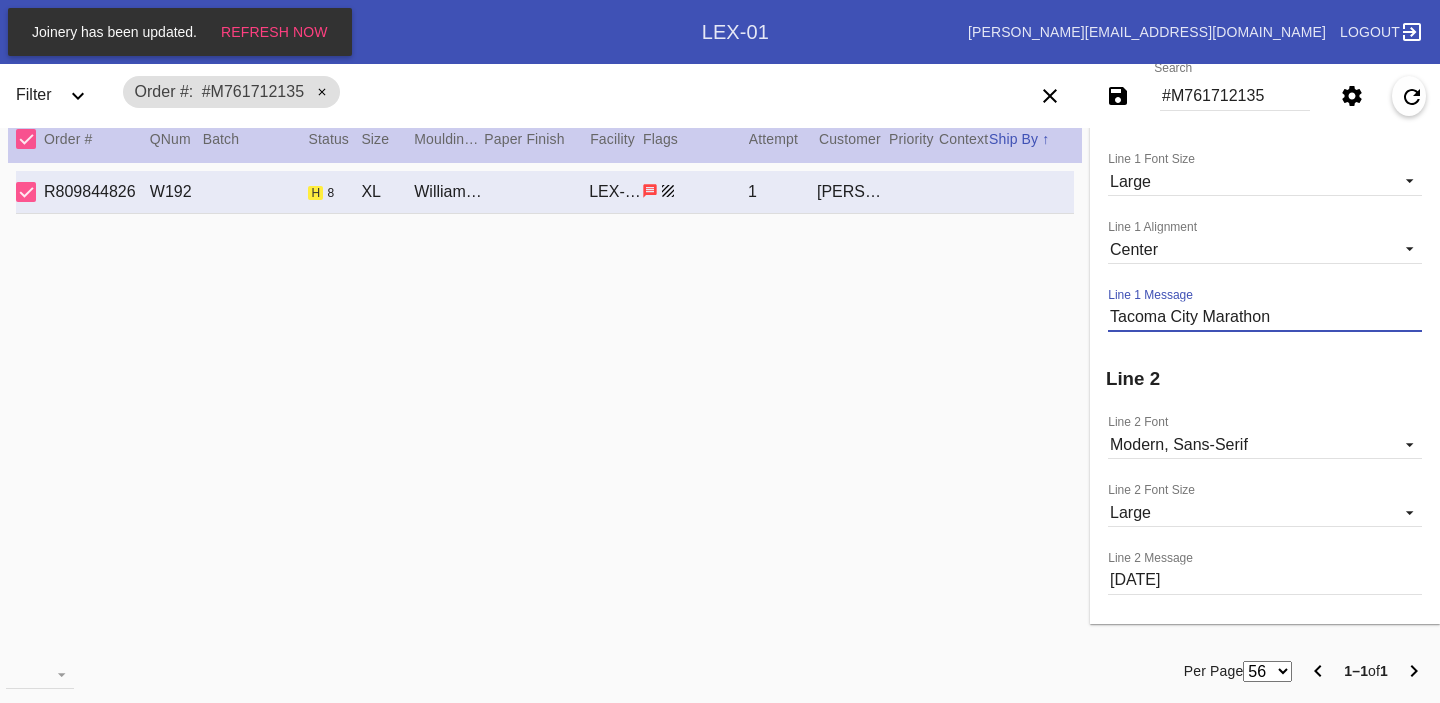 click on "Tacoma City Marathon" at bounding box center [1265, 317] 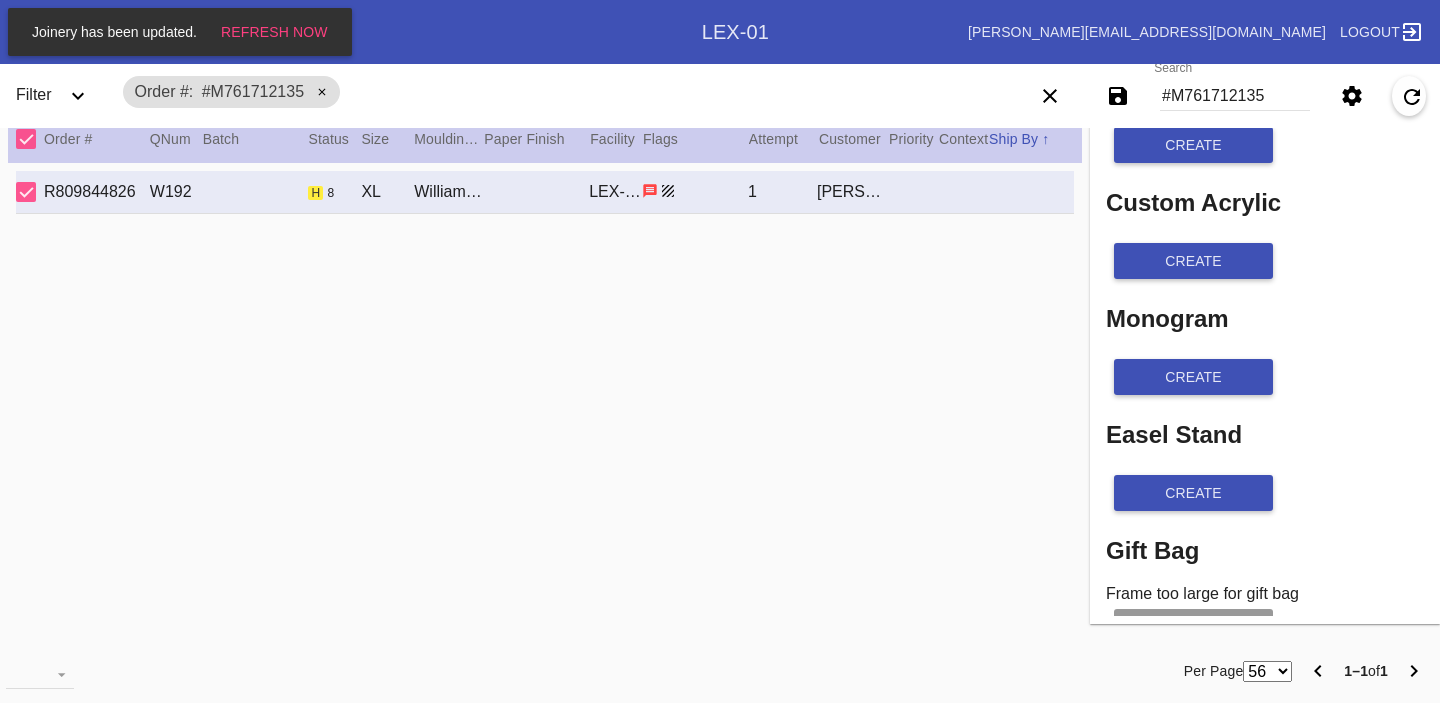 scroll, scrollTop: 0, scrollLeft: 0, axis: both 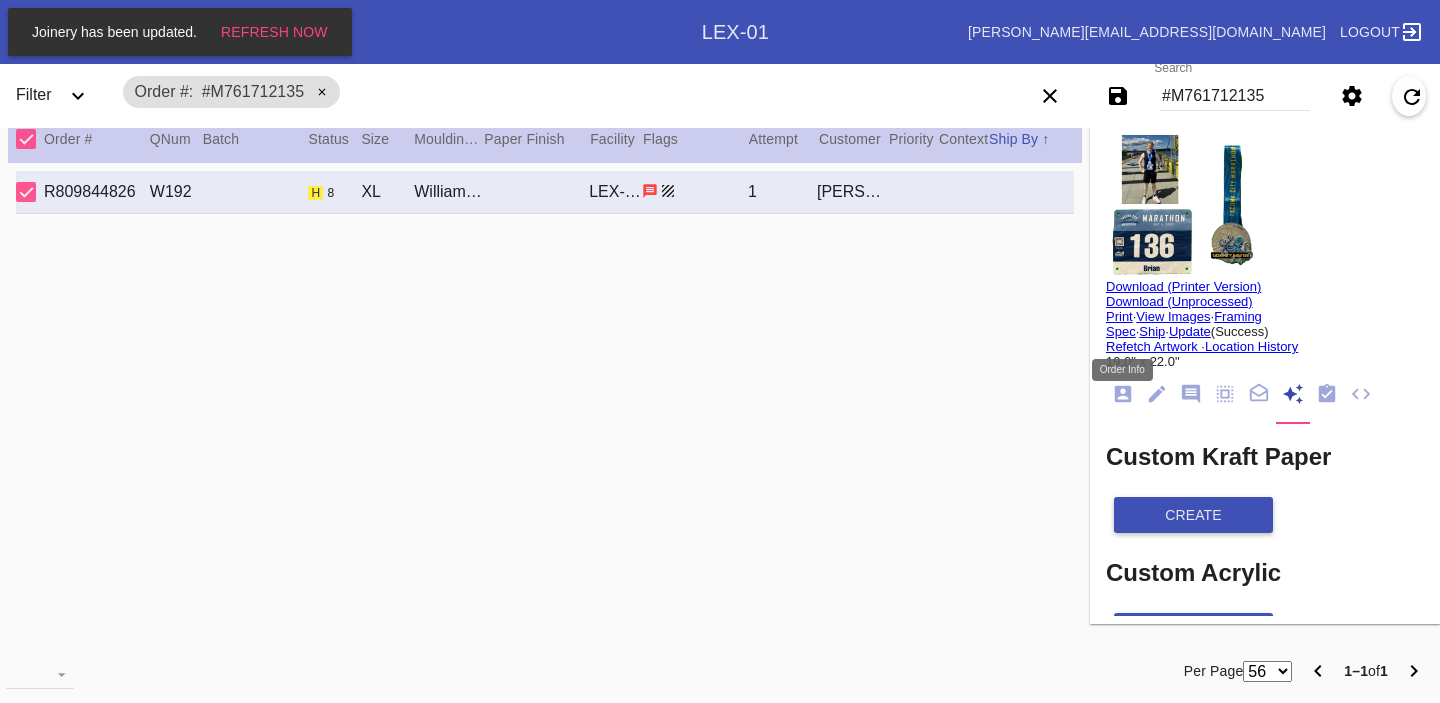 click 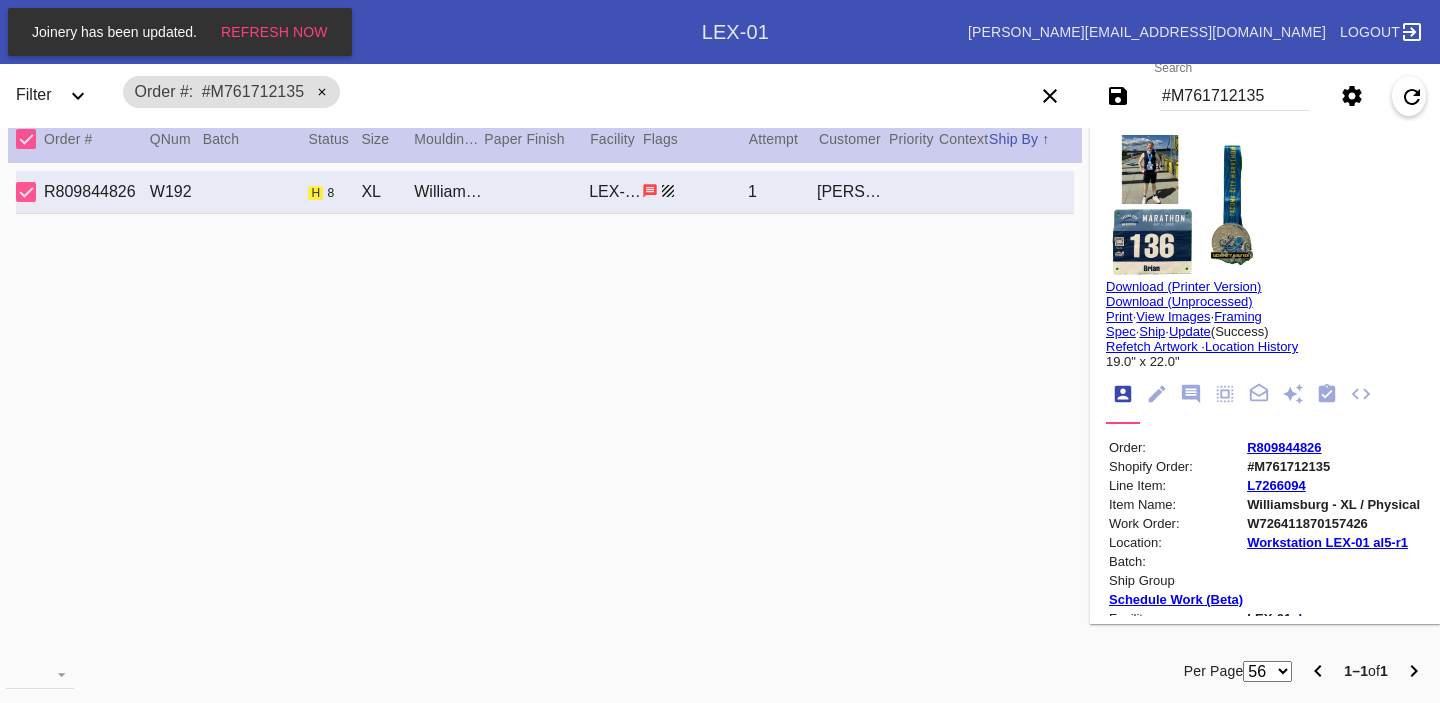 scroll, scrollTop: 24, scrollLeft: 0, axis: vertical 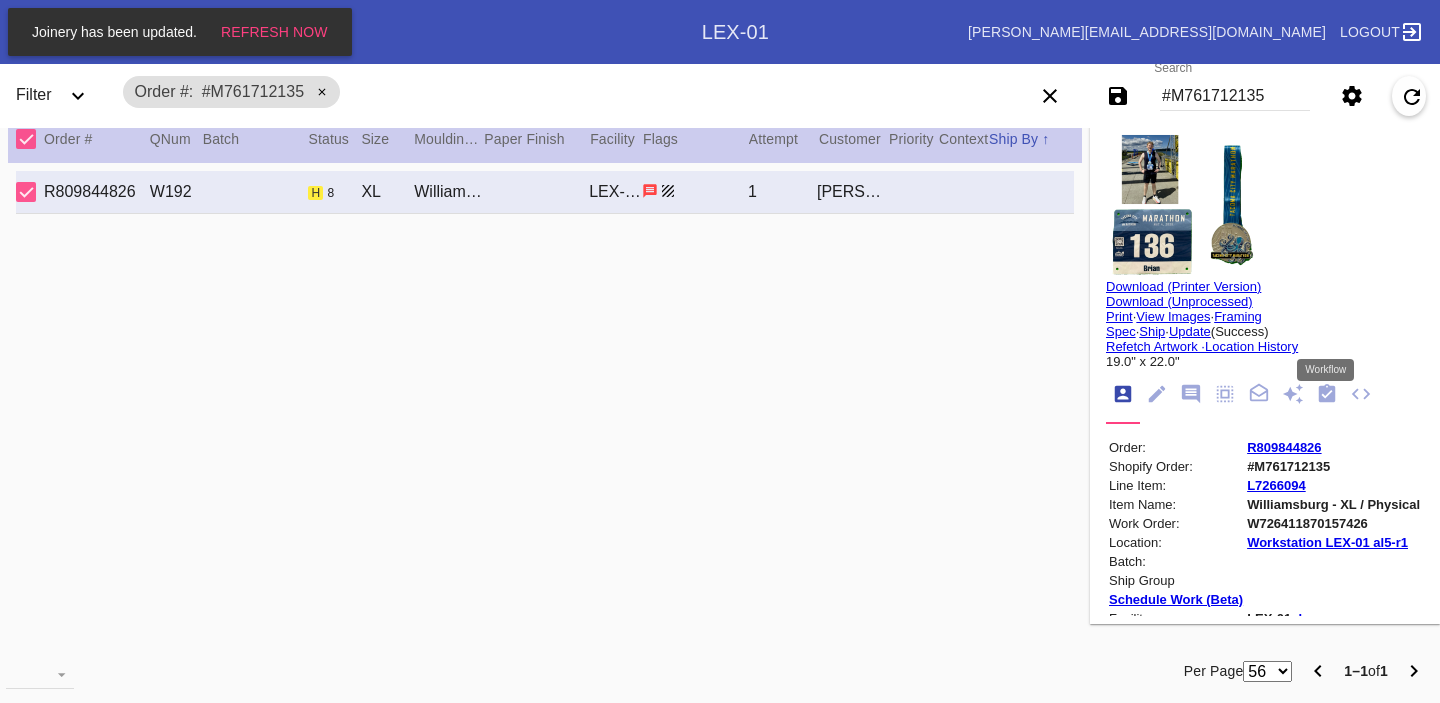 click 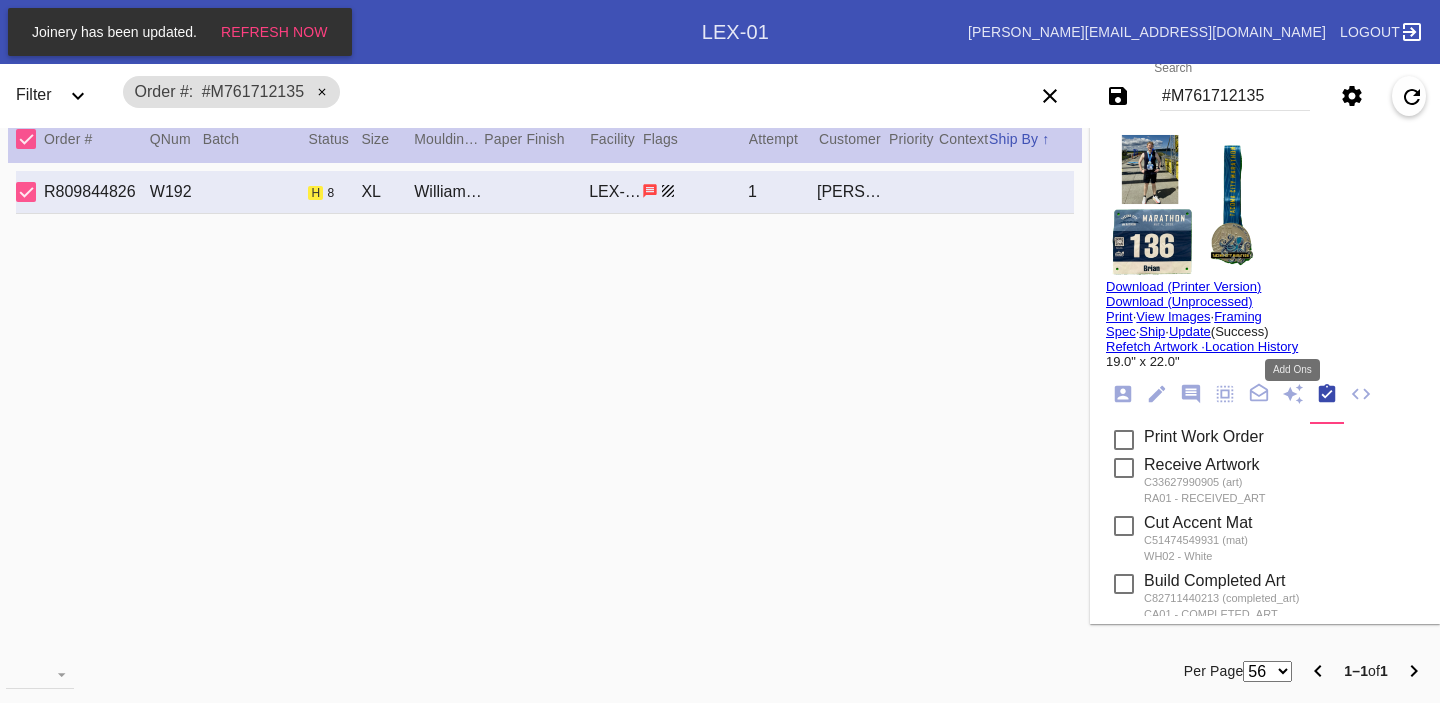 click 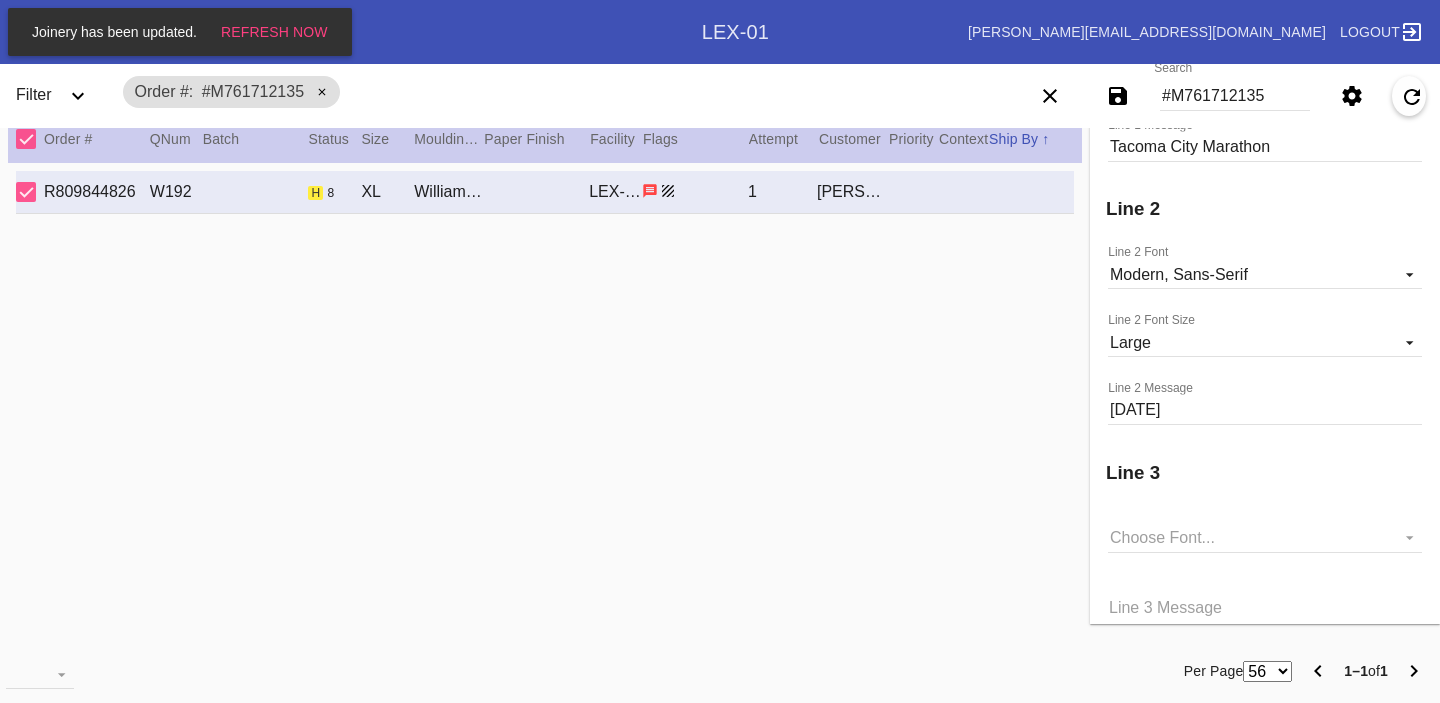 scroll, scrollTop: 1422, scrollLeft: 0, axis: vertical 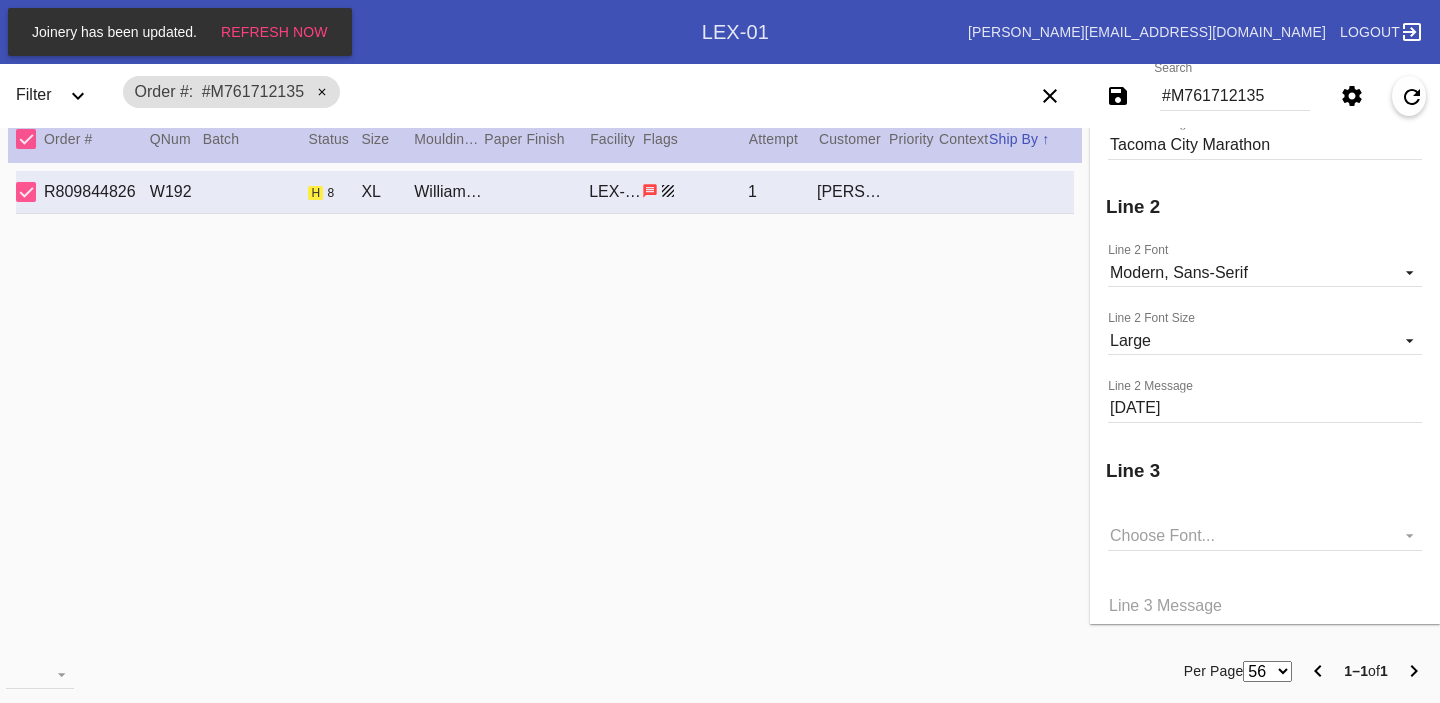 click on "[DATE]" at bounding box center (1265, 408) 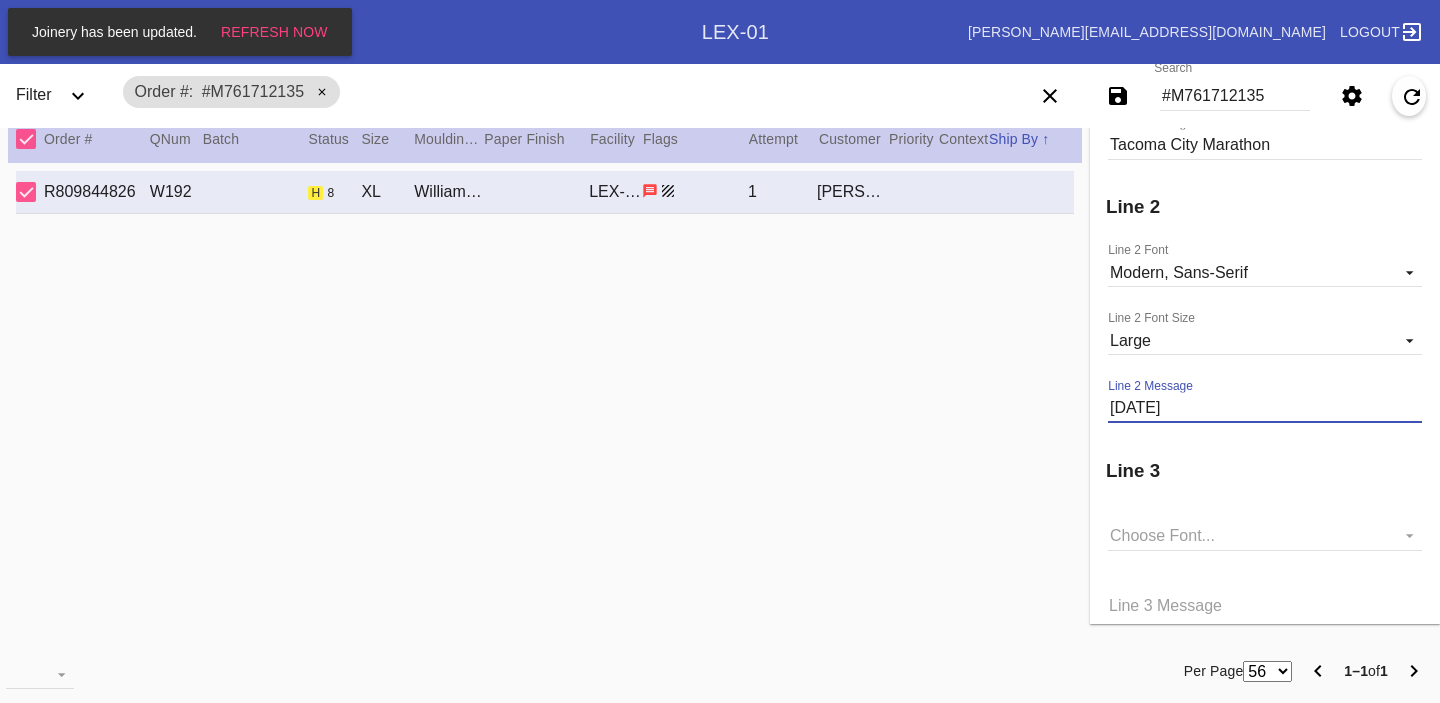 click on "[DATE]" at bounding box center [1265, 408] 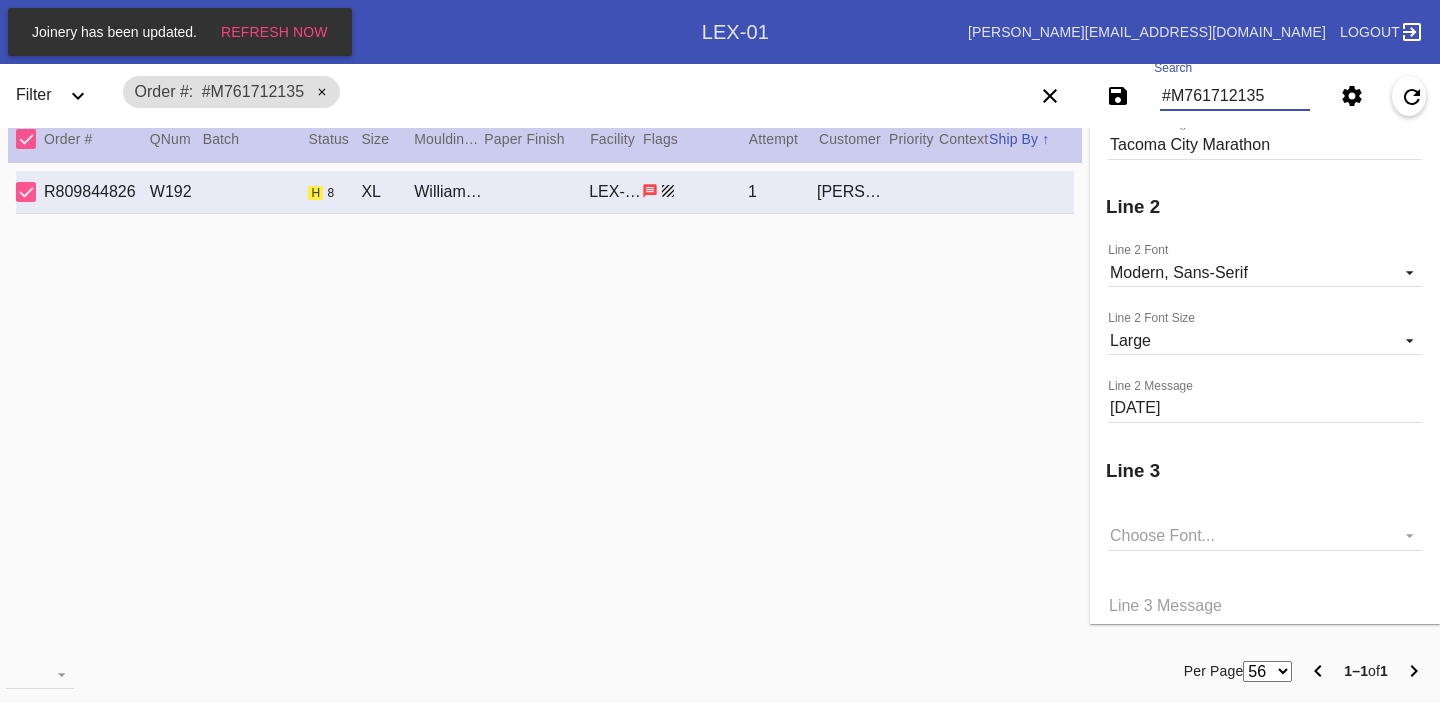 click on "#M761712135" at bounding box center (1235, 96) 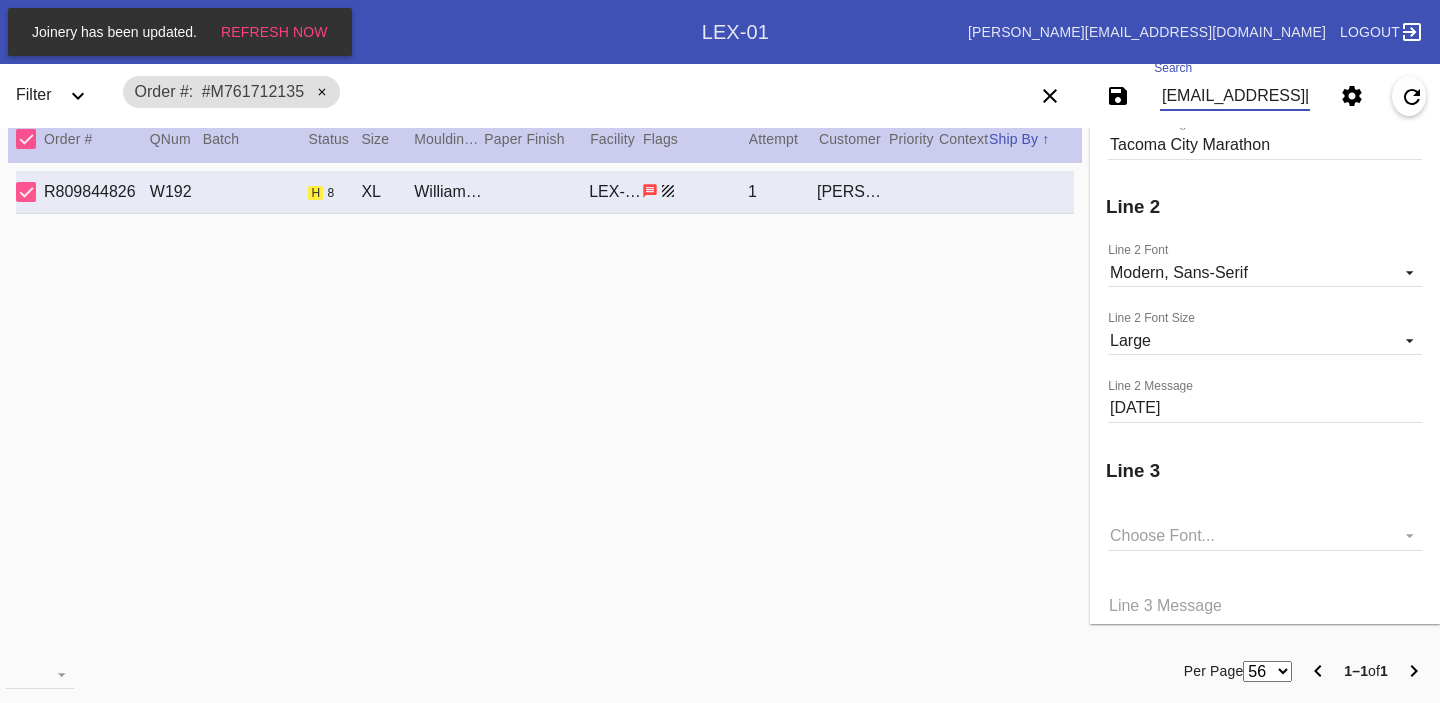 scroll, scrollTop: 0, scrollLeft: 25, axis: horizontal 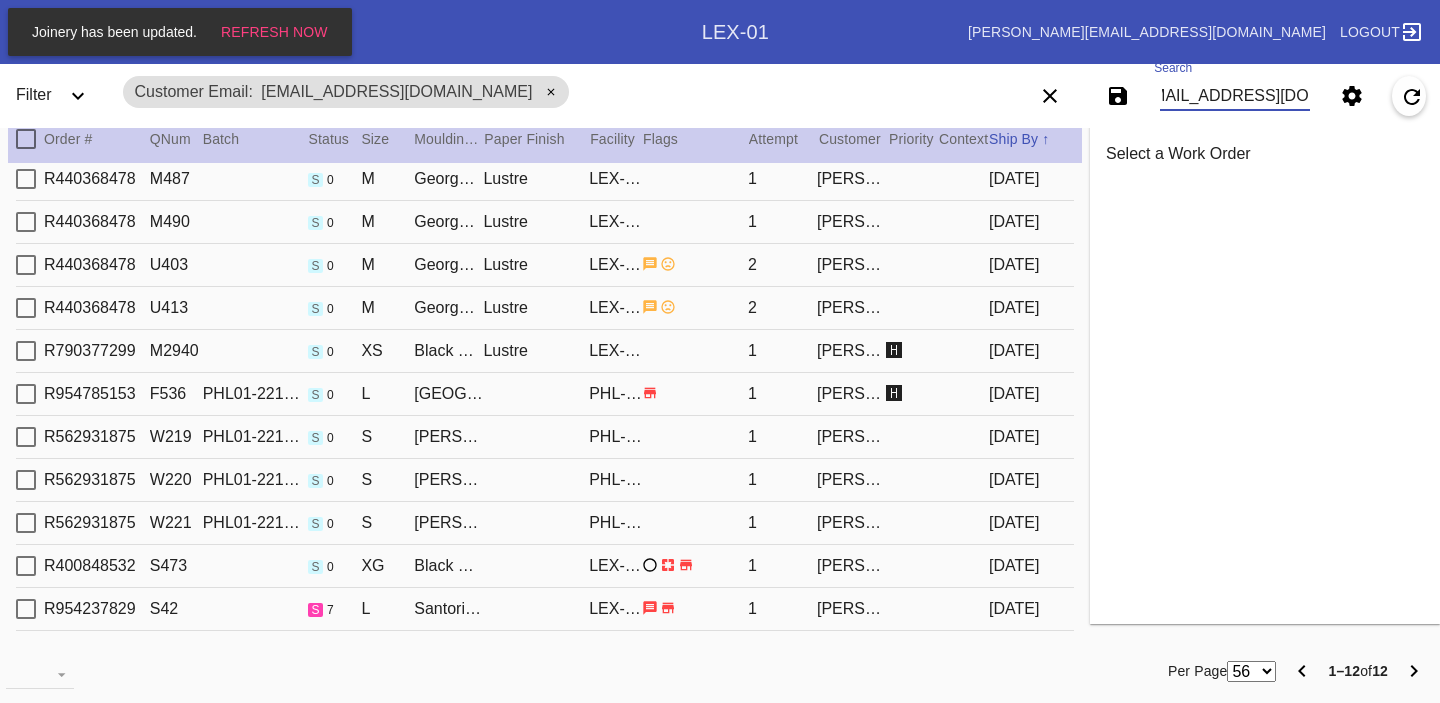 click on "R954237829 S42 s   7 L Santorini / [PERSON_NAME] [PERSON_NAME]-01 1 [PERSON_NAME]
[DATE]" at bounding box center [545, 609] 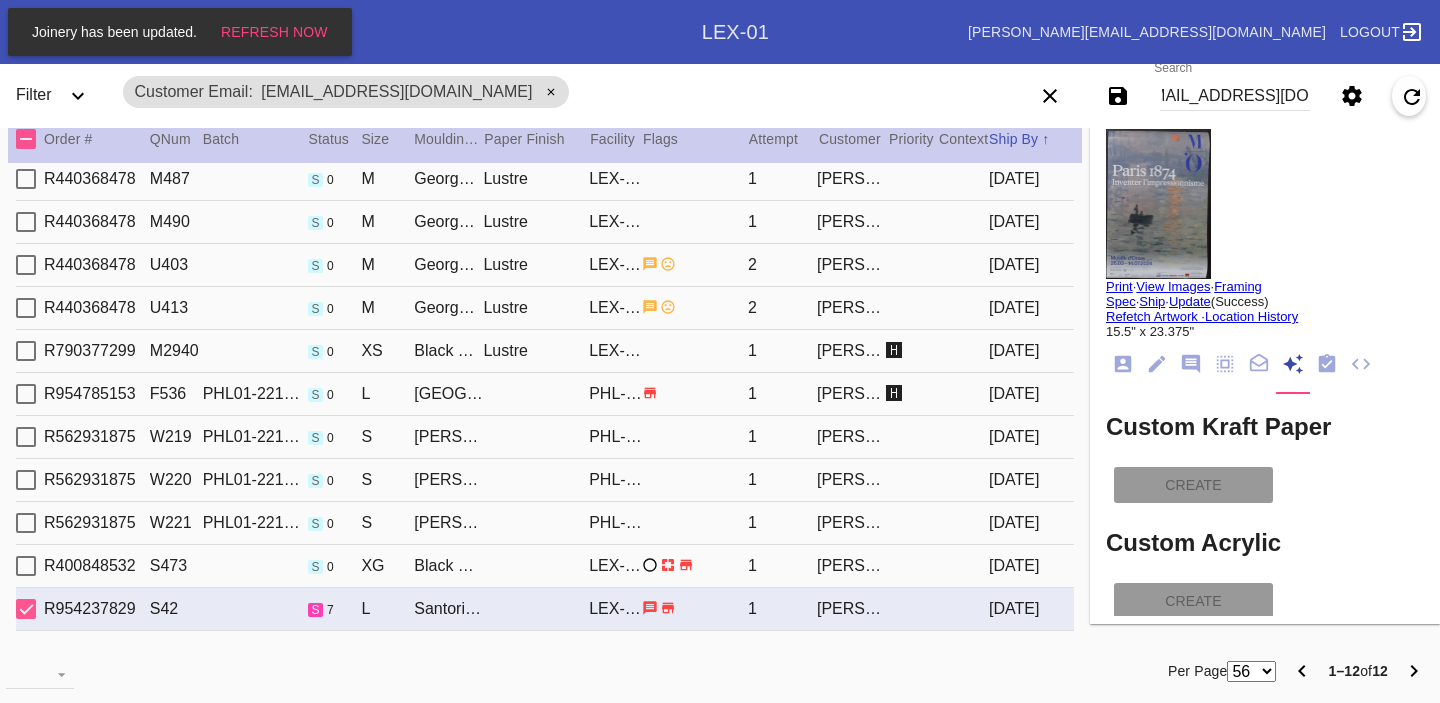 scroll, scrollTop: 0, scrollLeft: 0, axis: both 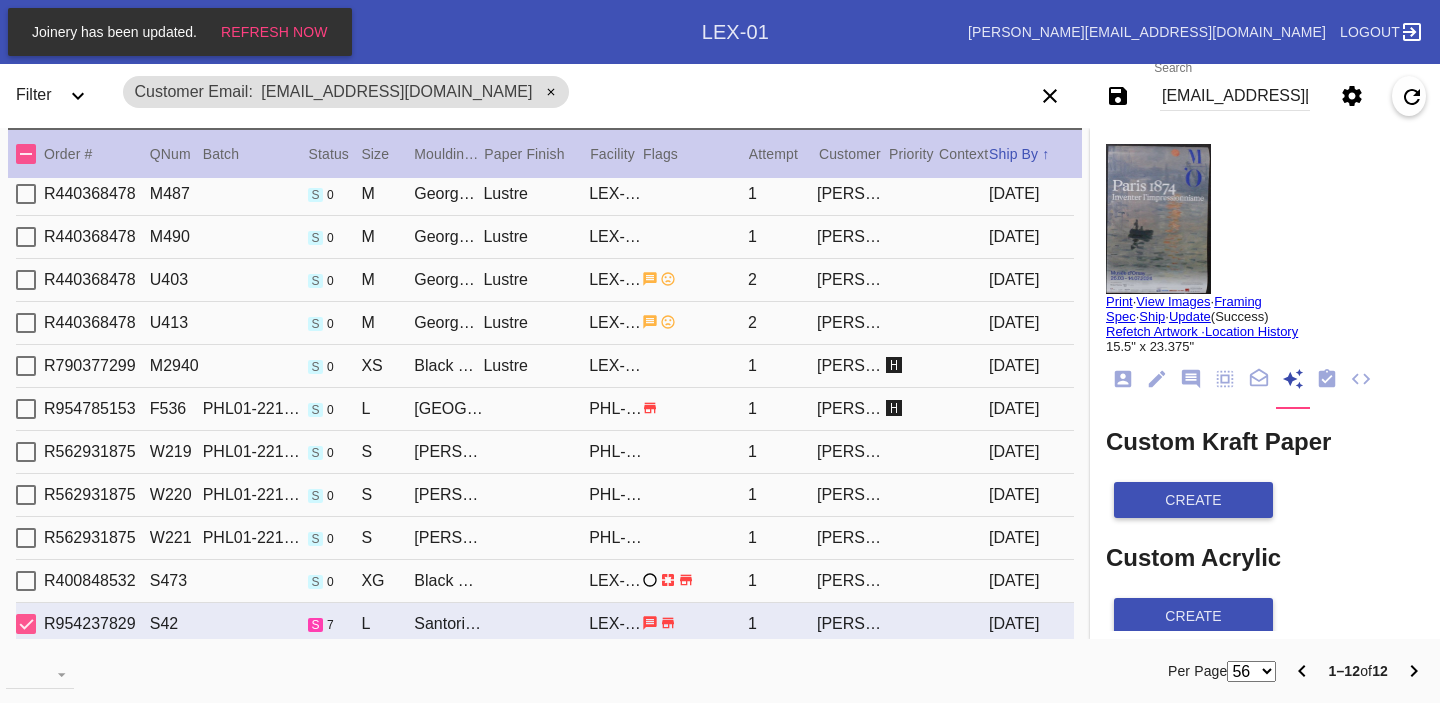 click on "[EMAIL_ADDRESS][DOMAIN_NAME]" at bounding box center [1235, 96] 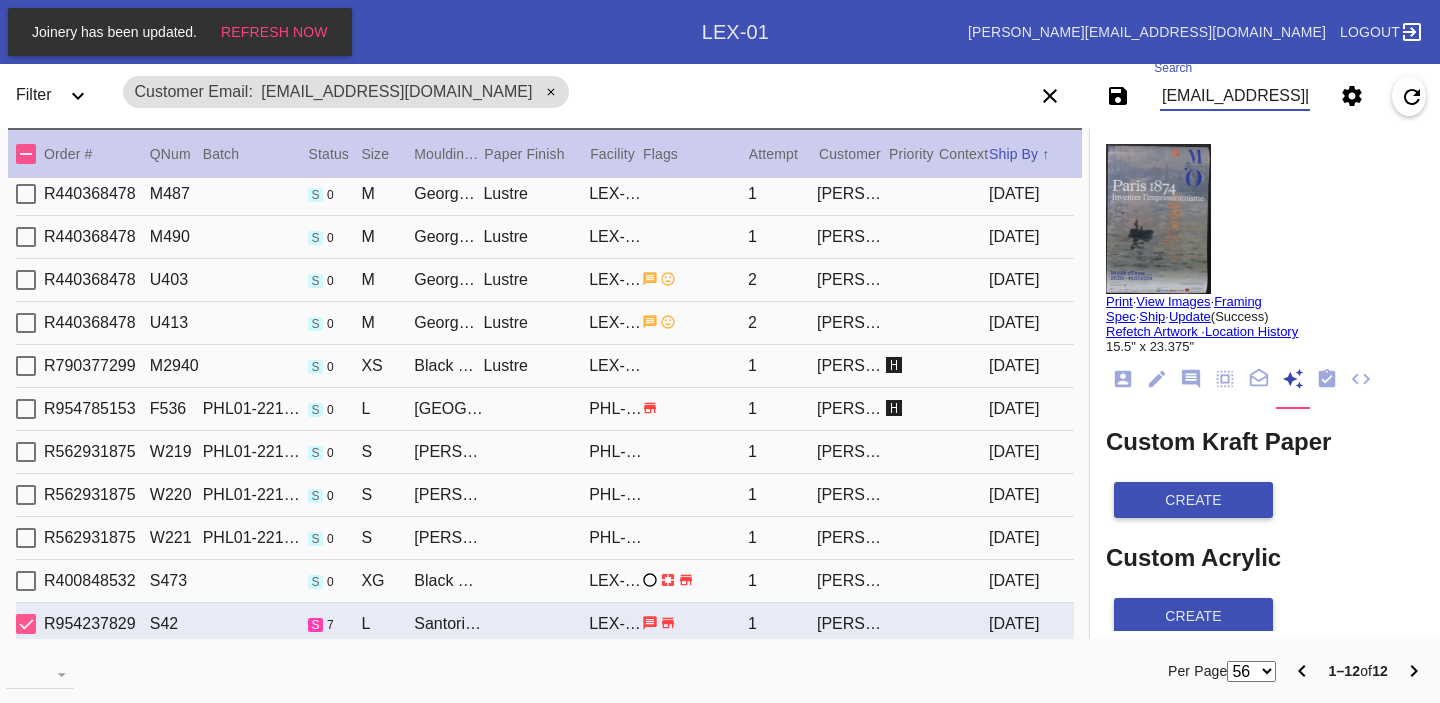 click on "[EMAIL_ADDRESS][DOMAIN_NAME]" at bounding box center (1235, 96) 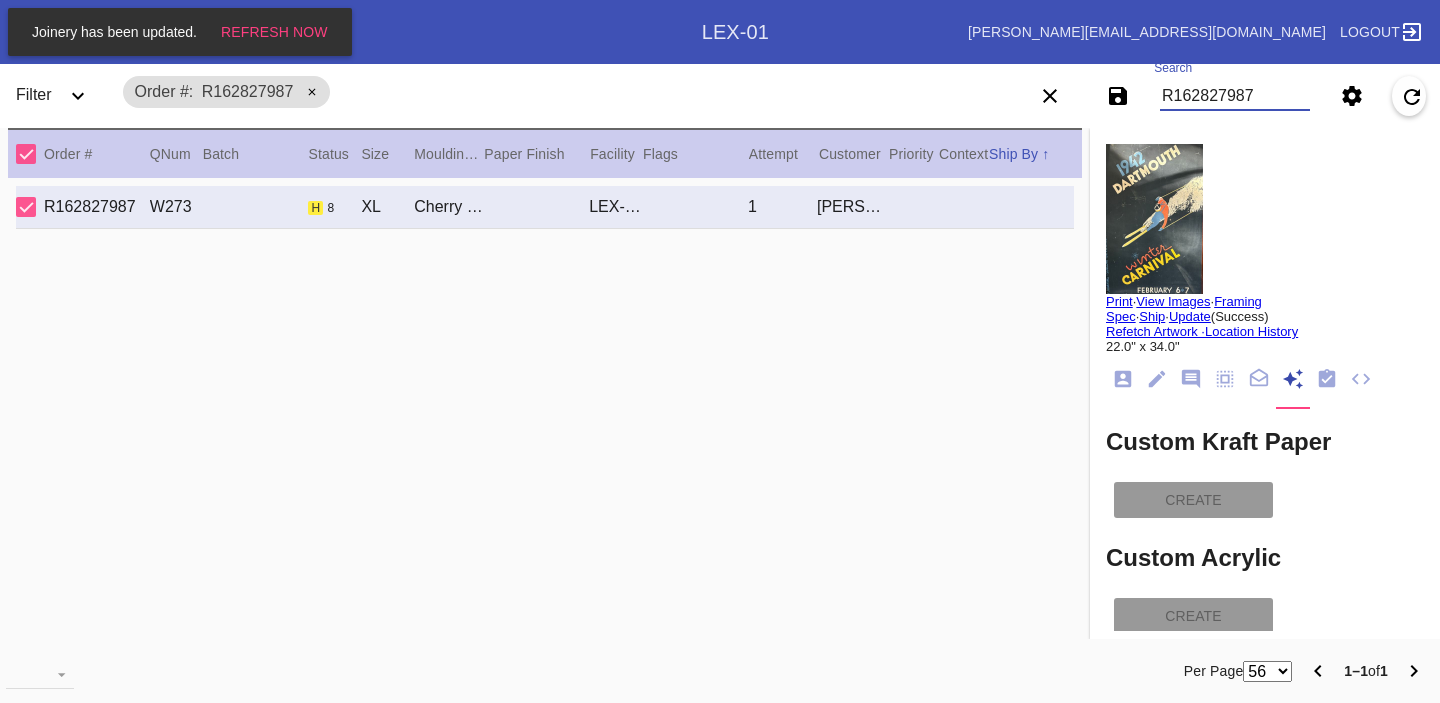 scroll, scrollTop: 0, scrollLeft: 0, axis: both 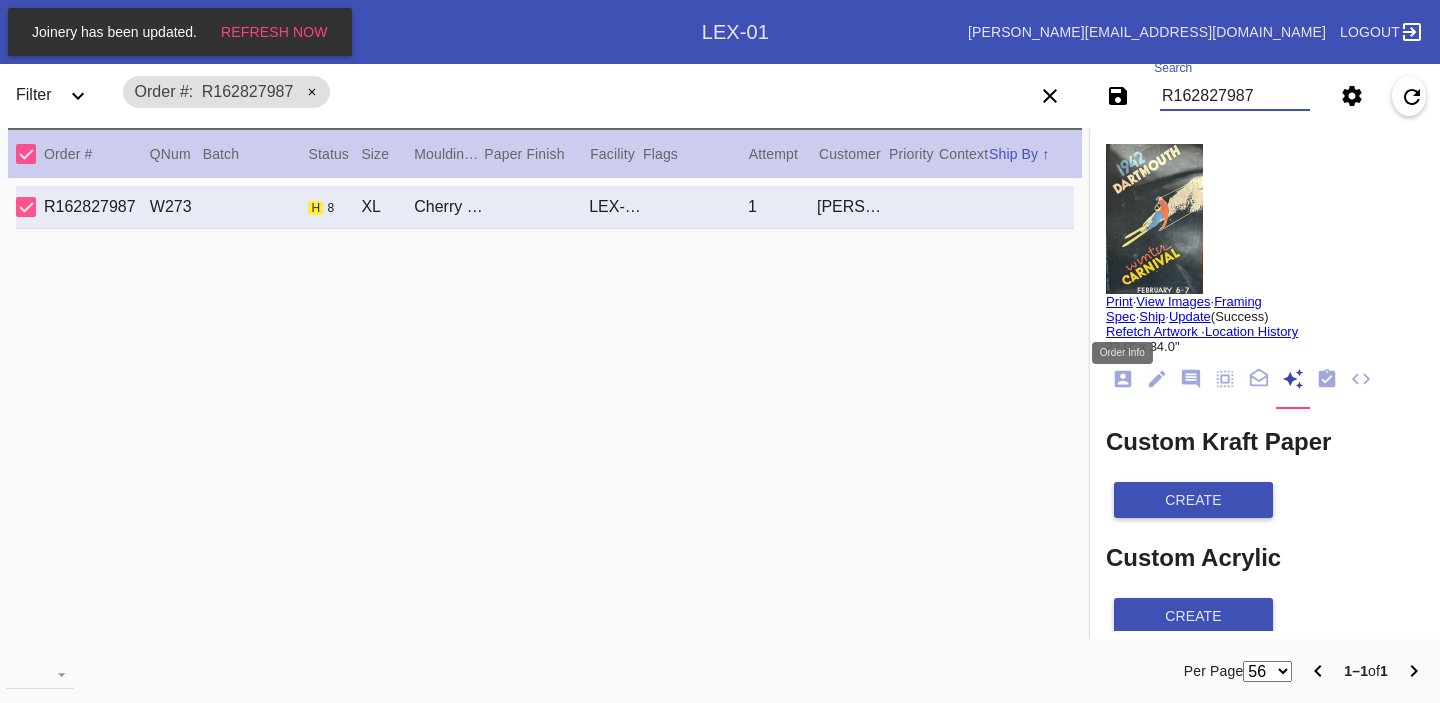 click 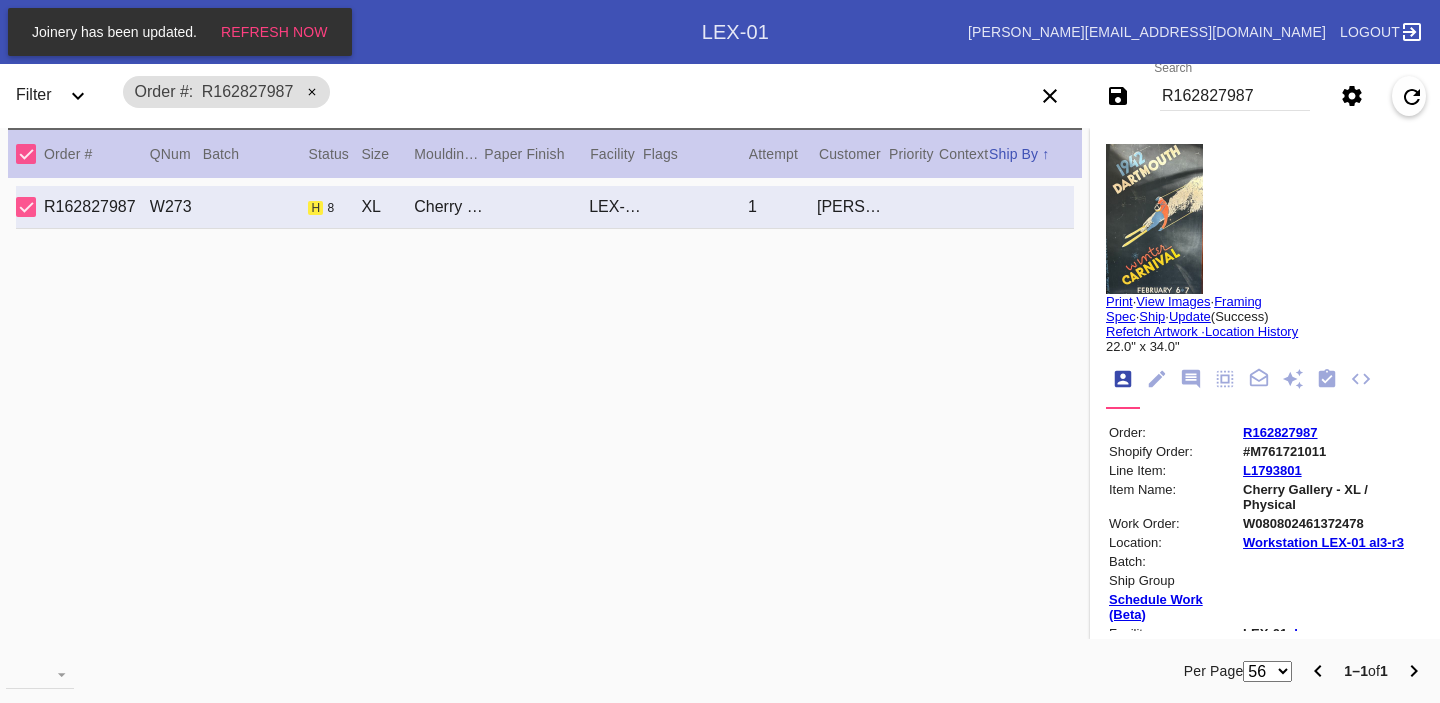 scroll, scrollTop: 618, scrollLeft: 0, axis: vertical 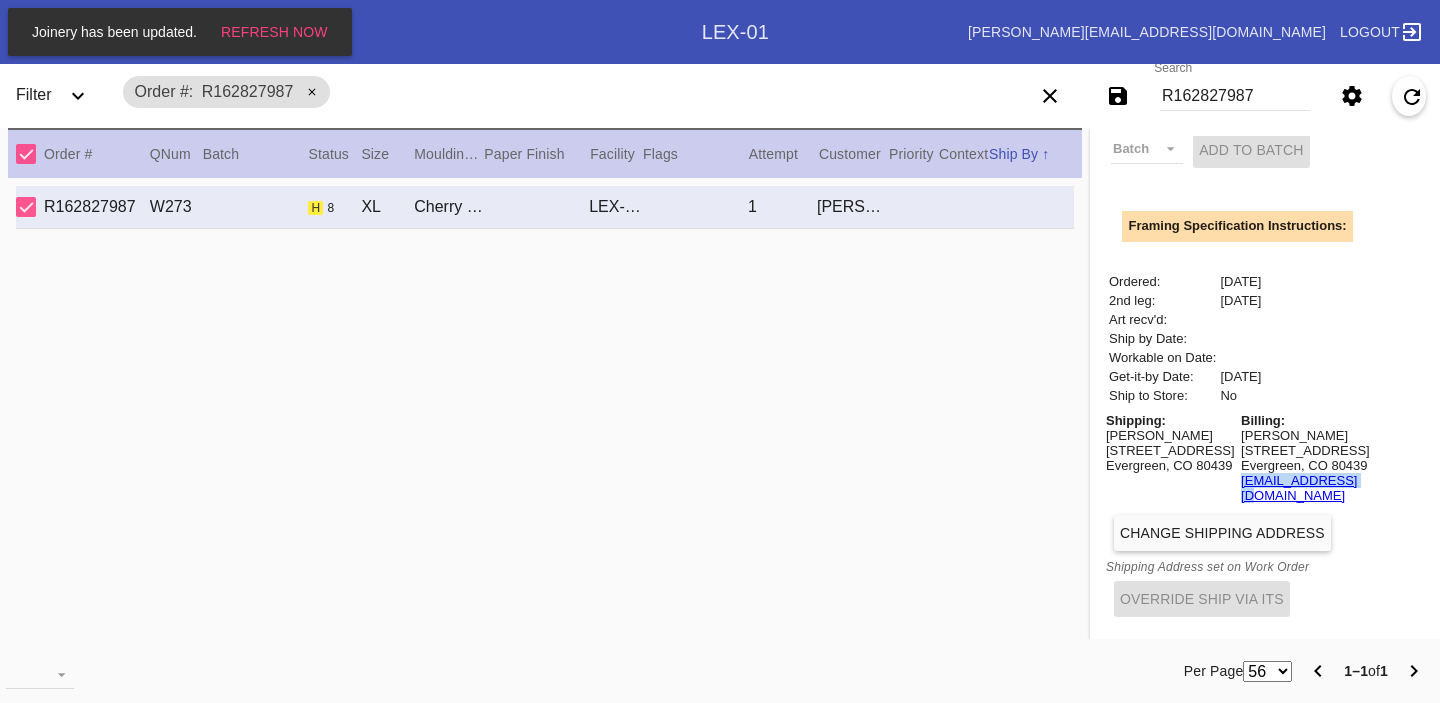 drag, startPoint x: 1367, startPoint y: 498, endPoint x: 1234, endPoint y: 497, distance: 133.00375 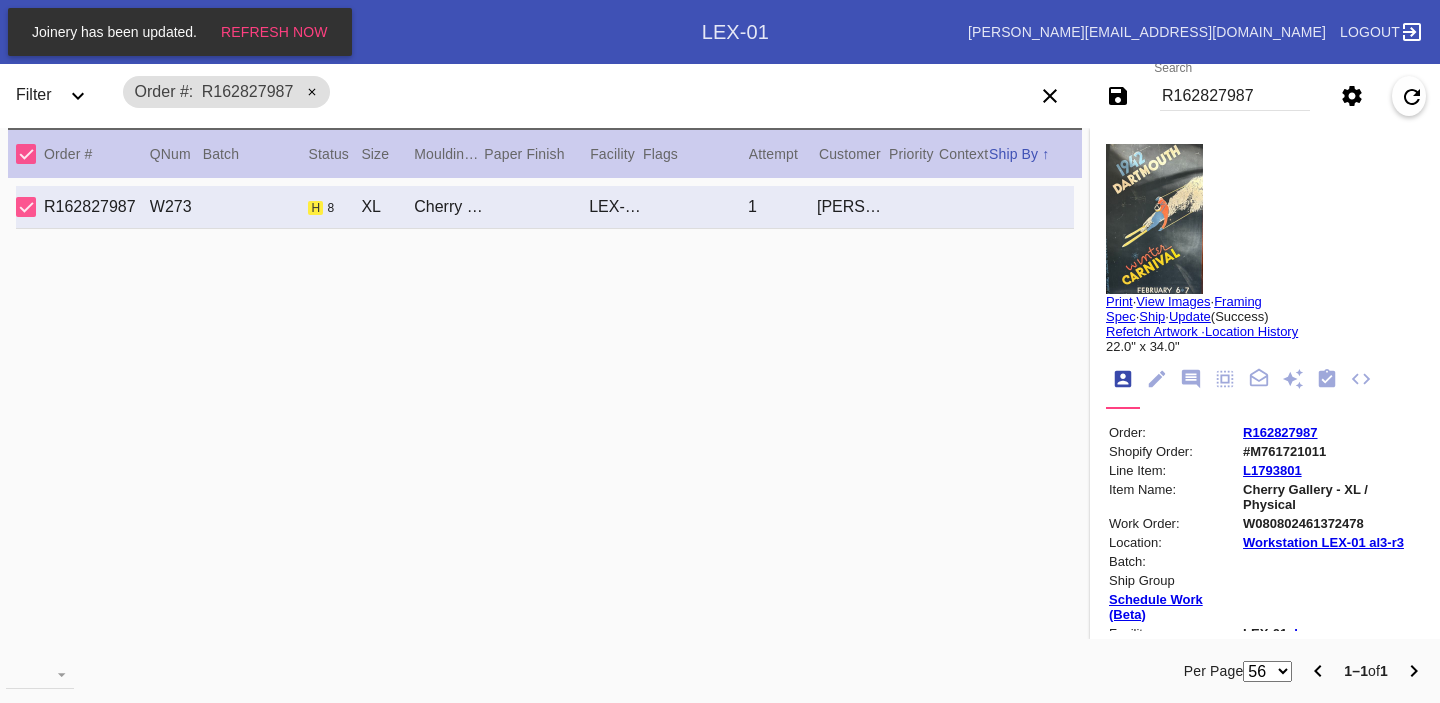 click on "#M761721011" at bounding box center [1332, 451] 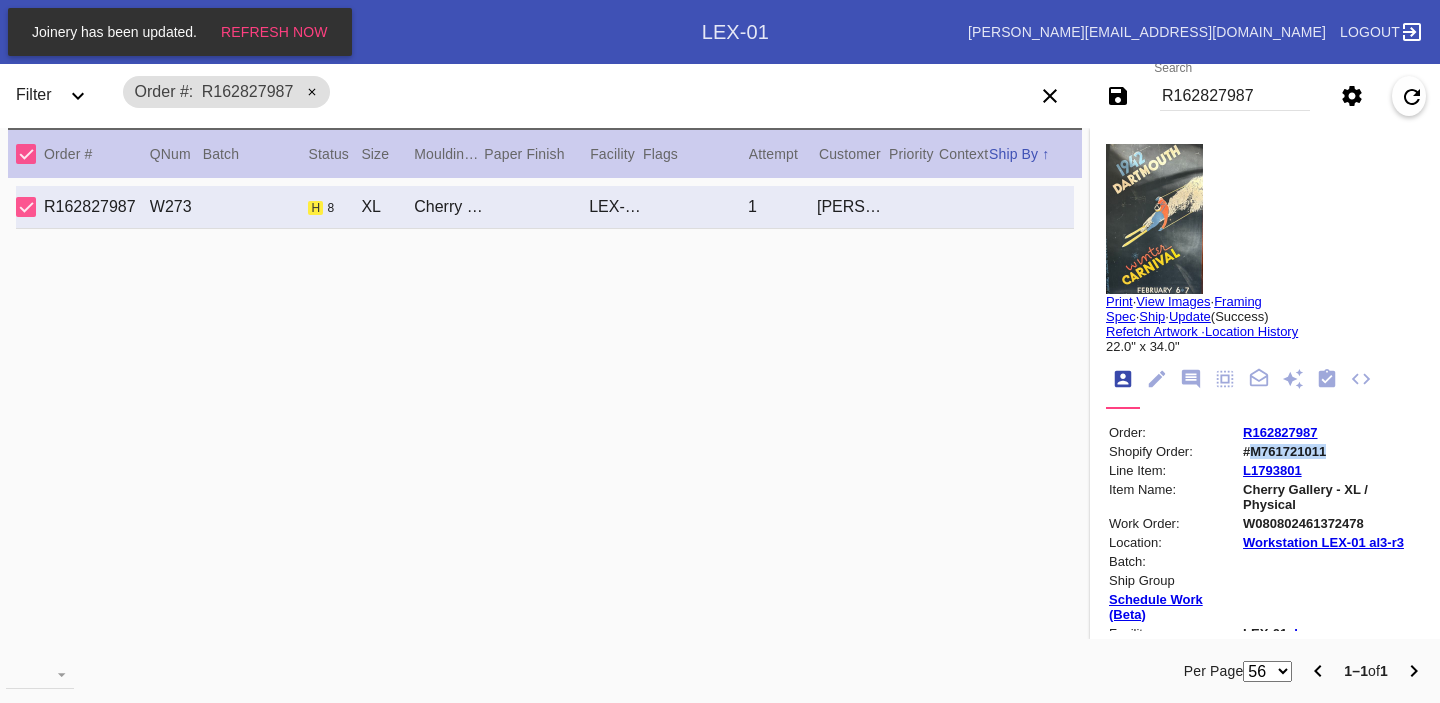 click on "#M761721011" at bounding box center (1332, 451) 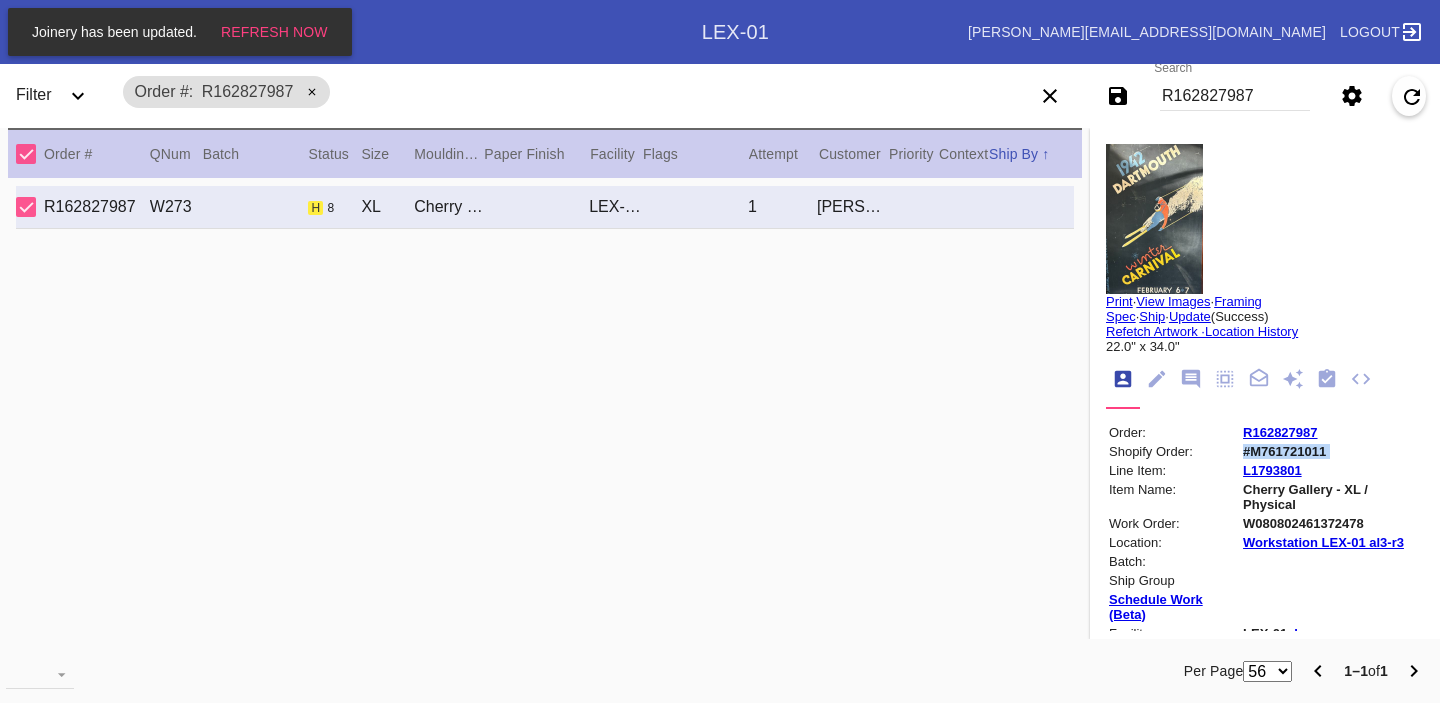 click on "R162827987" at bounding box center [1235, 96] 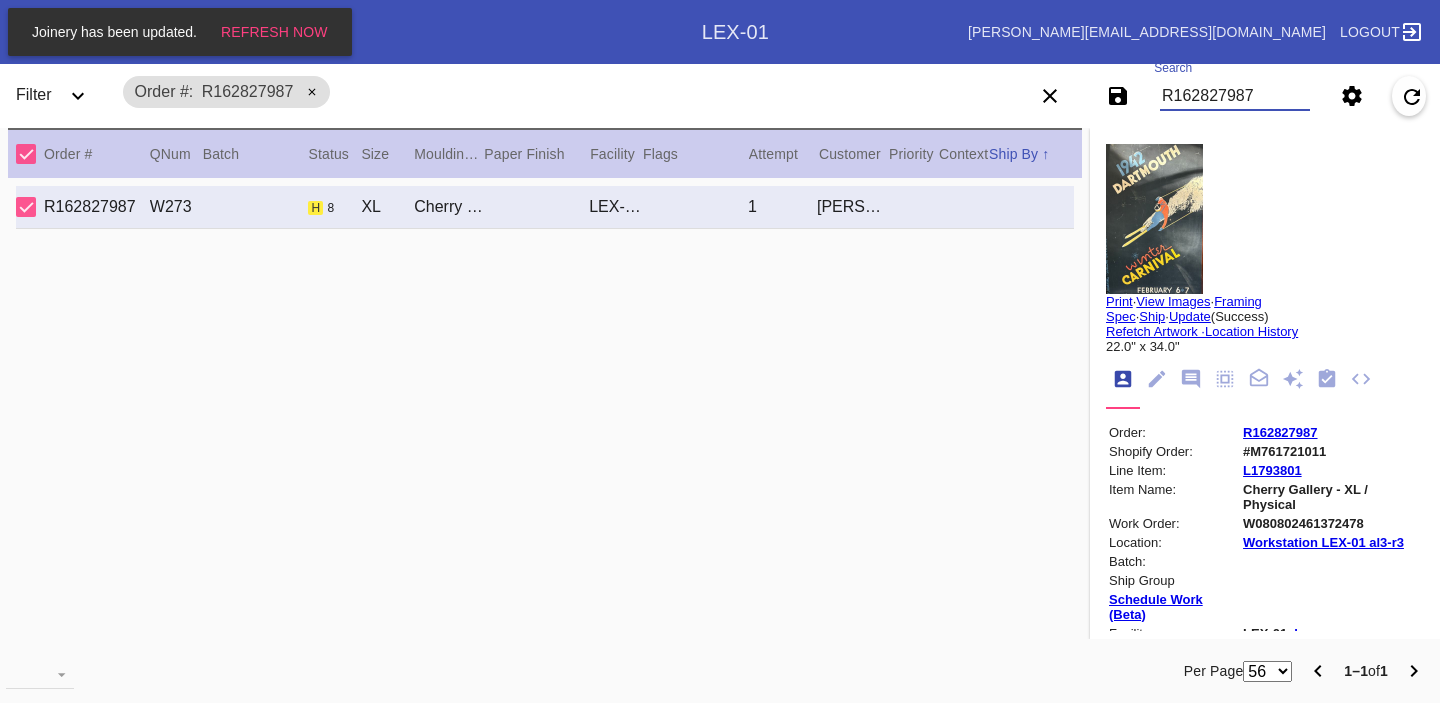 click on "R162827987" at bounding box center (1235, 96) 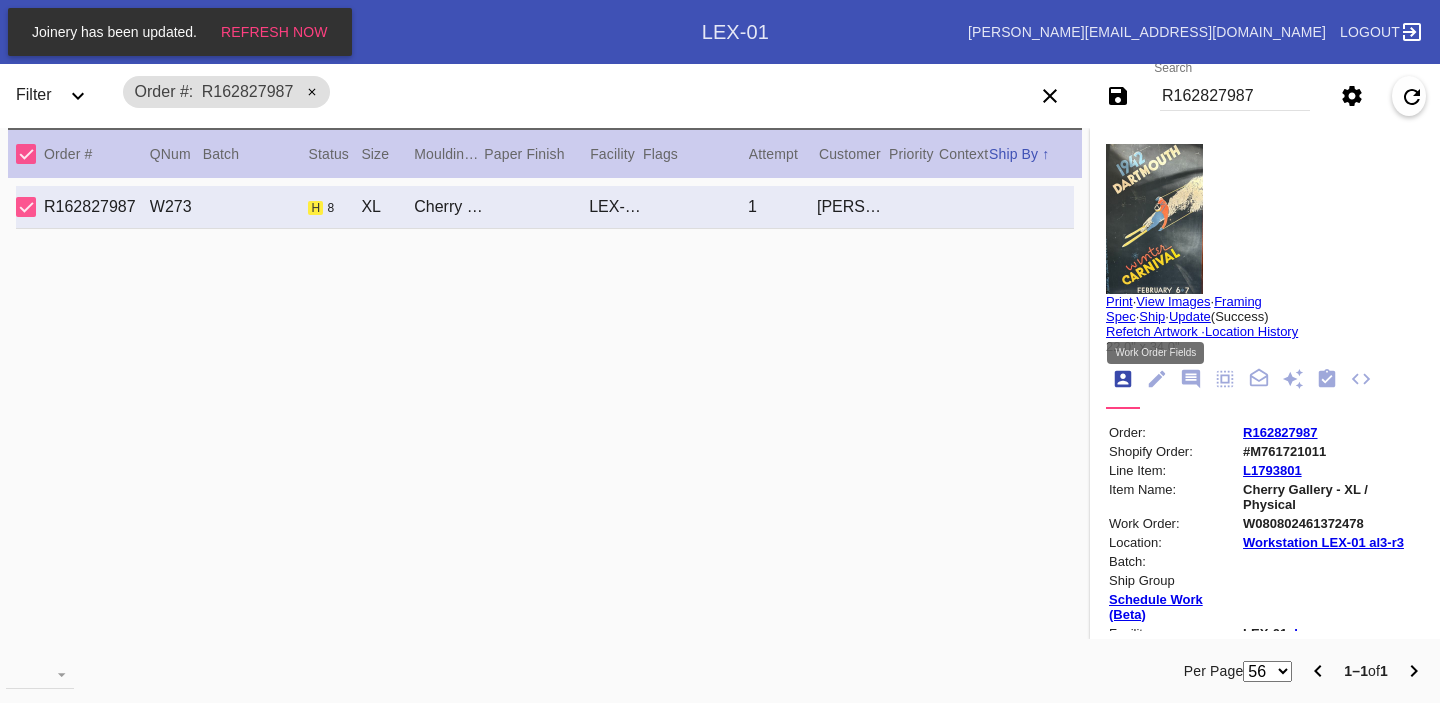click 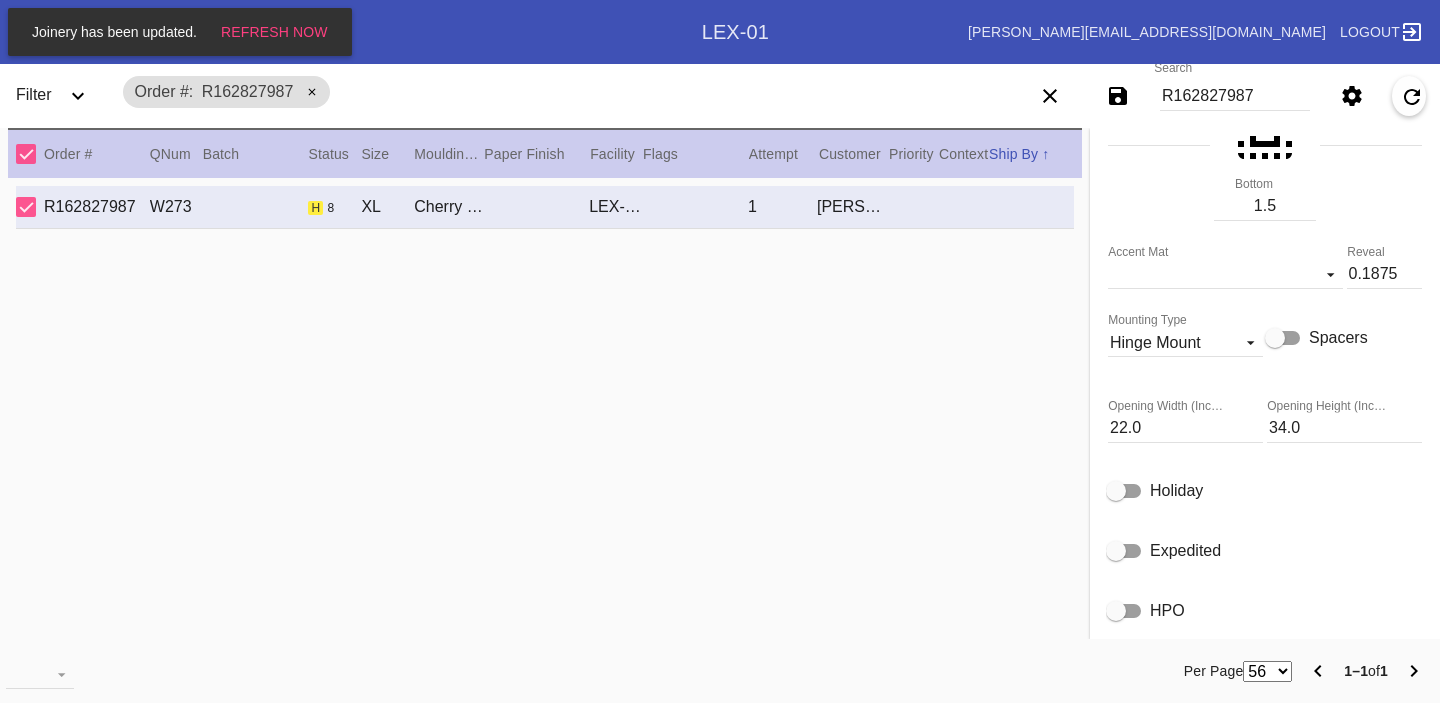 scroll, scrollTop: 704, scrollLeft: 0, axis: vertical 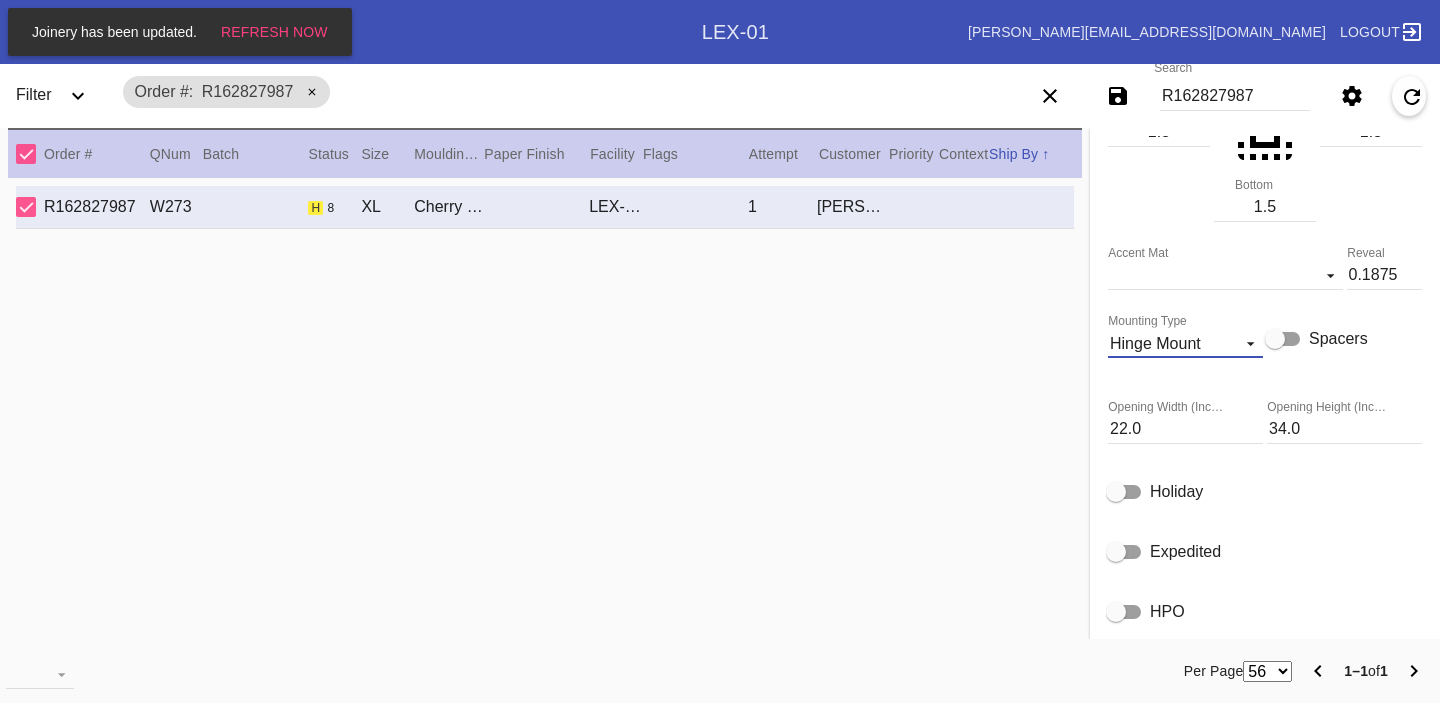click on "Hinge Mount" at bounding box center [1155, 343] 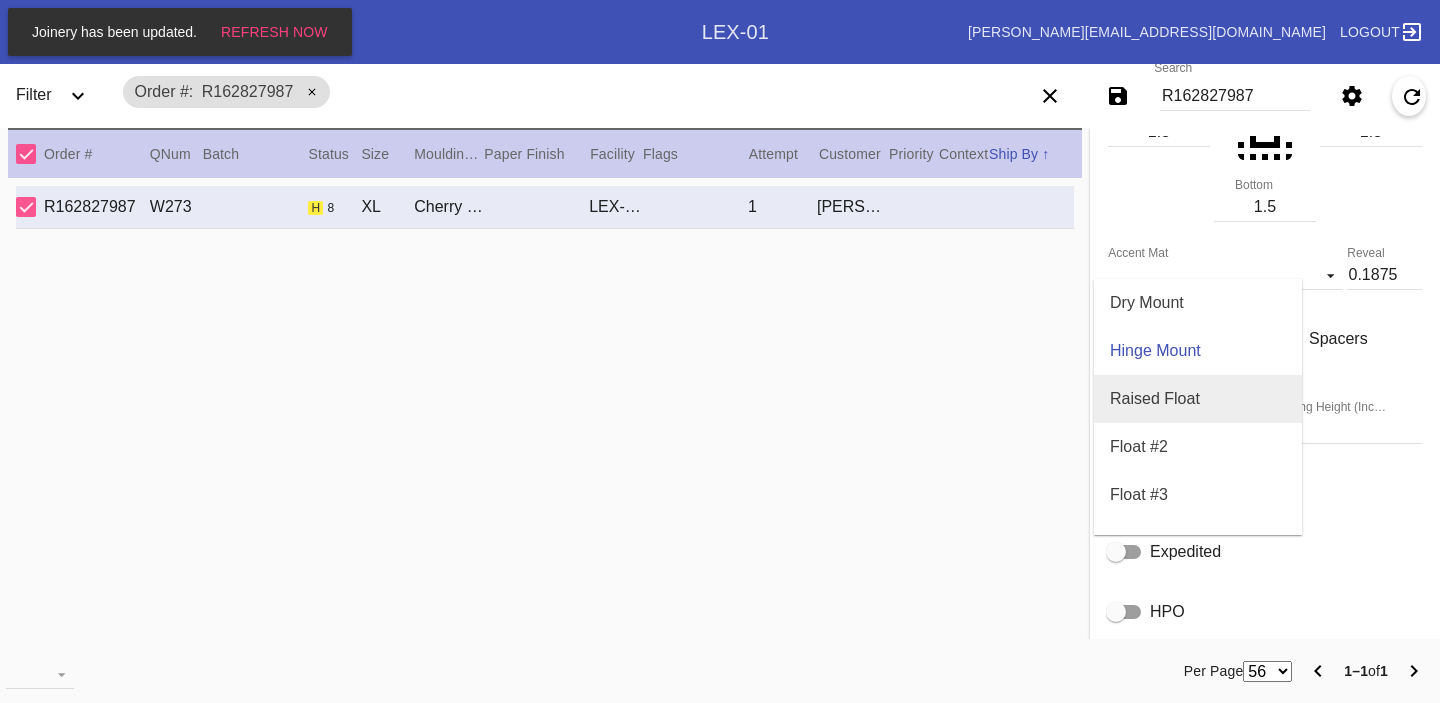 click on "Raised Float" at bounding box center (1155, 399) 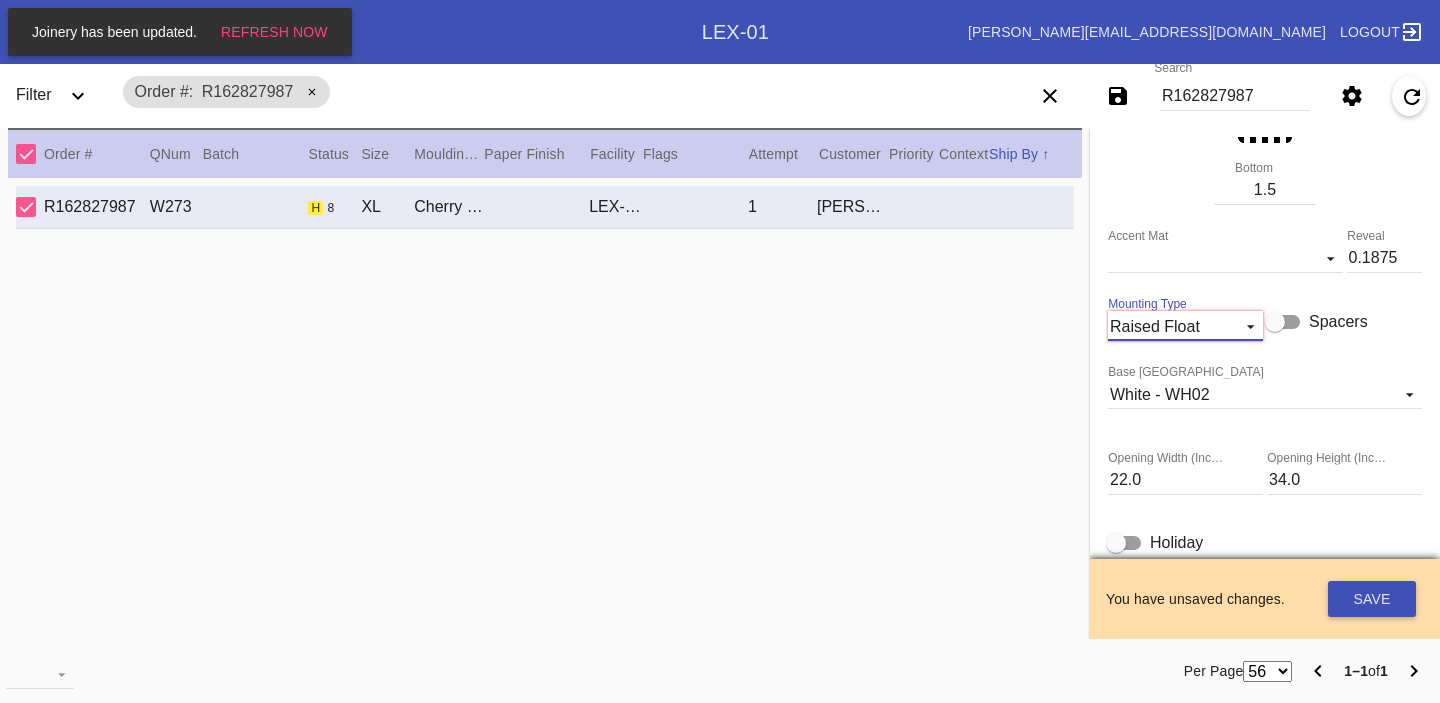 scroll, scrollTop: 674, scrollLeft: 0, axis: vertical 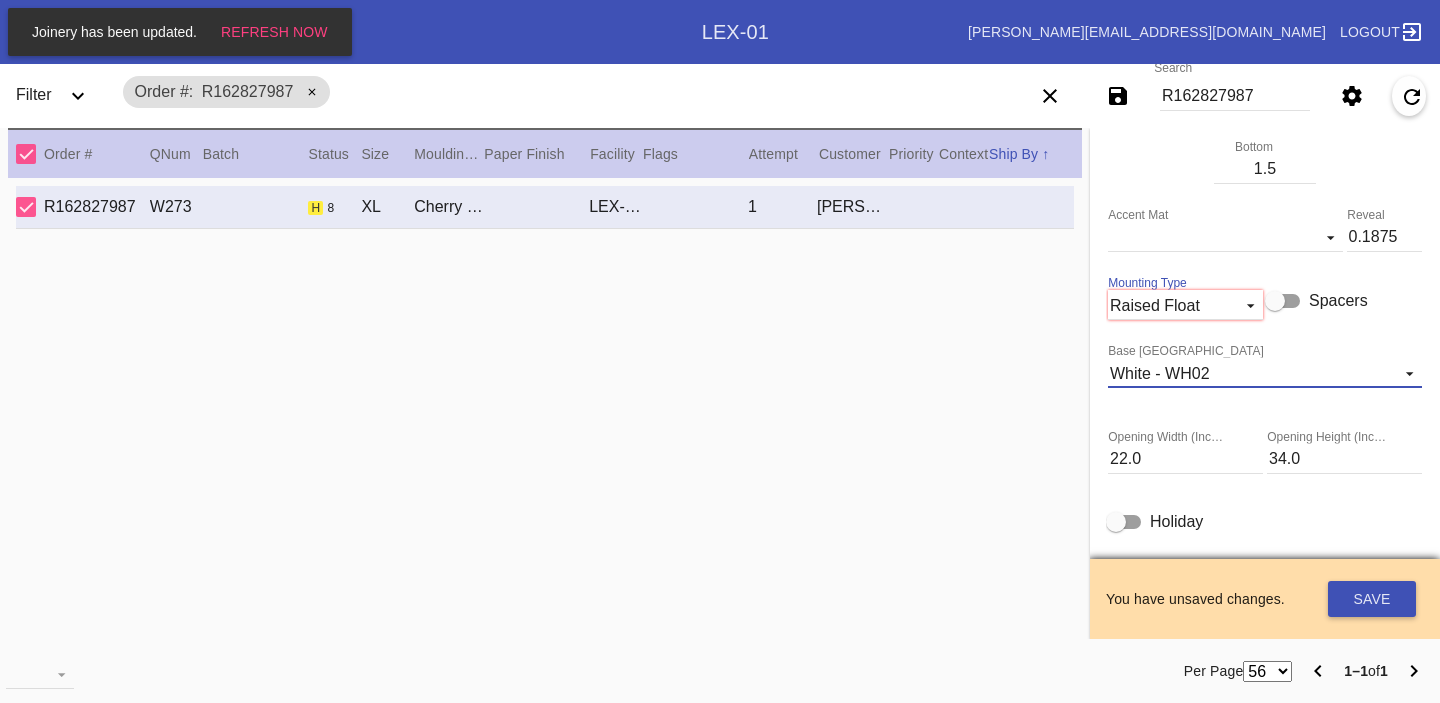 click on "White - WH02" at bounding box center (1160, 373) 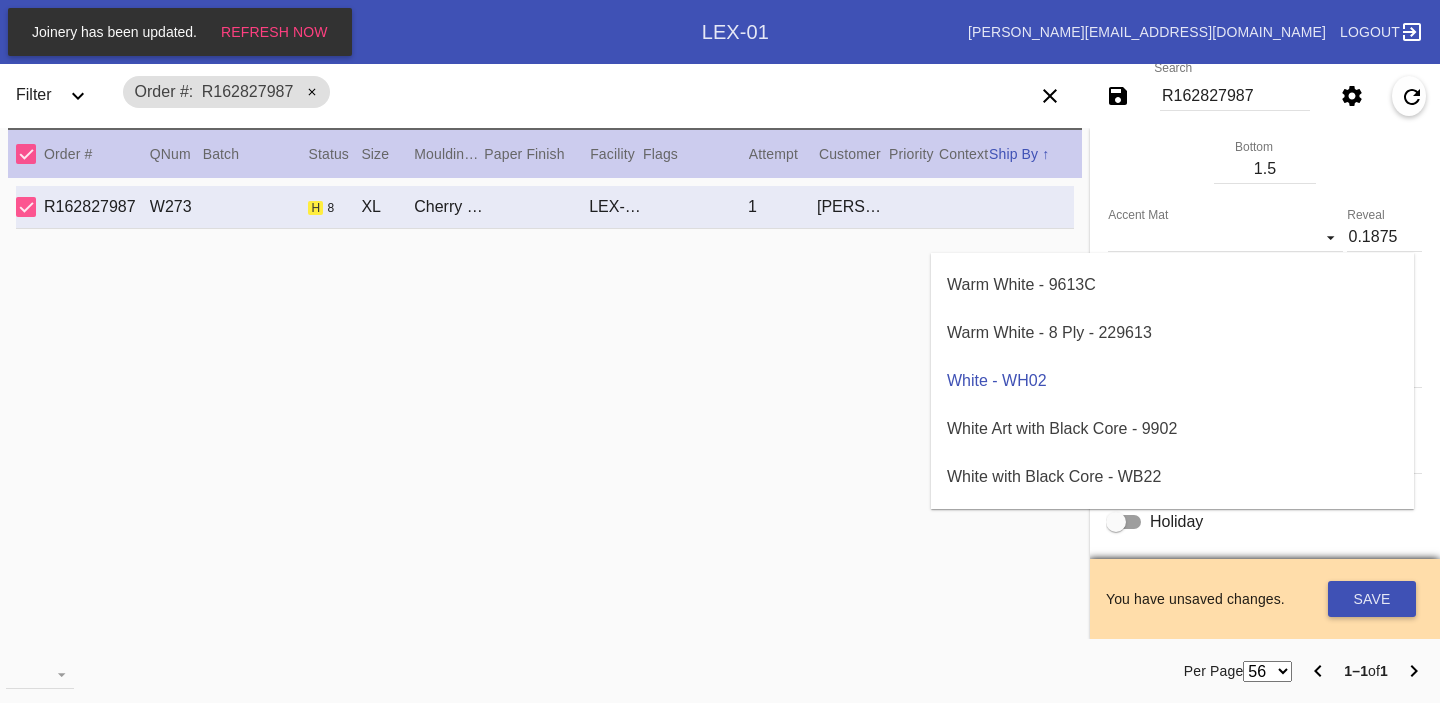 scroll, scrollTop: 3208, scrollLeft: 0, axis: vertical 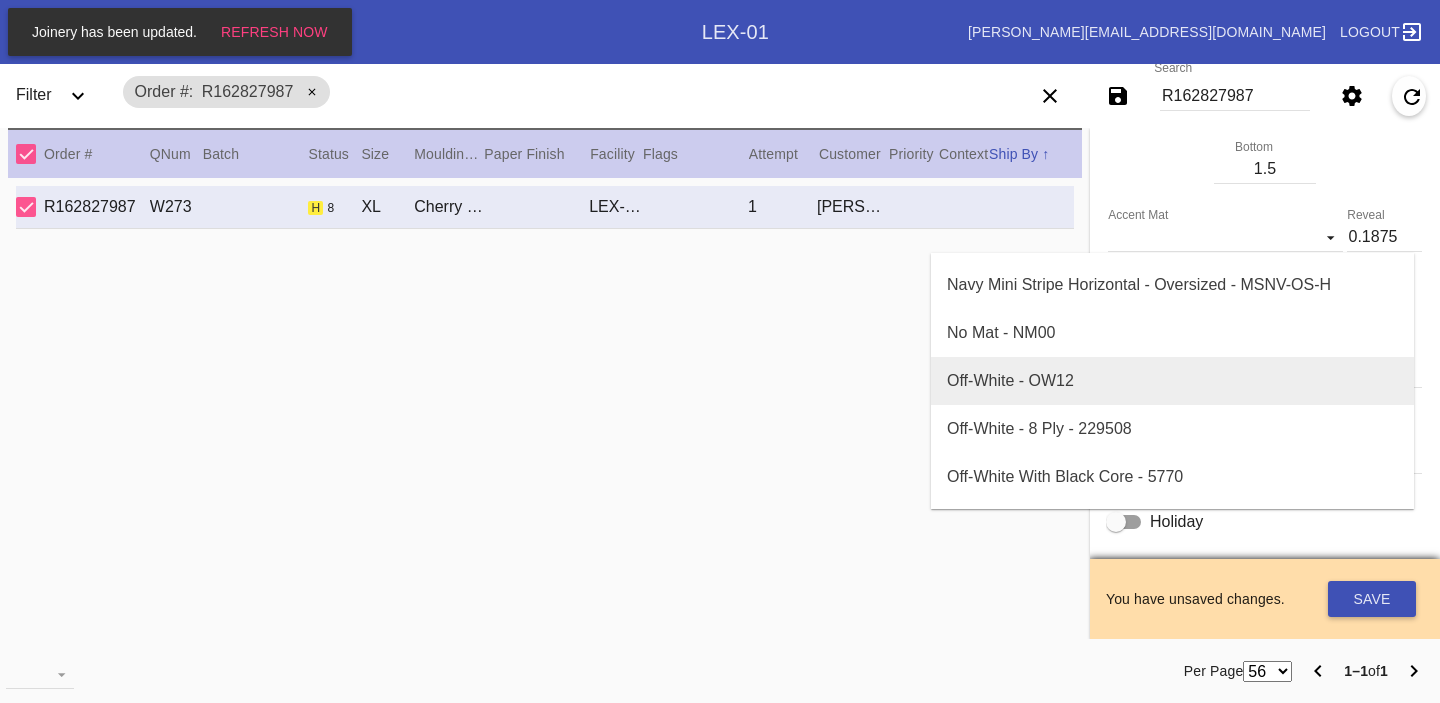 click on "Off-White - OW12" at bounding box center [1172, 381] 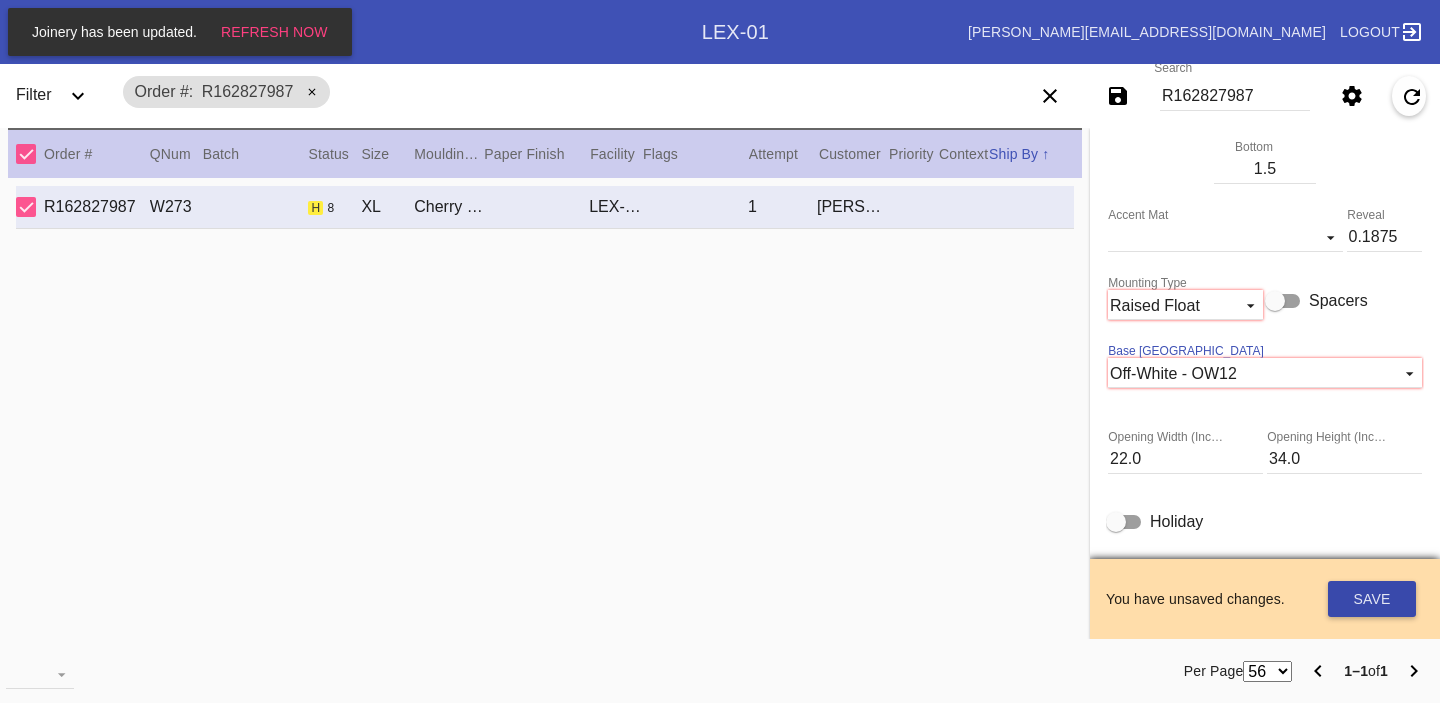 click on "Save" at bounding box center (1372, 599) 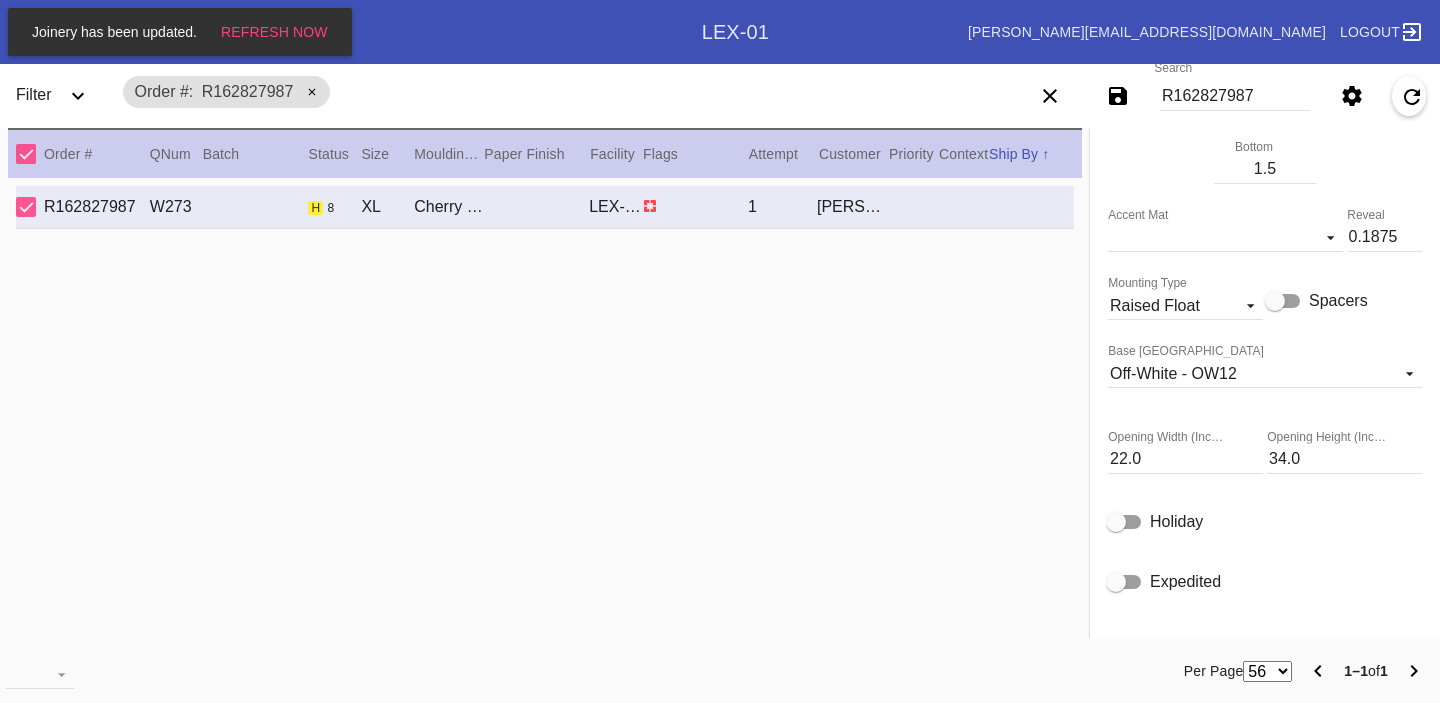 scroll, scrollTop: 0, scrollLeft: 0, axis: both 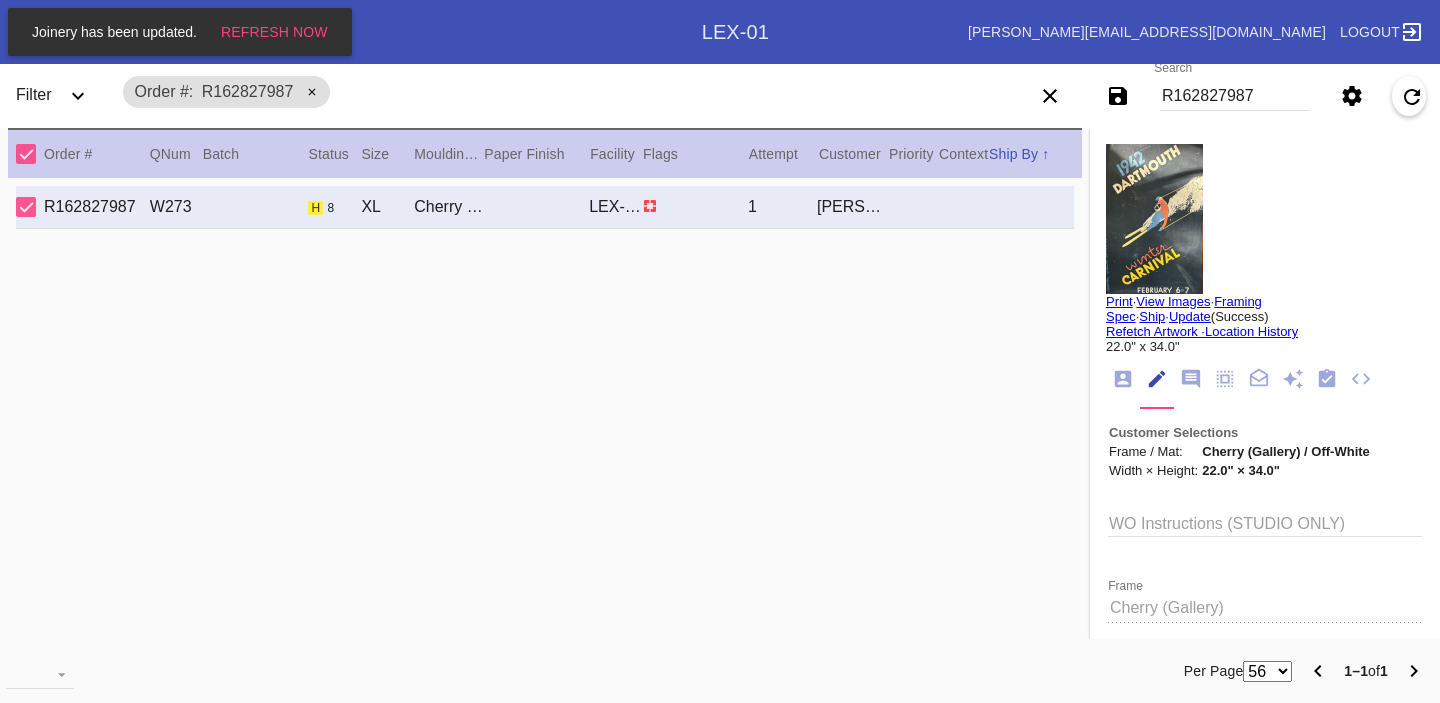 click 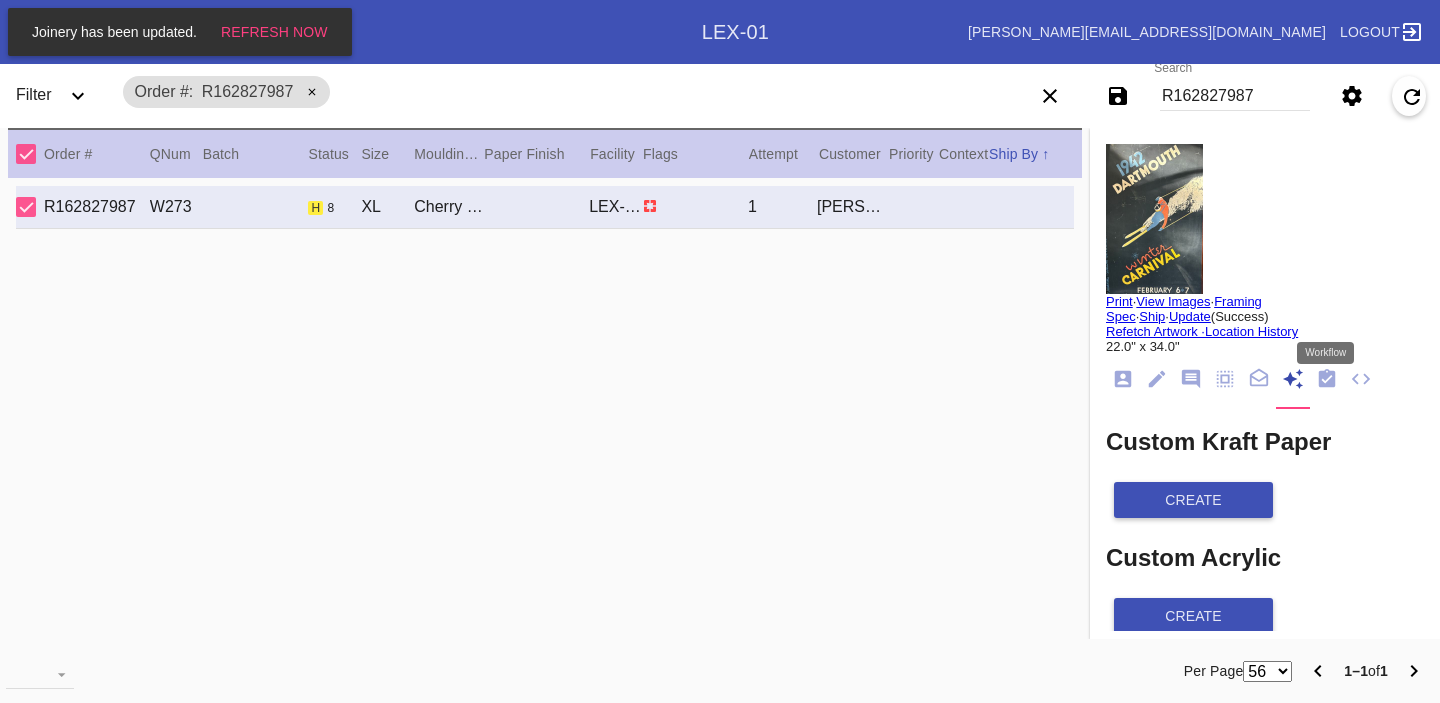 click 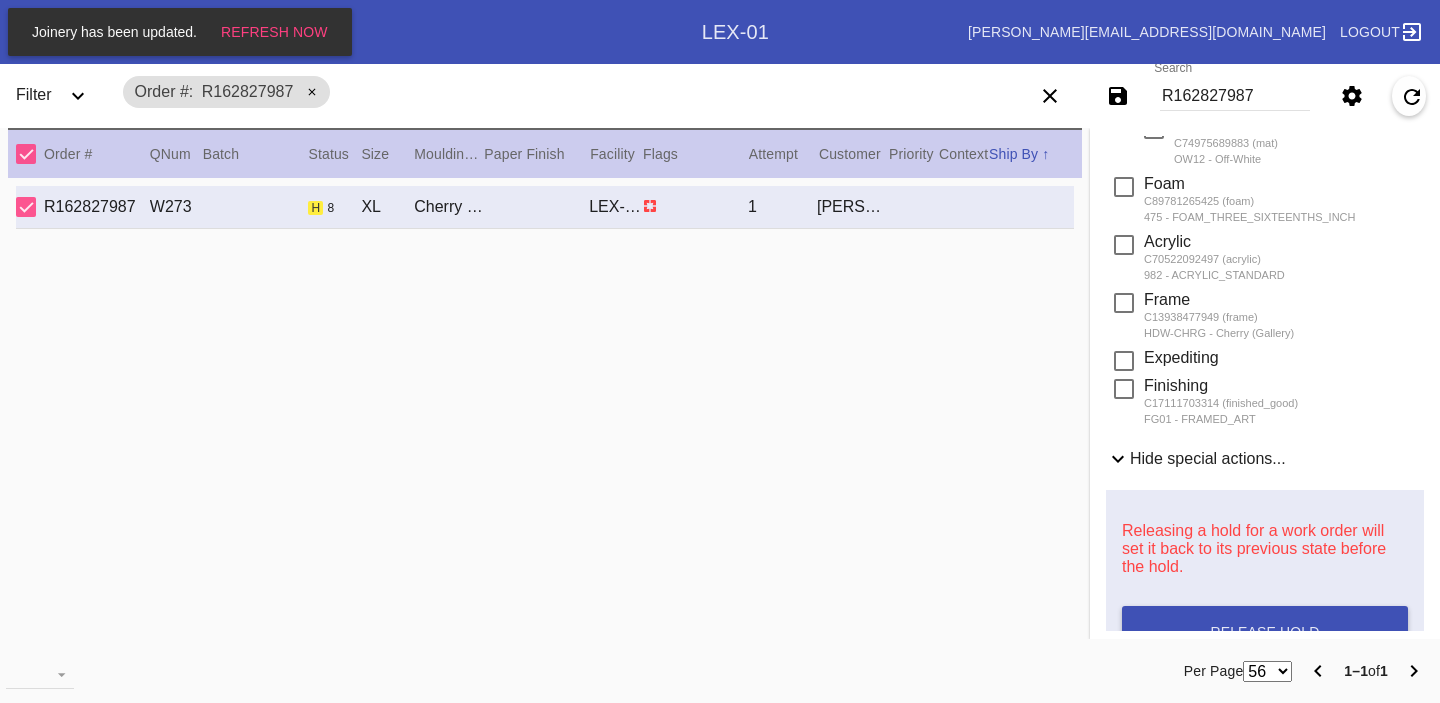 scroll, scrollTop: 890, scrollLeft: 0, axis: vertical 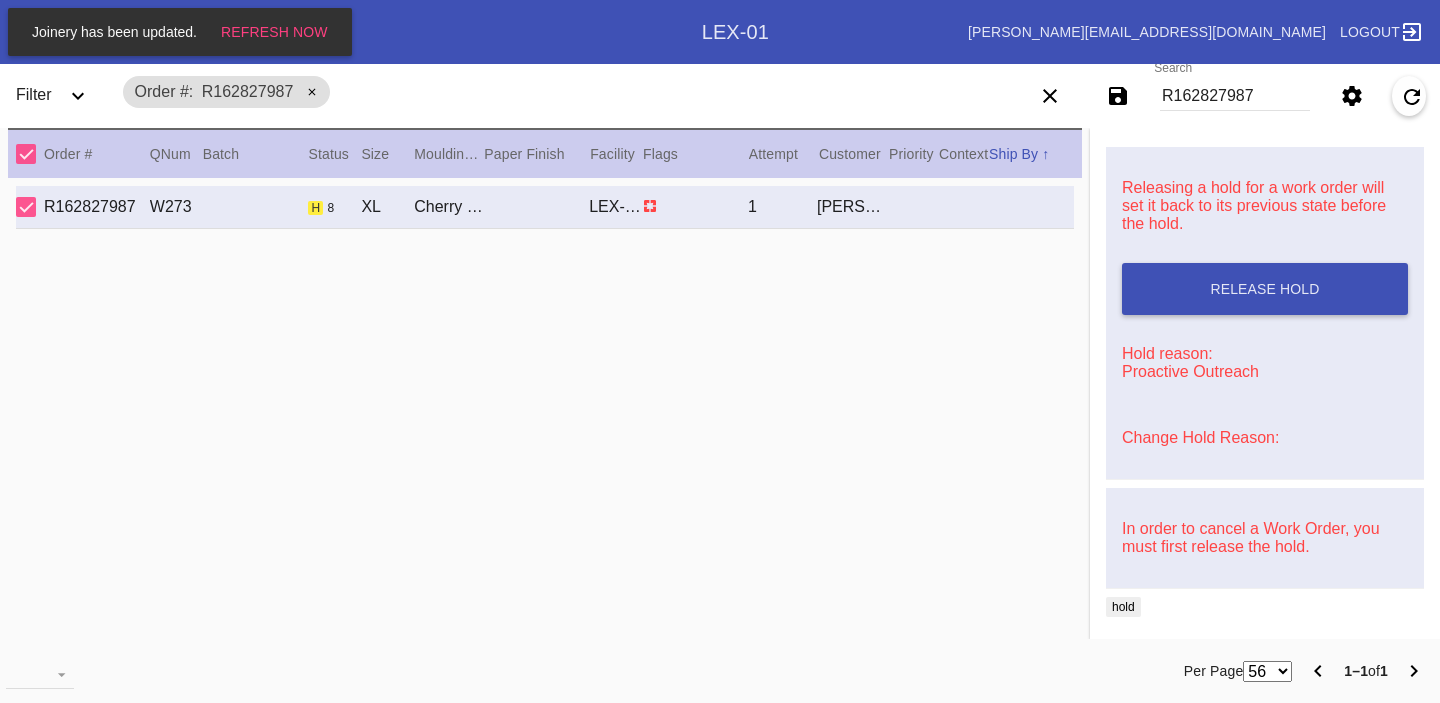click on "Change Hold Reason:" at bounding box center (1200, 437) 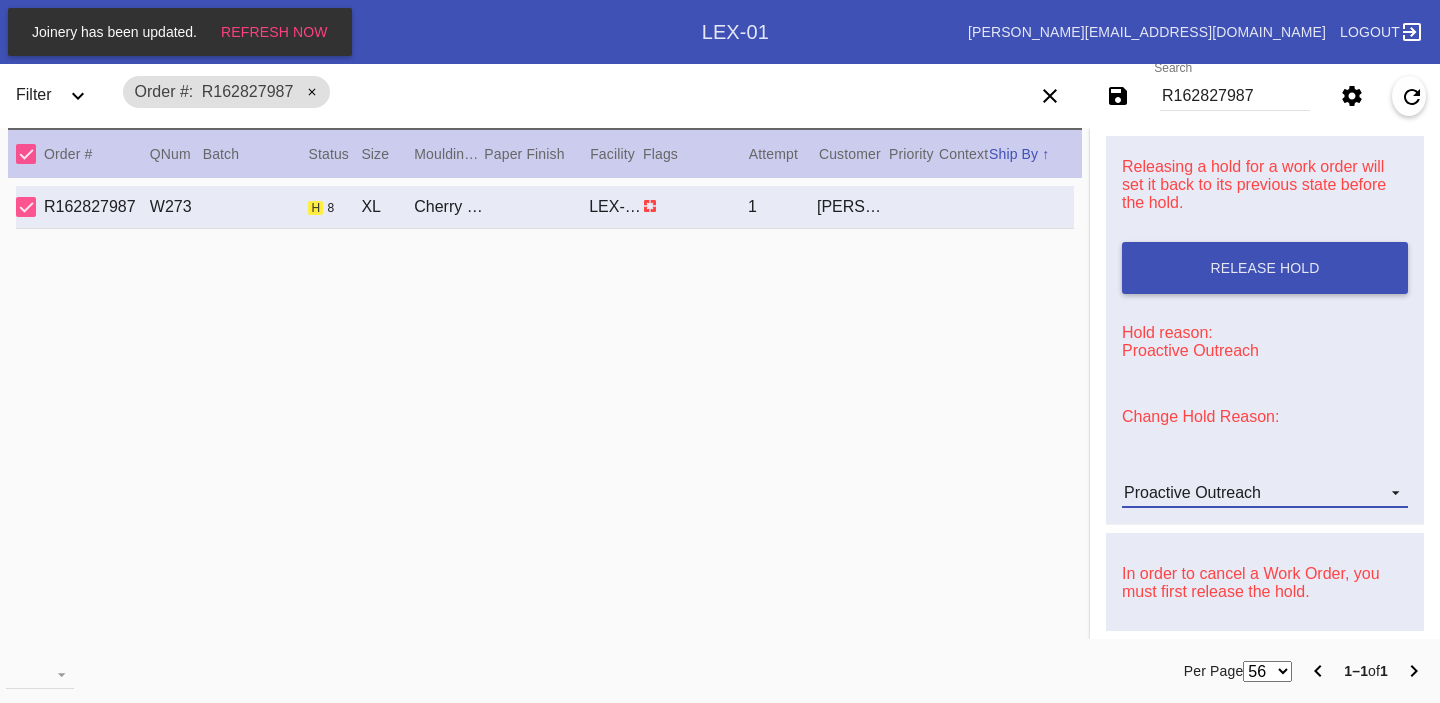 click on "Proactive Outreach" at bounding box center (1265, 493) 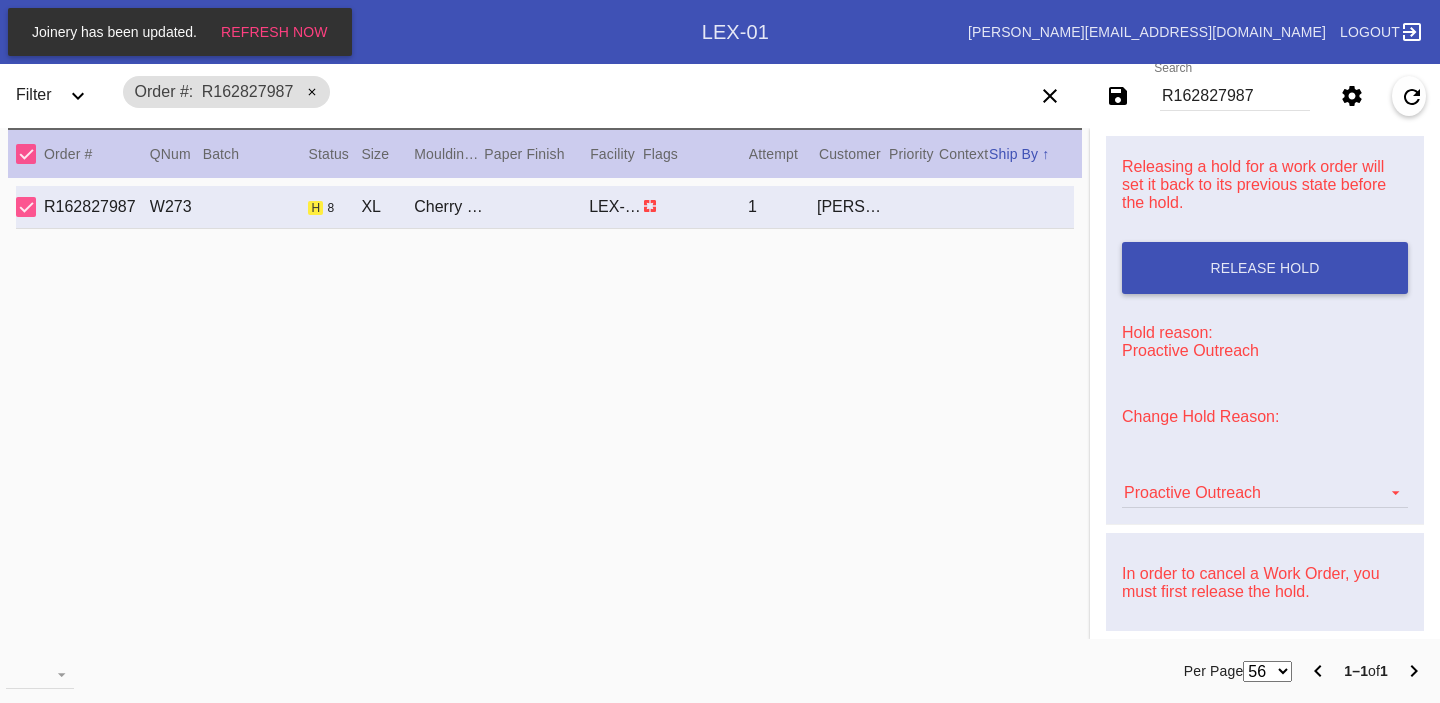 scroll, scrollTop: 472, scrollLeft: 0, axis: vertical 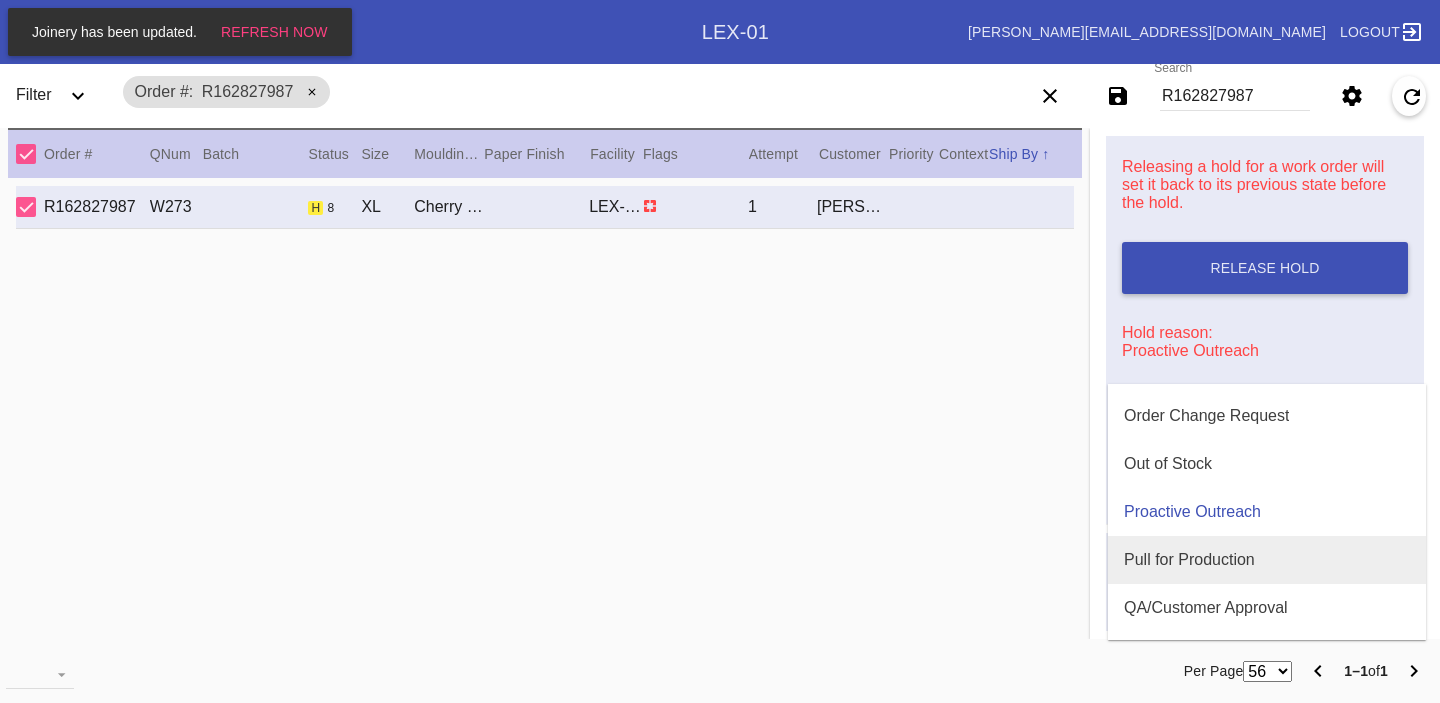 click on "Pull for Production" at bounding box center [1189, 560] 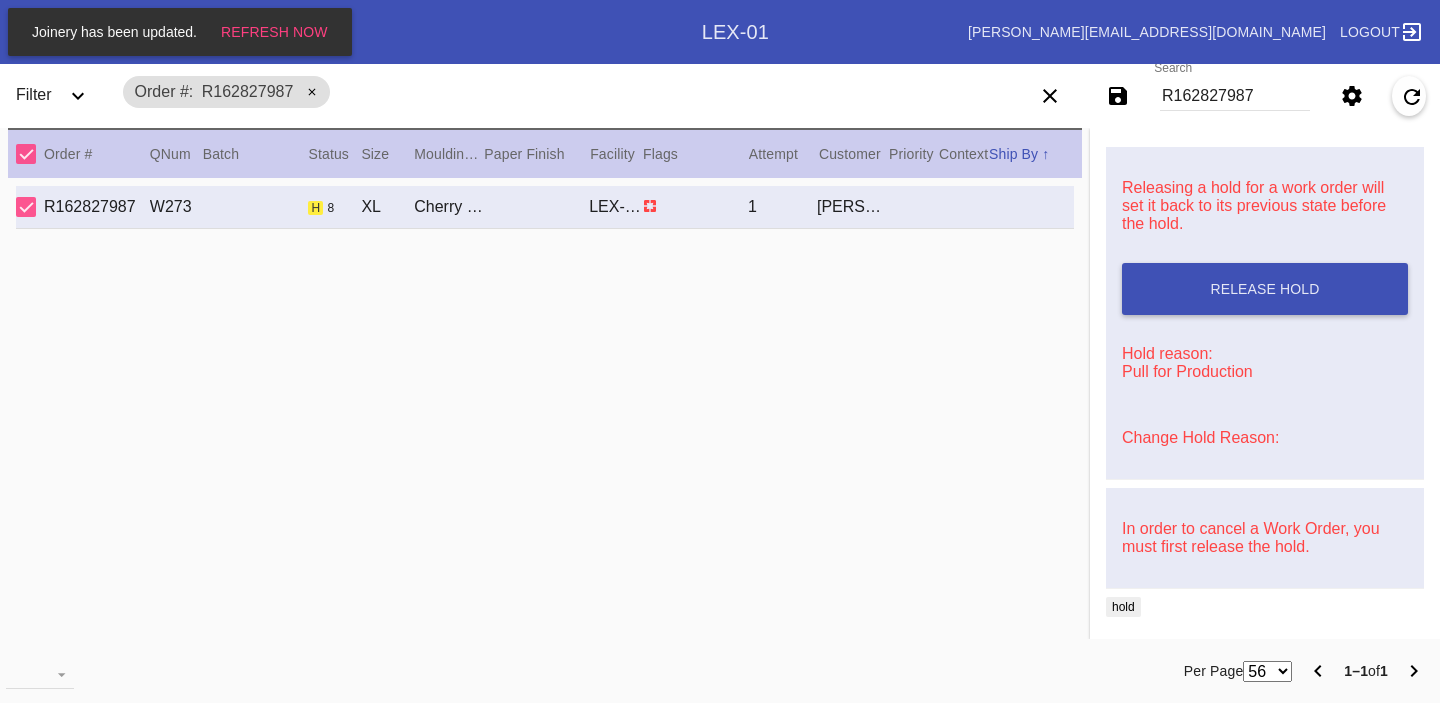 scroll, scrollTop: 0, scrollLeft: 0, axis: both 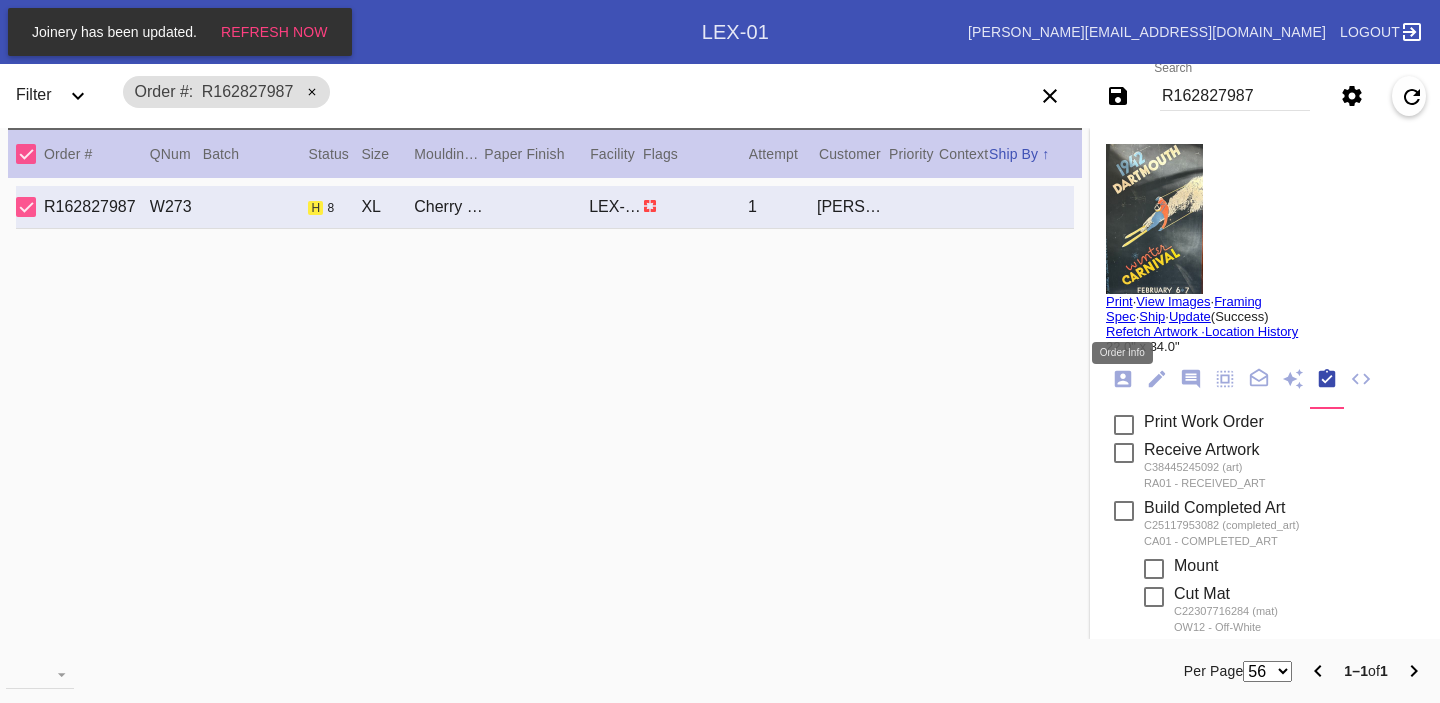 click 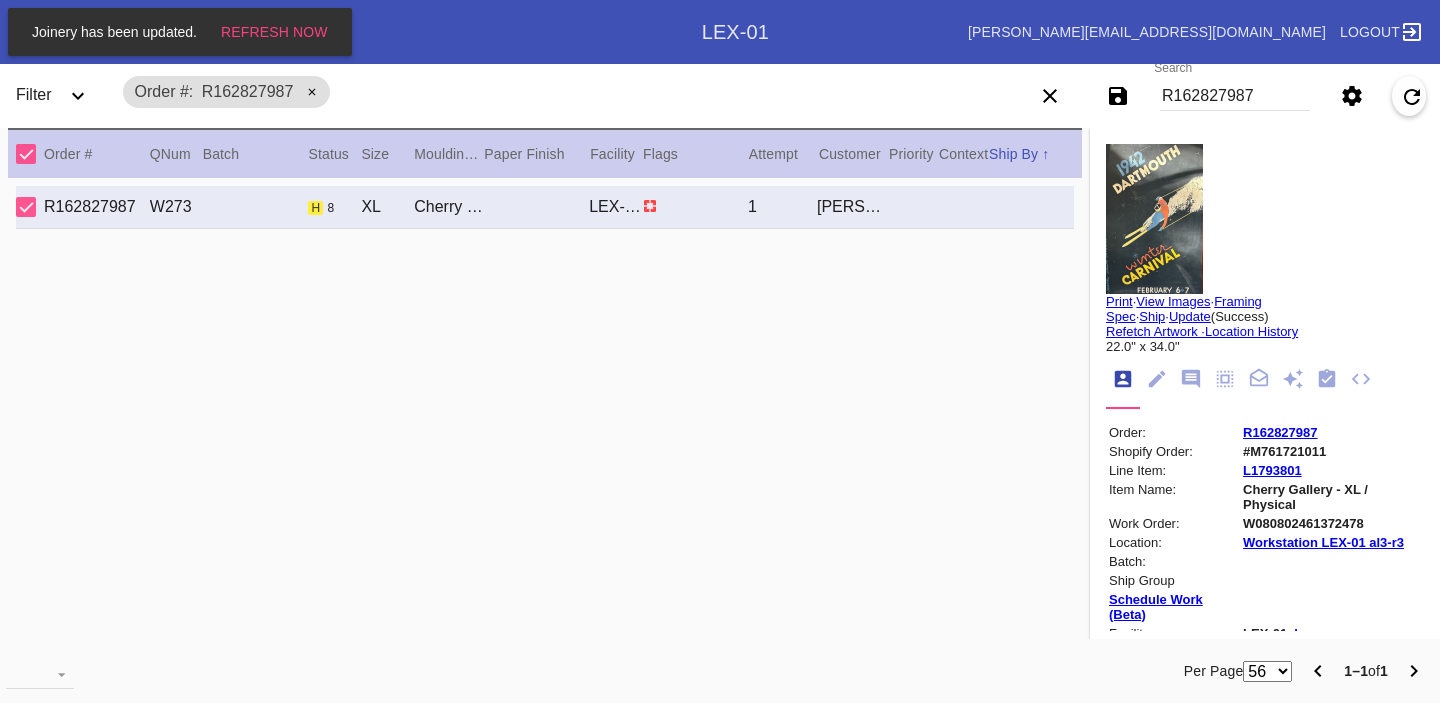 click on "R162827987" at bounding box center [1280, 432] 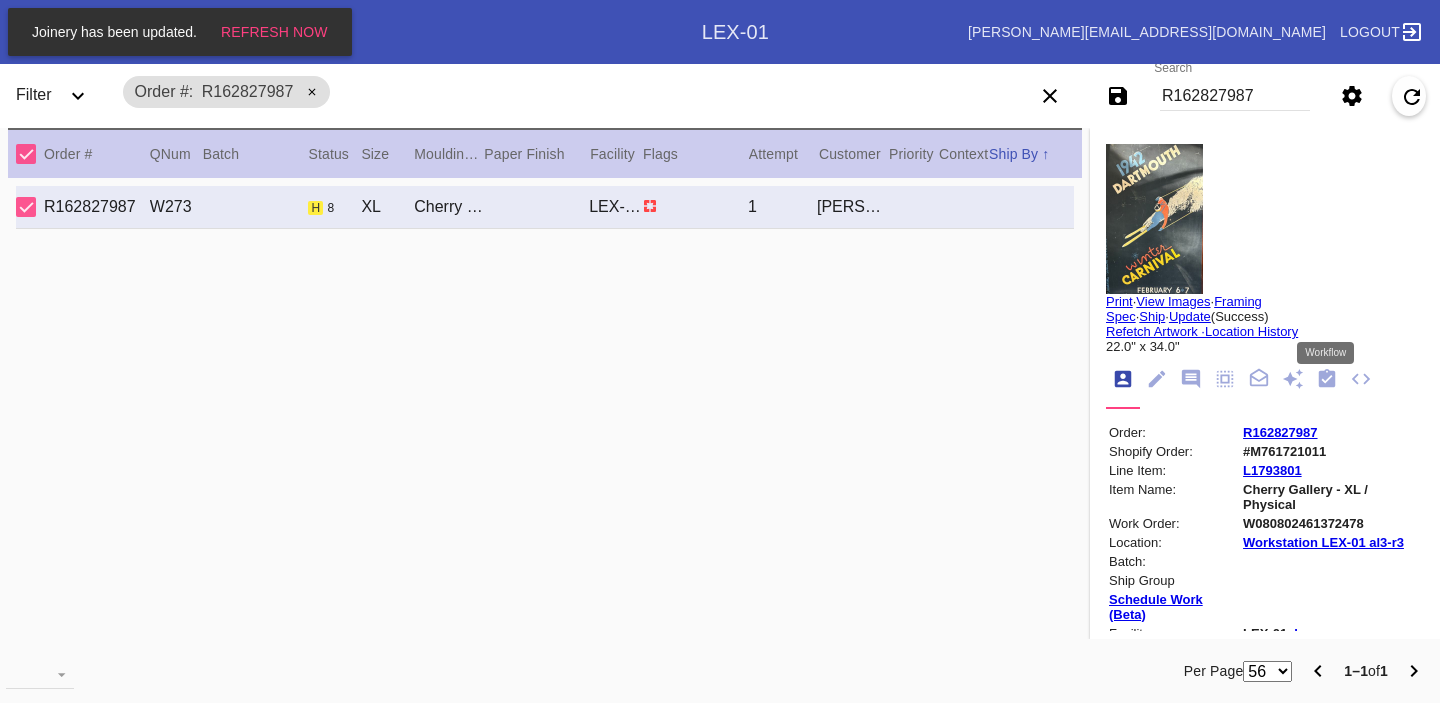 click 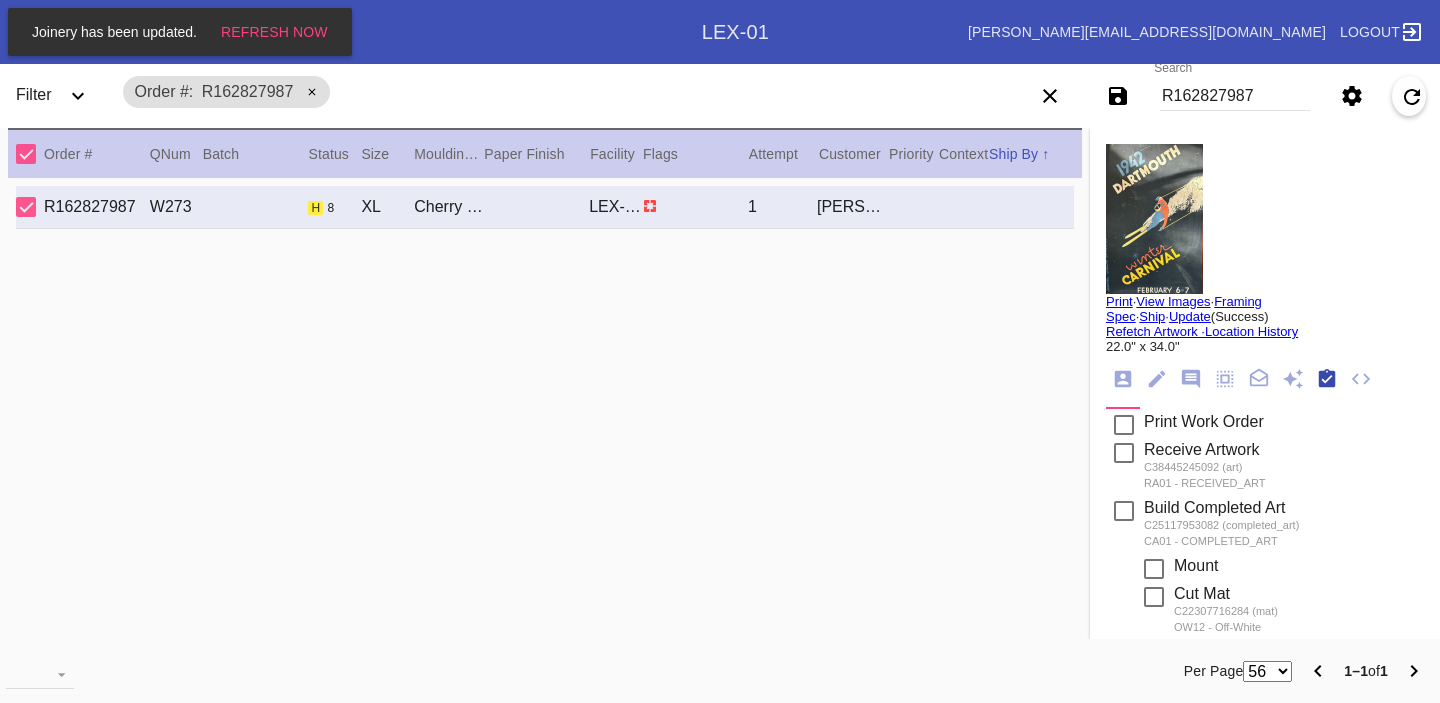 scroll, scrollTop: 320, scrollLeft: 0, axis: vertical 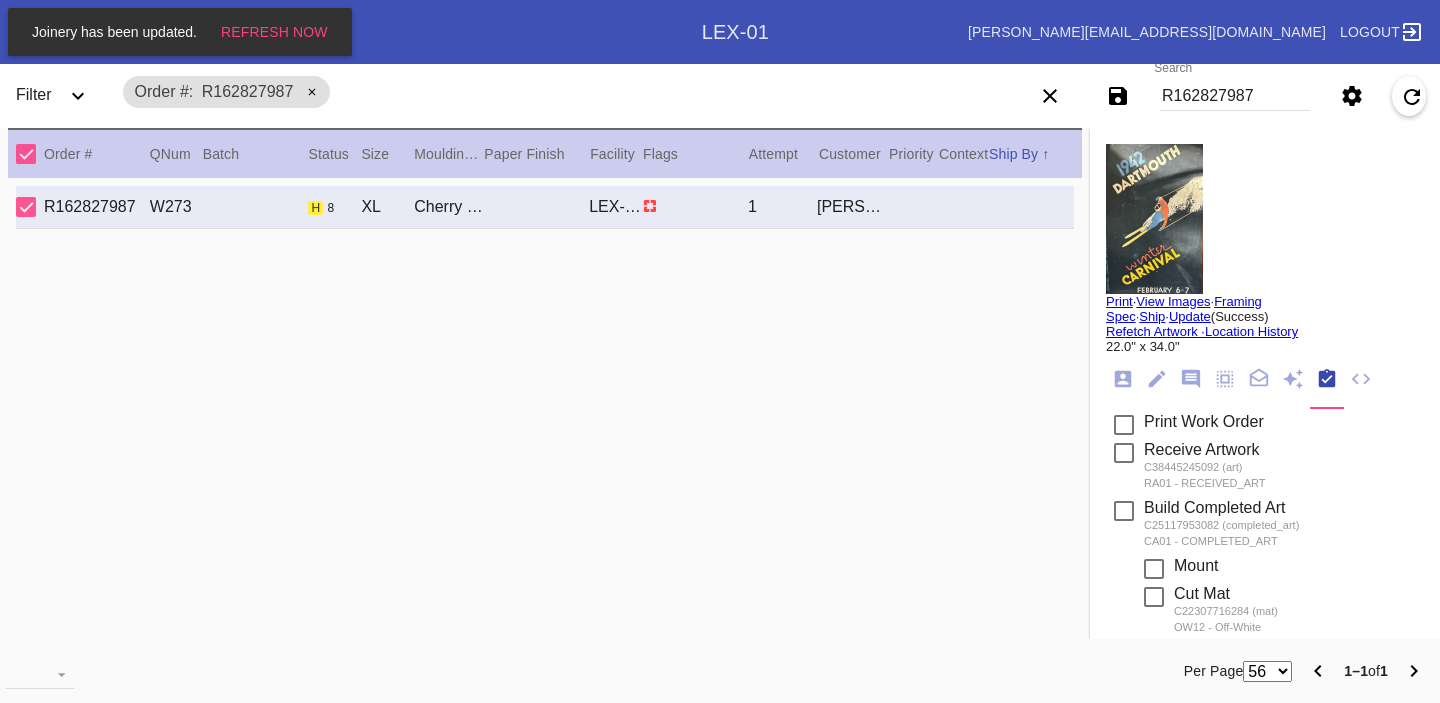 click on "R162827987" at bounding box center (1235, 96) 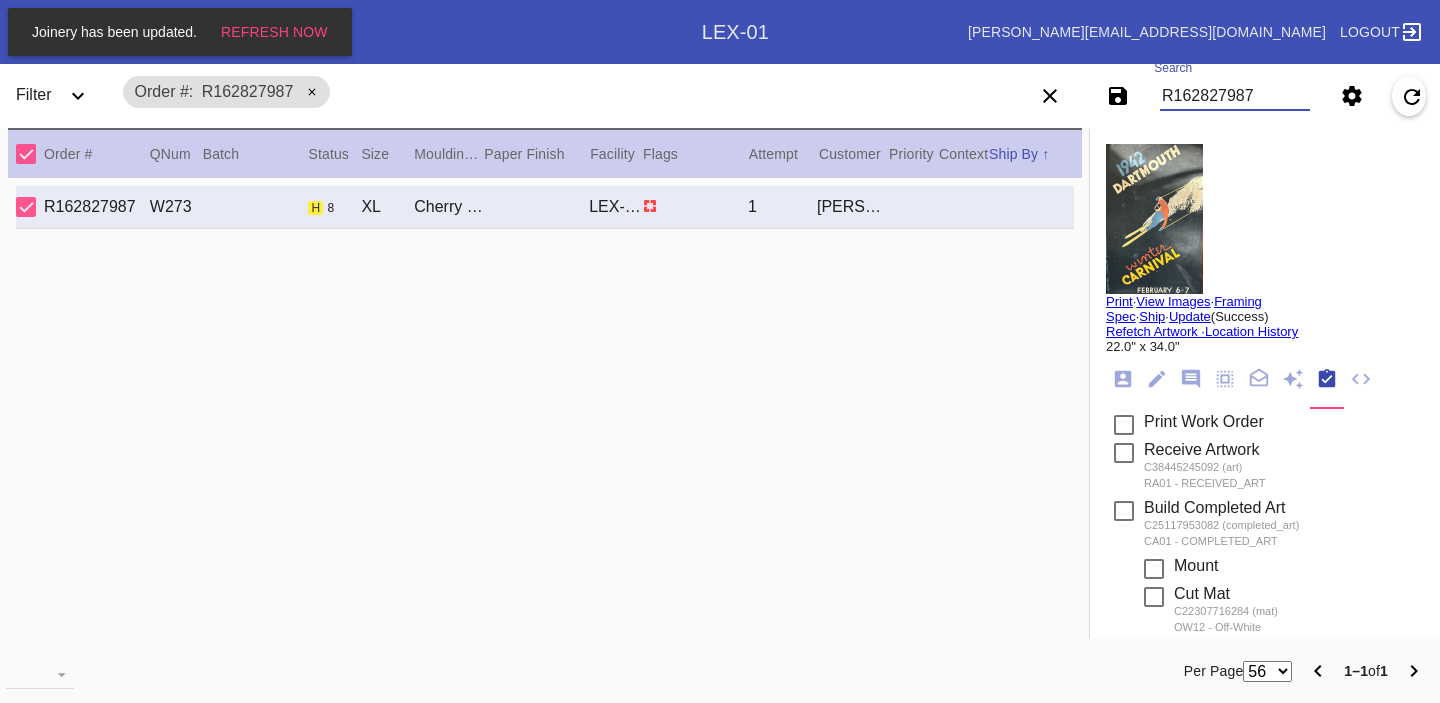 click on "R162827987" at bounding box center [1235, 96] 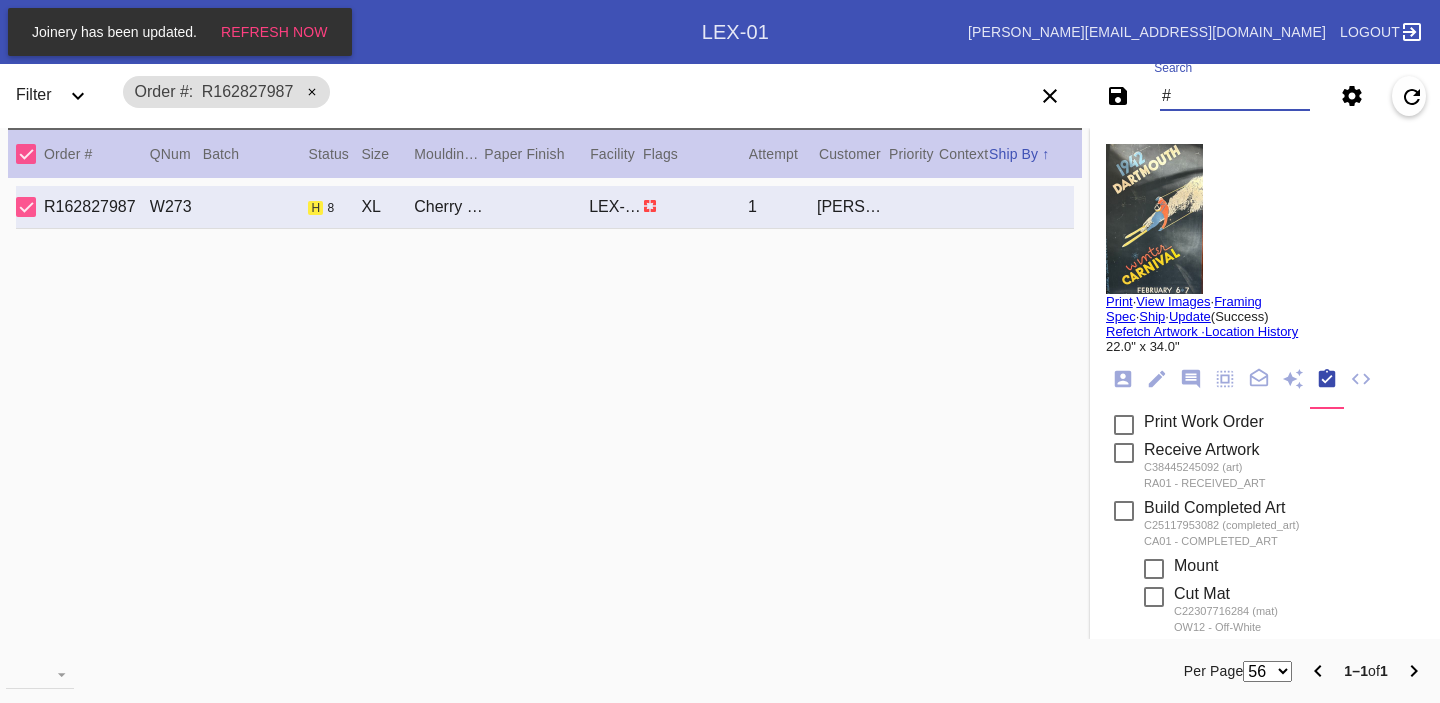 paste on "M761723206" 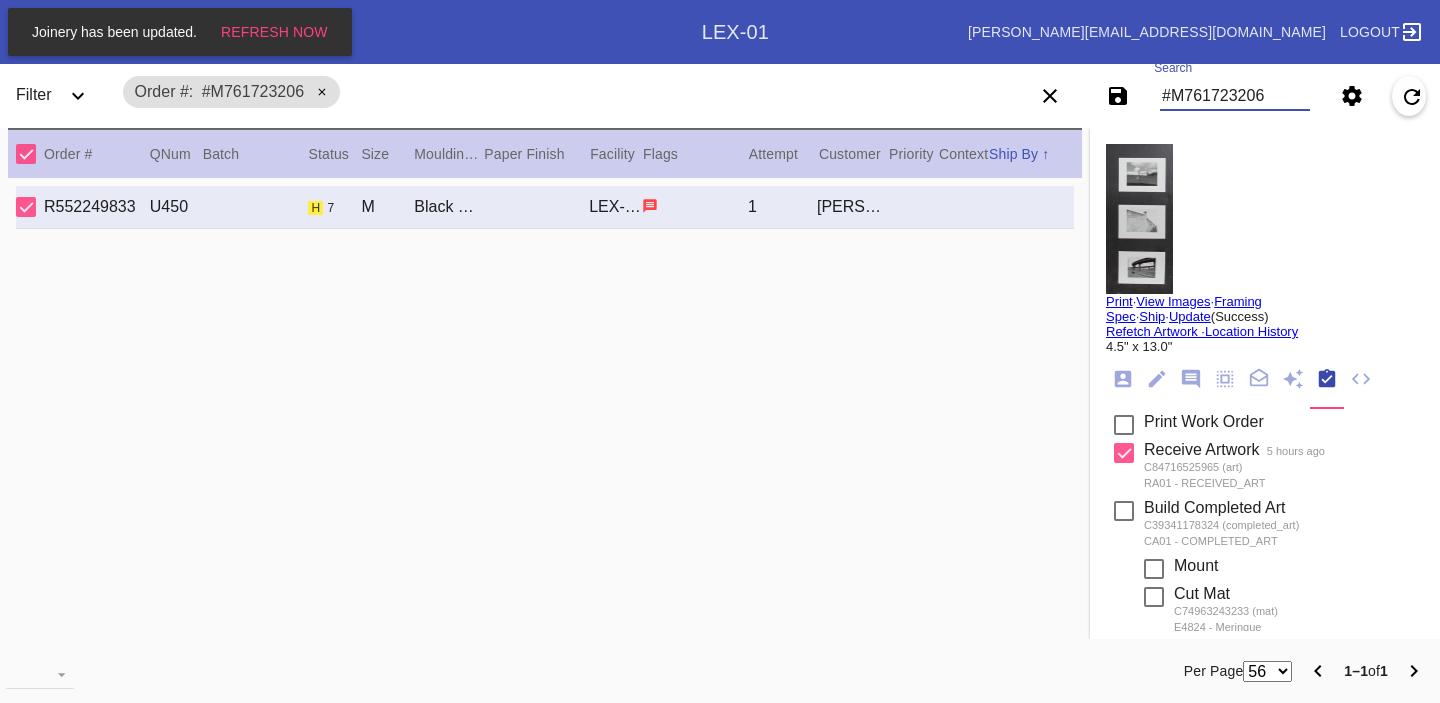 click at bounding box center (1139, 219) 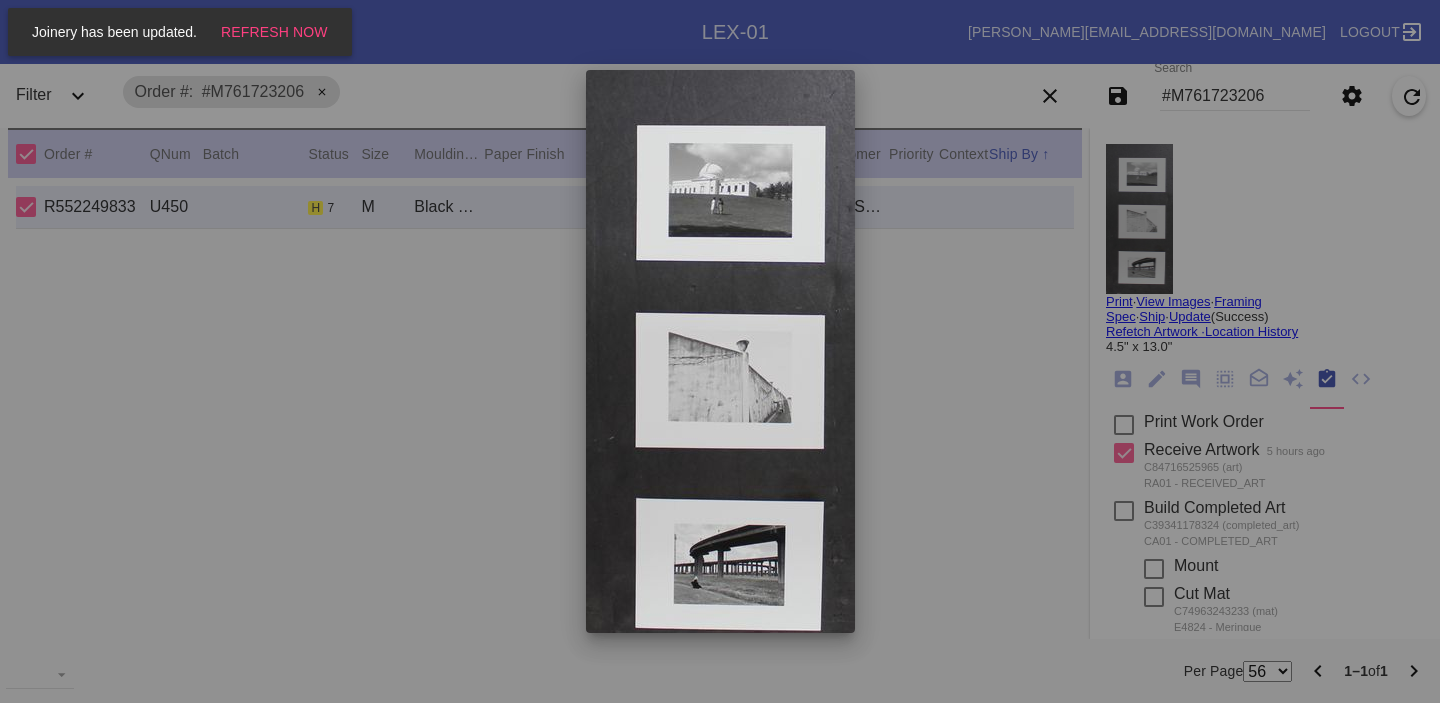 scroll, scrollTop: 37, scrollLeft: 0, axis: vertical 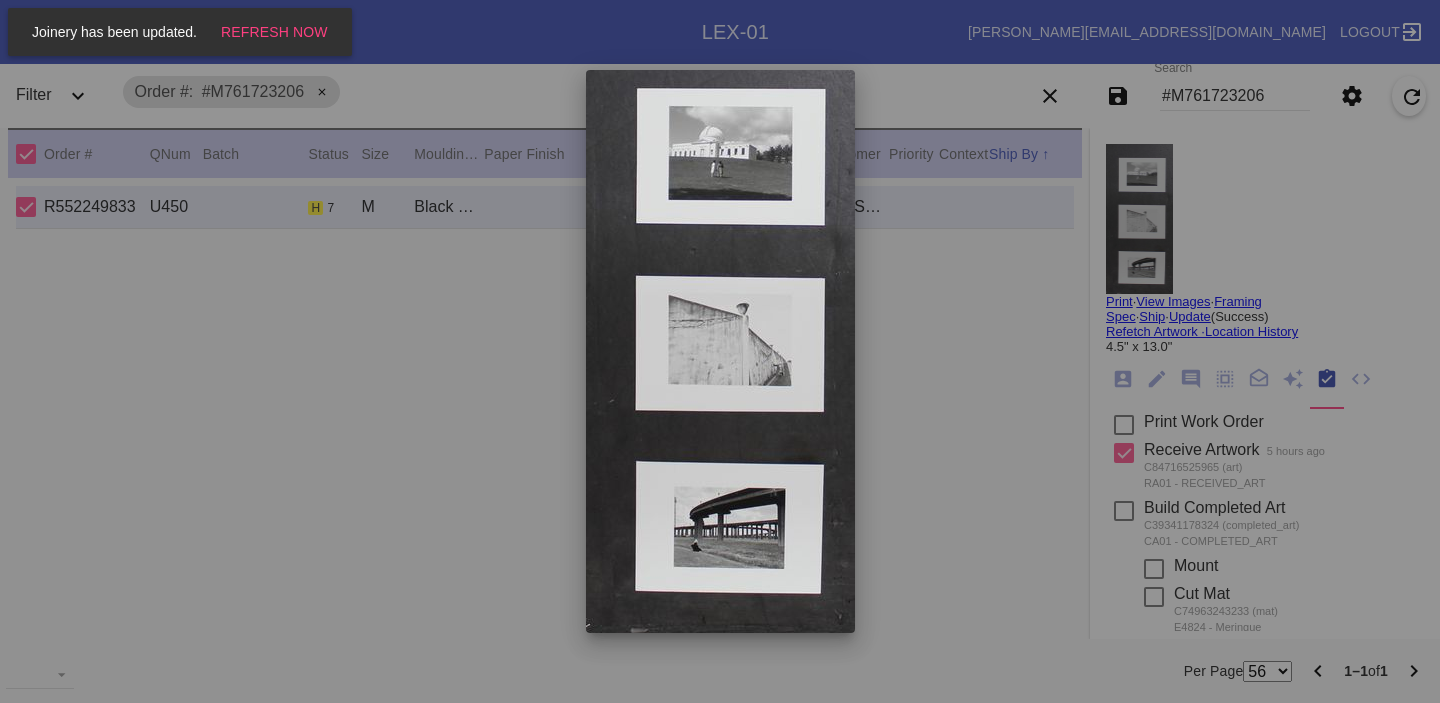 click at bounding box center (720, 351) 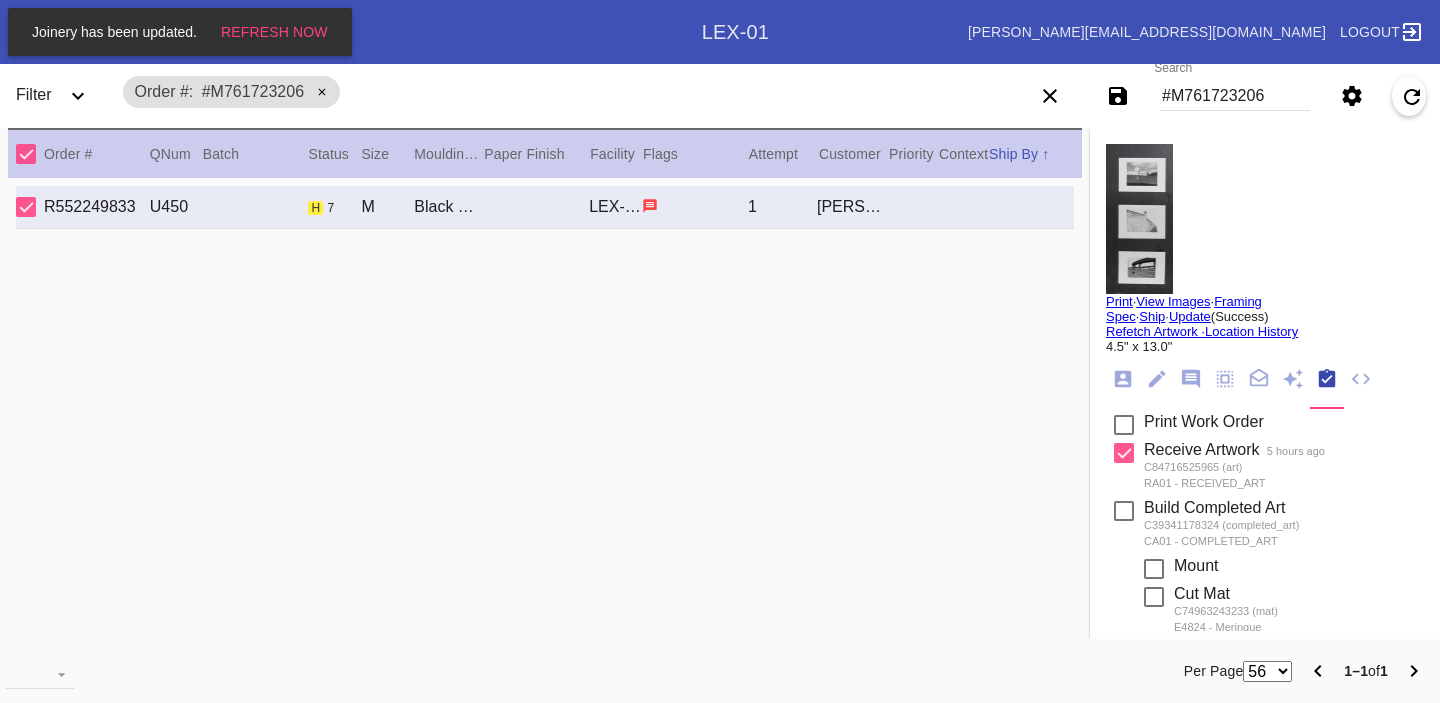 click at bounding box center [1139, 219] 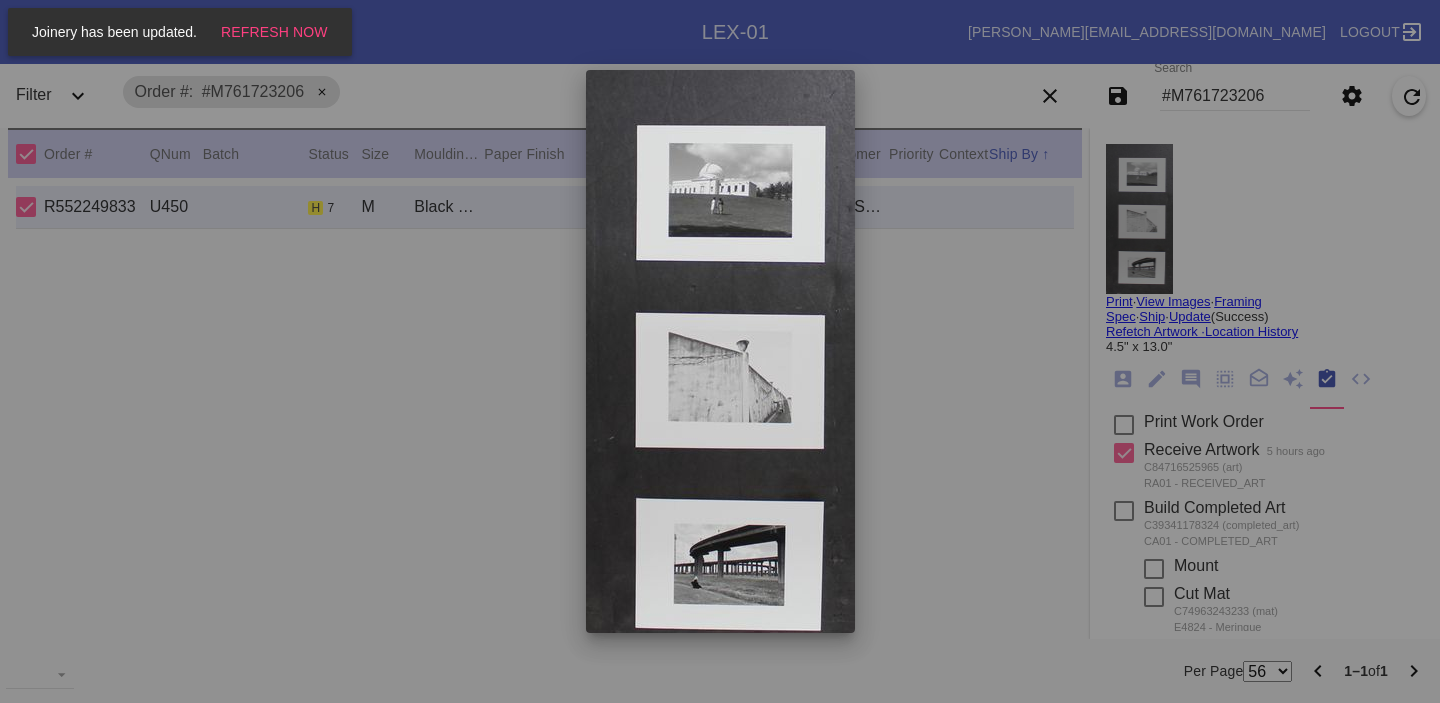 scroll, scrollTop: 37, scrollLeft: 0, axis: vertical 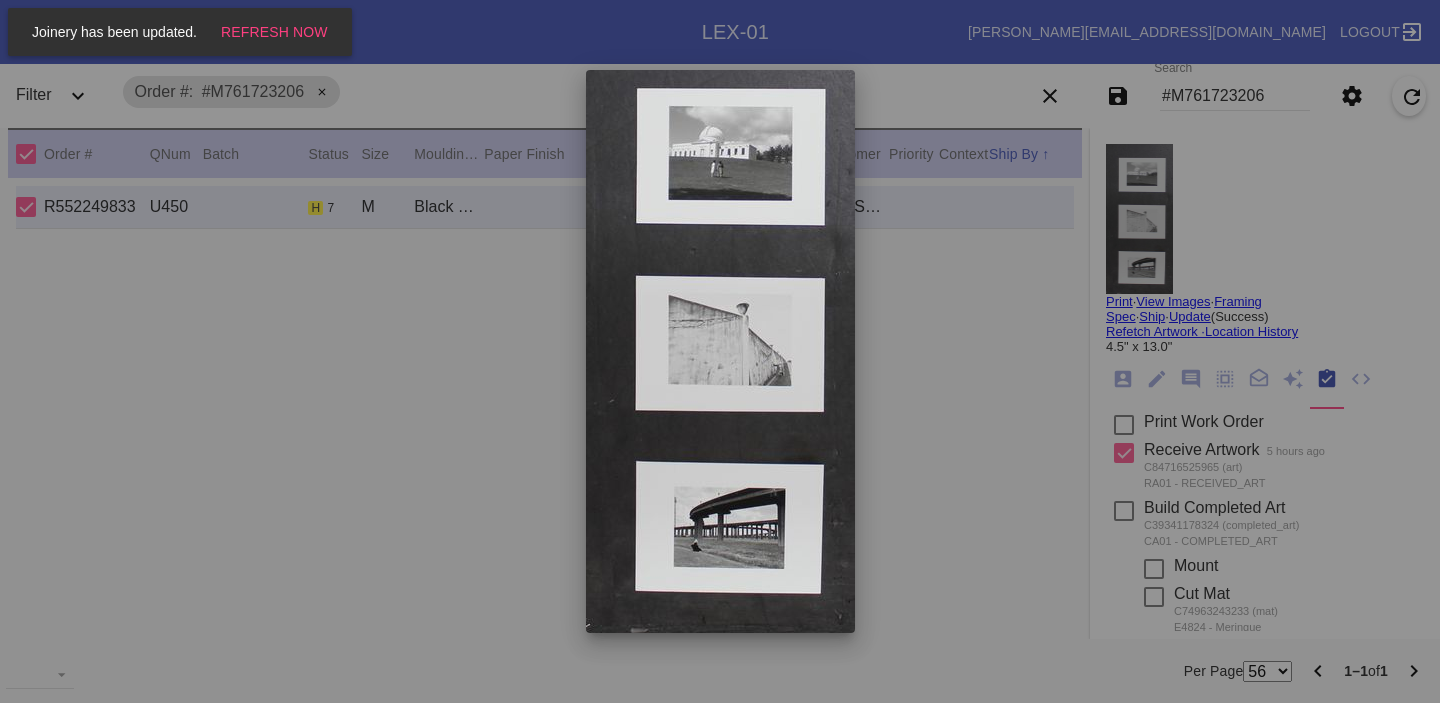 click at bounding box center (720, 351) 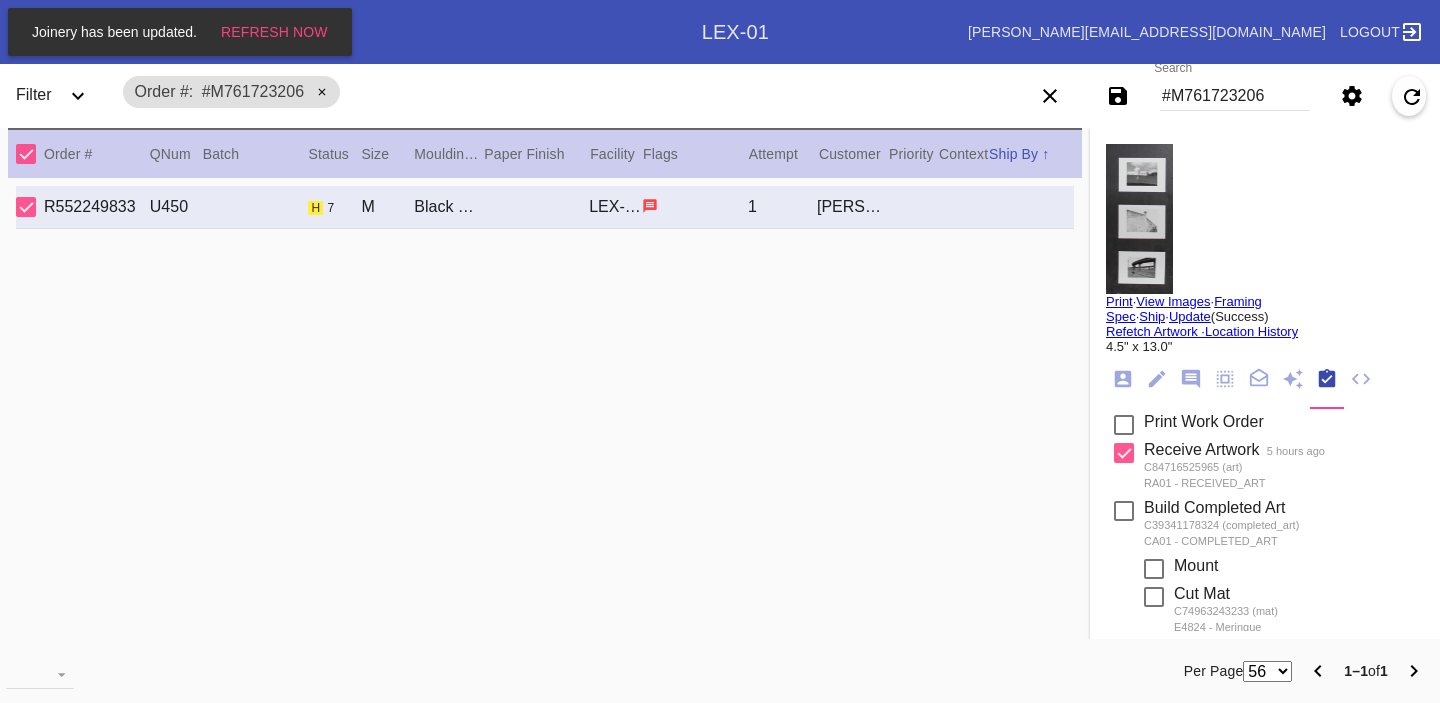 click at bounding box center (1139, 219) 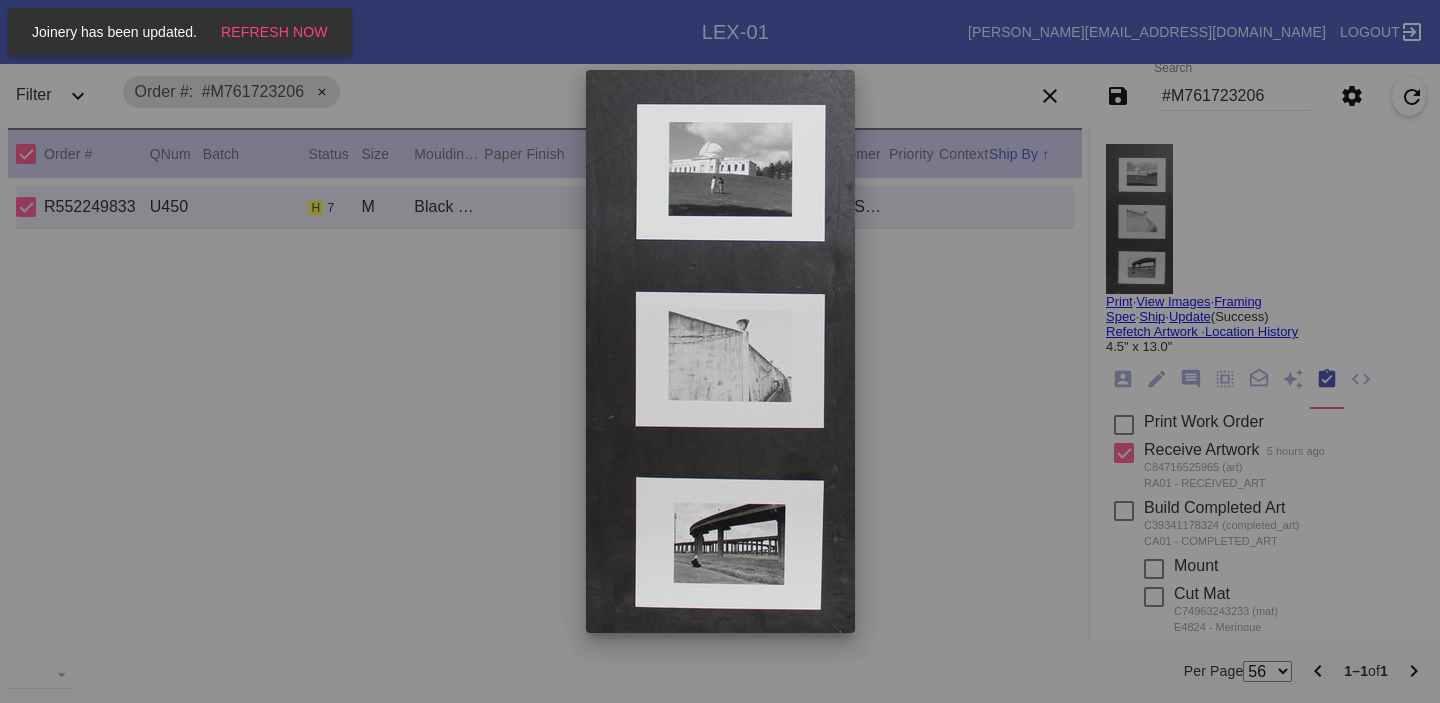 scroll, scrollTop: 37, scrollLeft: 0, axis: vertical 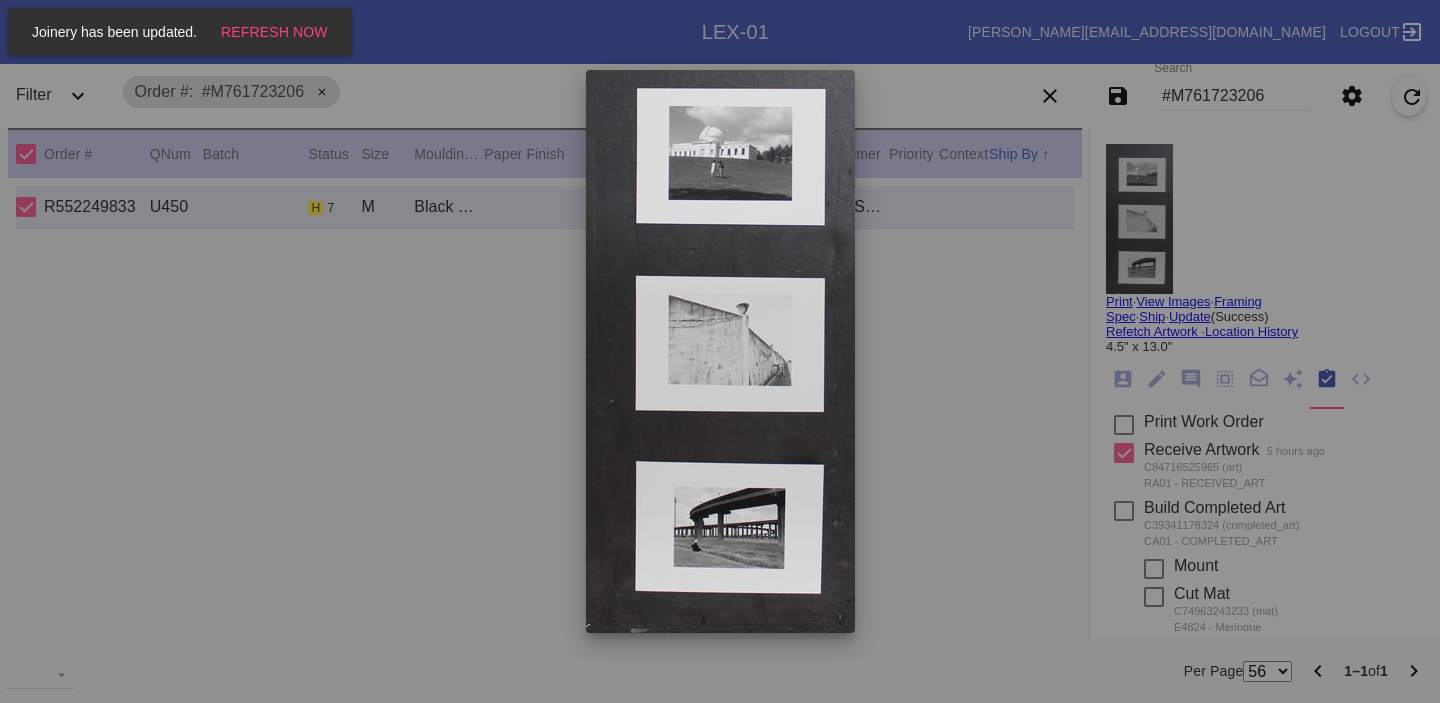 click at bounding box center [720, 351] 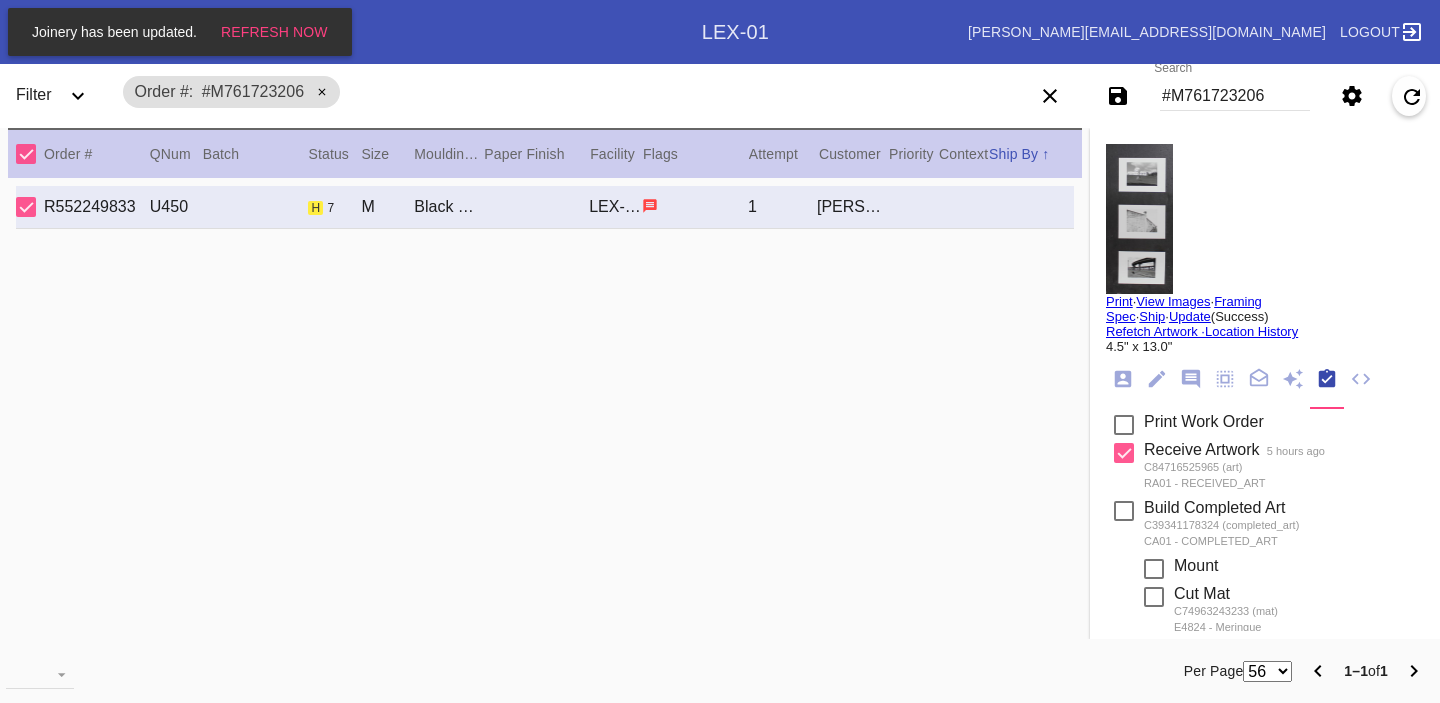 click on "#M761723206" at bounding box center [1235, 96] 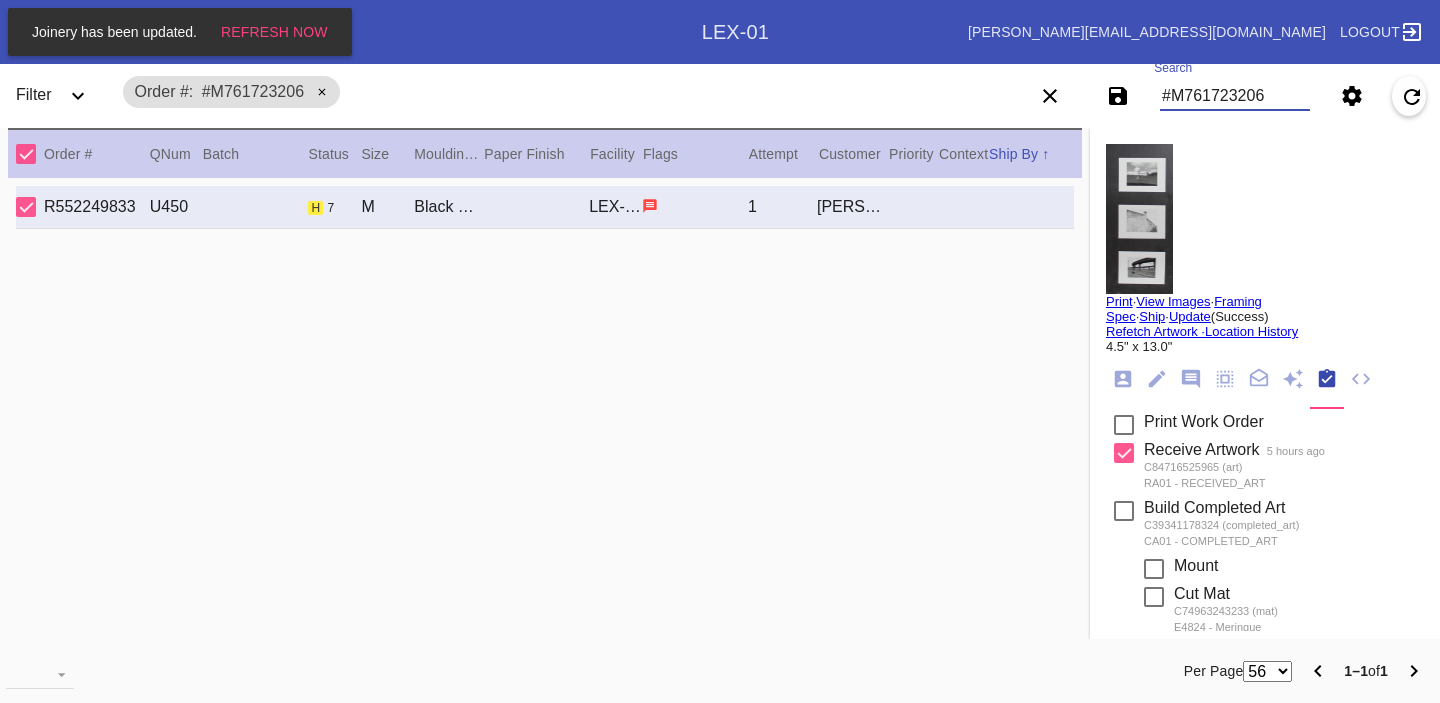 paste on "1510" 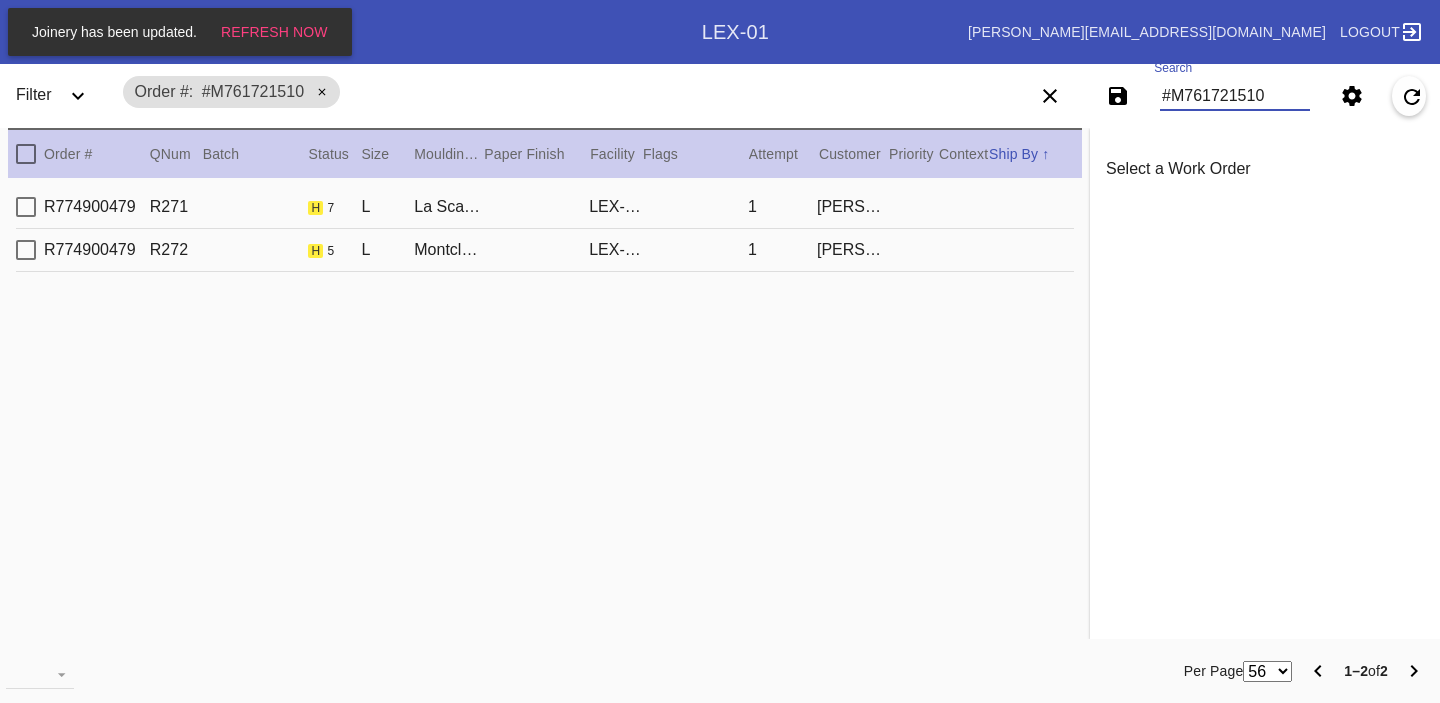 click on "[PERSON_NAME]" at bounding box center (851, 207) 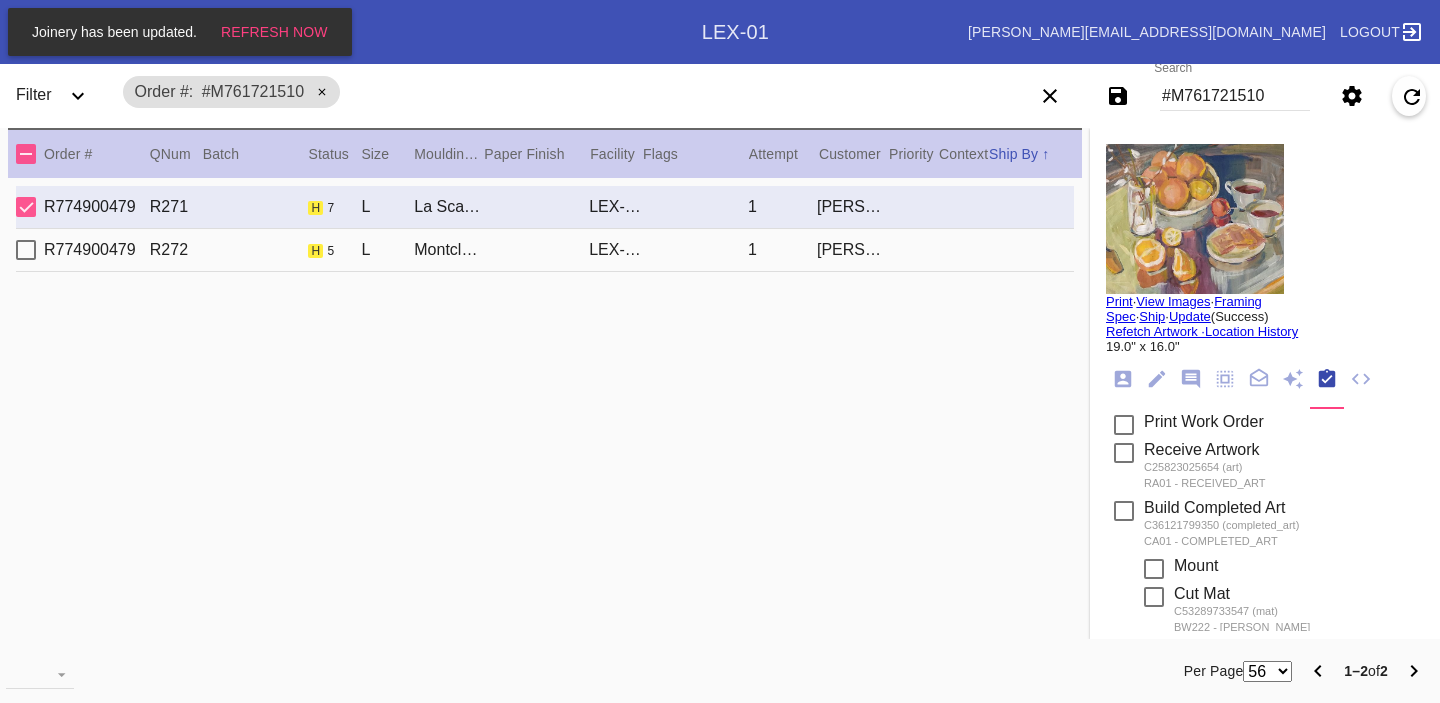 click on "R774900479 R272 h   5 L Montclare / Dove White LEX-01 1 [PERSON_NAME]" at bounding box center [545, 250] 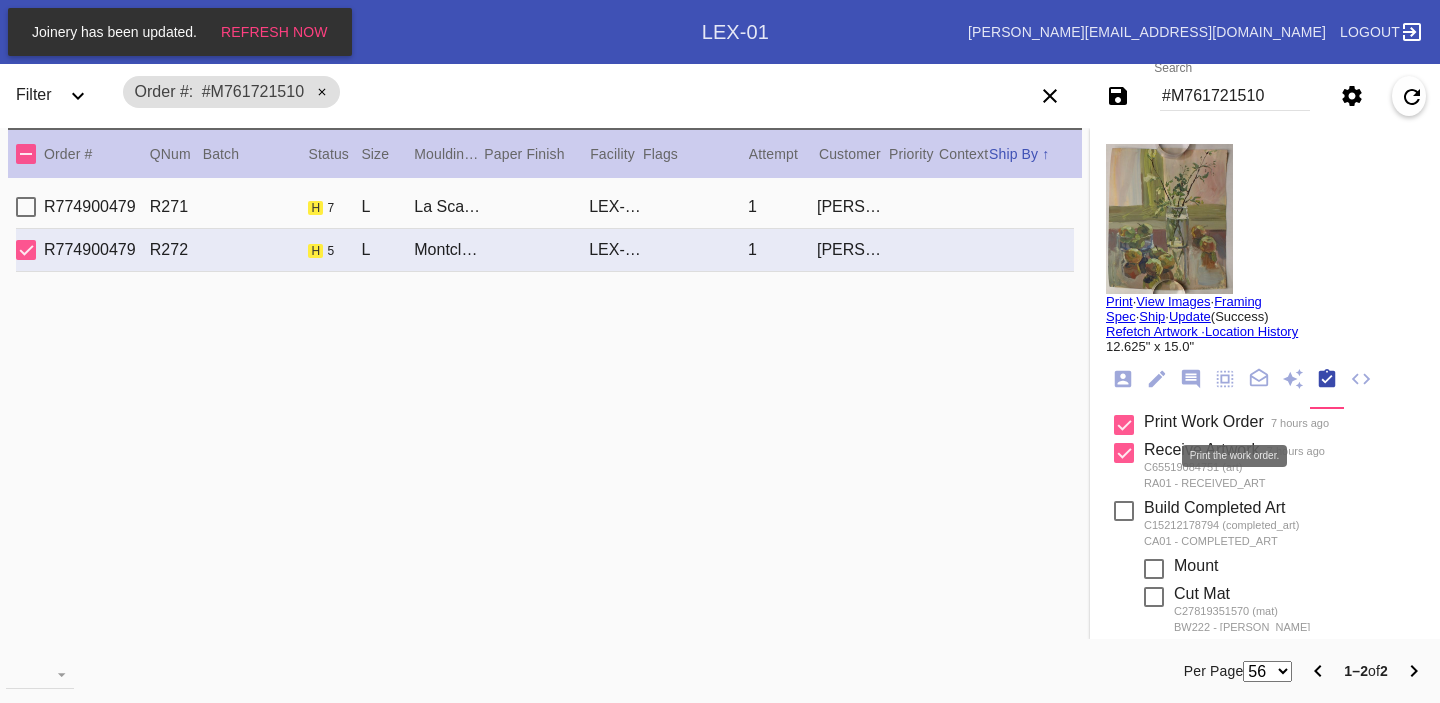 scroll, scrollTop: 772, scrollLeft: 0, axis: vertical 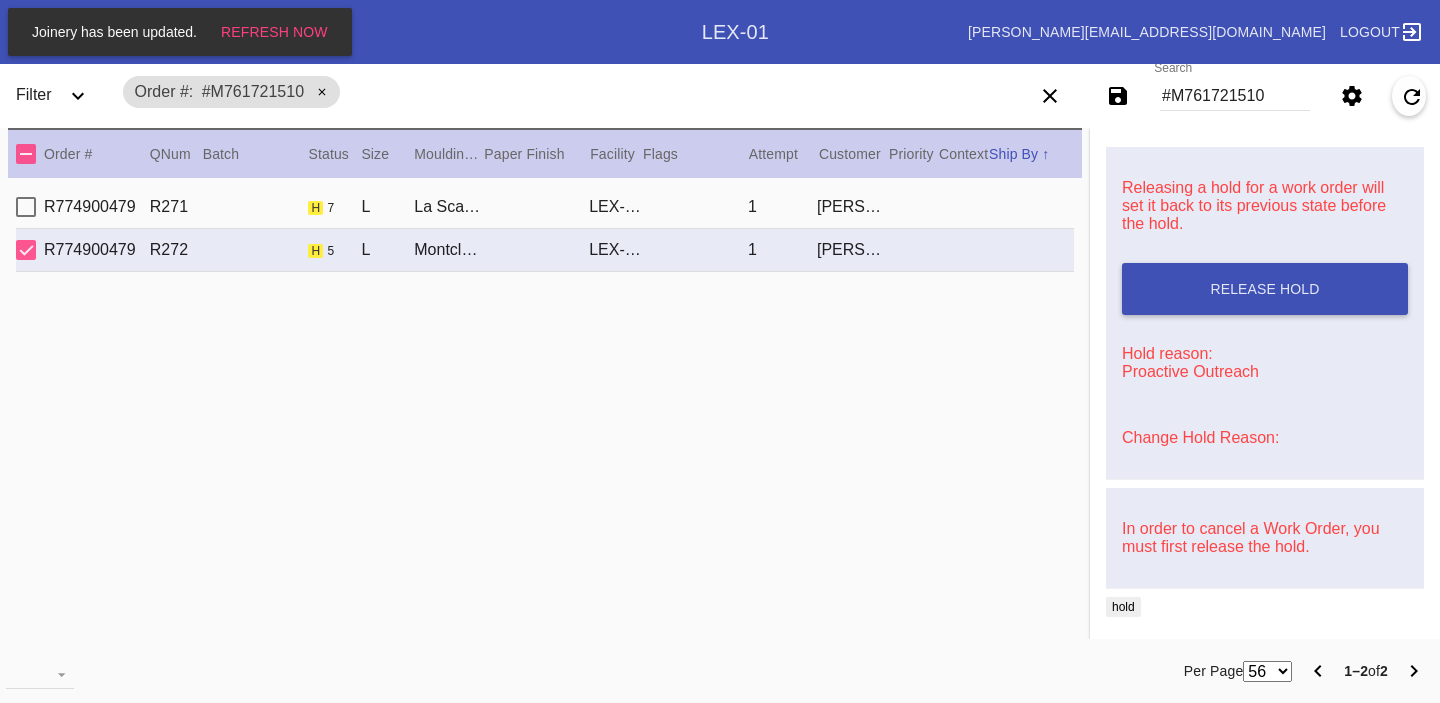 click on "Change Hold Reason:" at bounding box center [1200, 437] 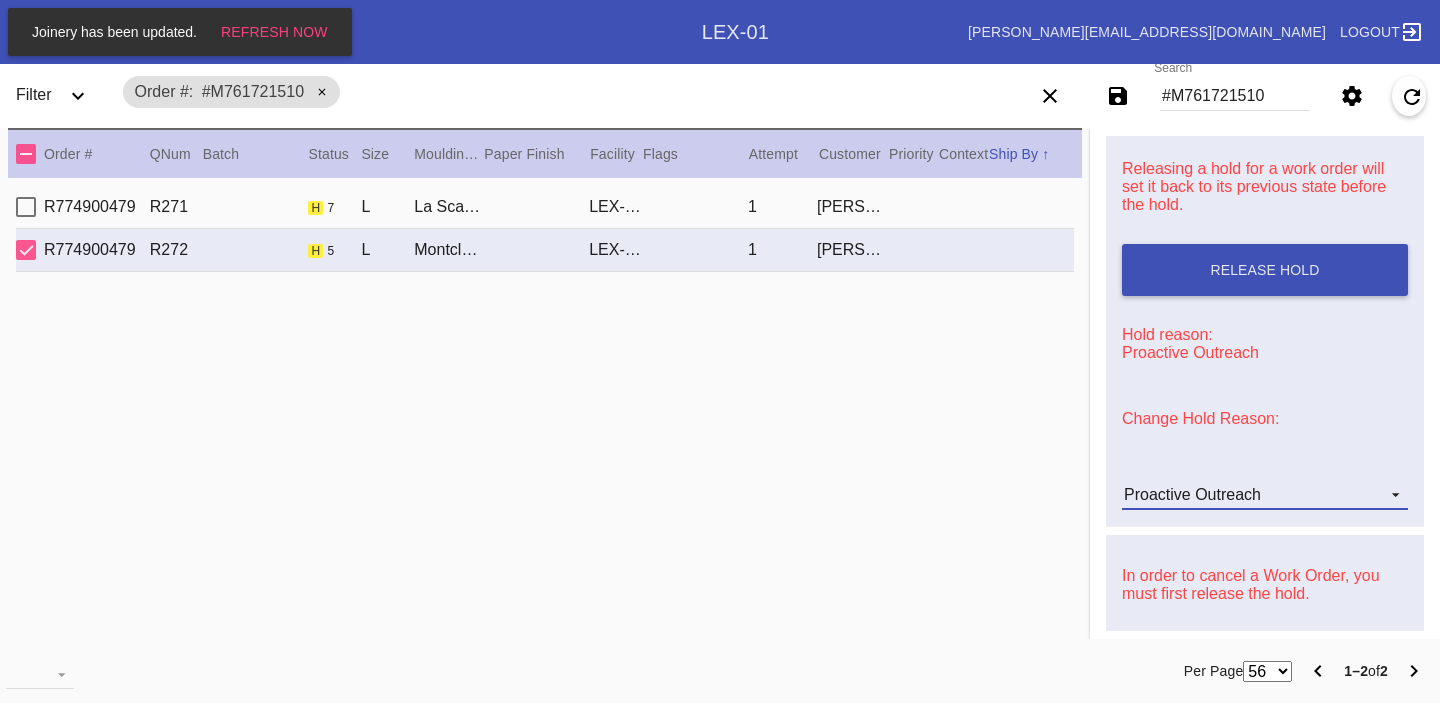 click on "Proactive Outreach" at bounding box center (1192, 494) 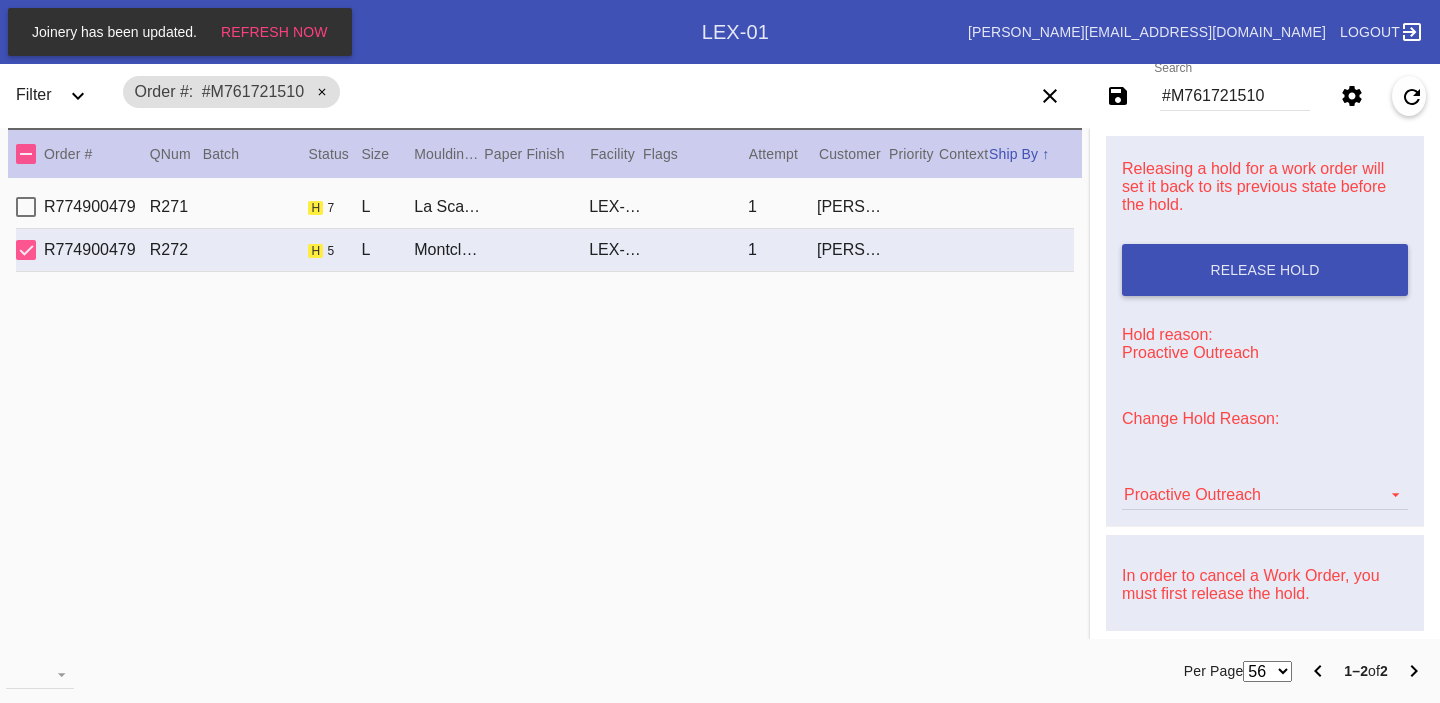 scroll, scrollTop: 472, scrollLeft: 0, axis: vertical 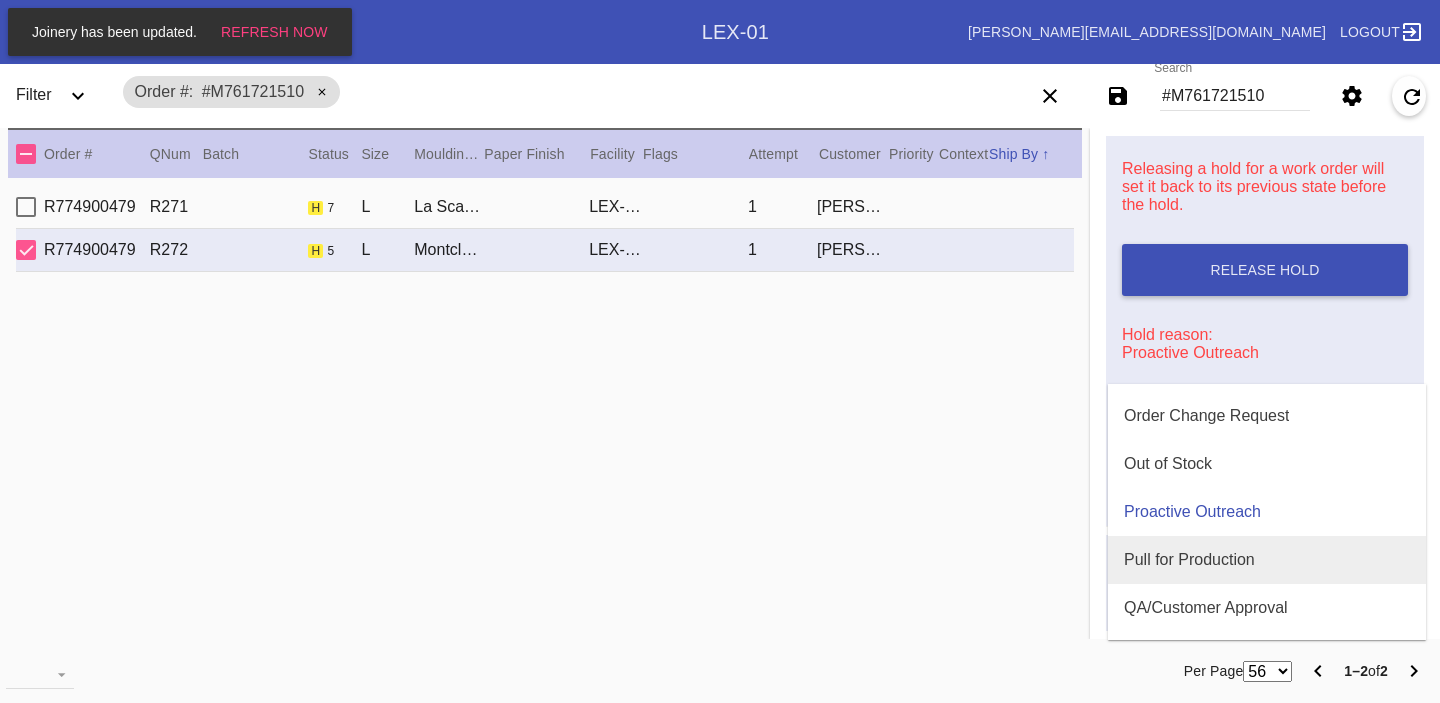click on "Pull for Production" at bounding box center [1267, 560] 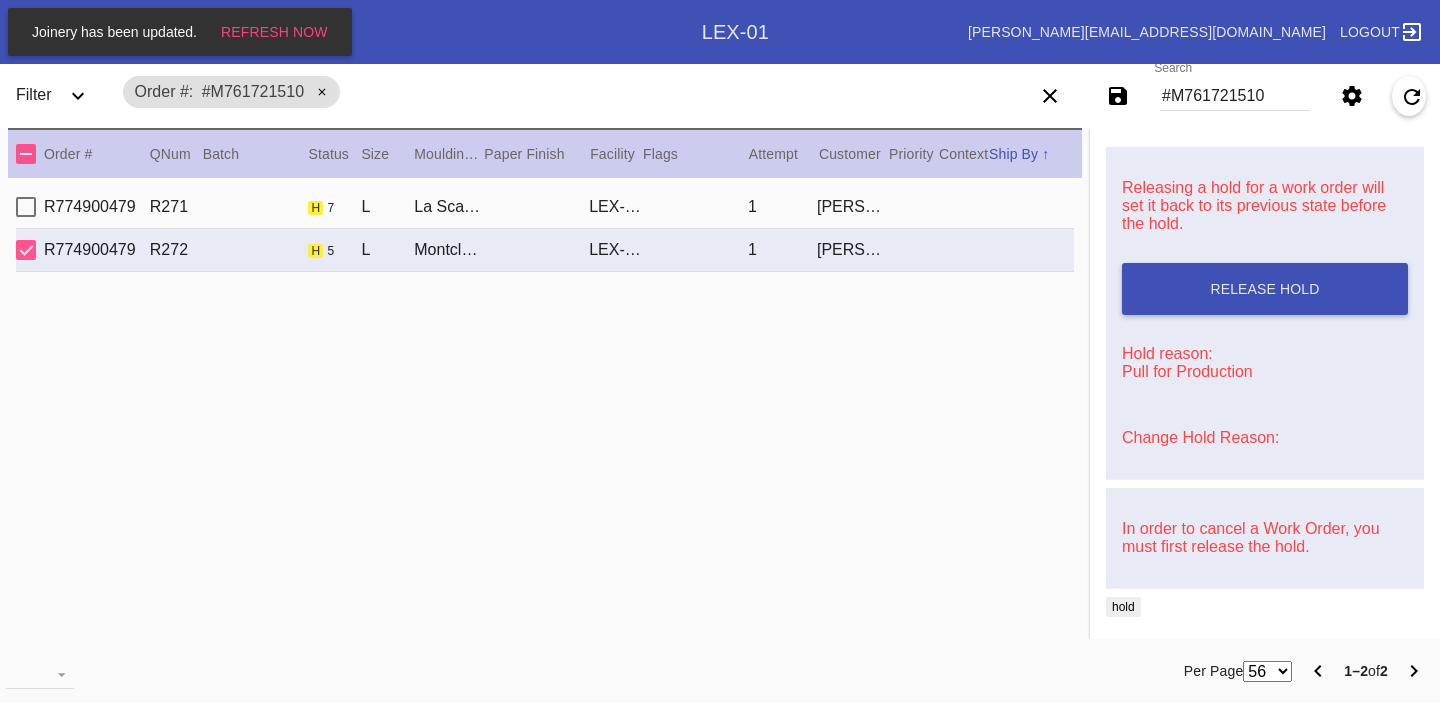 scroll, scrollTop: 0, scrollLeft: 0, axis: both 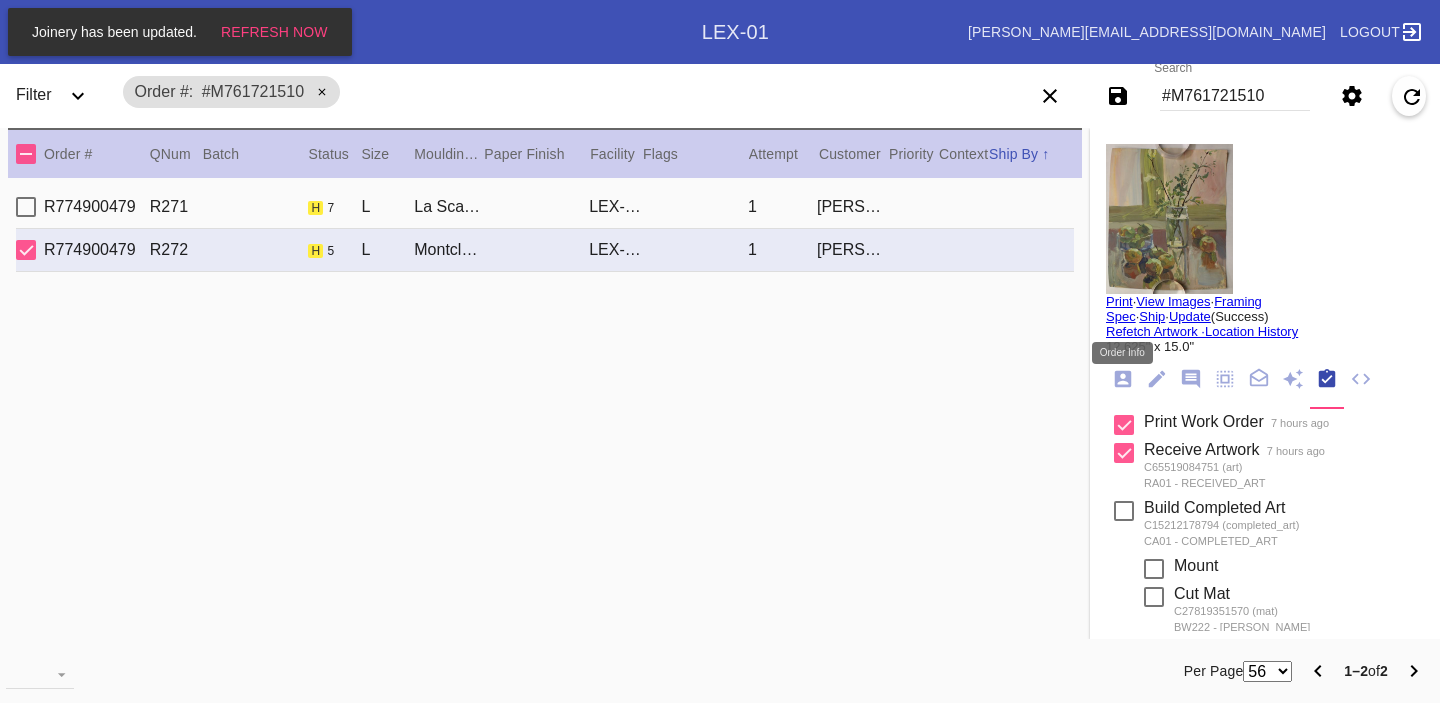 click 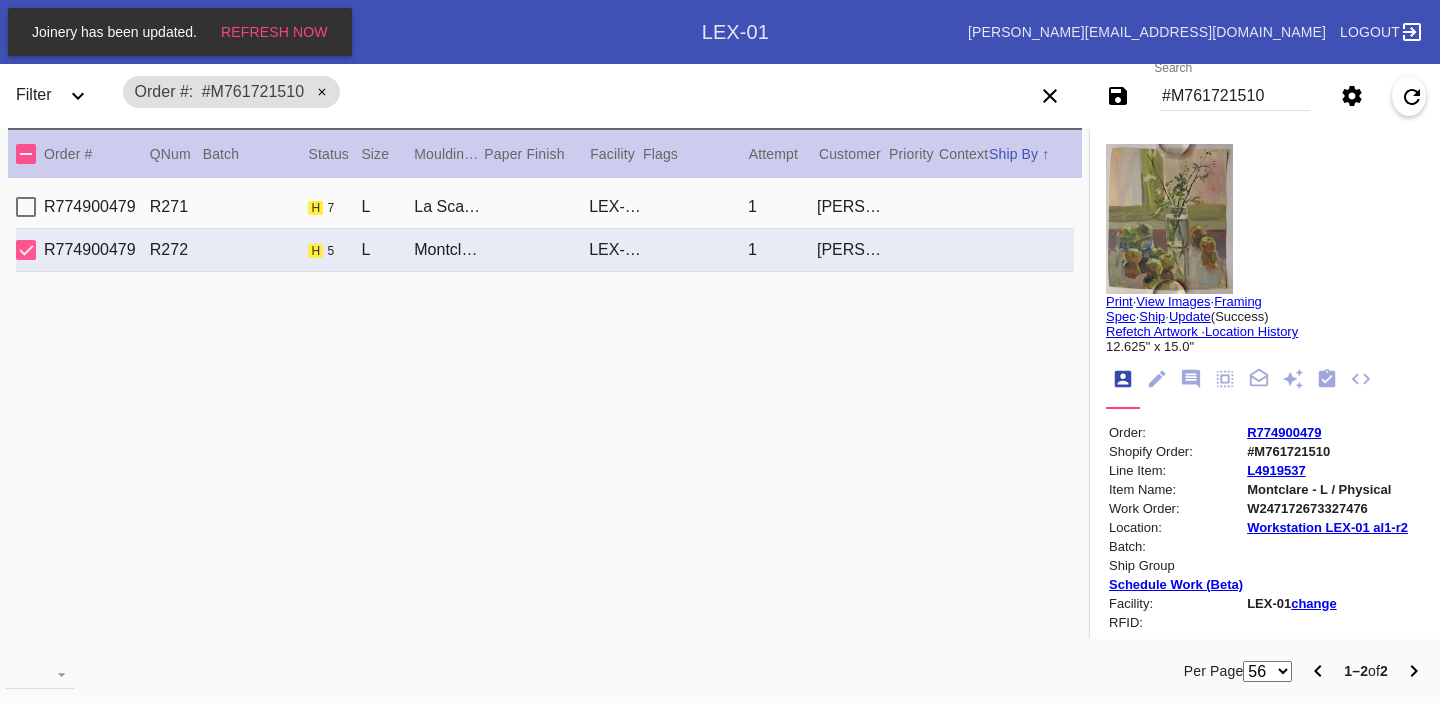 click on "R774900479" at bounding box center (1284, 432) 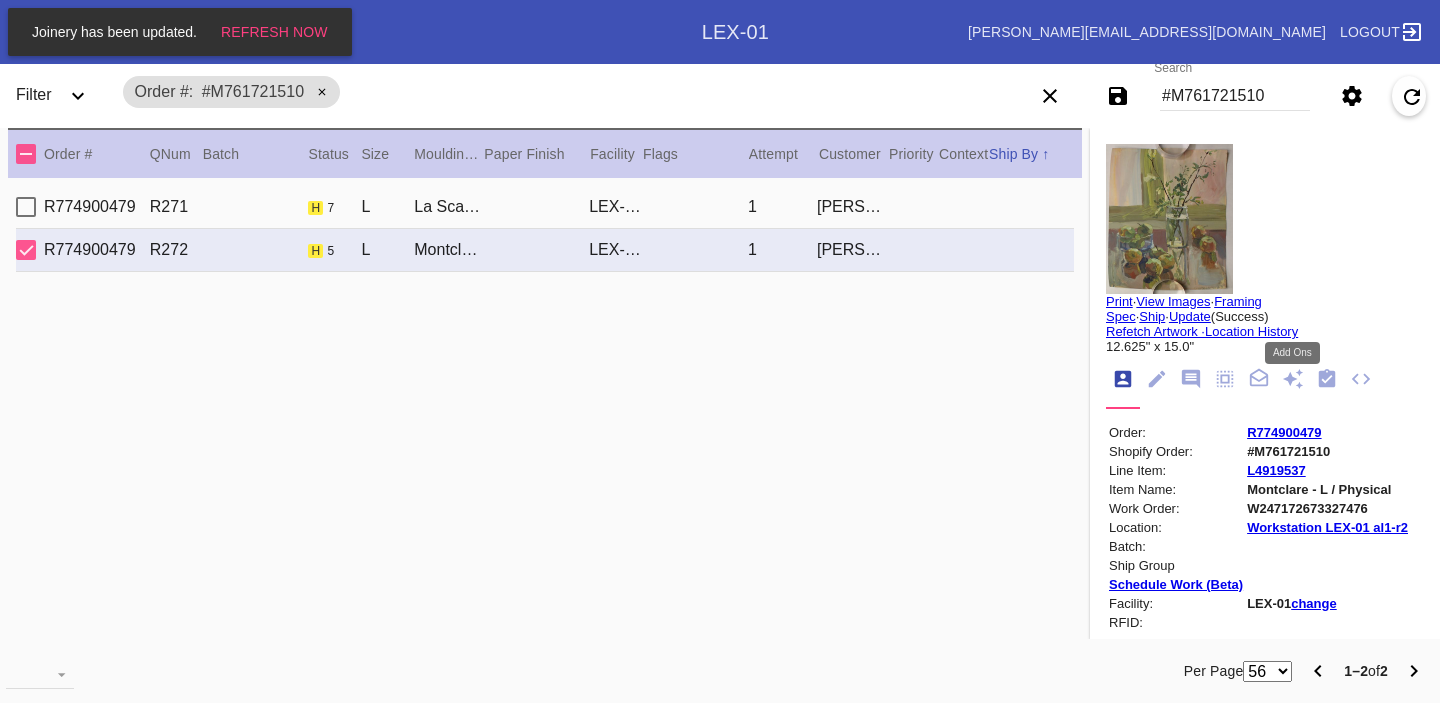 click 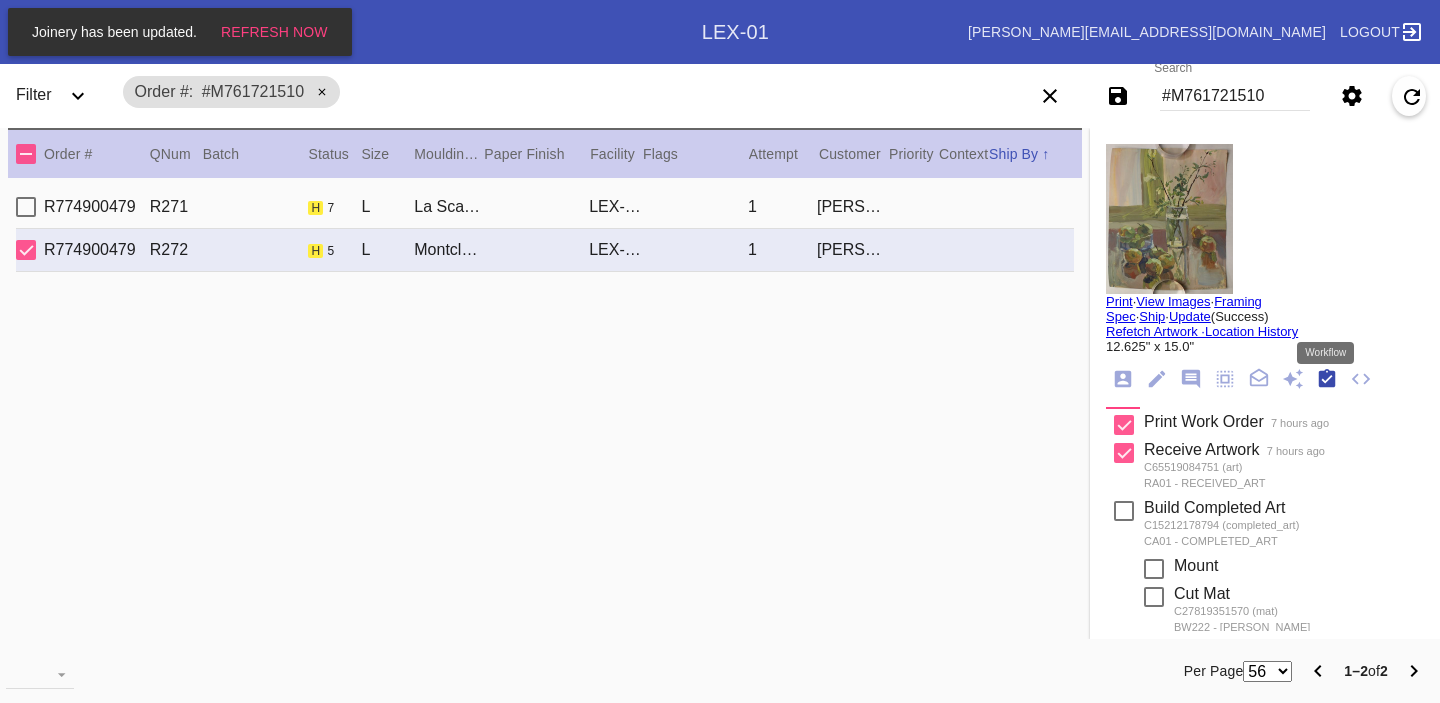 scroll, scrollTop: 320, scrollLeft: 0, axis: vertical 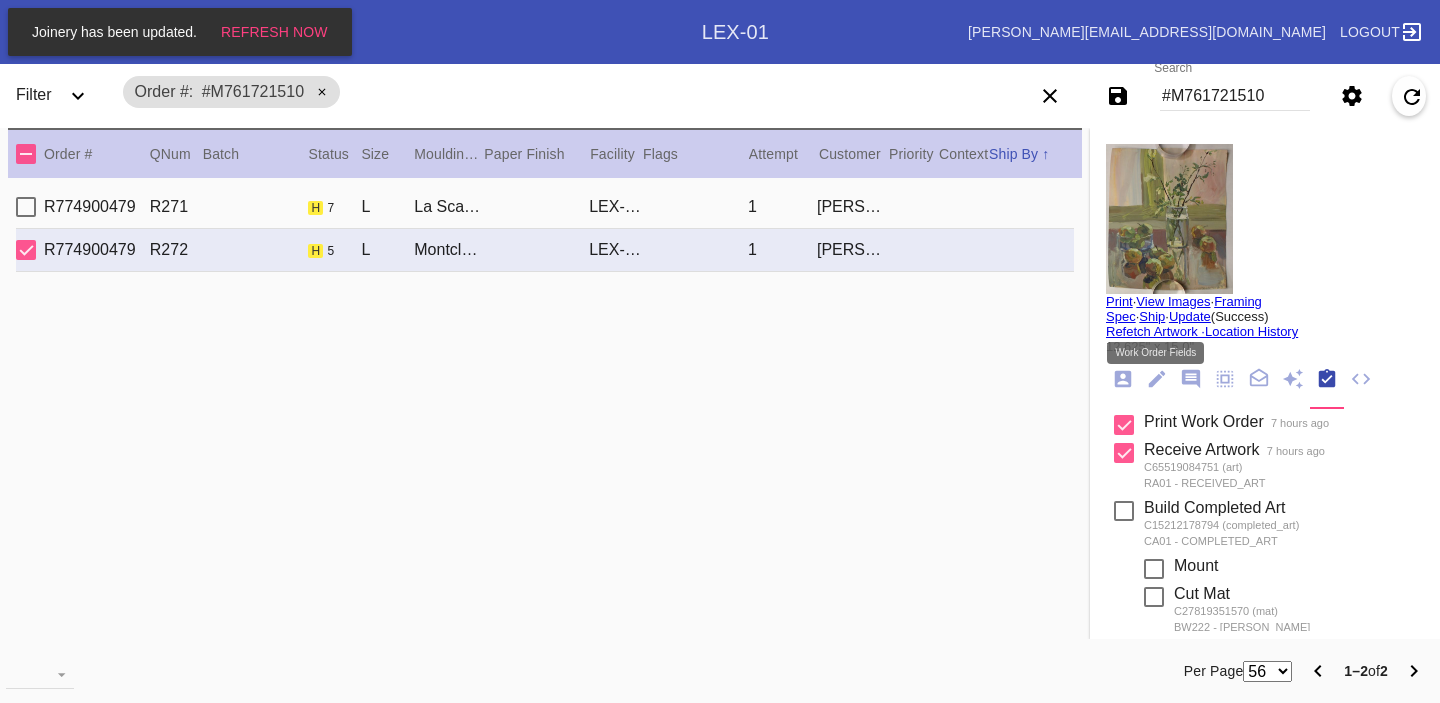 click 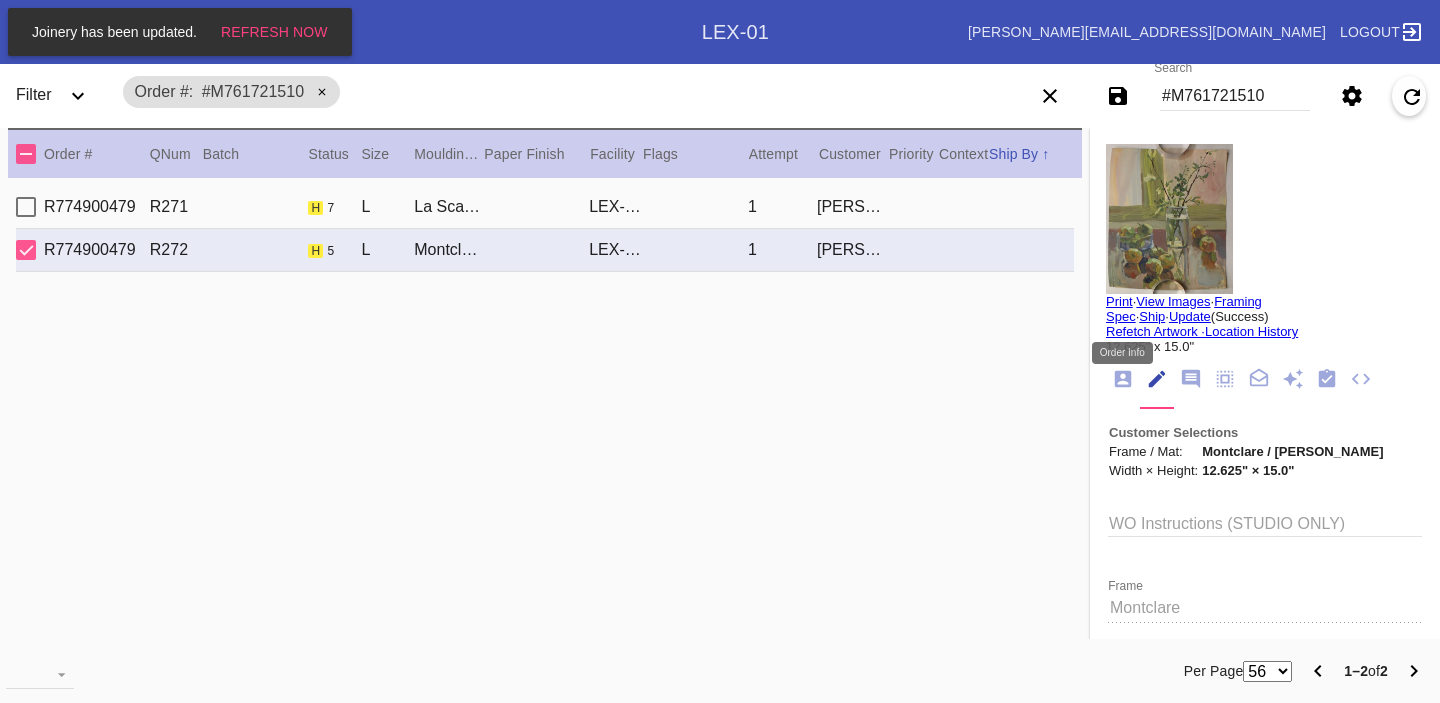 click 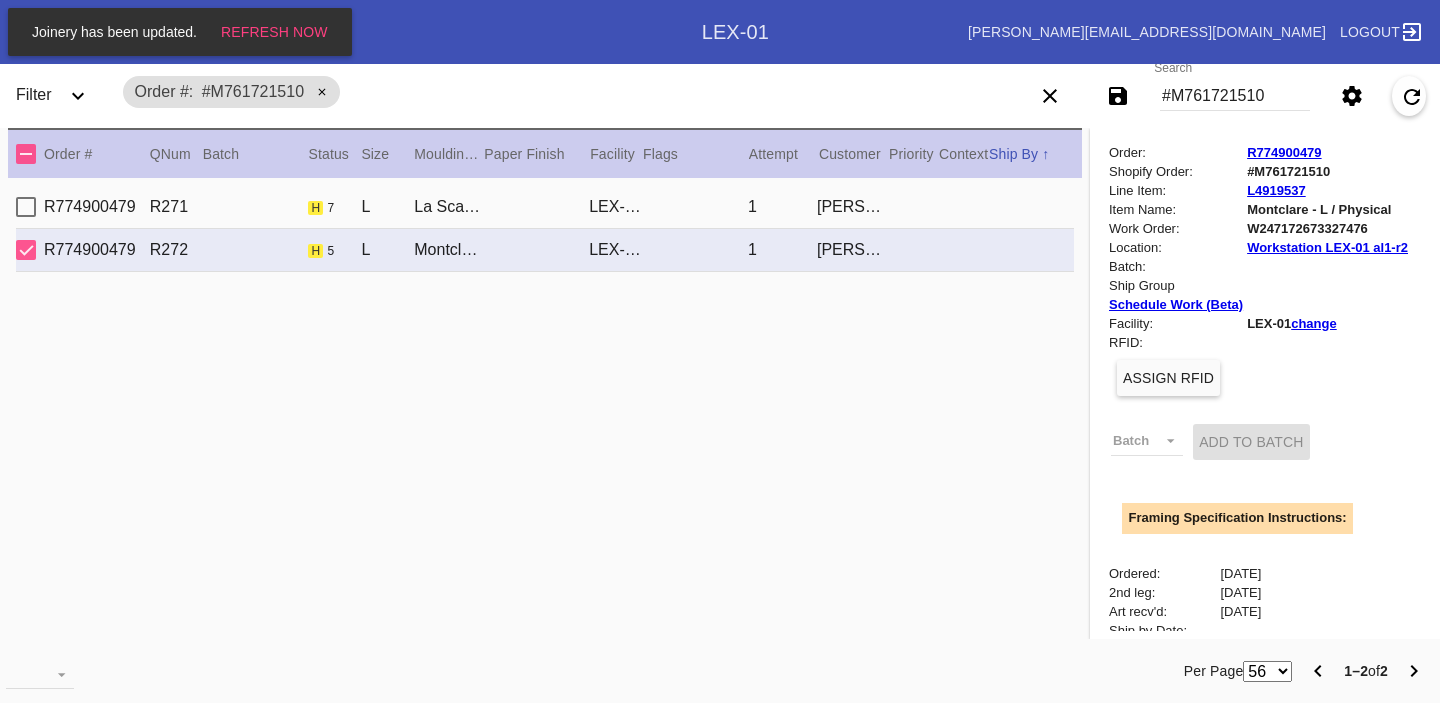 scroll, scrollTop: 0, scrollLeft: 0, axis: both 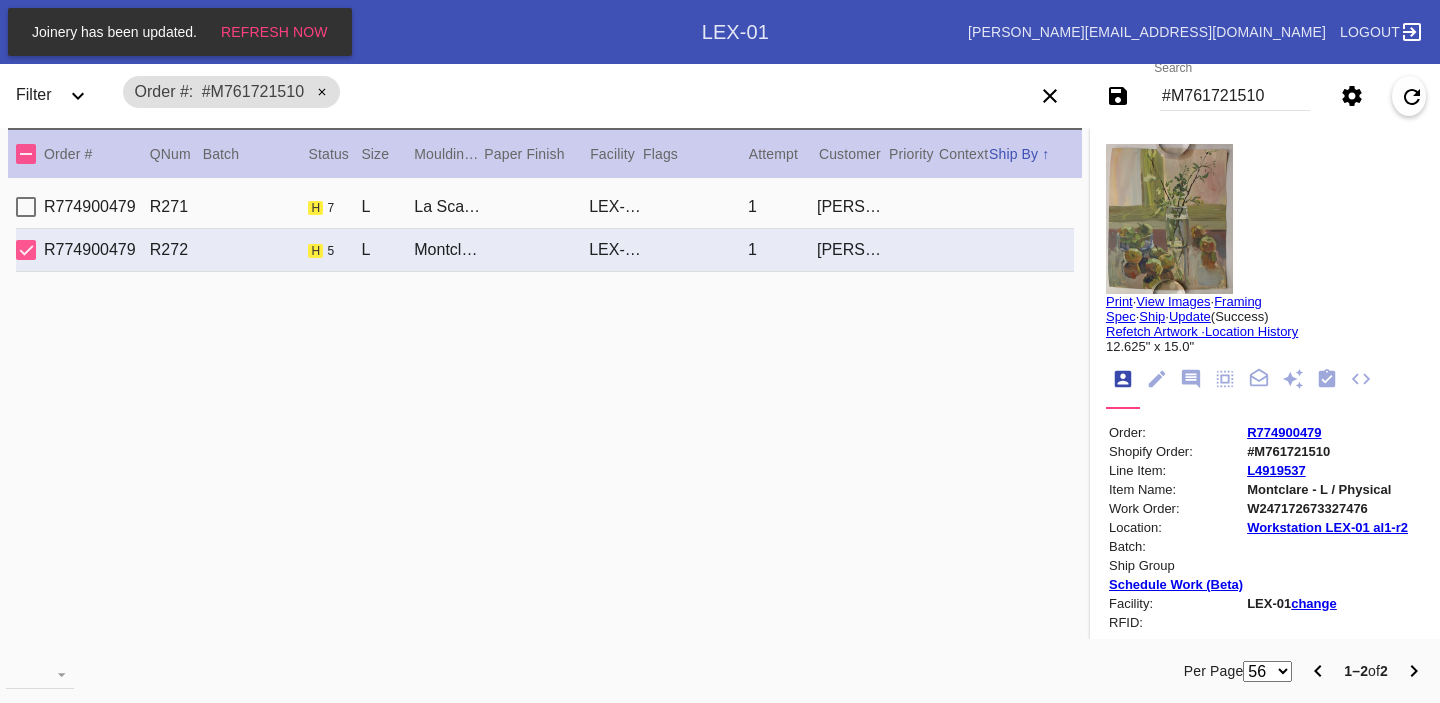 click on "#M761721510" at bounding box center [1235, 96] 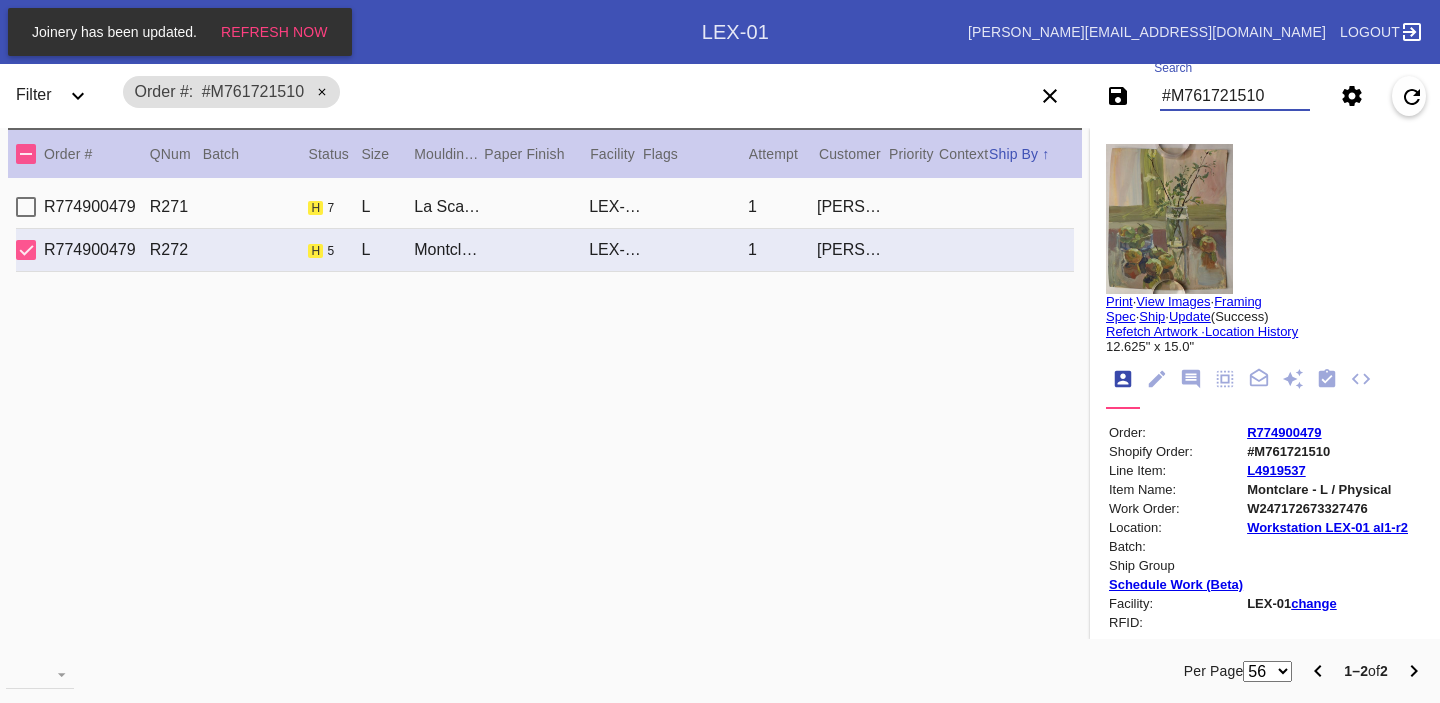 click on "#M761721510" at bounding box center [1235, 96] 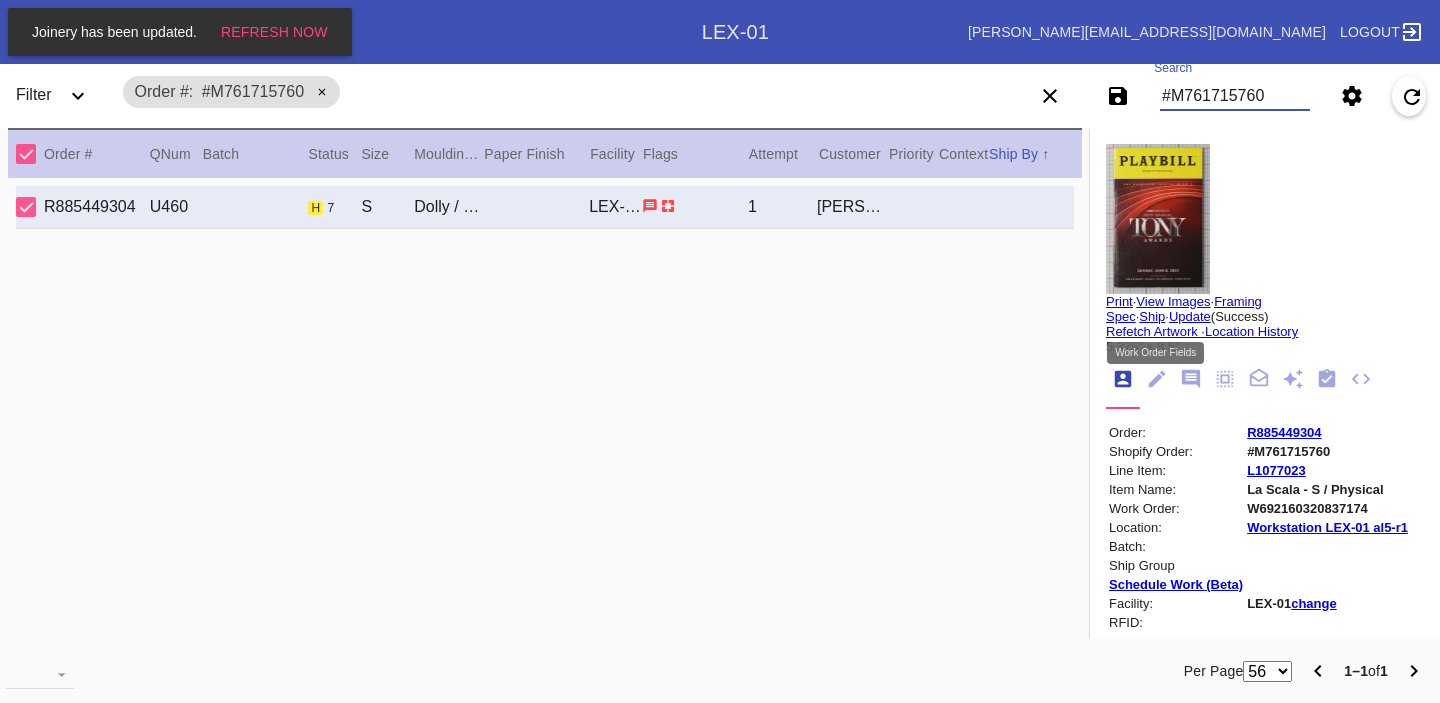 click 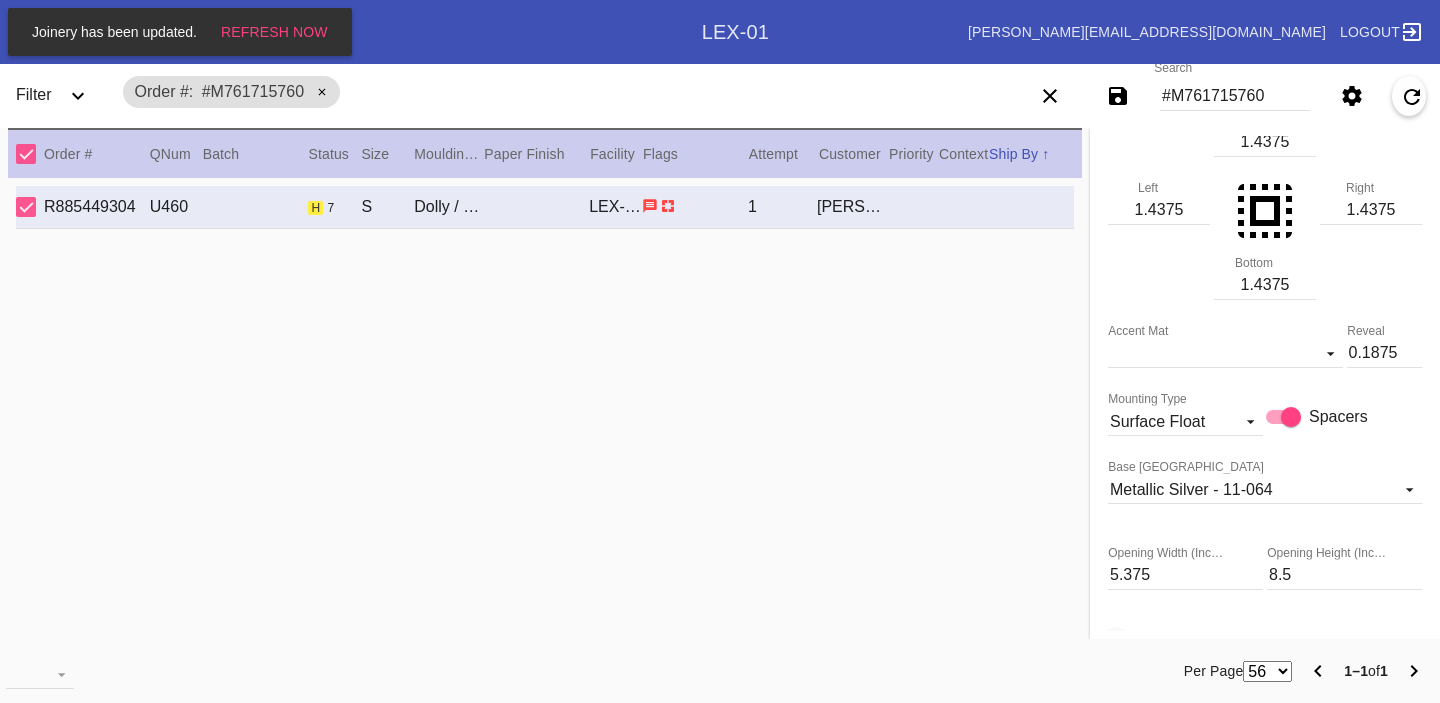 scroll, scrollTop: 0, scrollLeft: 0, axis: both 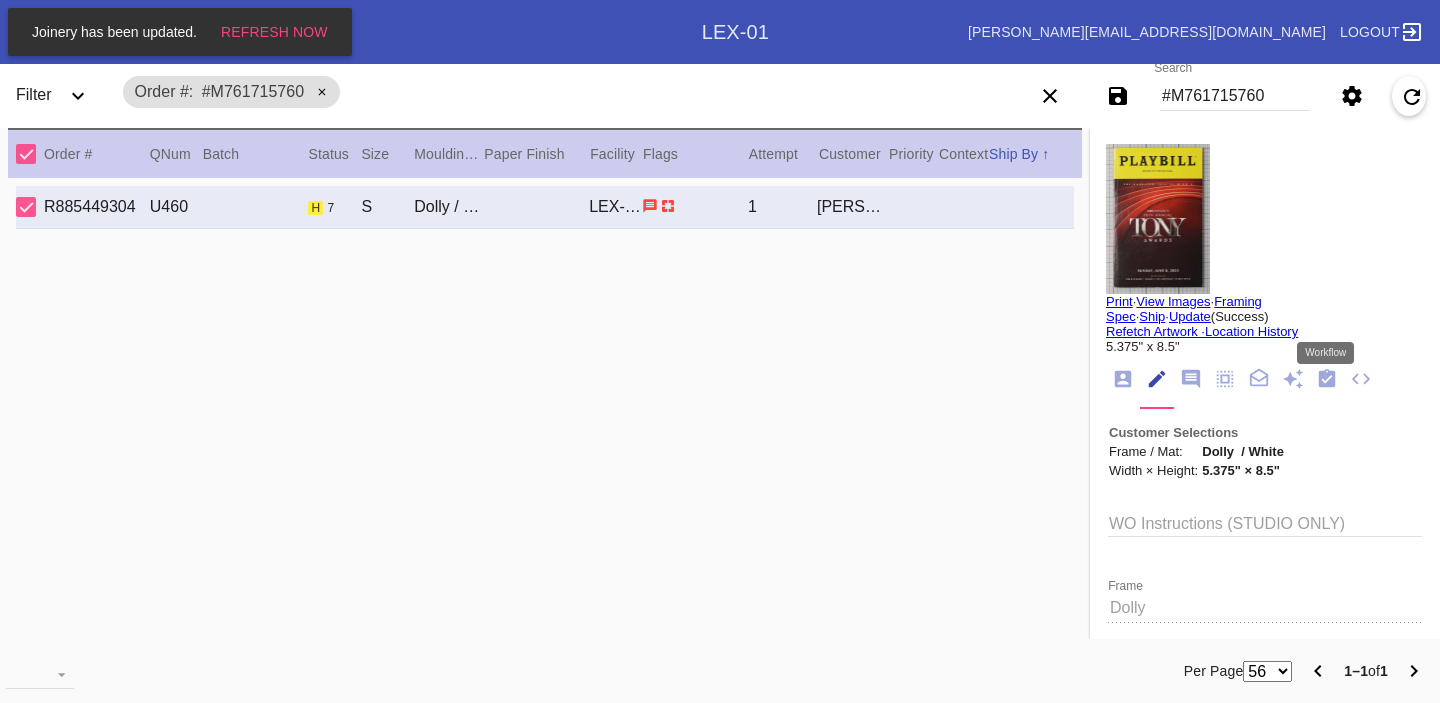 click 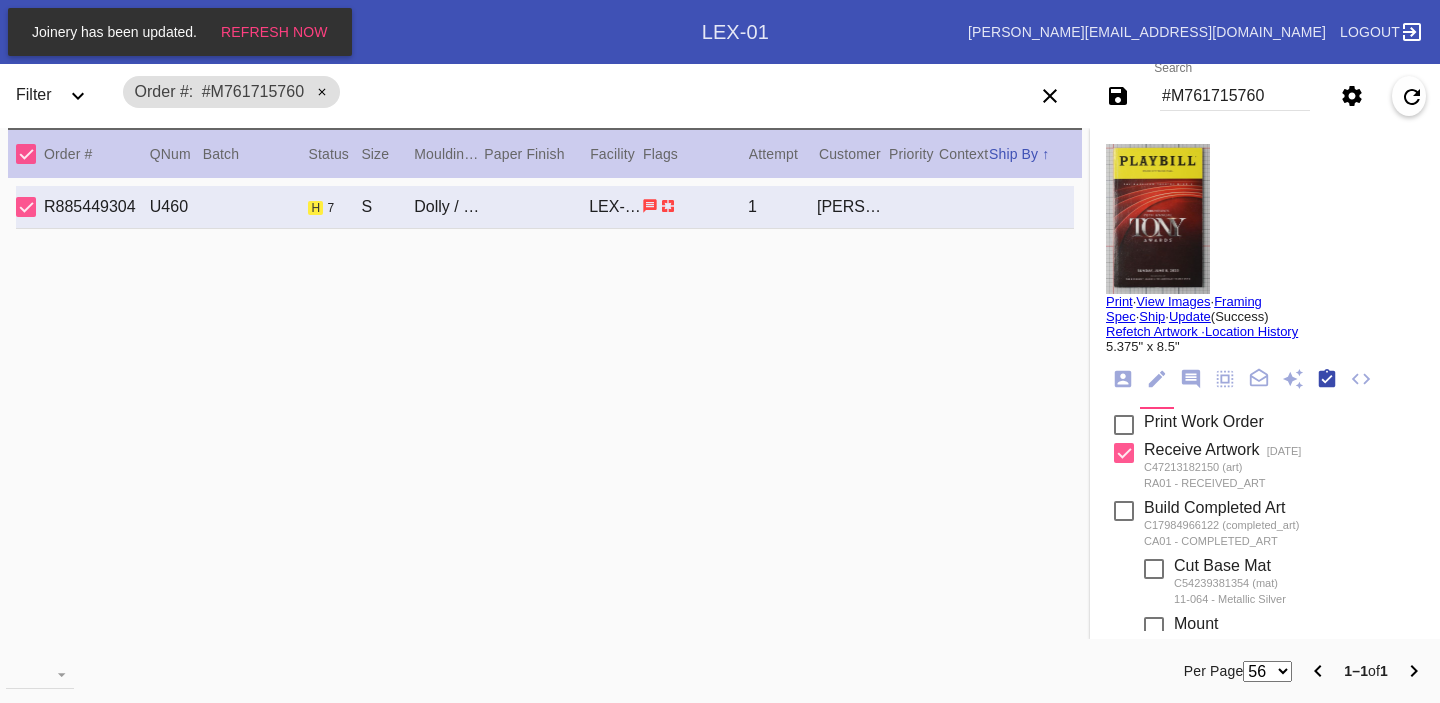 scroll, scrollTop: 320, scrollLeft: 0, axis: vertical 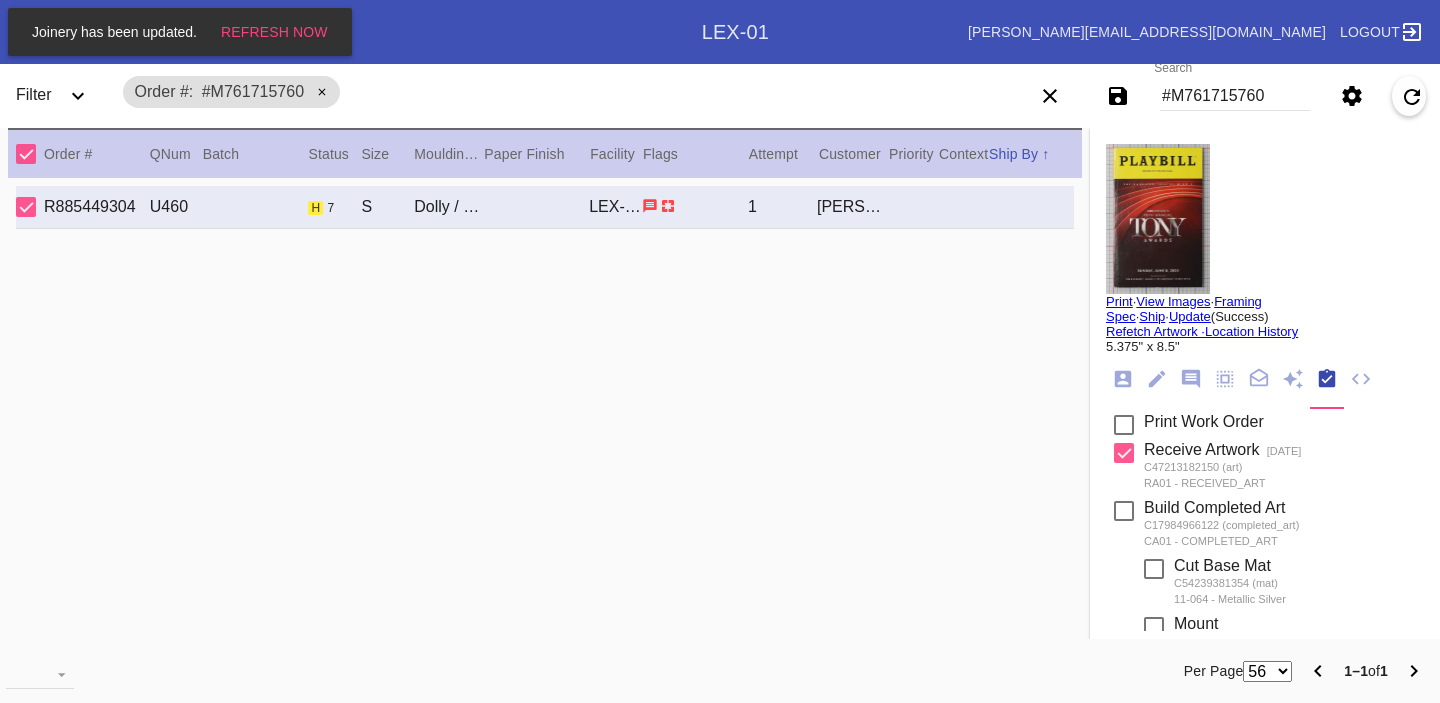 click on "#M761715760" at bounding box center (1235, 96) 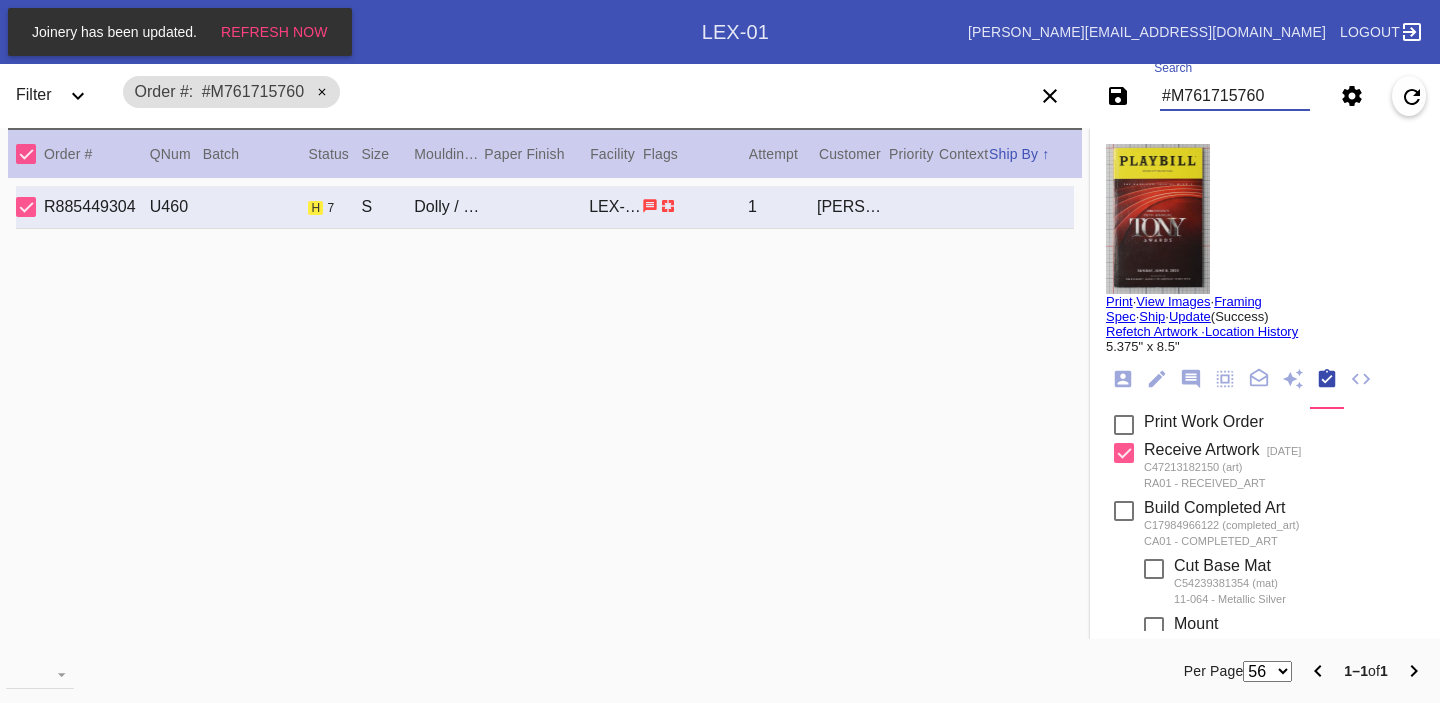 click on "#M761715760" at bounding box center (1235, 96) 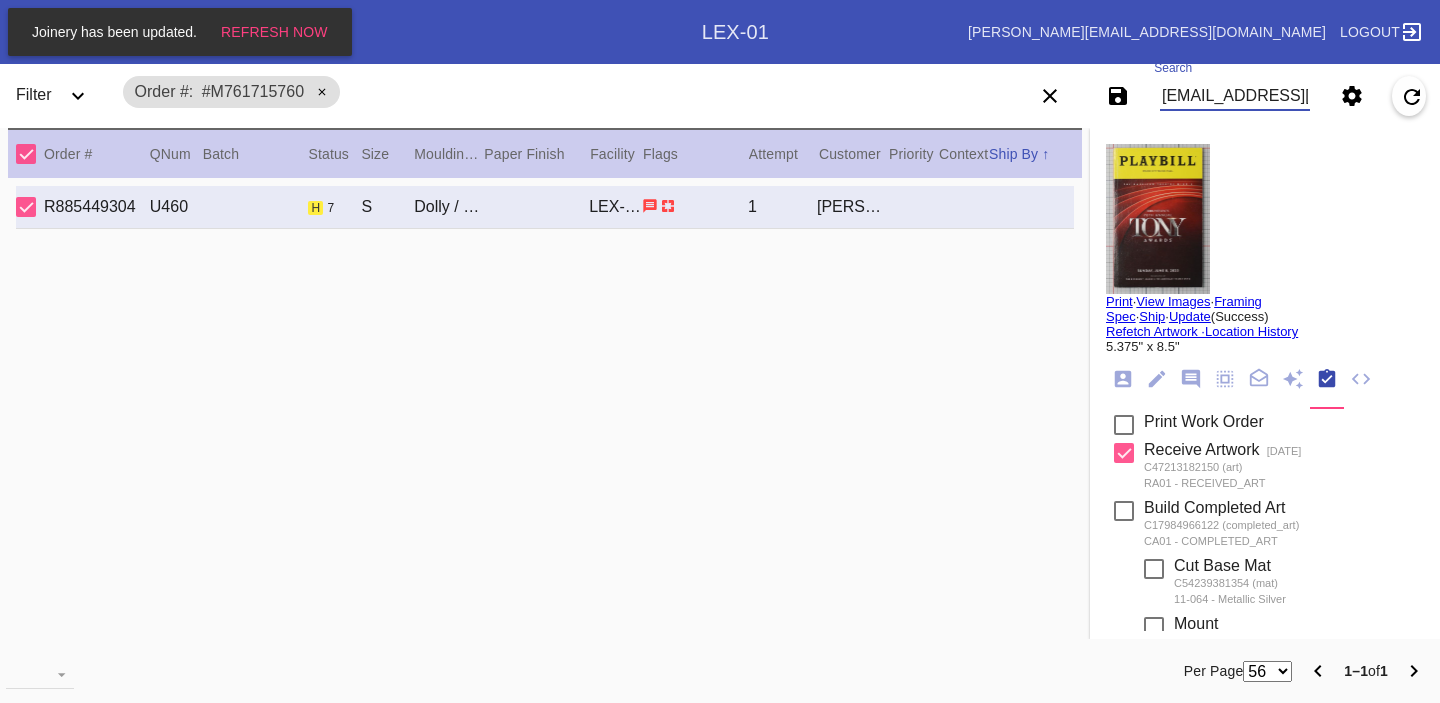 scroll, scrollTop: 0, scrollLeft: 9, axis: horizontal 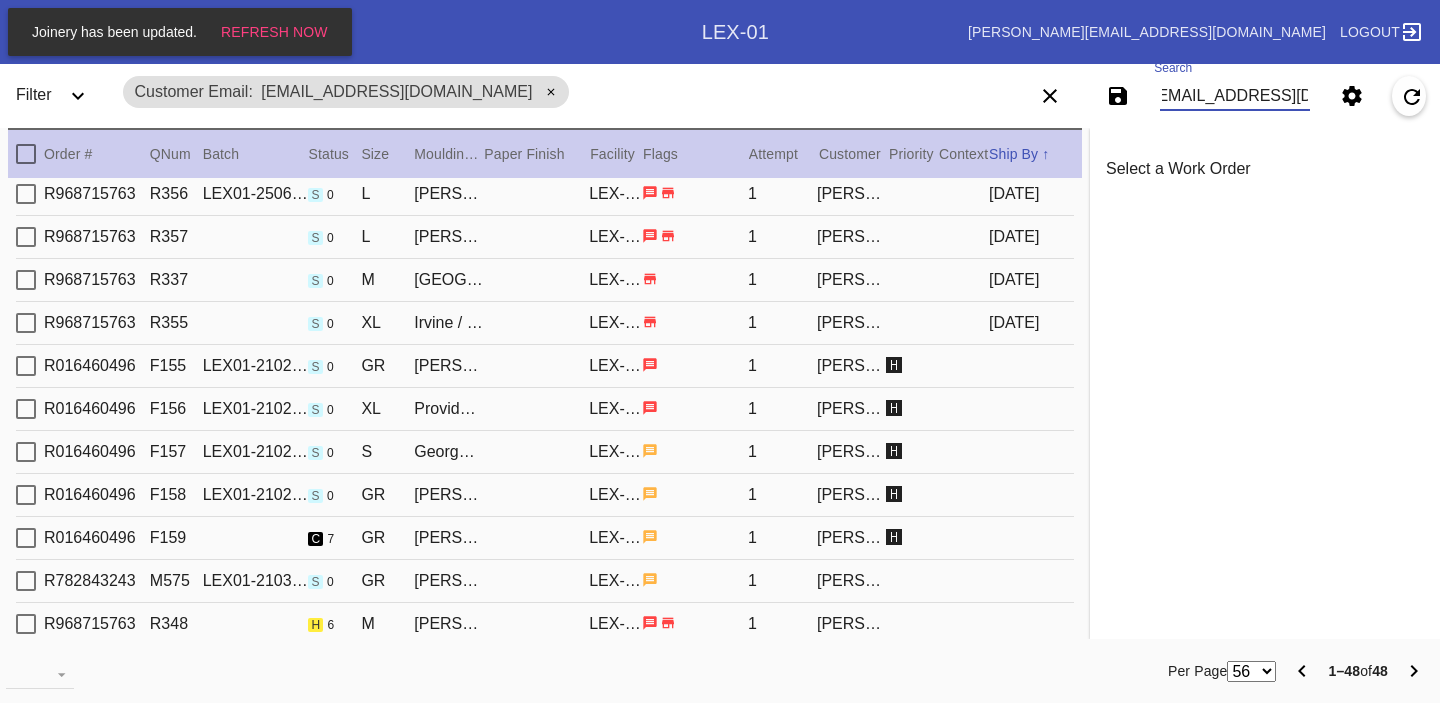 click on "R968715763 R348 h   6 M [PERSON_NAME] Slim / Dove White LEX-01 1 [PERSON_NAME]" at bounding box center (545, 624) 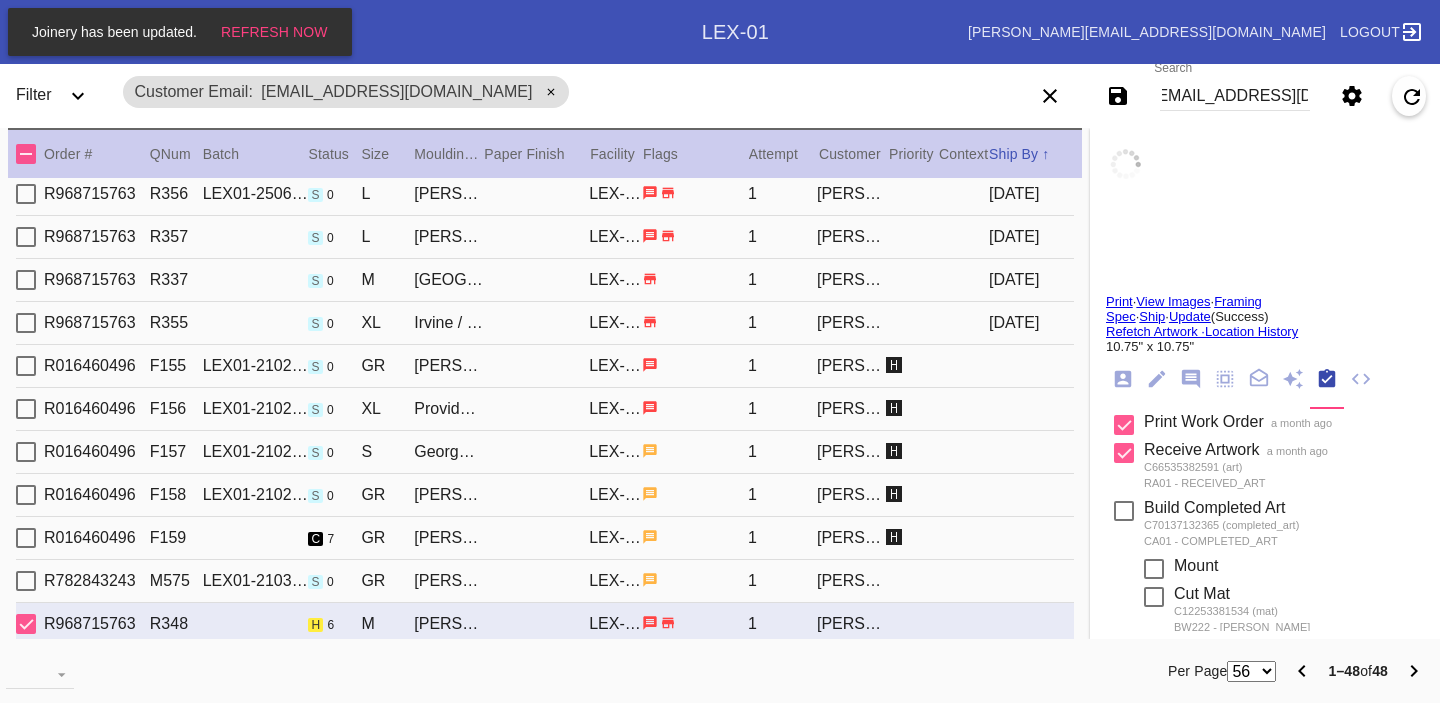 scroll, scrollTop: 0, scrollLeft: 0, axis: both 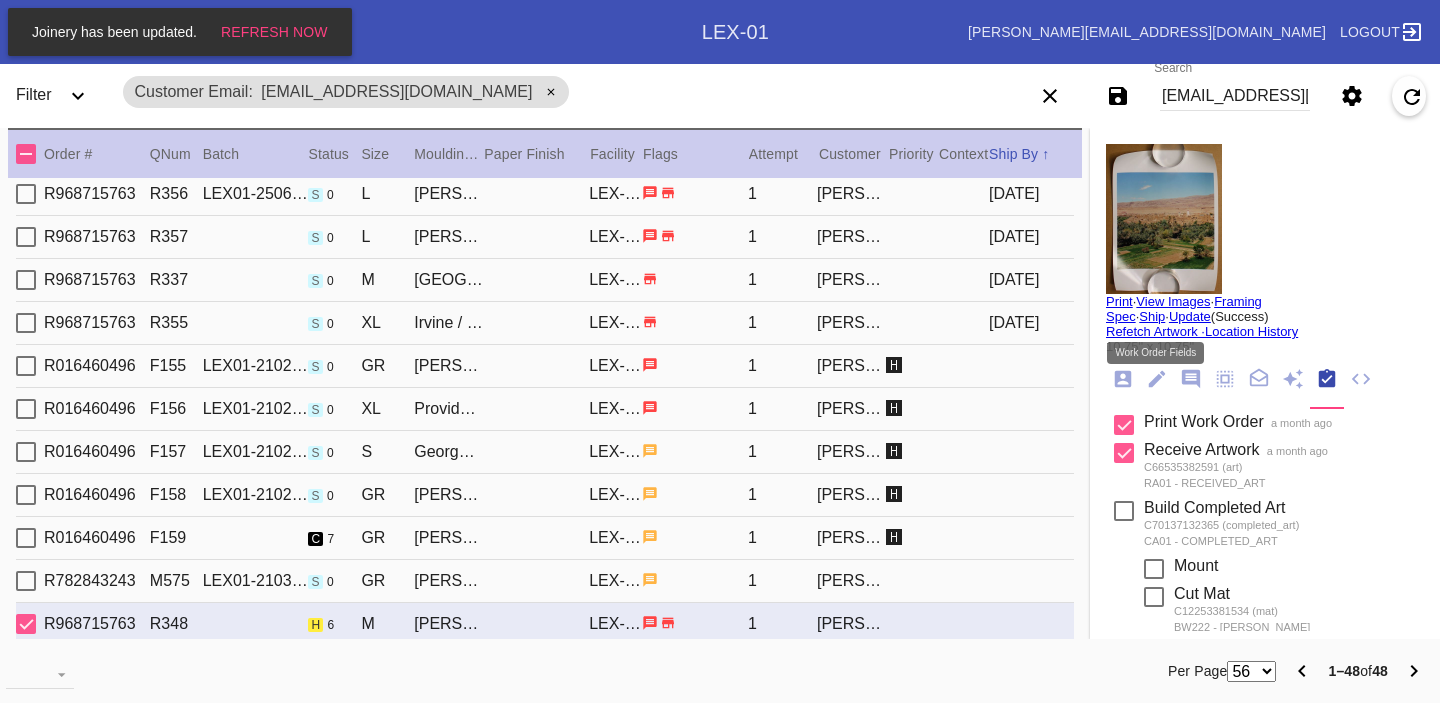 click 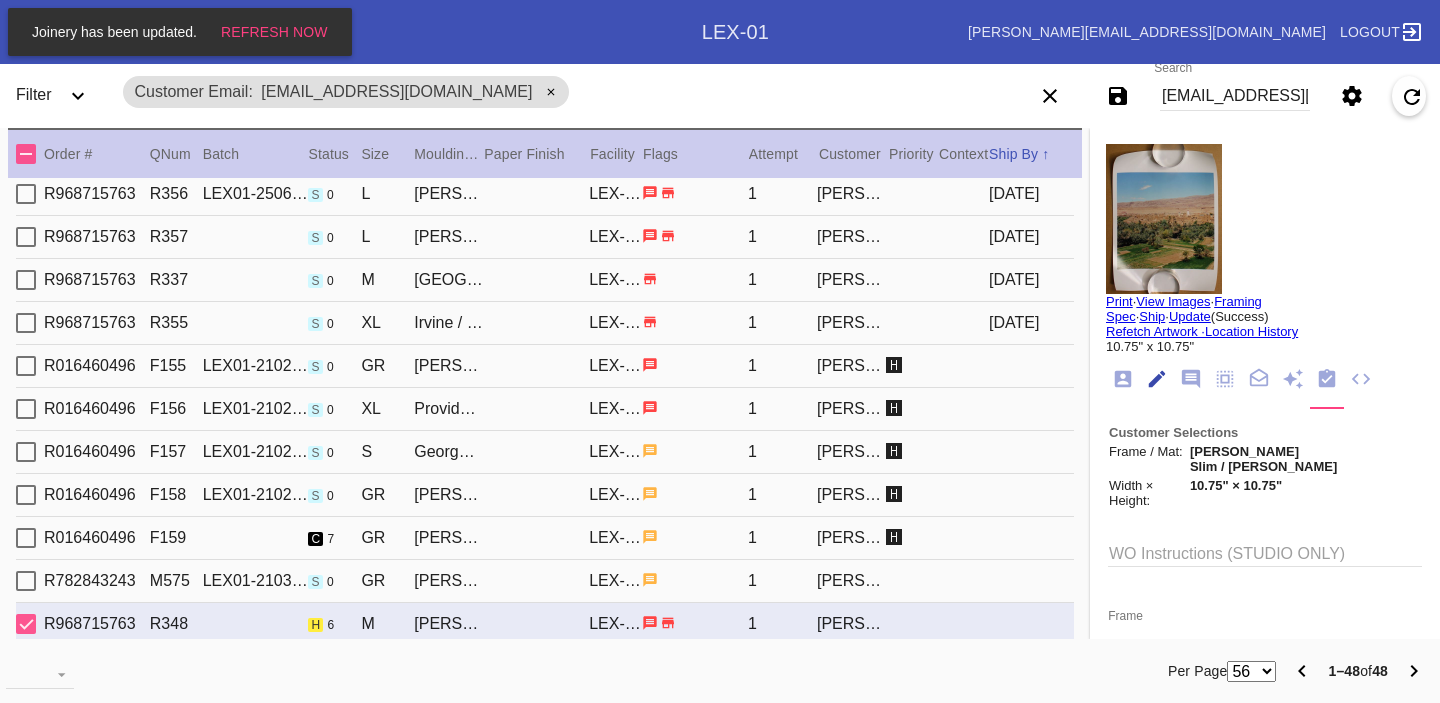 scroll, scrollTop: 73, scrollLeft: 0, axis: vertical 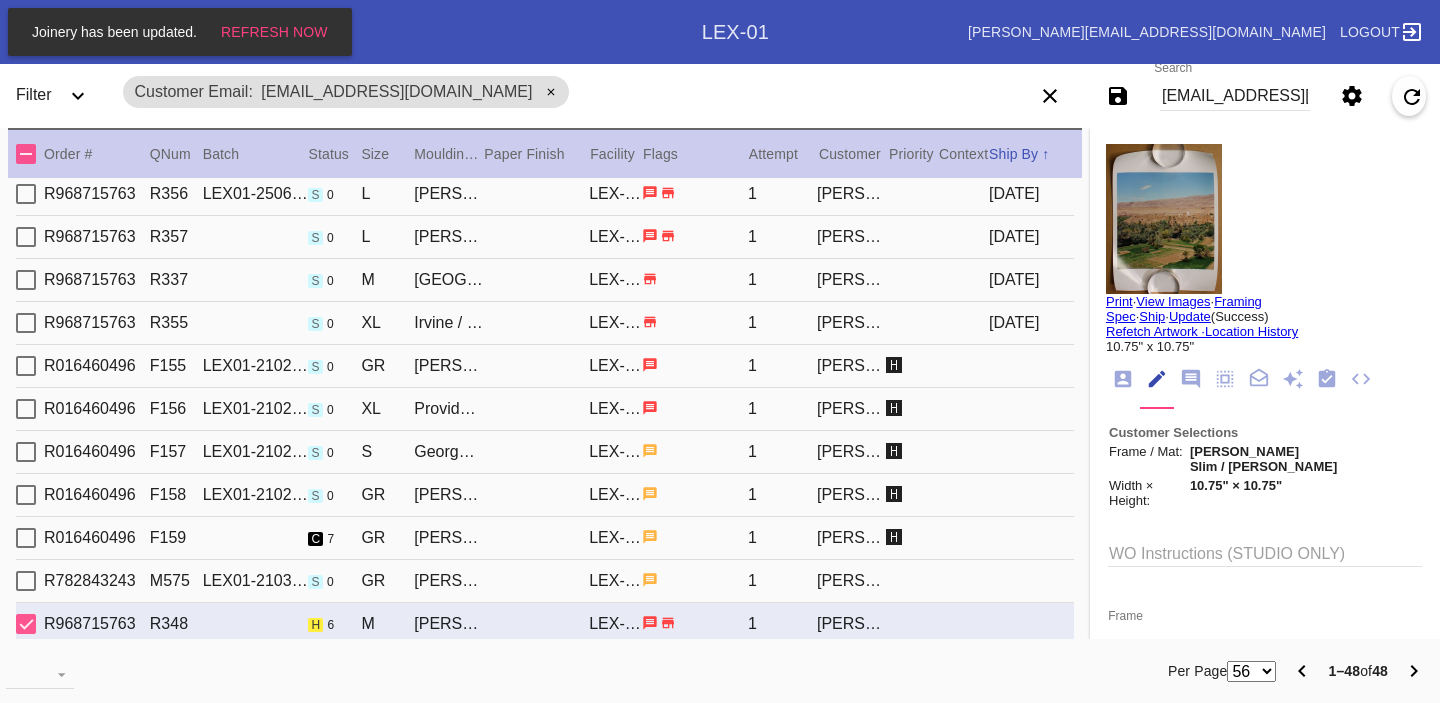 click 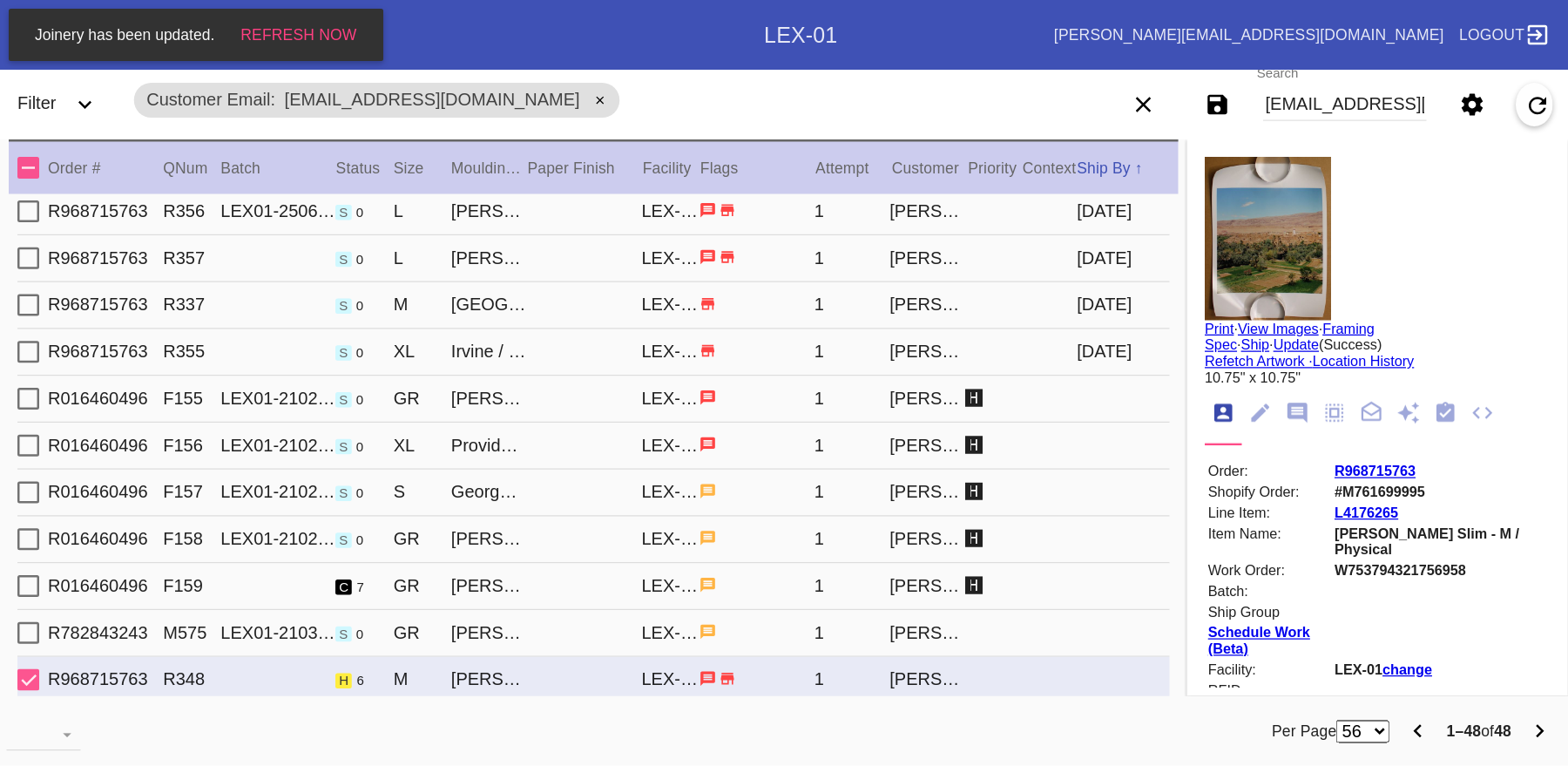 scroll, scrollTop: 21, scrollLeft: 0, axis: vertical 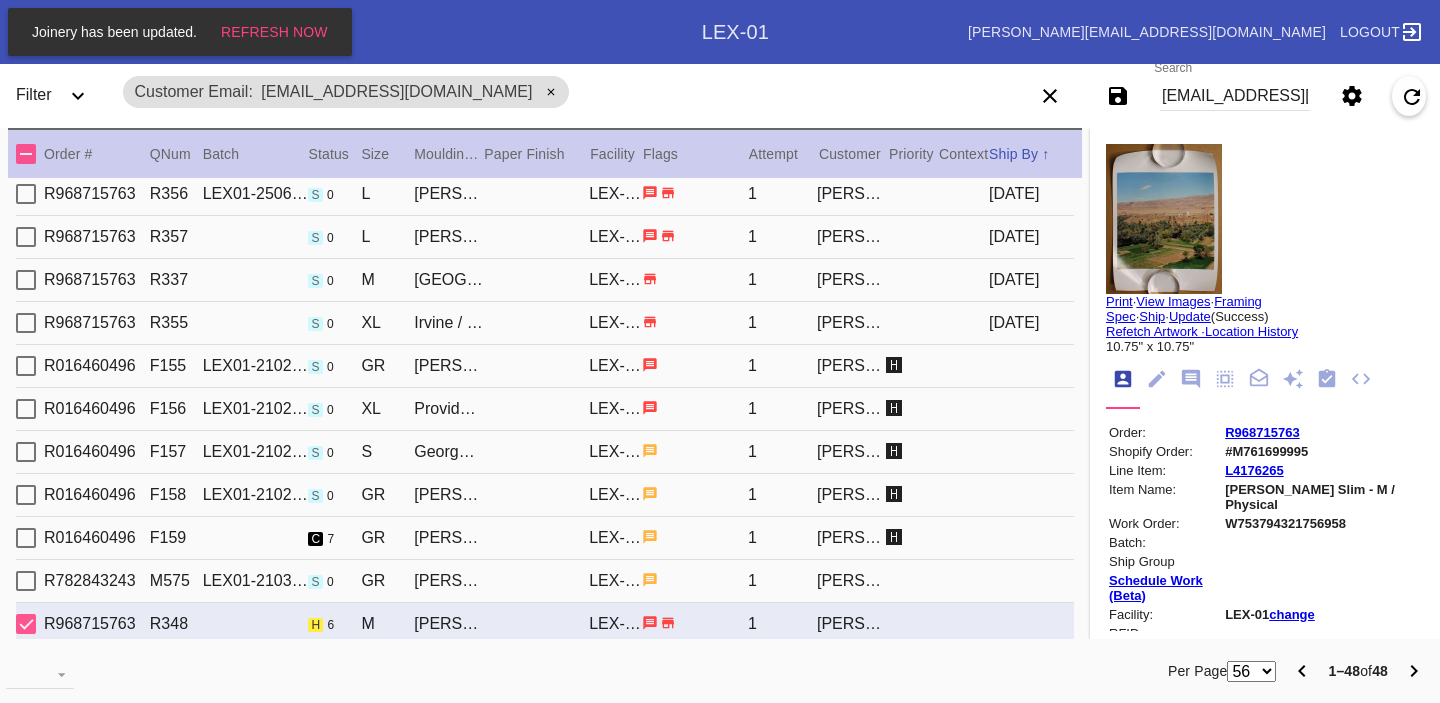 click on "R968715763" at bounding box center [1262, 432] 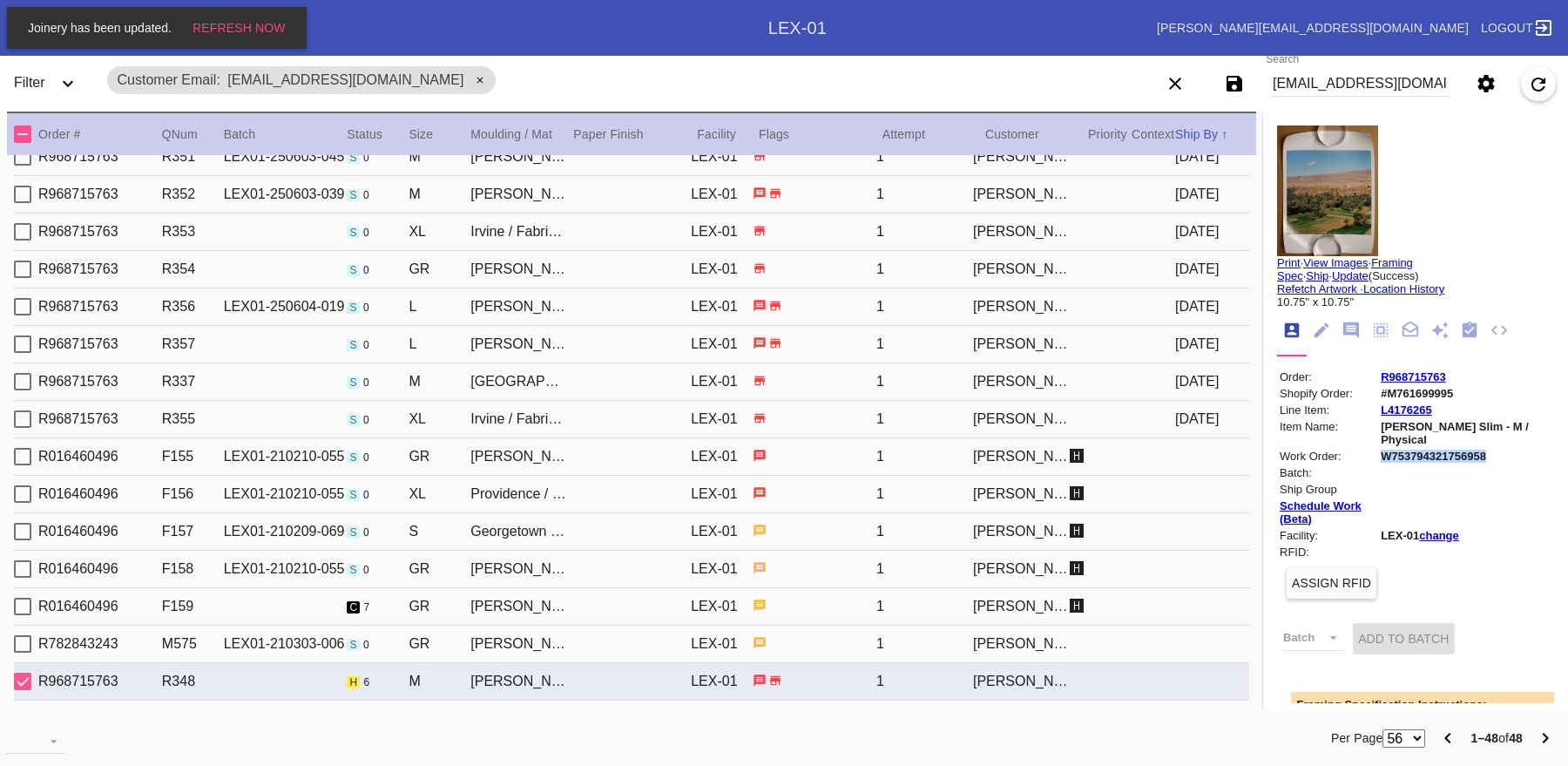 scroll, scrollTop: 1275, scrollLeft: 0, axis: vertical 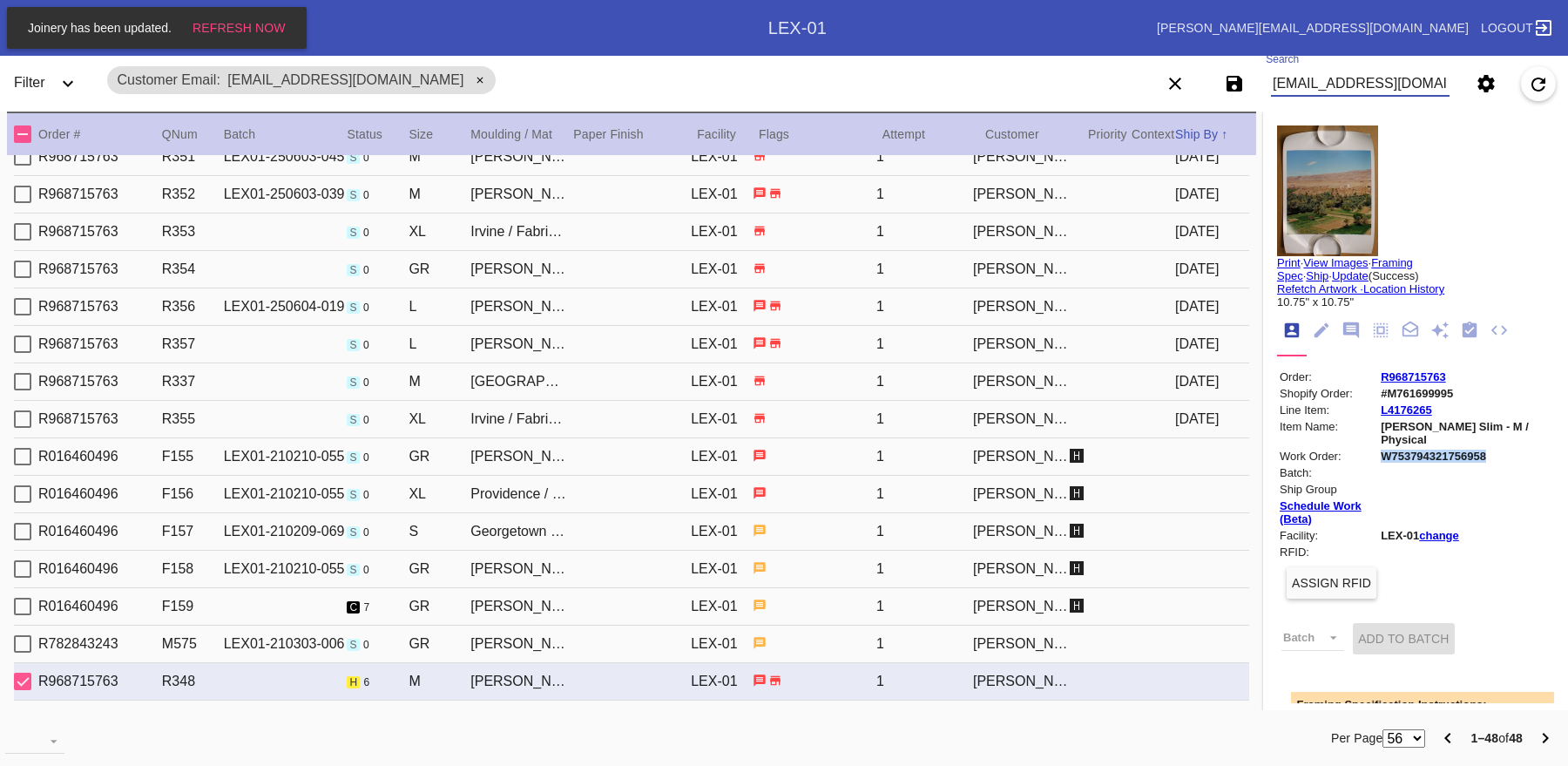 click on "[EMAIL_ADDRESS][DOMAIN_NAME]" at bounding box center [1360, 84] 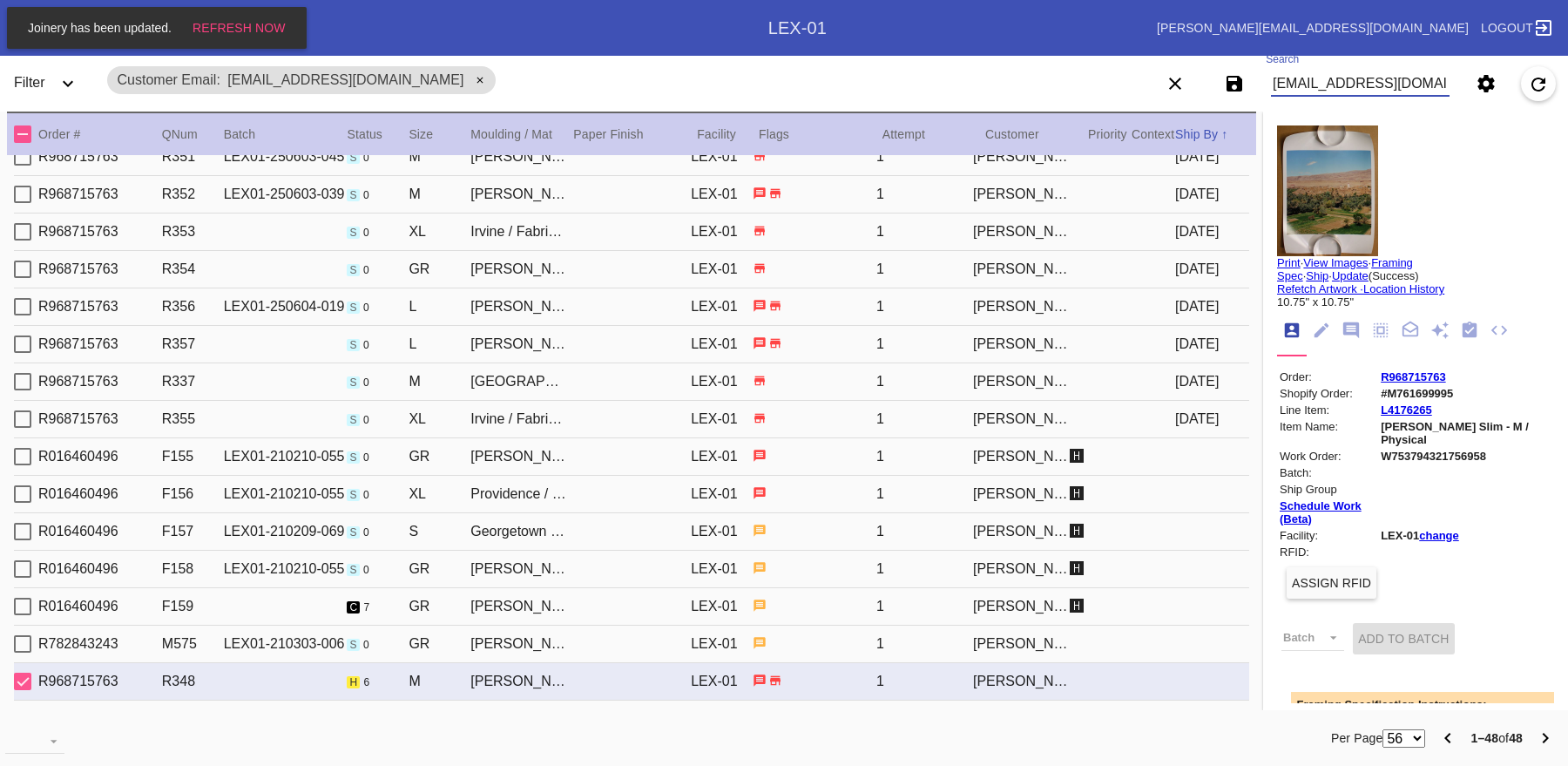 click on "[EMAIL_ADDRESS][DOMAIN_NAME]" at bounding box center [1360, 84] 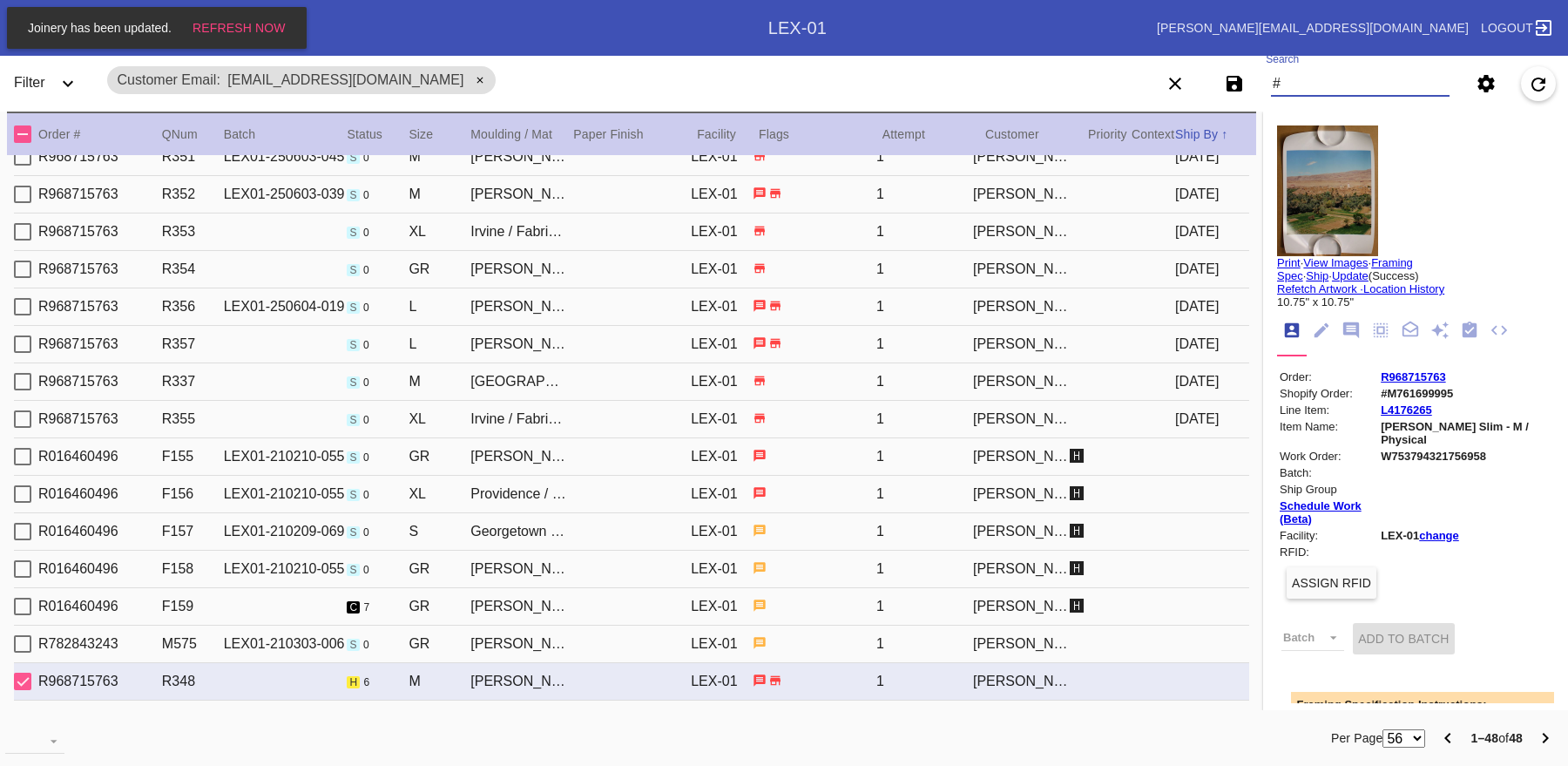 paste on "M761715760" 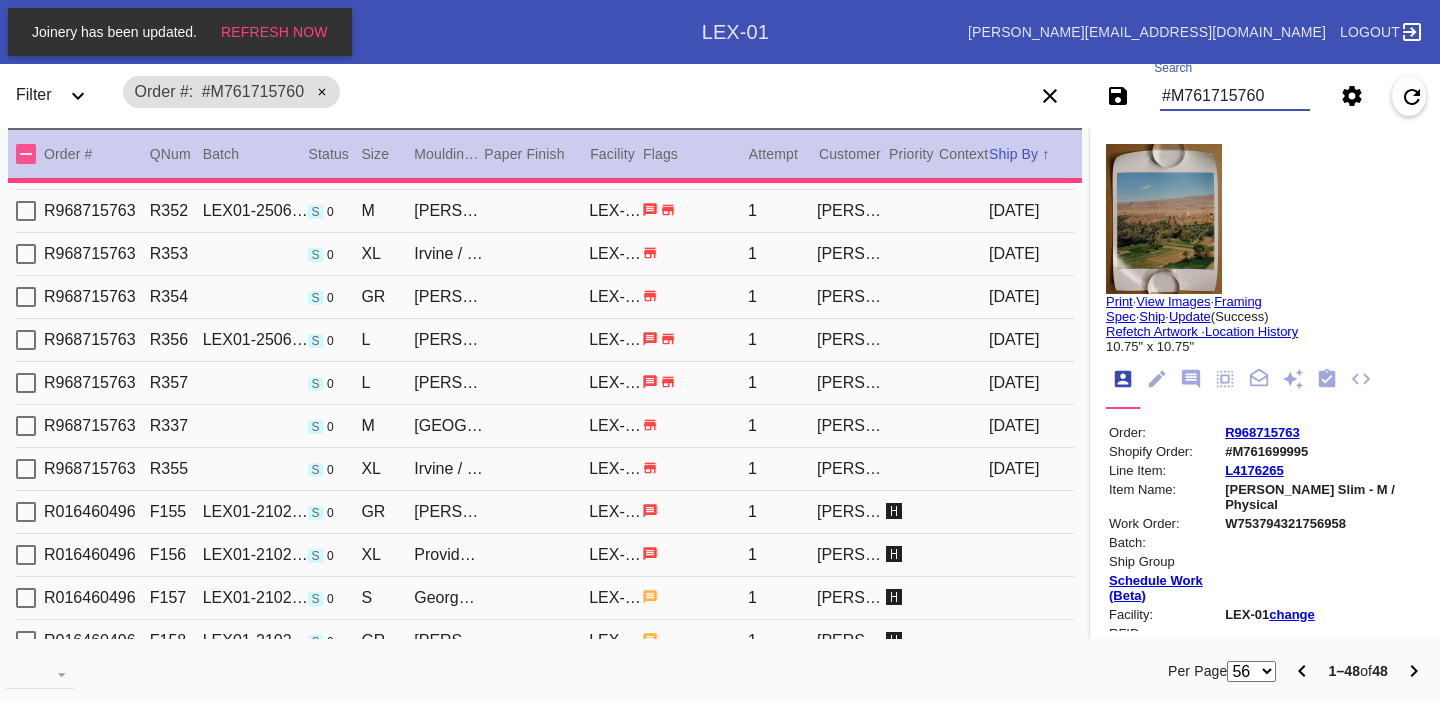 scroll, scrollTop: 1463, scrollLeft: 0, axis: vertical 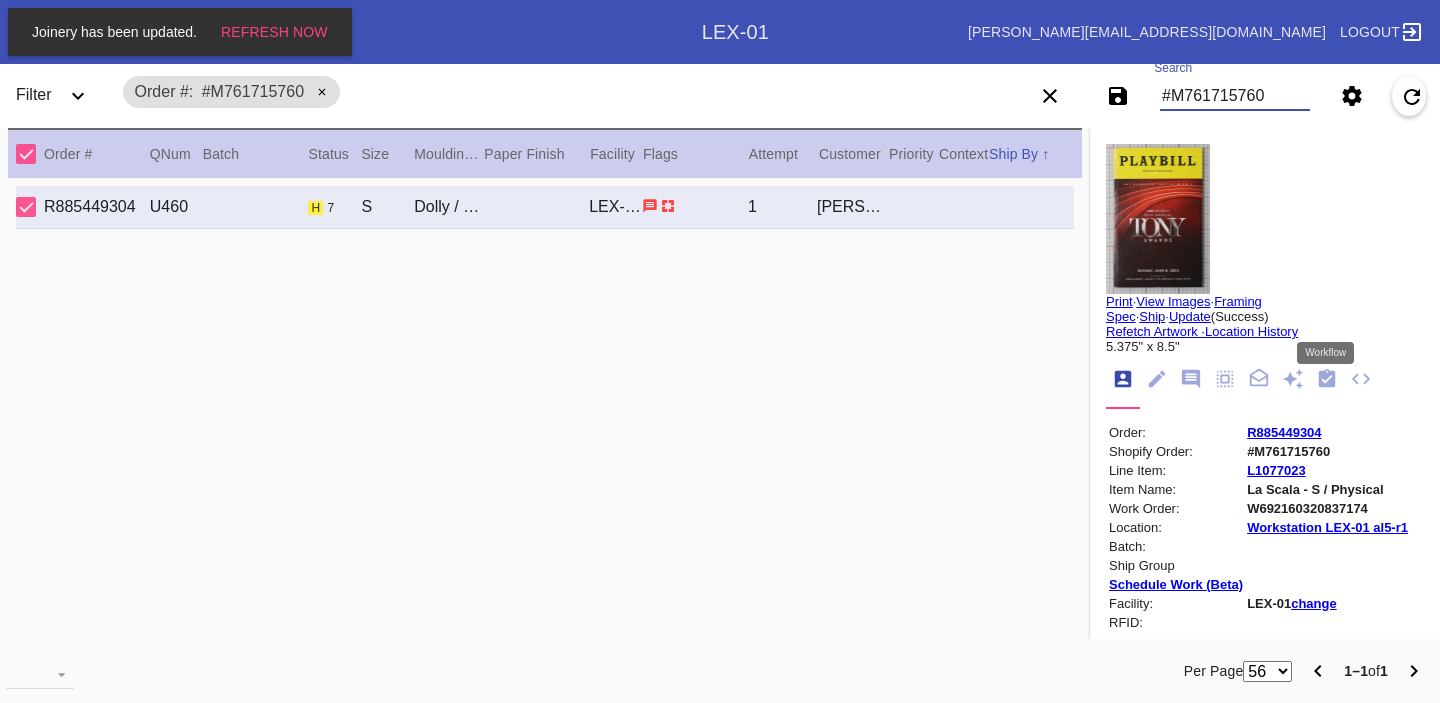 click 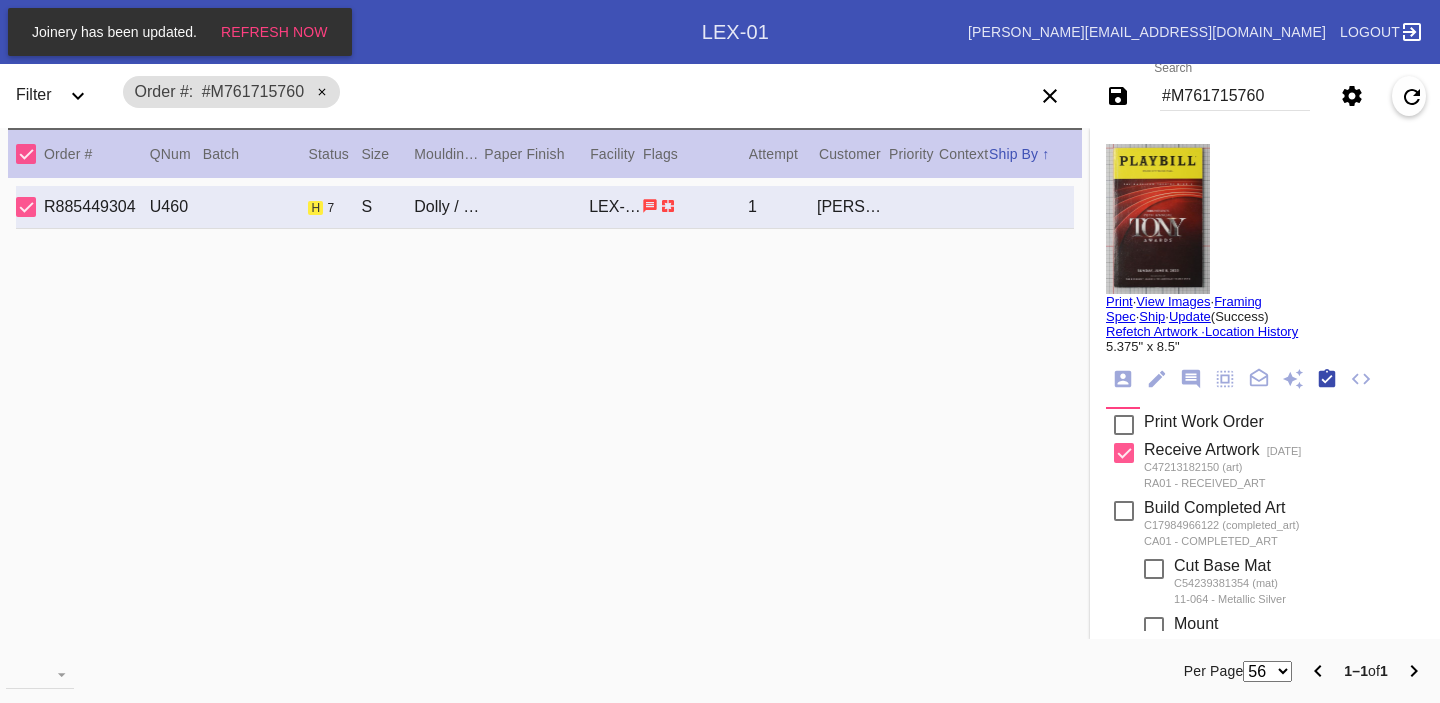 scroll, scrollTop: 320, scrollLeft: 0, axis: vertical 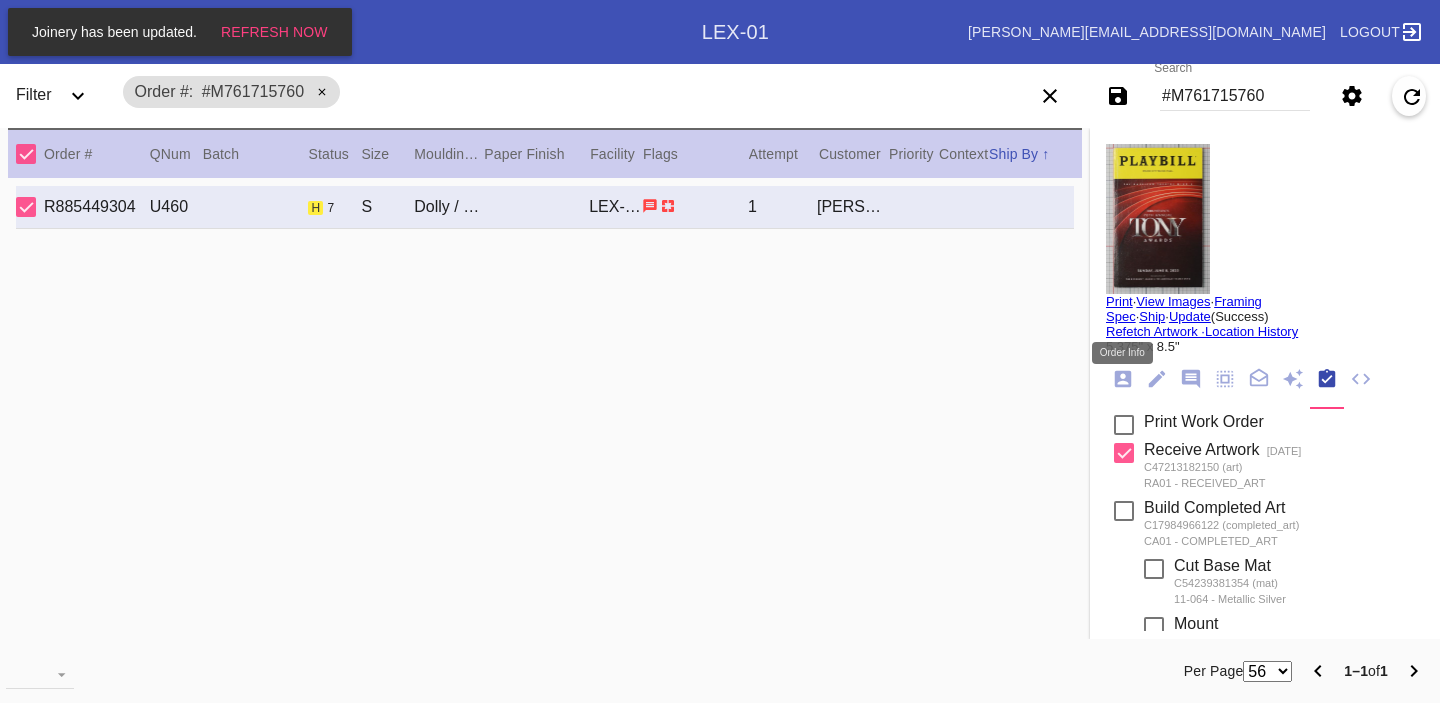click 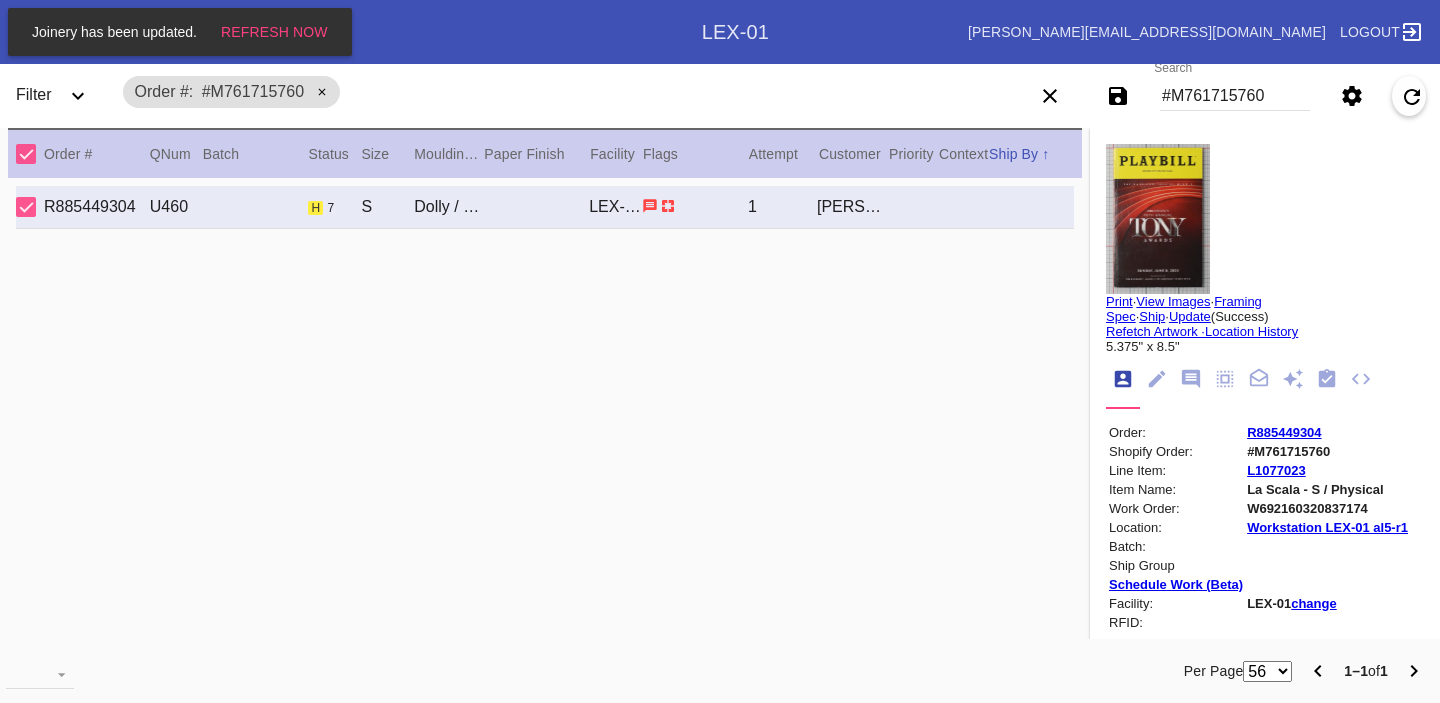 click 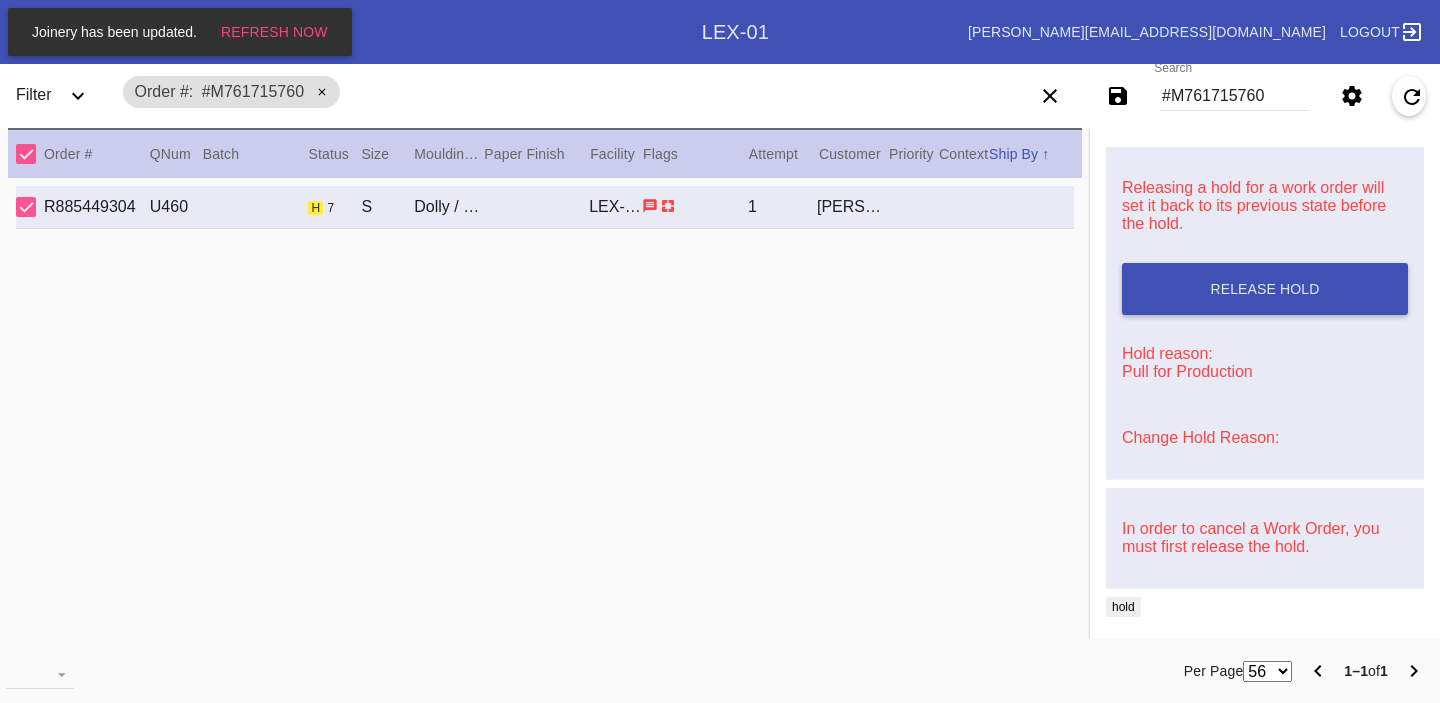 scroll, scrollTop: 0, scrollLeft: 0, axis: both 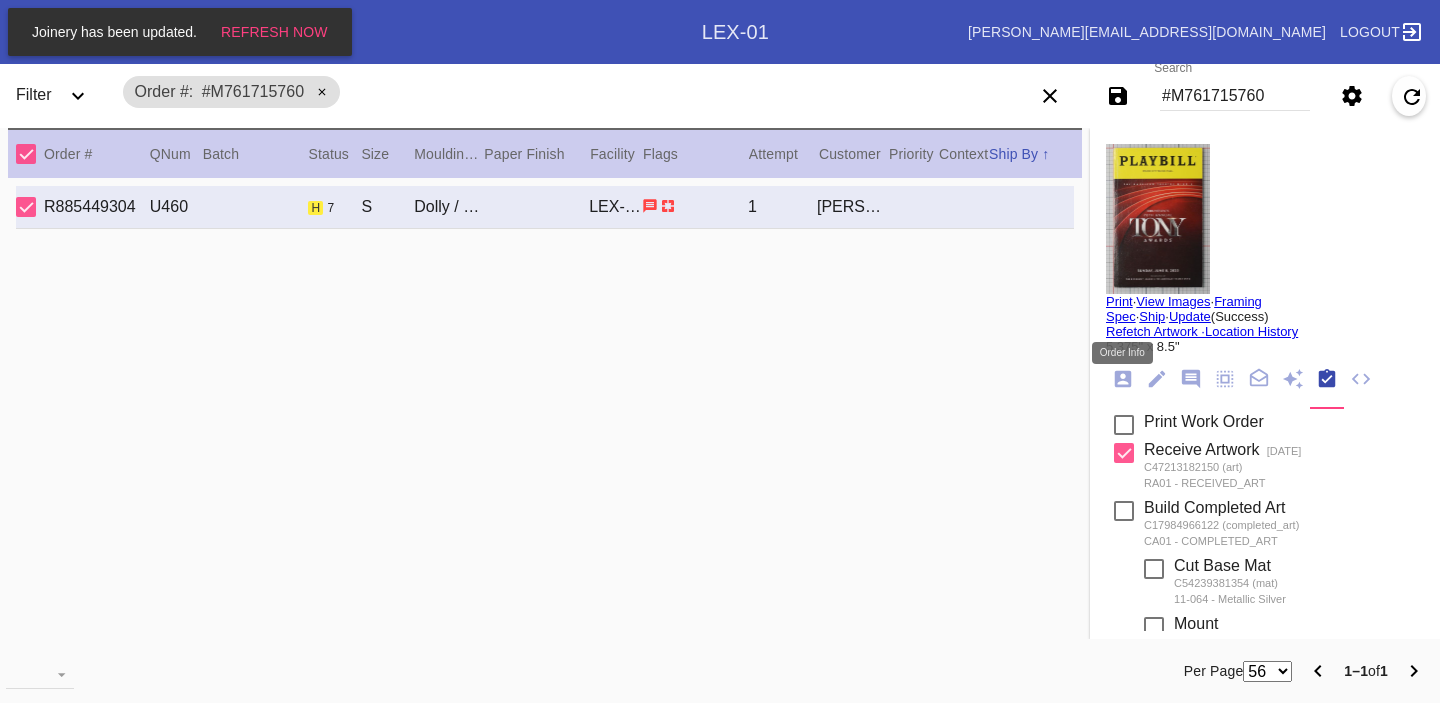 click 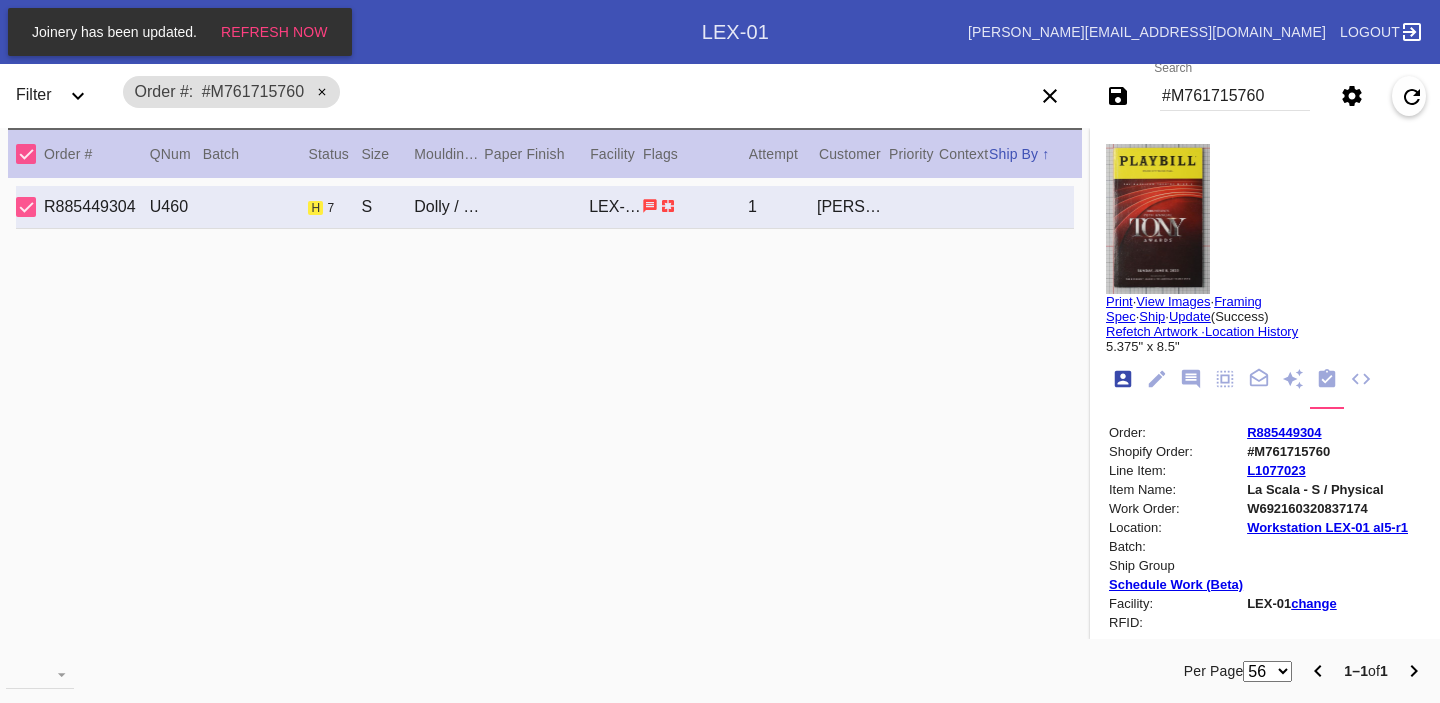 scroll, scrollTop: 24, scrollLeft: 0, axis: vertical 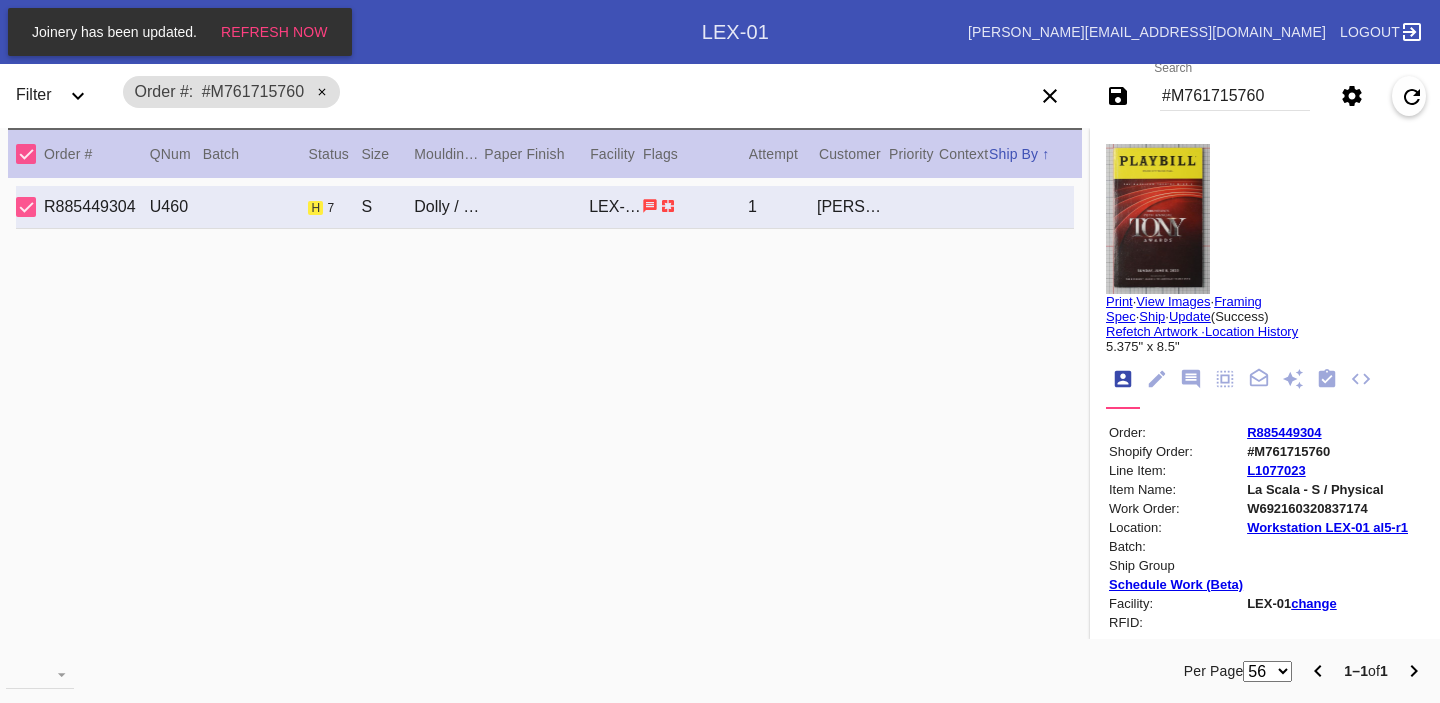 click on "#M761715760" at bounding box center [1235, 96] 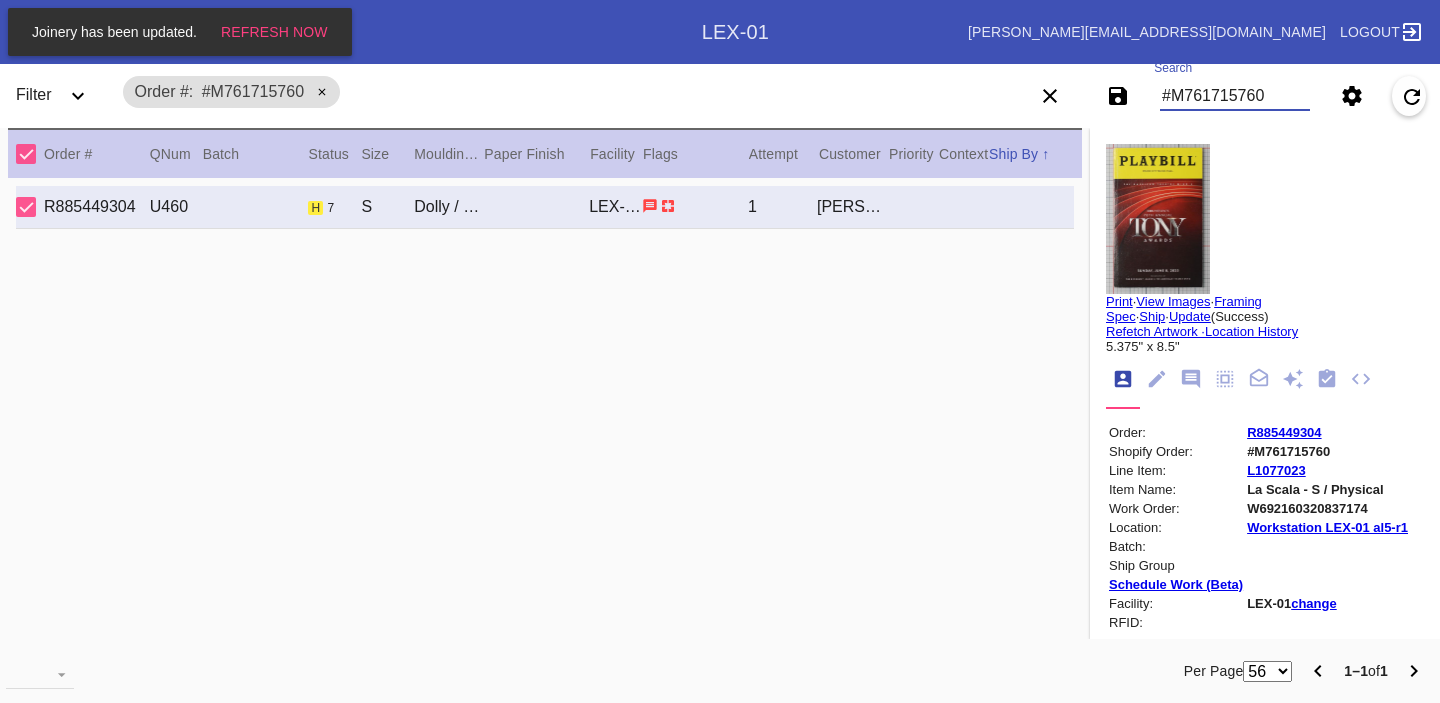 click on "#M761715760" at bounding box center [1235, 96] 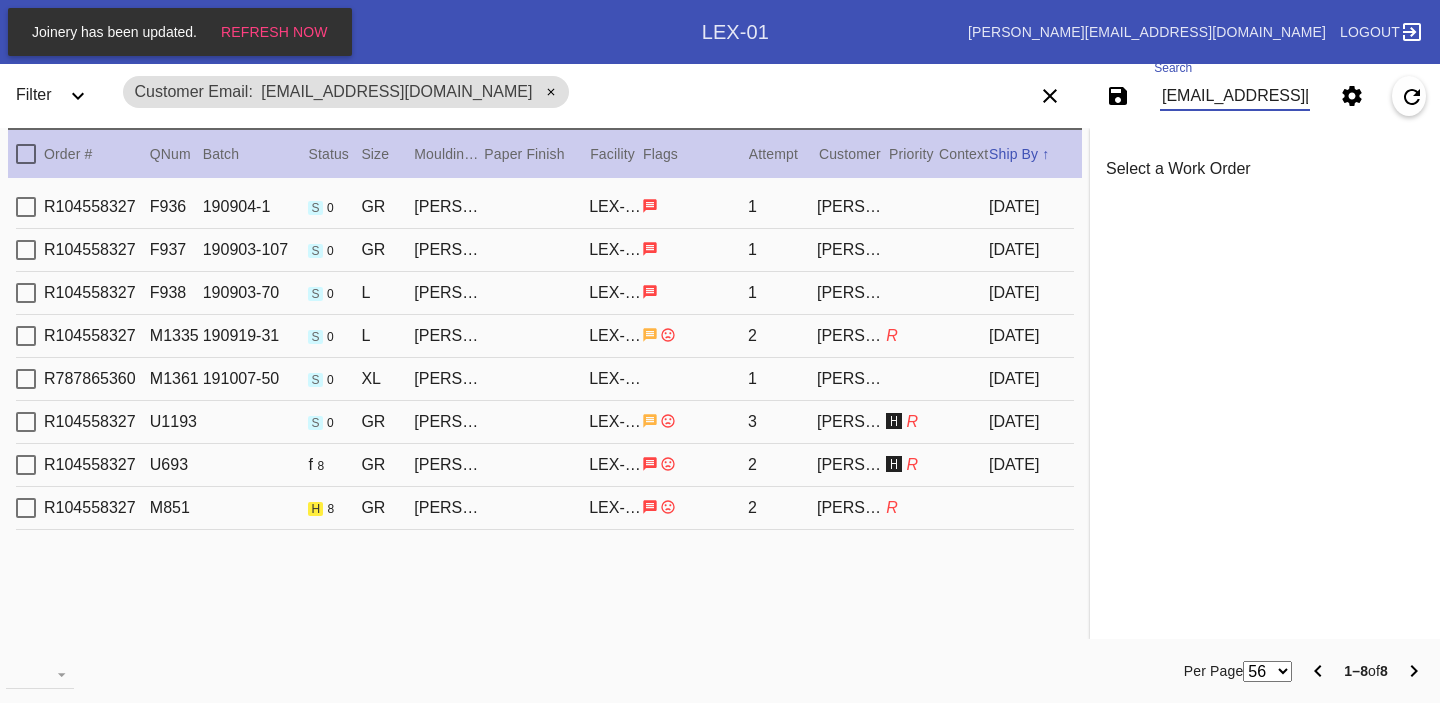 click on "R104558327 M851 h   8 [PERSON_NAME] Slim / No Mat LEX-01 2 [PERSON_NAME]
R" at bounding box center (545, 508) 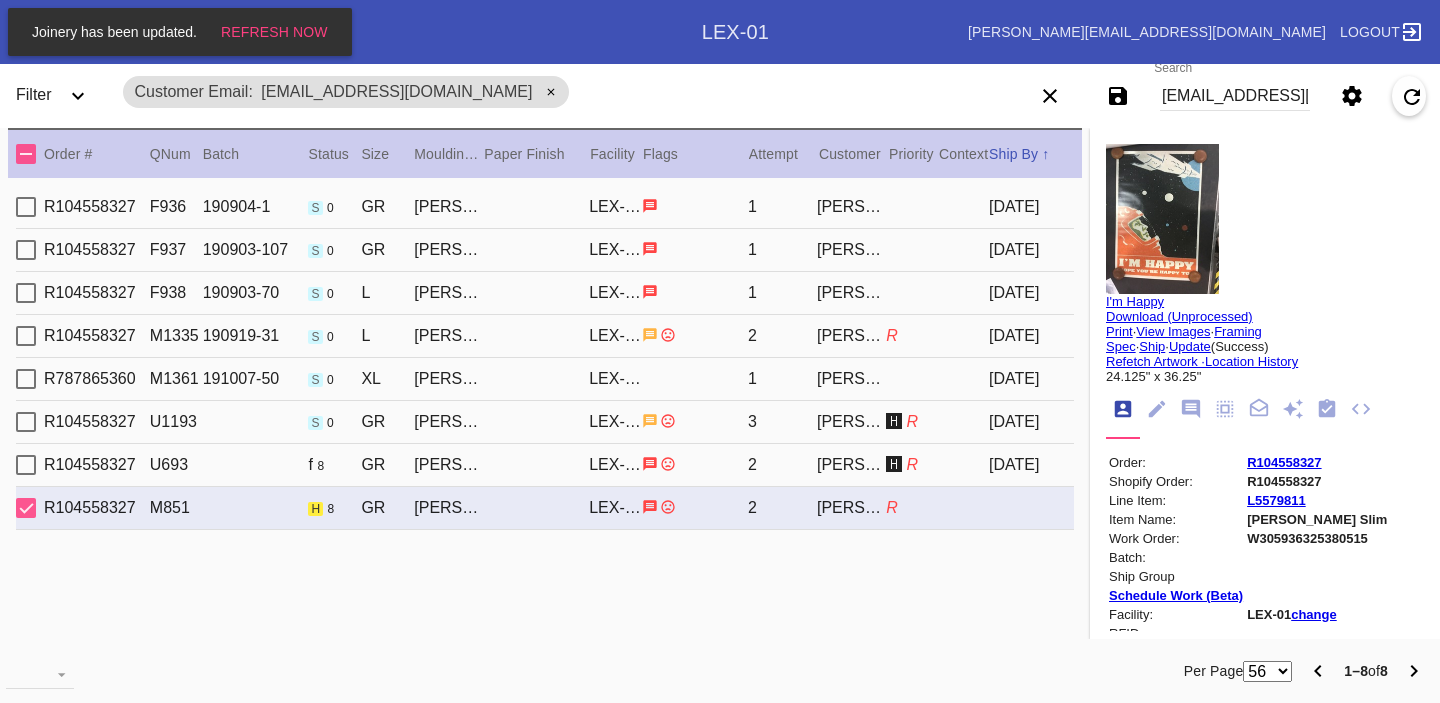 click on "🅷
R" at bounding box center (912, 465) 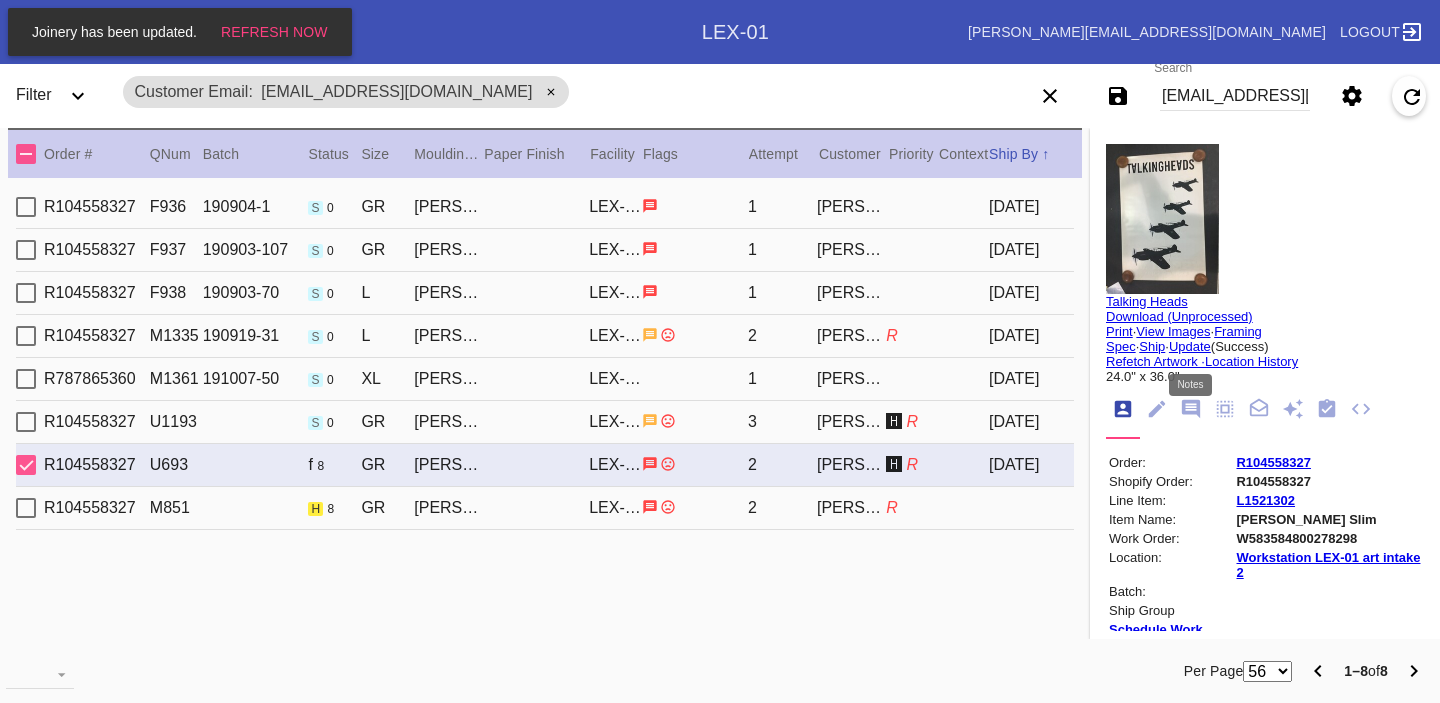 click 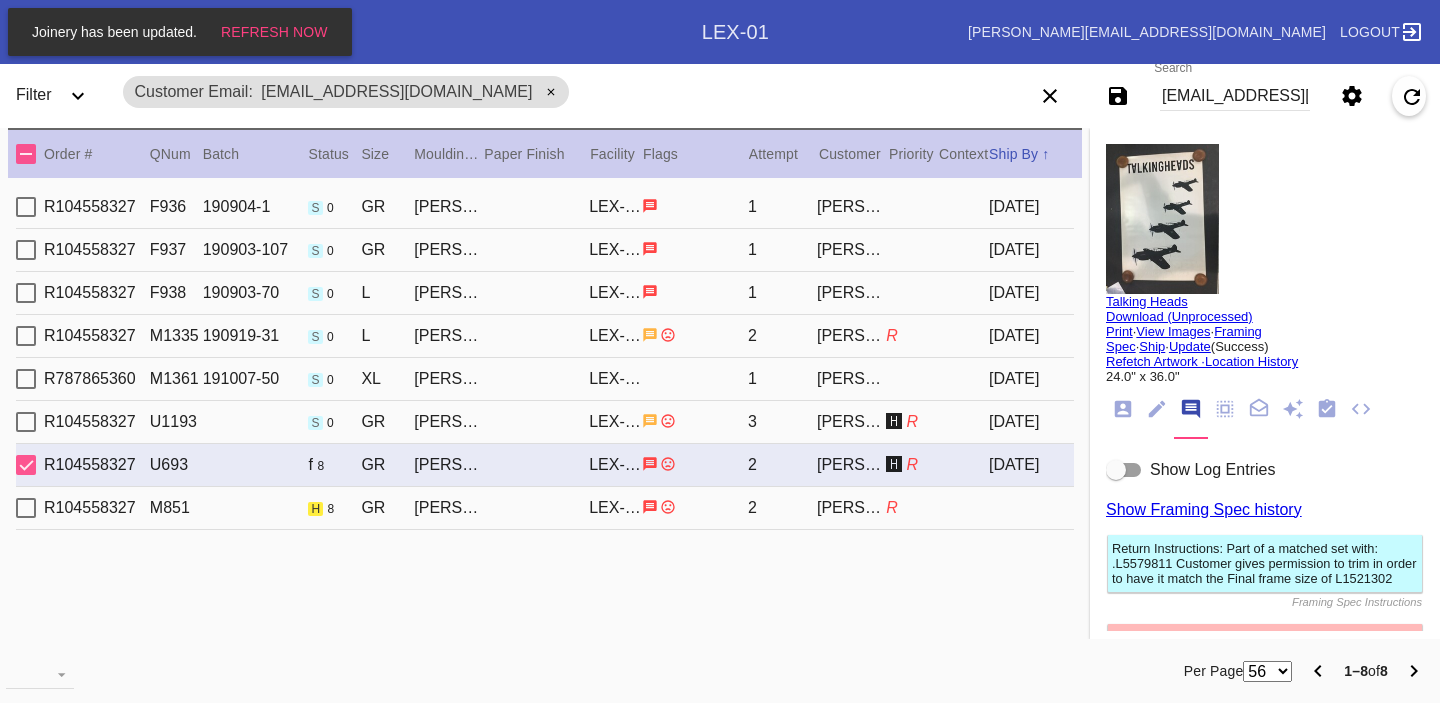 click 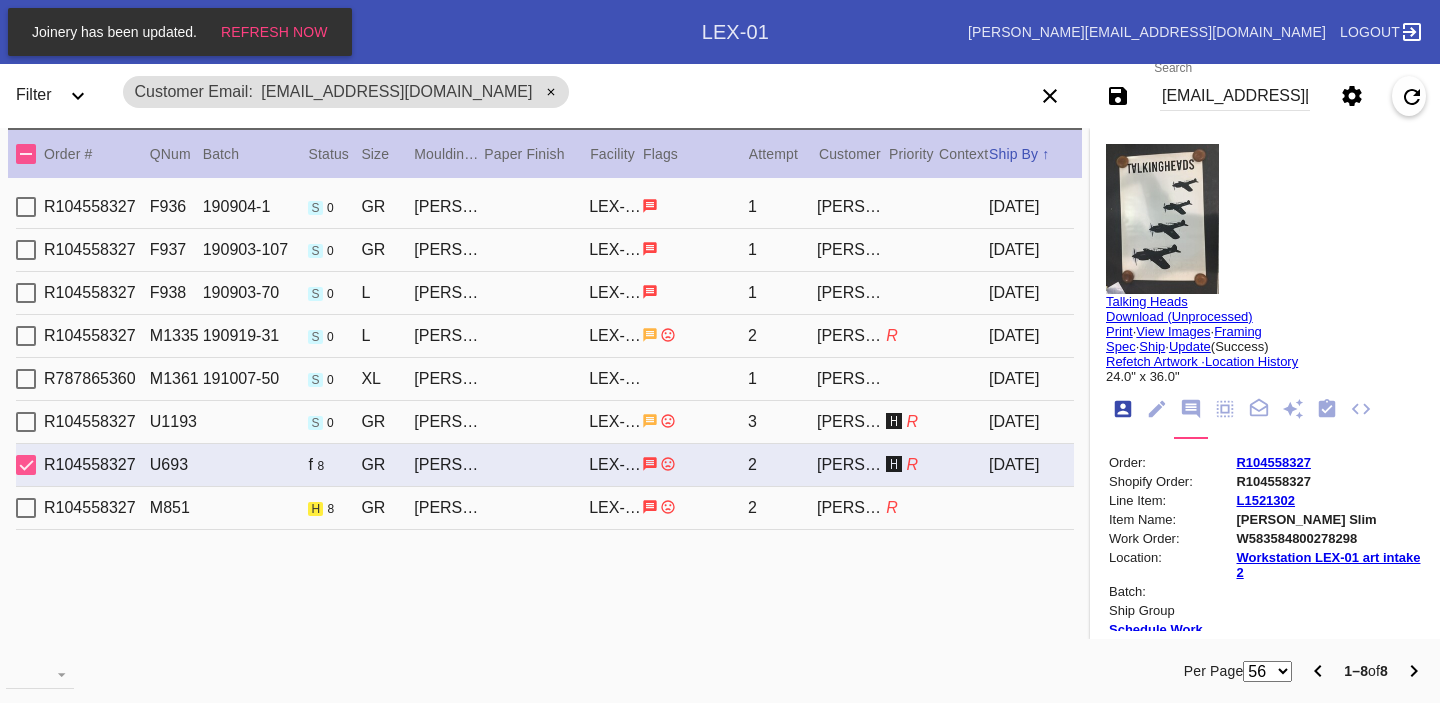 scroll, scrollTop: 24, scrollLeft: 0, axis: vertical 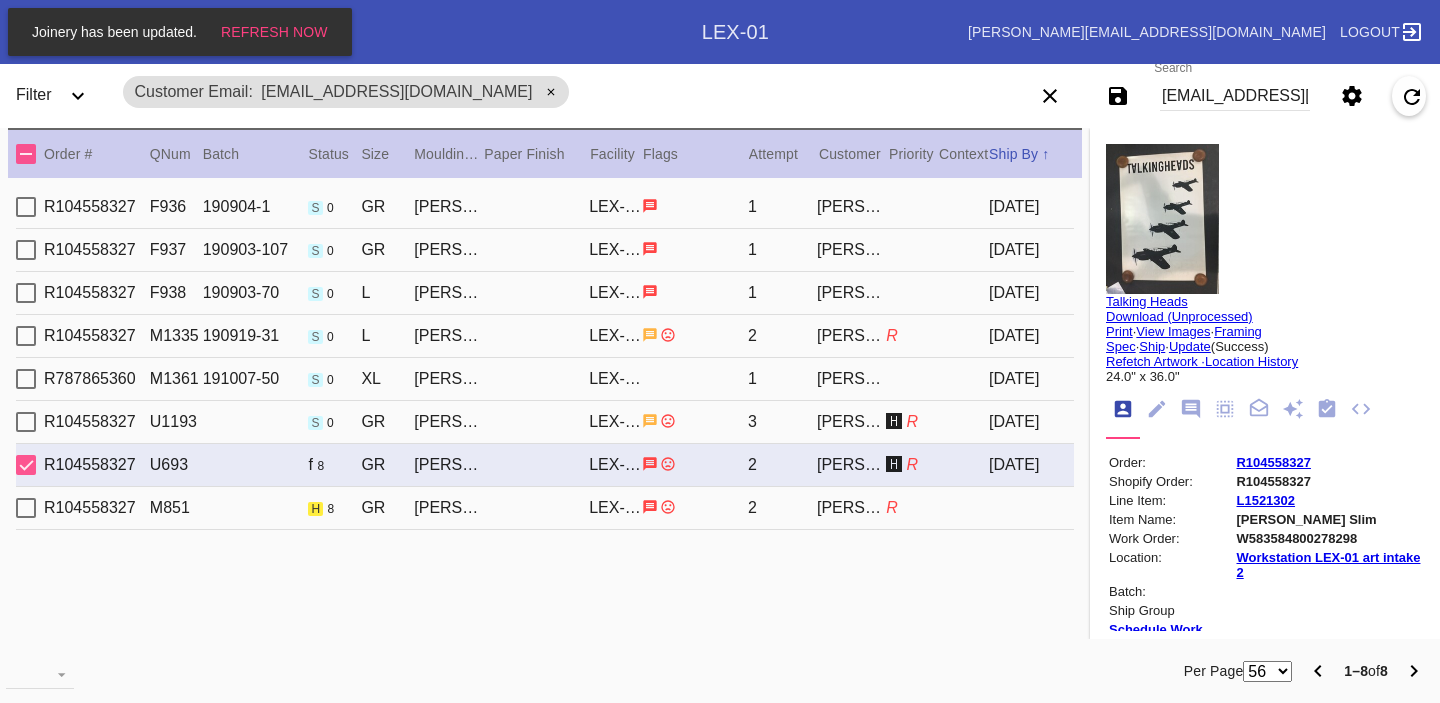 click on "R104558327 M851 h   8 [PERSON_NAME] Slim / No Mat LEX-01 2 [PERSON_NAME]
R" at bounding box center (545, 508) 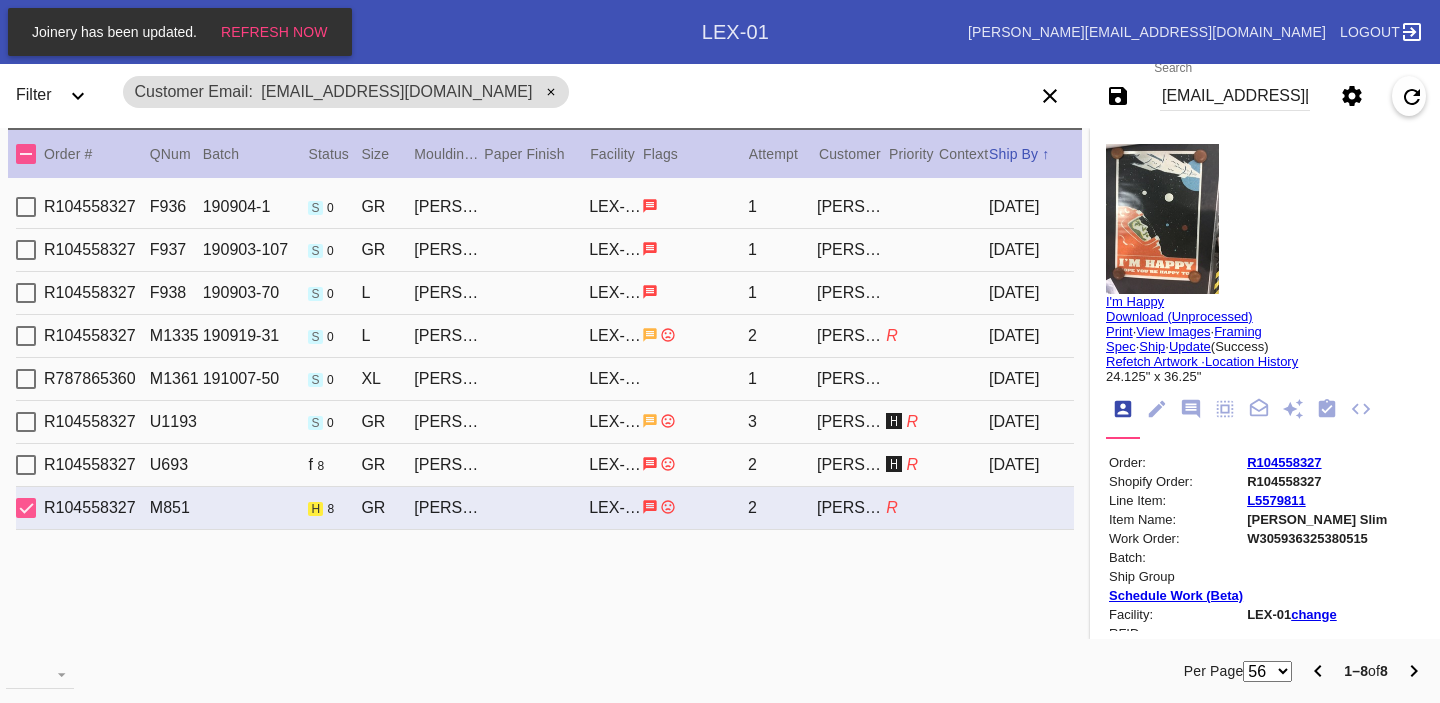click on "R104558327 U693 f   8 [PERSON_NAME] Slim / No Mat LEX-01 2 [PERSON_NAME]
🅷
R
[DATE]" at bounding box center [545, 465] 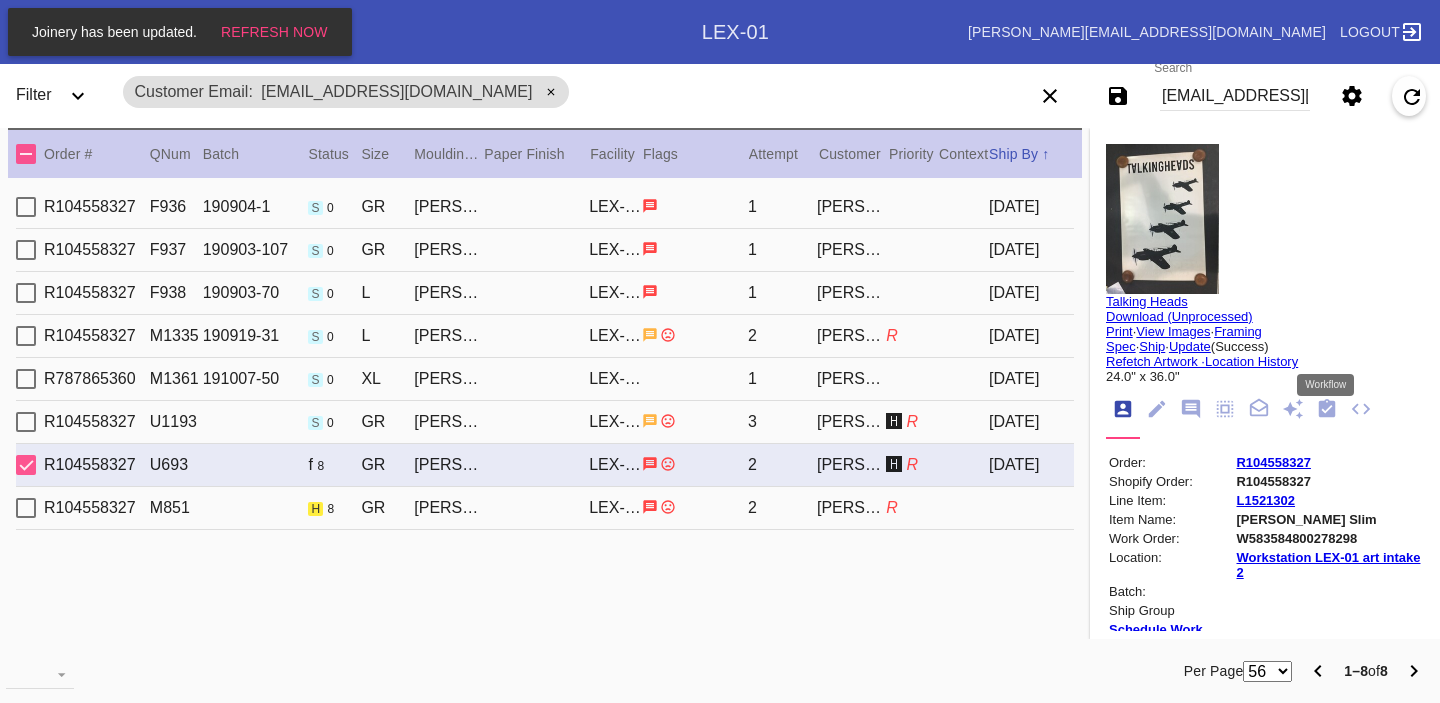 click 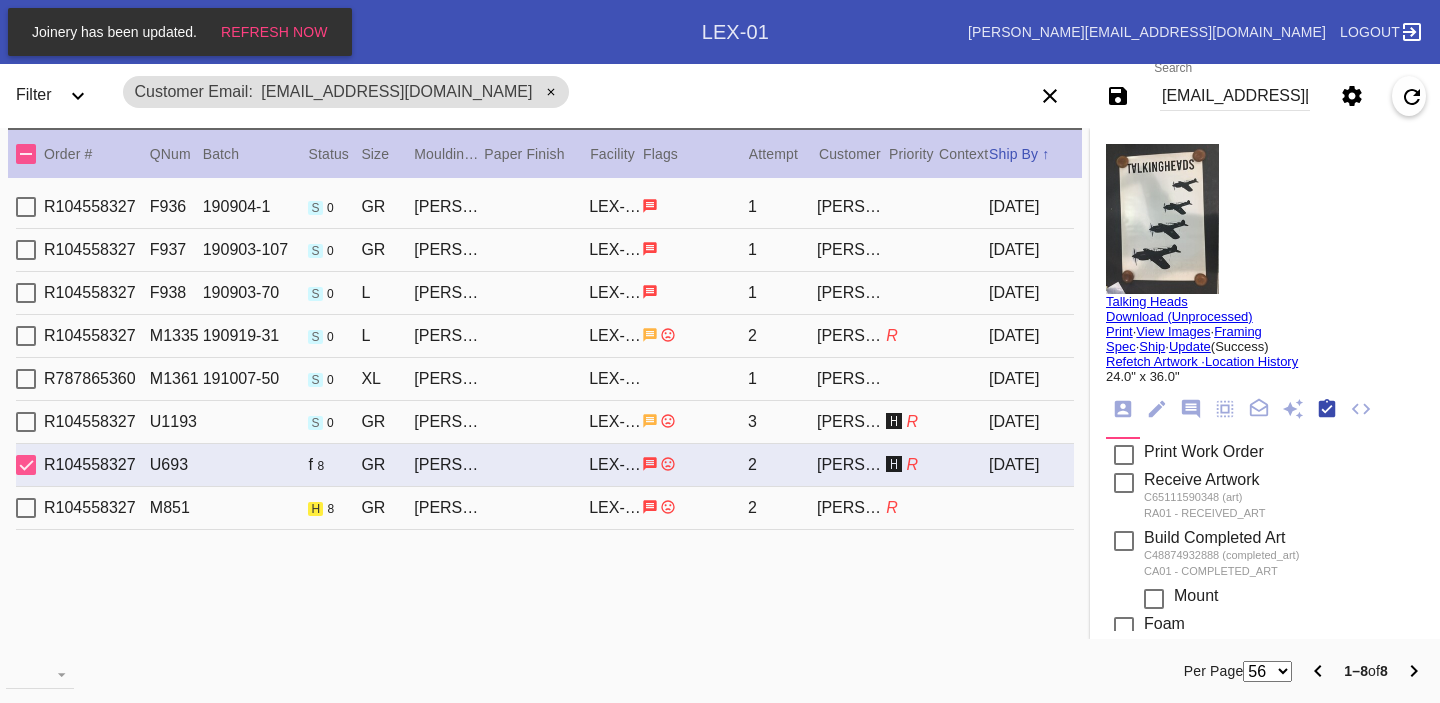 scroll, scrollTop: 320, scrollLeft: 0, axis: vertical 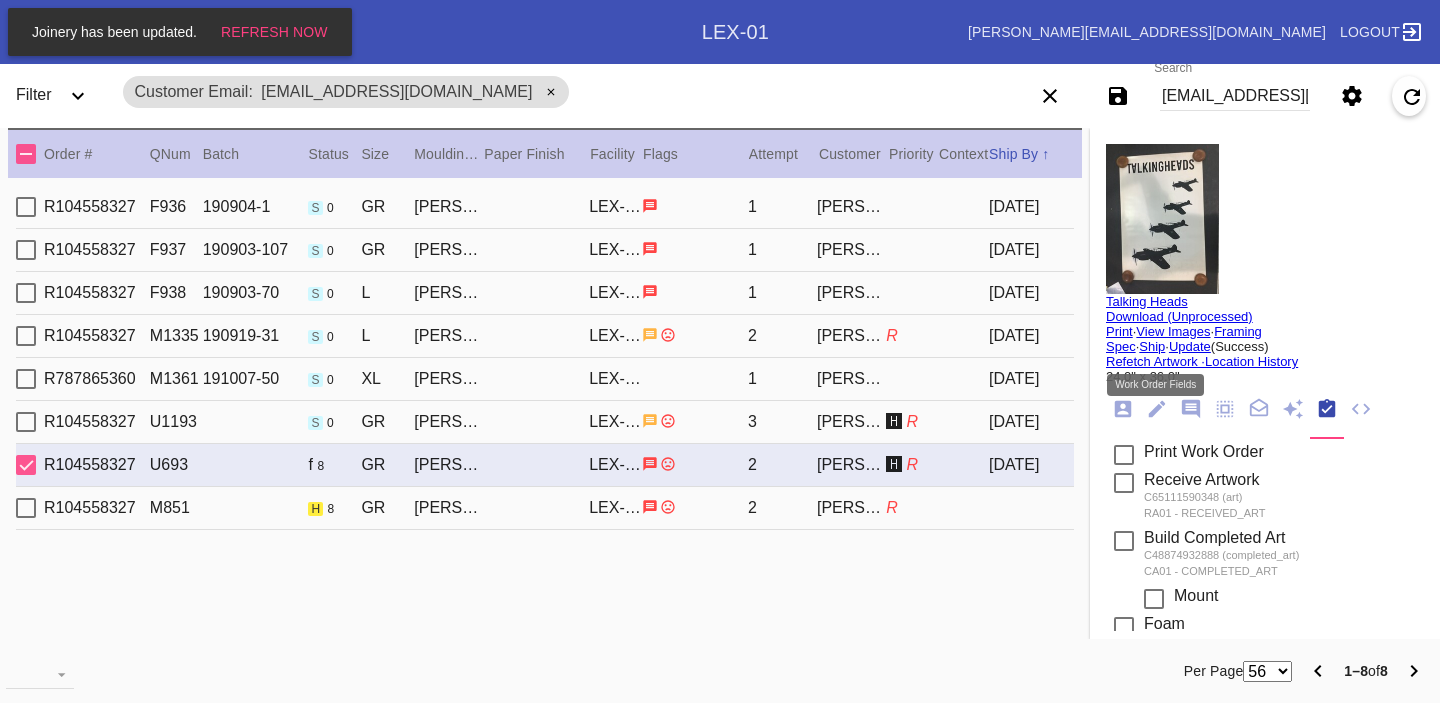 click 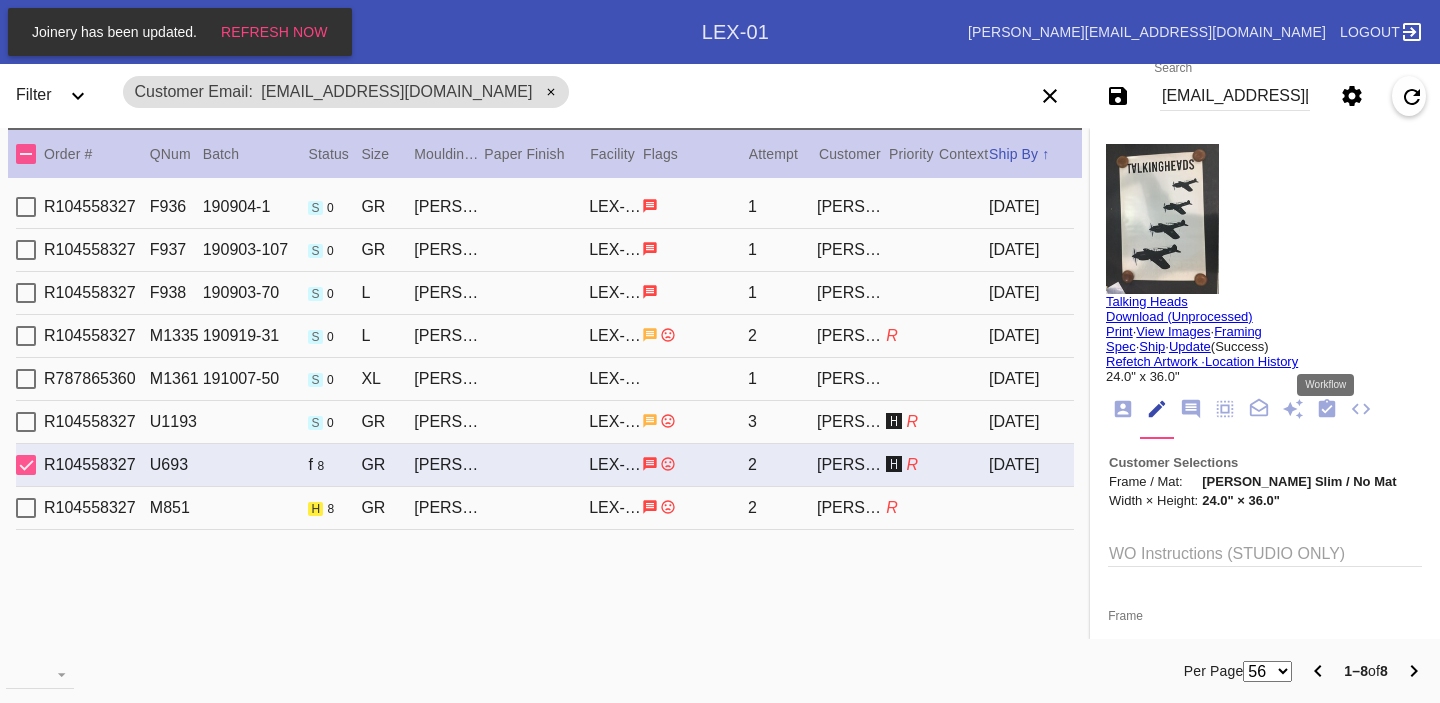 click 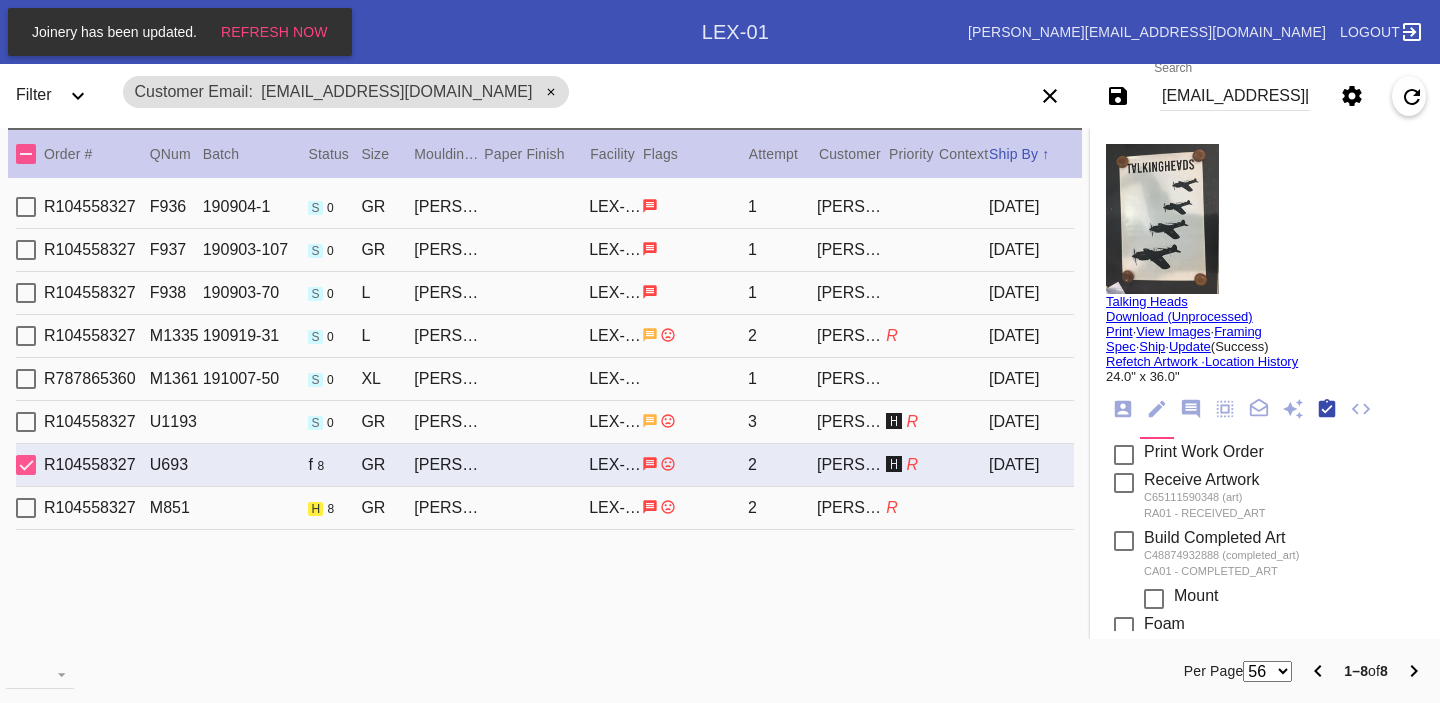 scroll, scrollTop: 320, scrollLeft: 0, axis: vertical 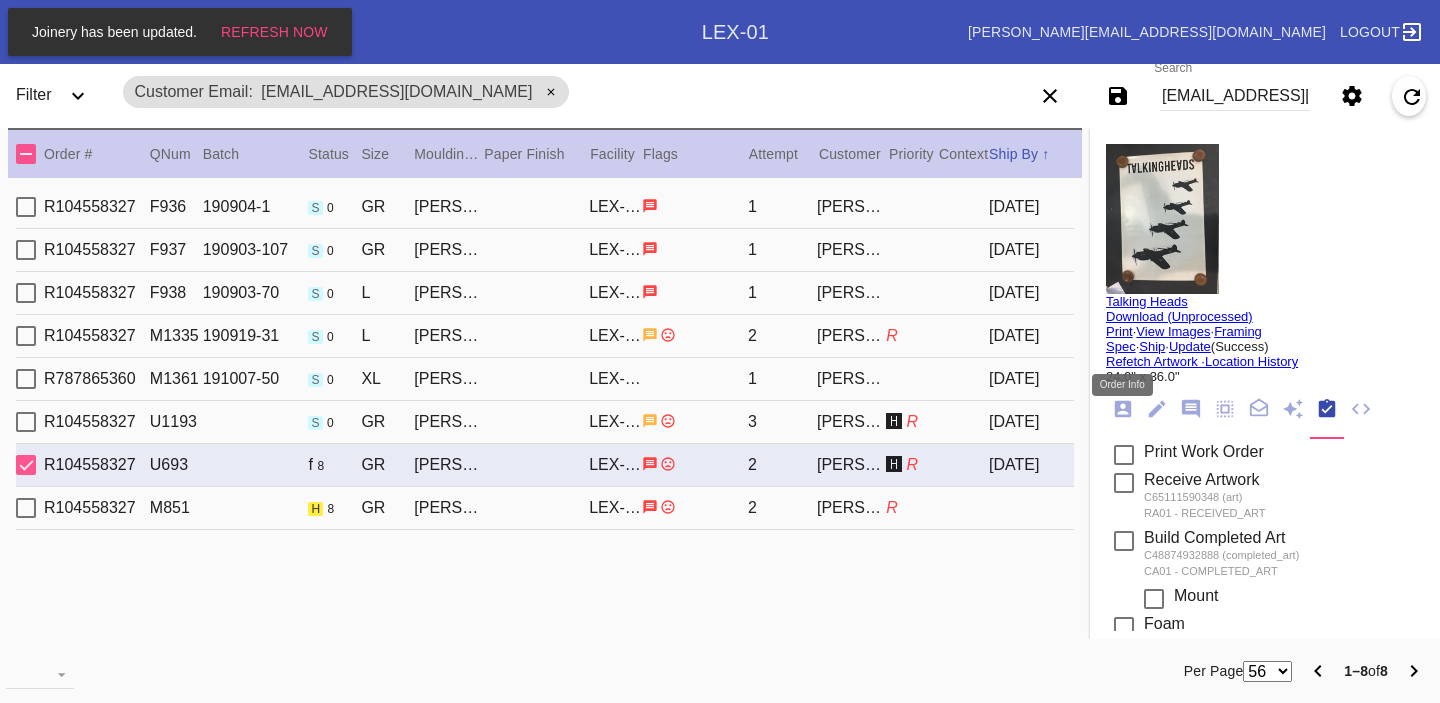 click 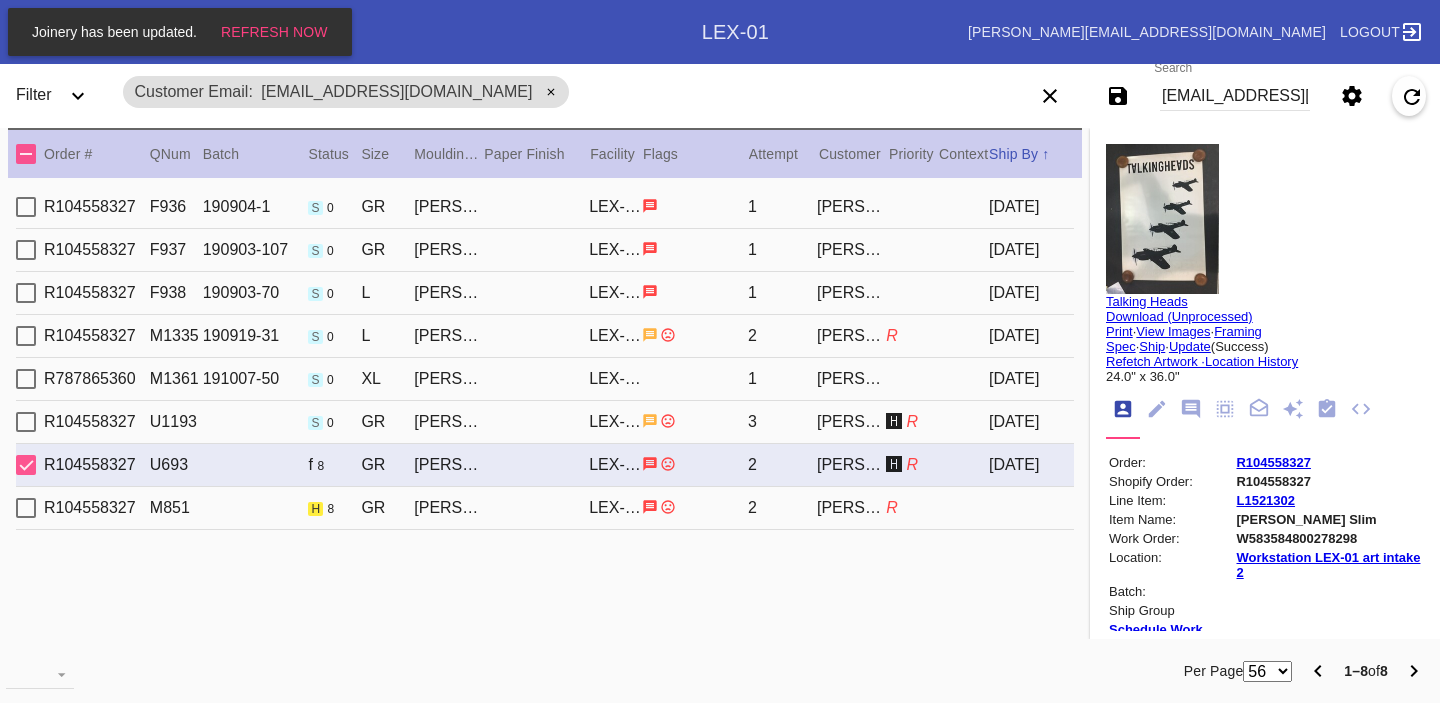 click on "R104558327" at bounding box center [1273, 462] 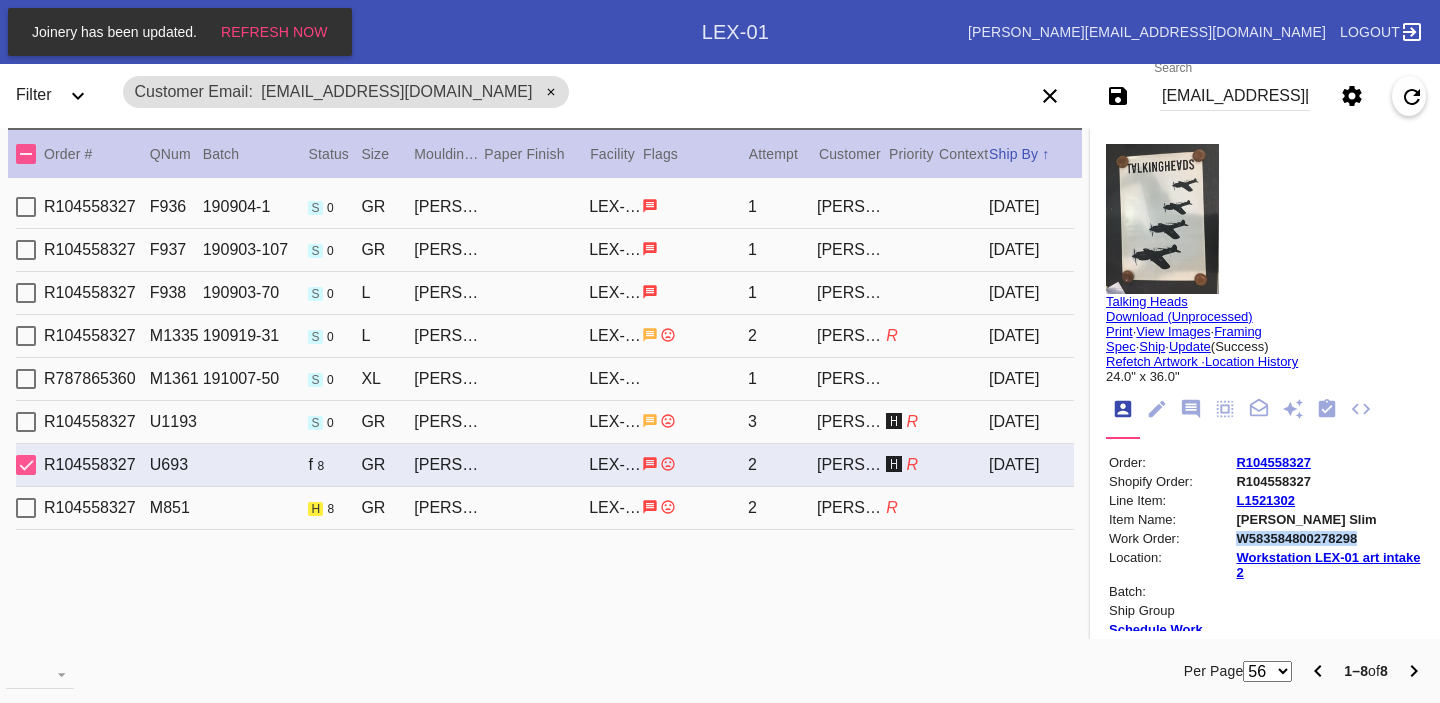 click on "W583584800278298" at bounding box center [1328, 538] 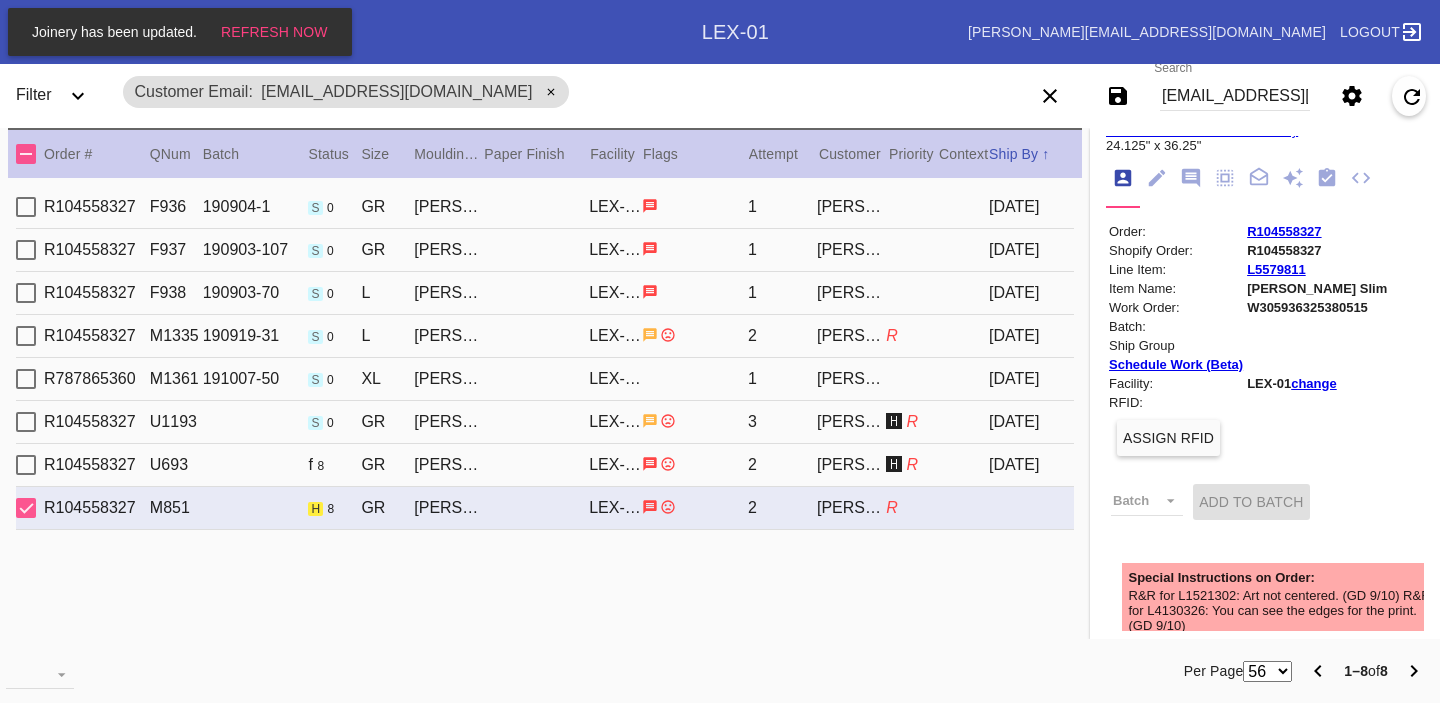 scroll, scrollTop: 230, scrollLeft: 0, axis: vertical 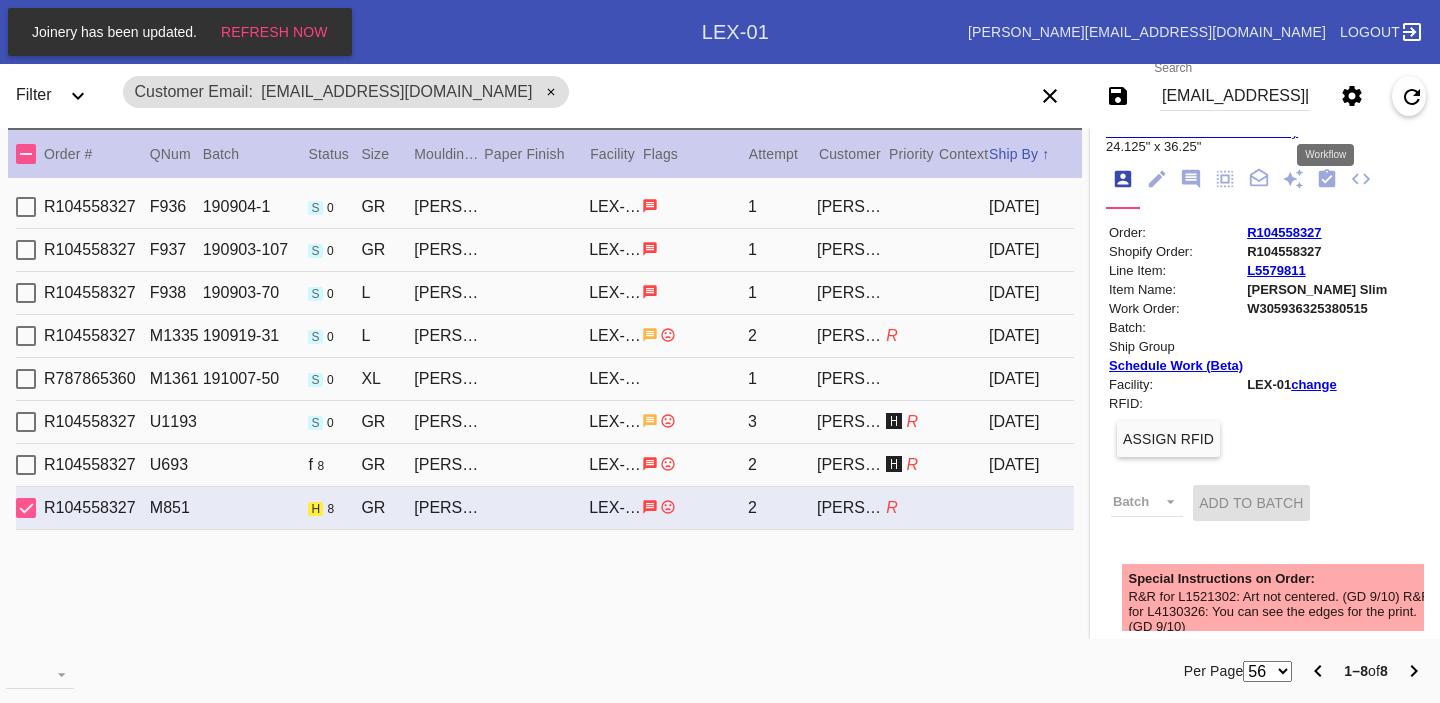 click 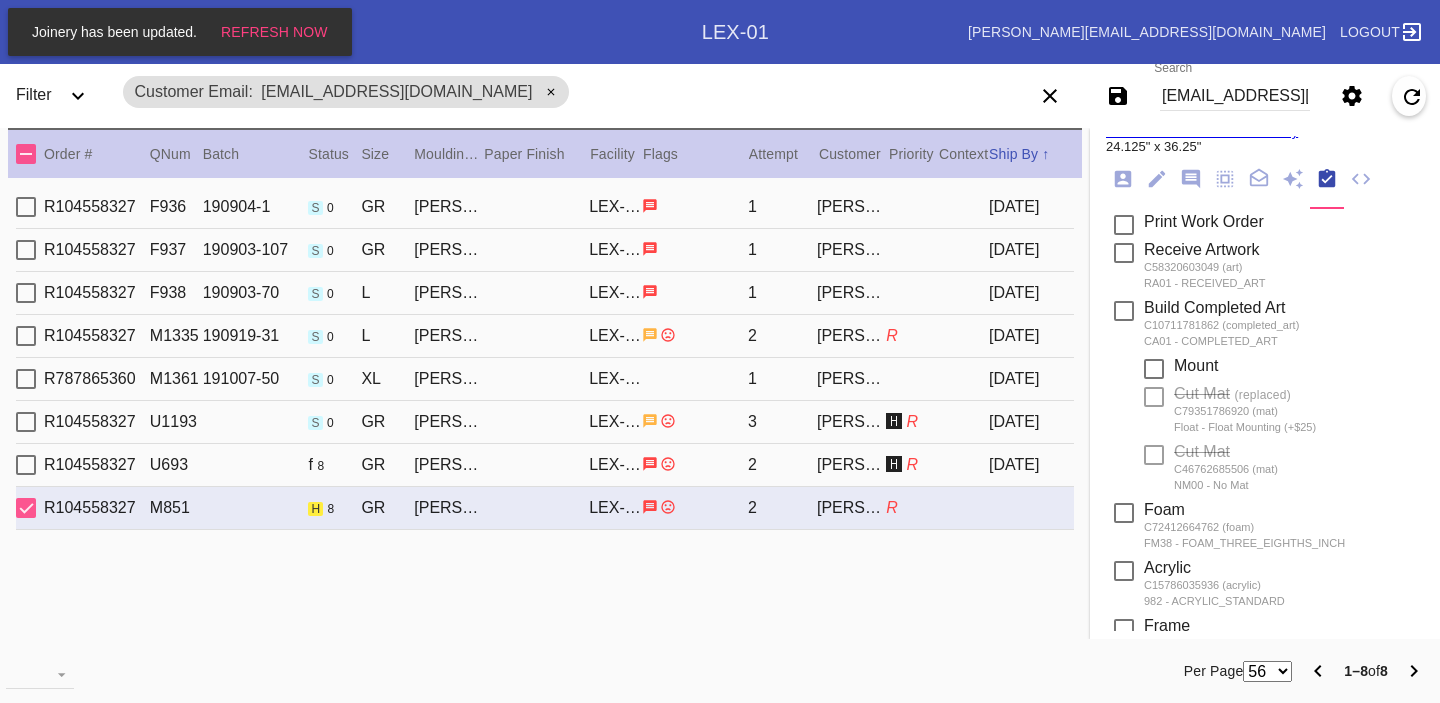 scroll, scrollTop: 922, scrollLeft: 0, axis: vertical 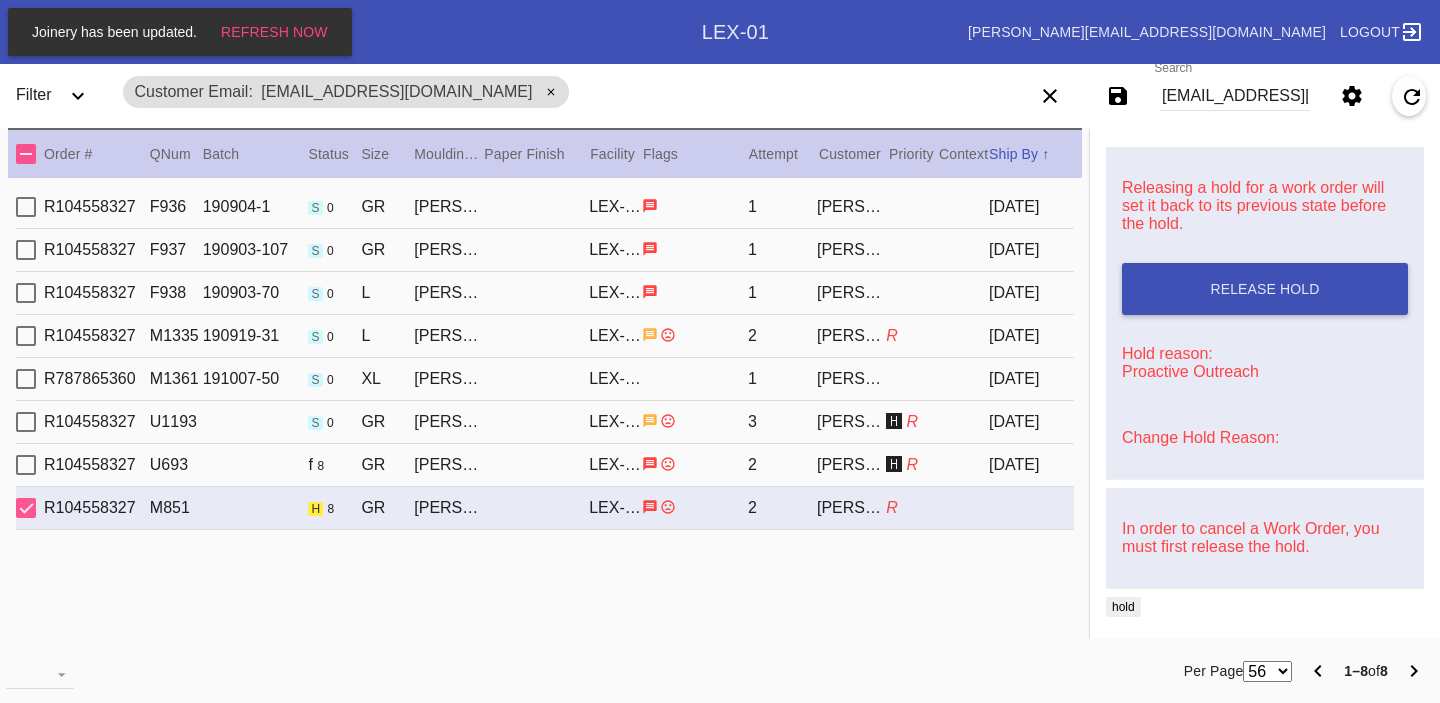 click on "Change Hold Reason:" at bounding box center [1200, 437] 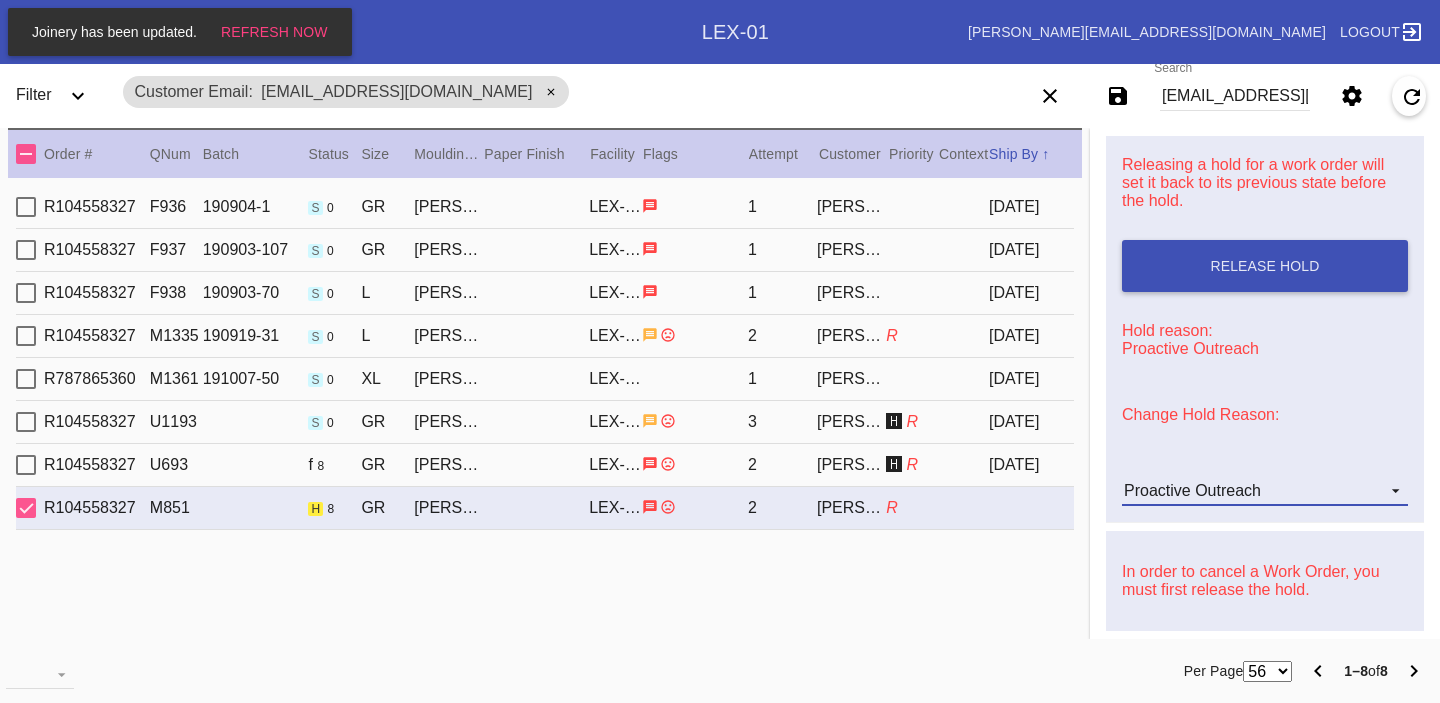 click on "Proactive Outreach" at bounding box center [1192, 490] 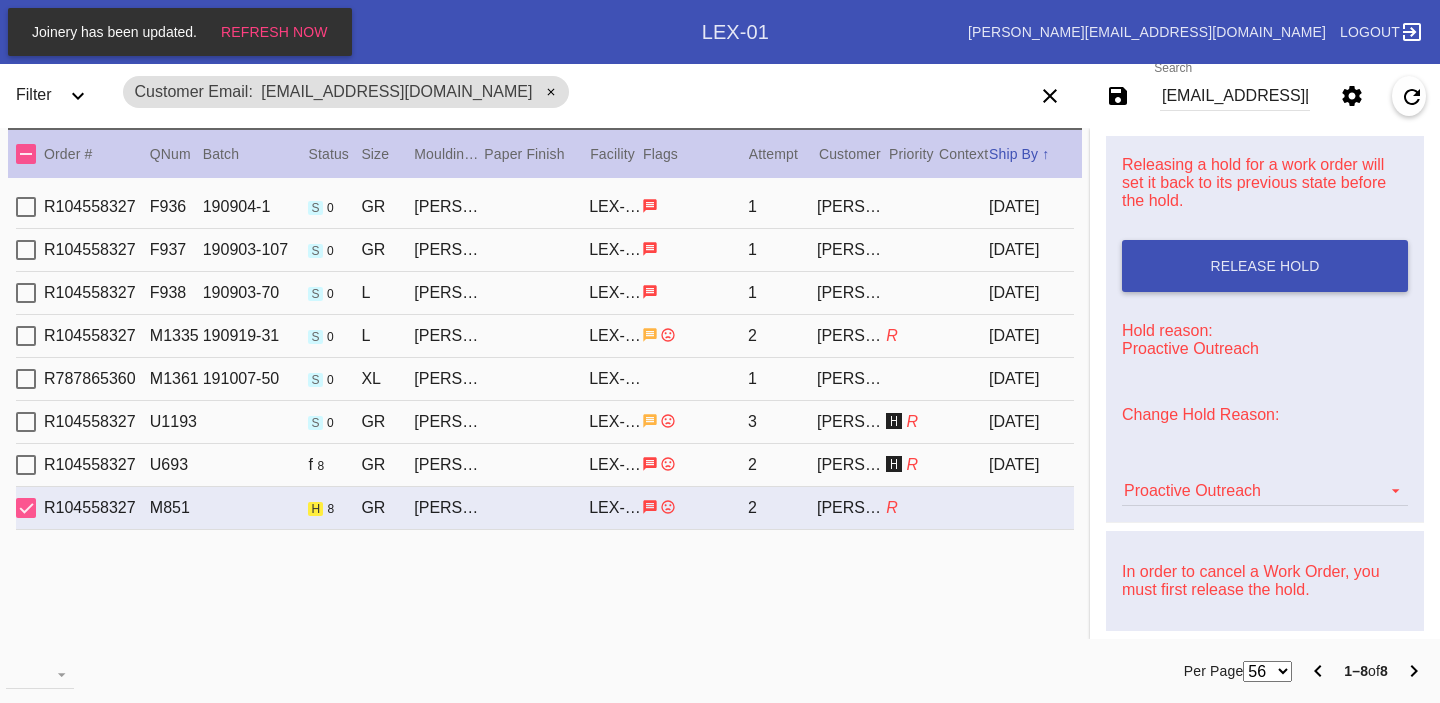 scroll, scrollTop: 472, scrollLeft: 0, axis: vertical 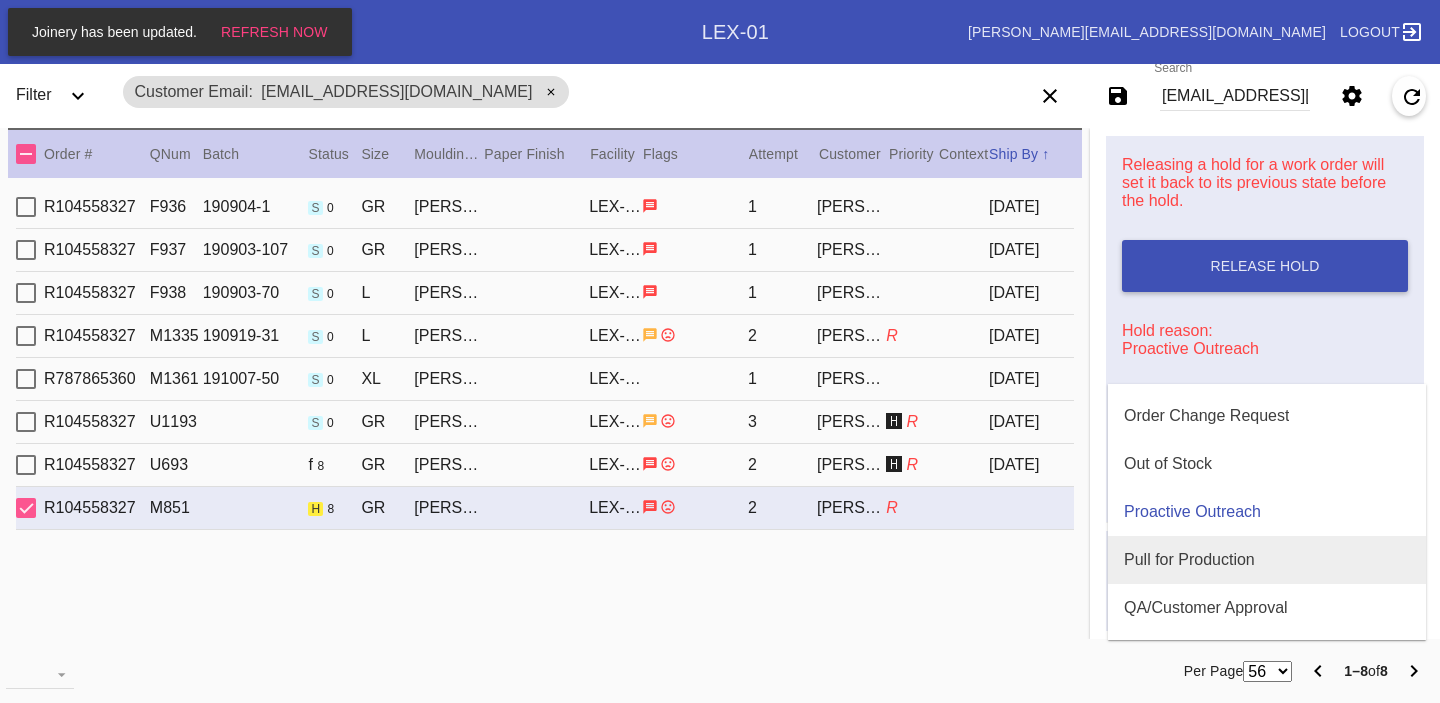 click on "Pull for Production" at bounding box center (1267, 560) 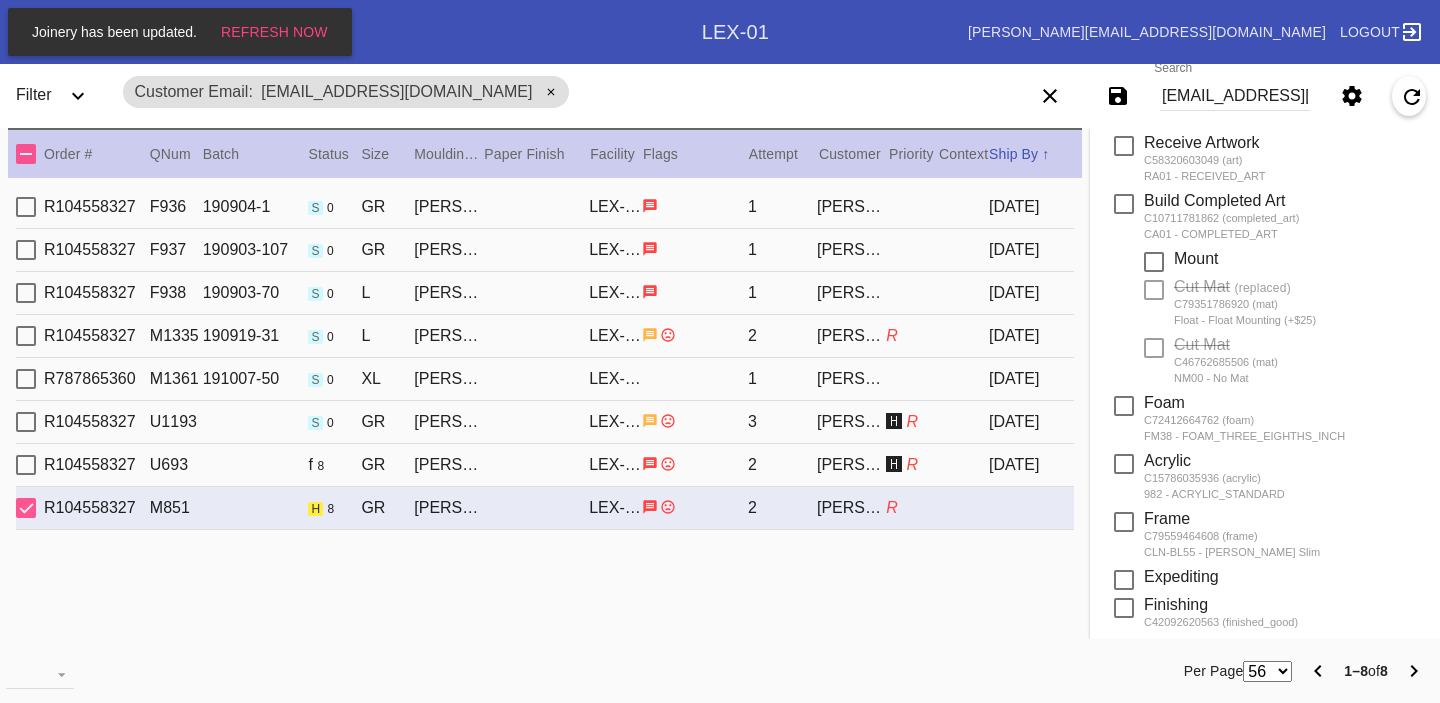 scroll, scrollTop: 0, scrollLeft: 0, axis: both 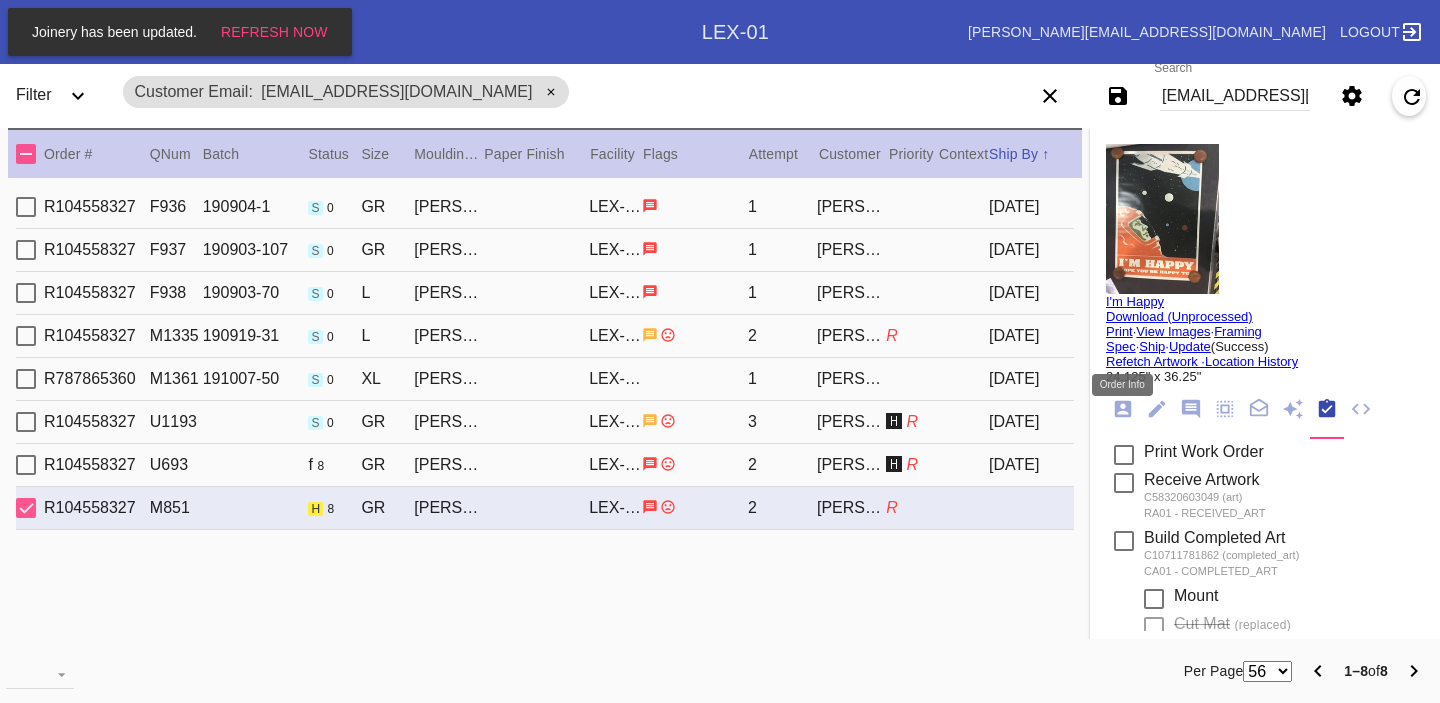 click 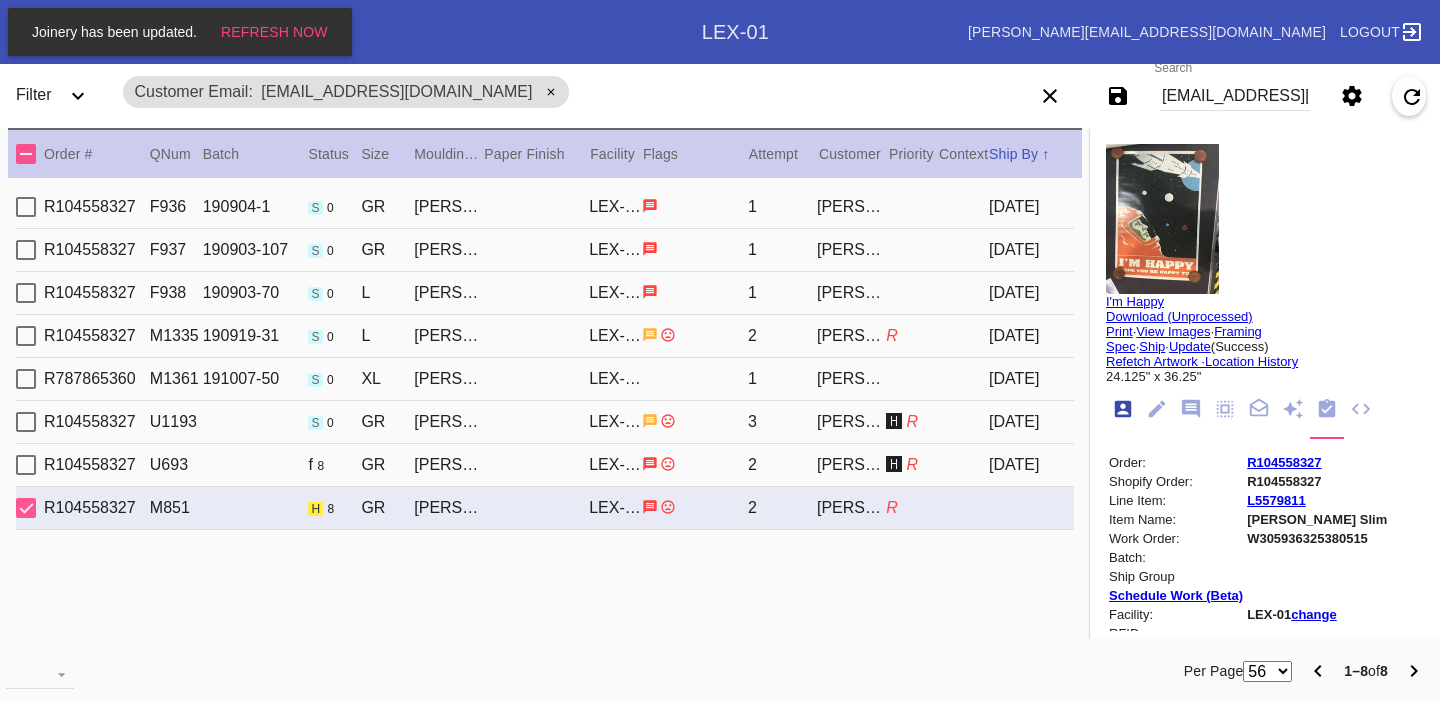 scroll, scrollTop: 24, scrollLeft: 0, axis: vertical 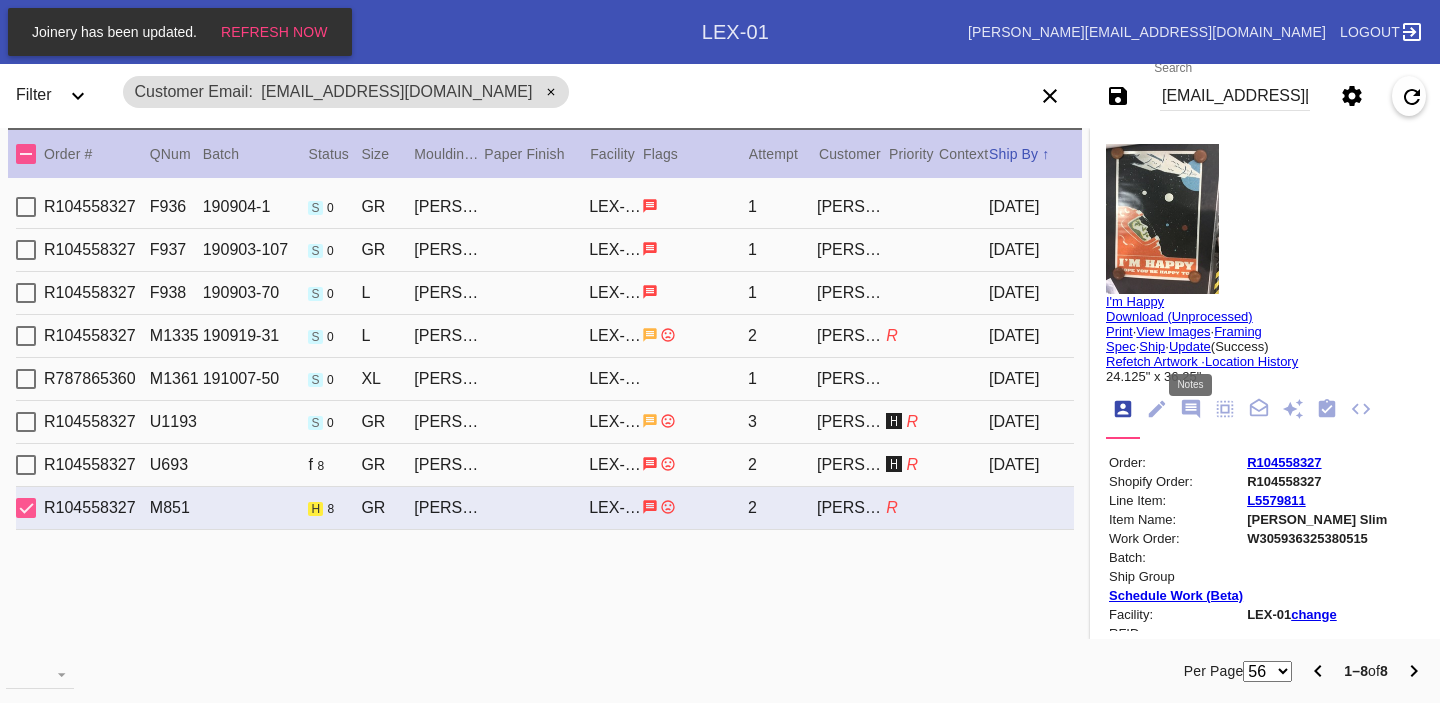 click 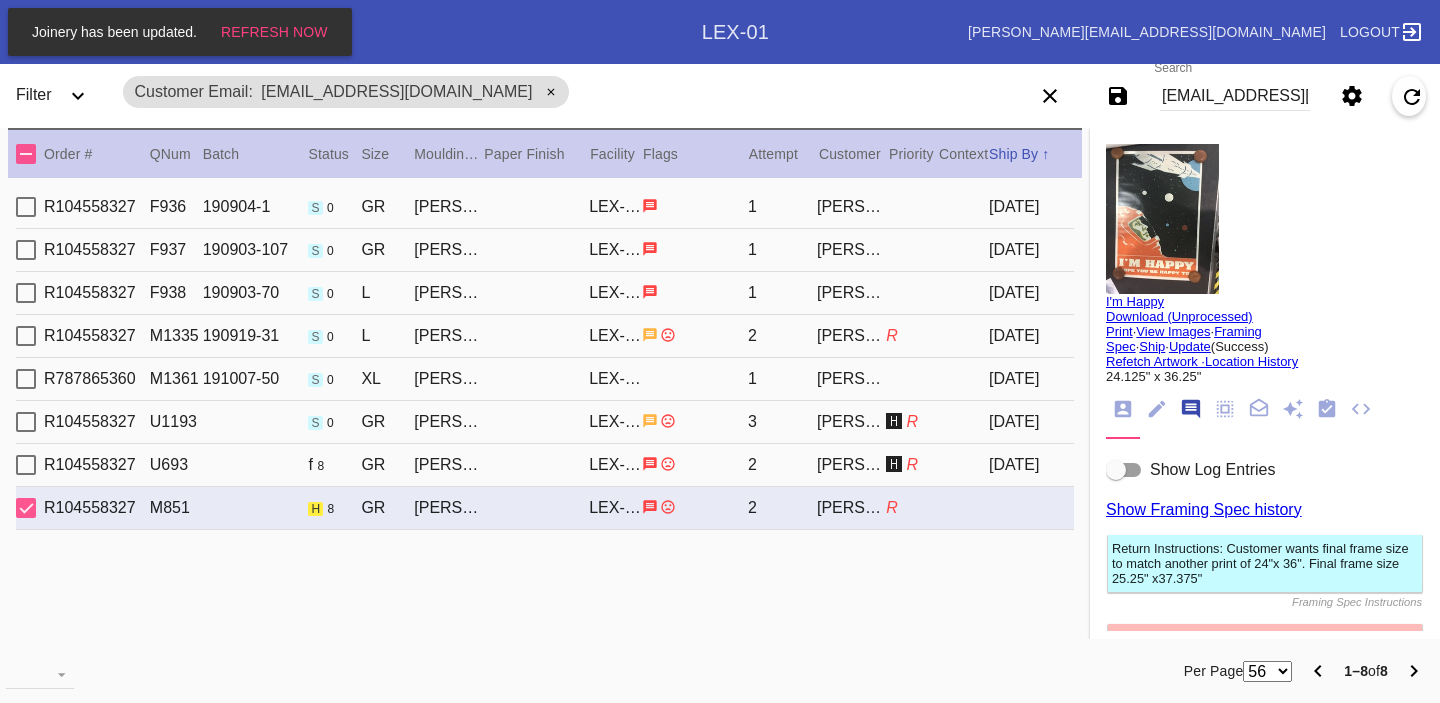 scroll, scrollTop: 123, scrollLeft: 0, axis: vertical 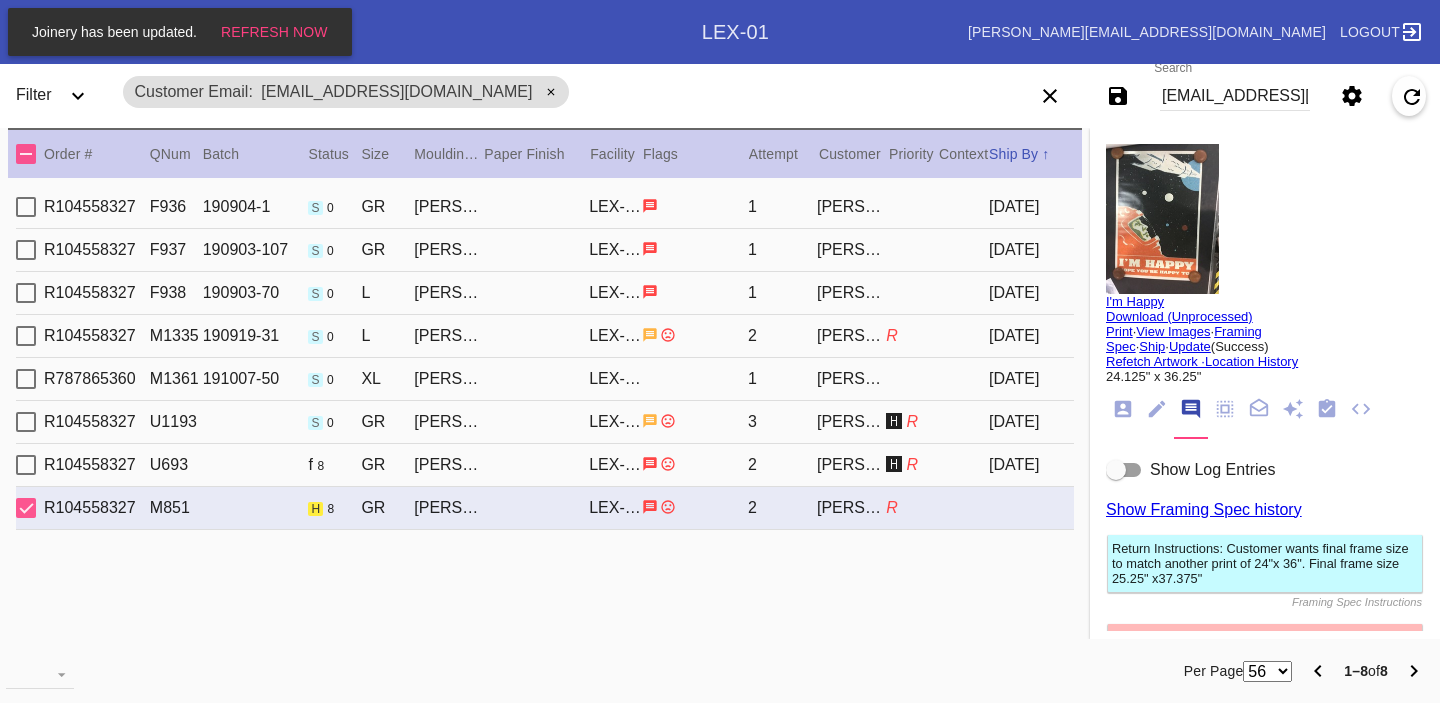 click 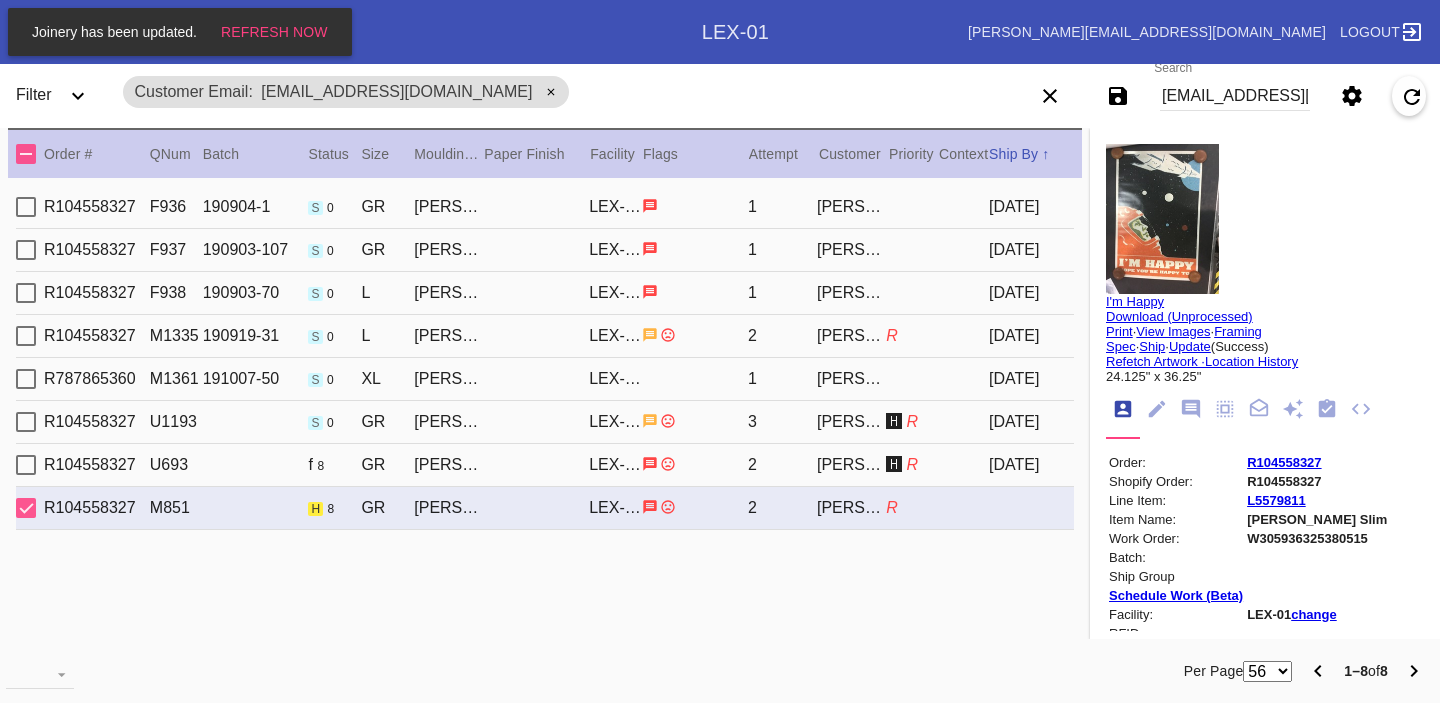 click on "R104558327 U693 f   8 [PERSON_NAME] Slim / No Mat LEX-01 2 [PERSON_NAME]
🅷
R
[DATE]" at bounding box center (545, 465) 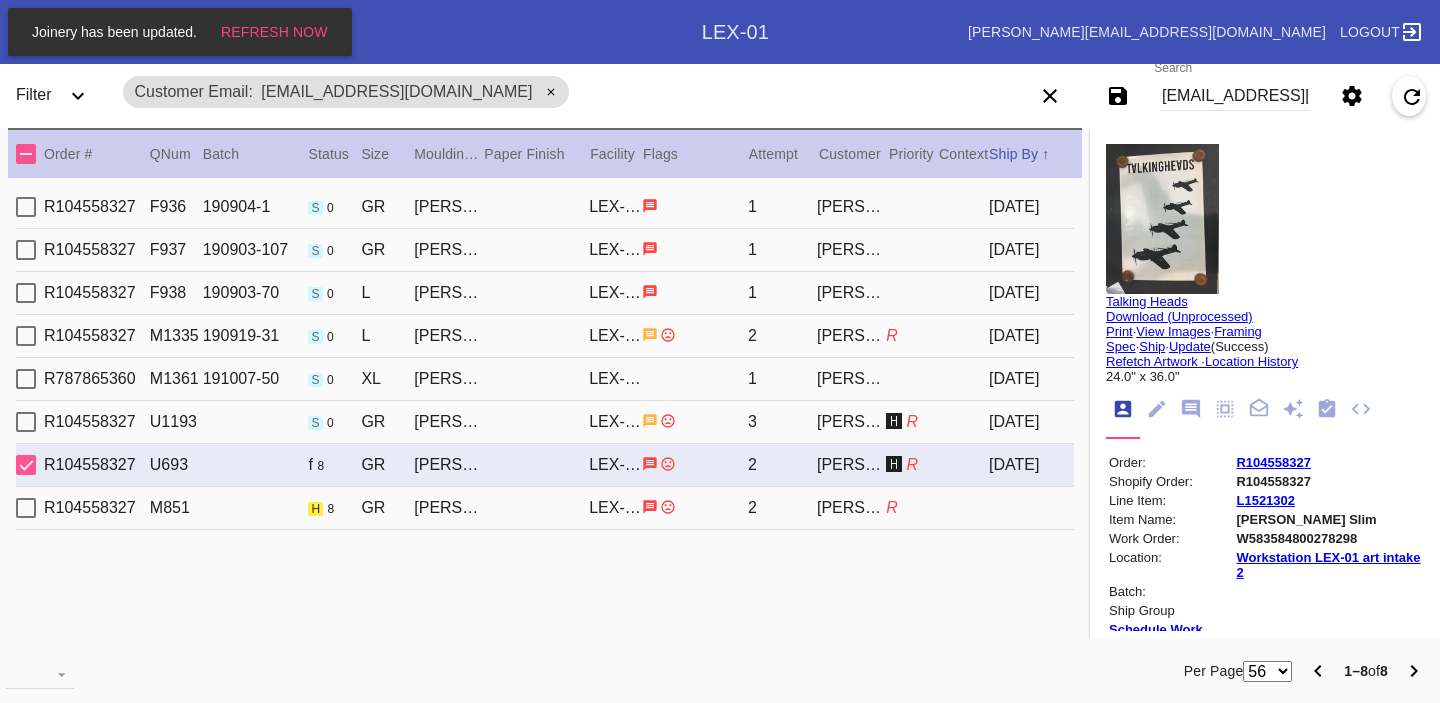 click on "R104558327 M851 h   8 [PERSON_NAME] Slim / No Mat LEX-01 2 [PERSON_NAME]
R" at bounding box center [545, 508] 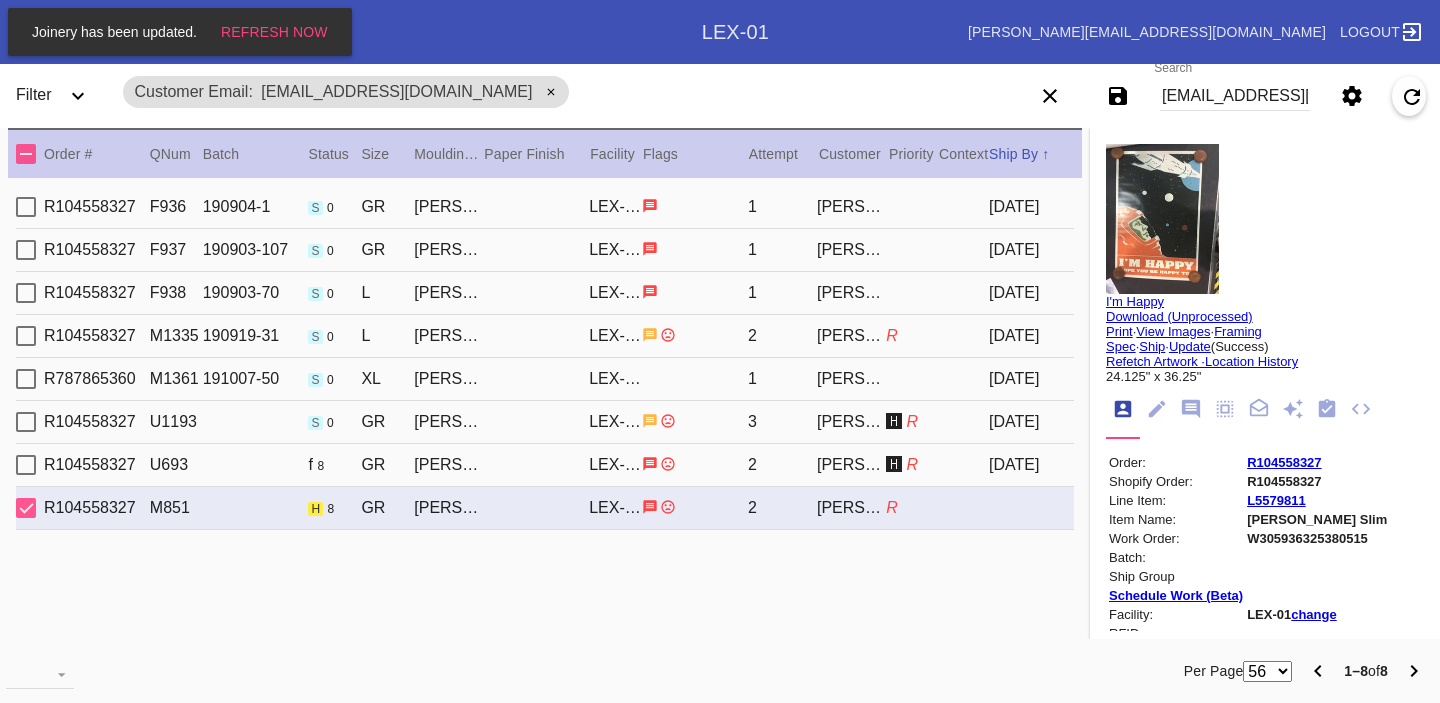 click on "[DATE]" at bounding box center [1031, 465] 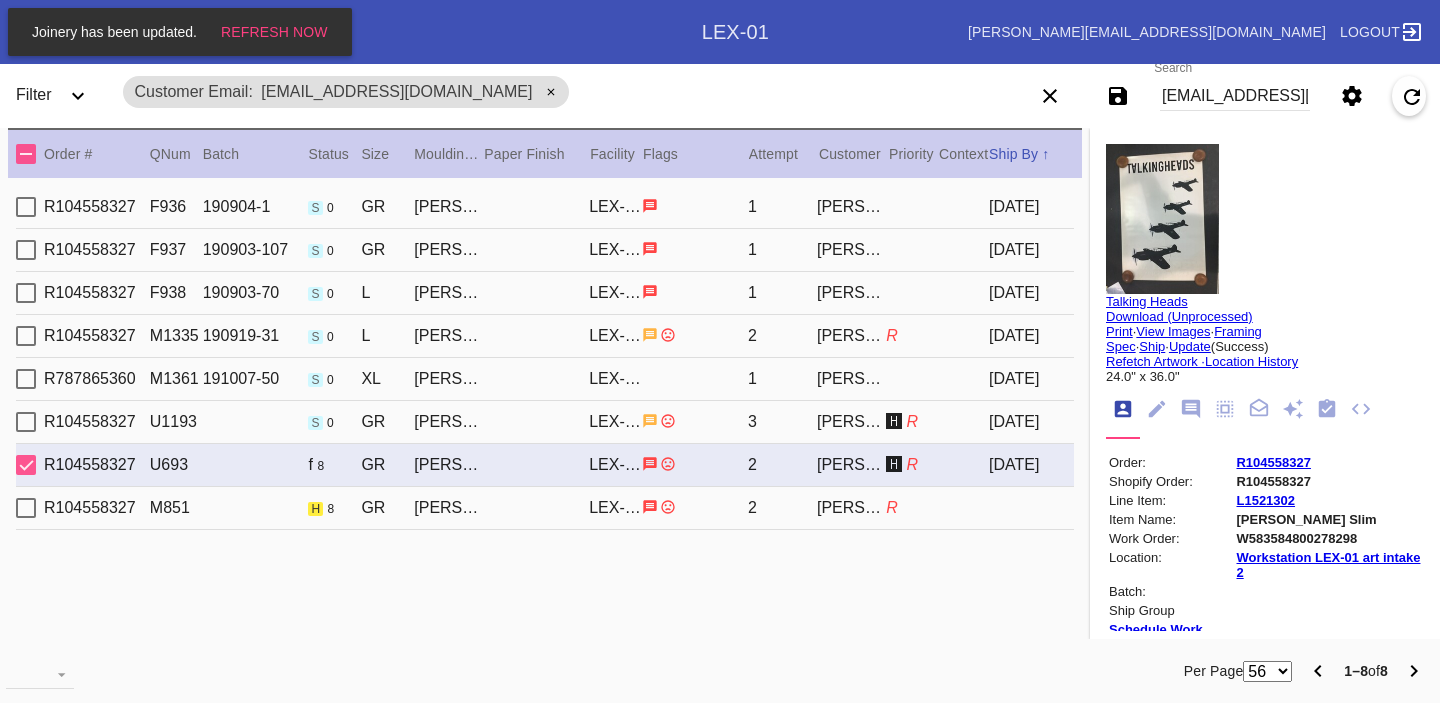 click on "R104558327 M851 h   8 [PERSON_NAME] Slim / No Mat LEX-01 2 [PERSON_NAME]
R" at bounding box center [545, 508] 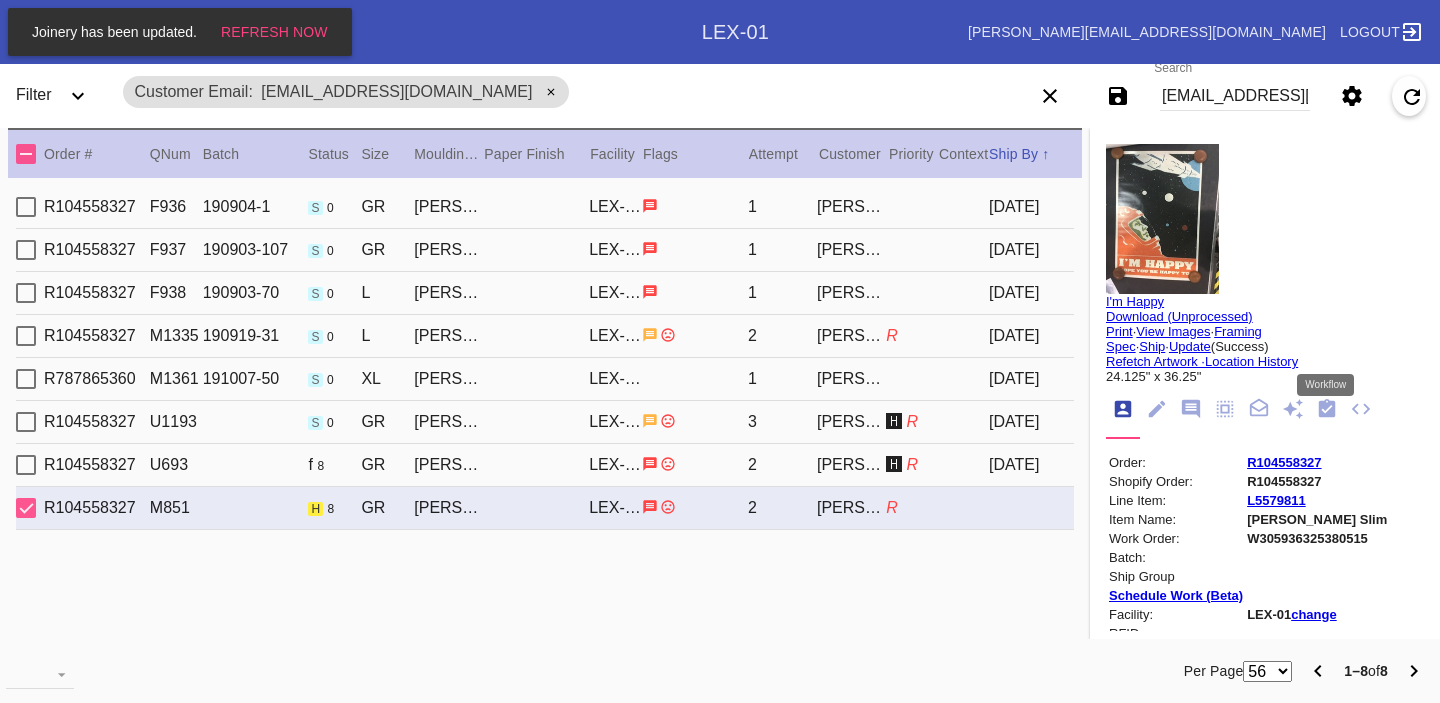 click 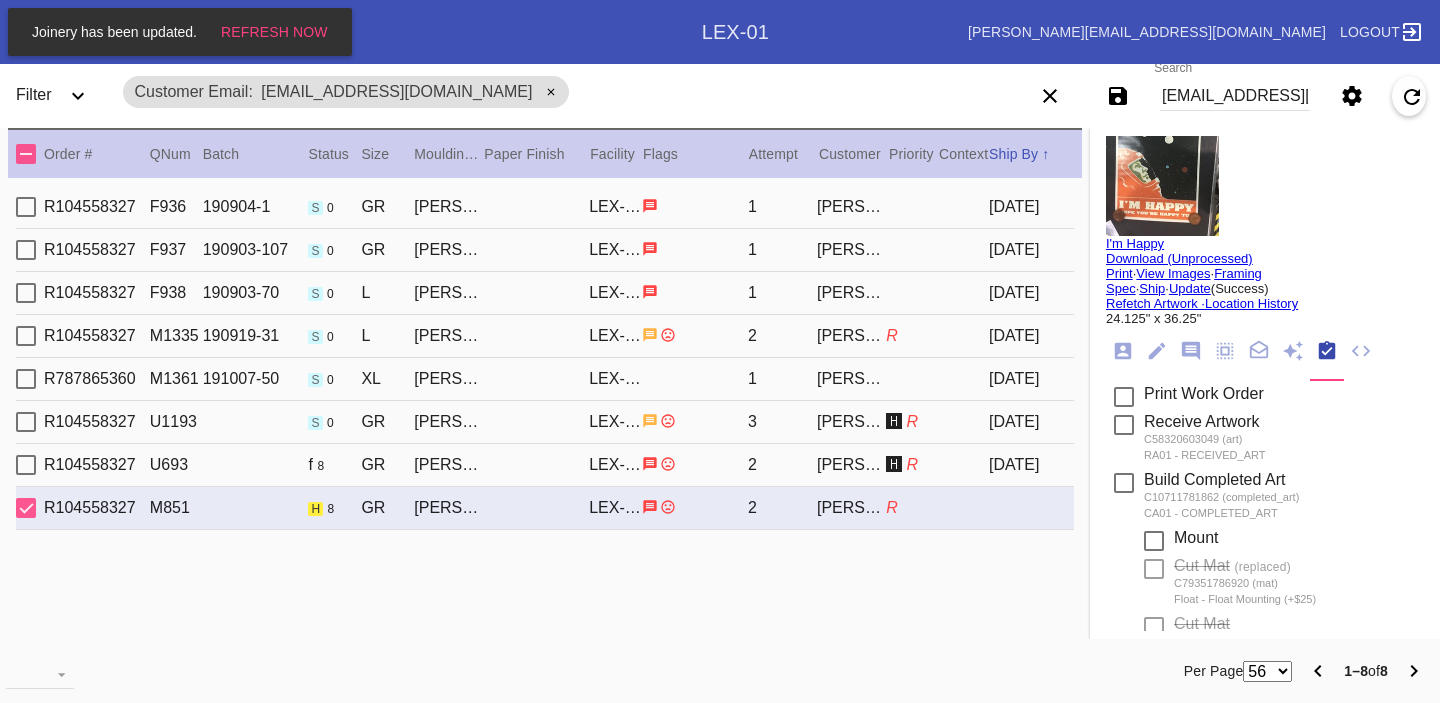 scroll, scrollTop: 0, scrollLeft: 0, axis: both 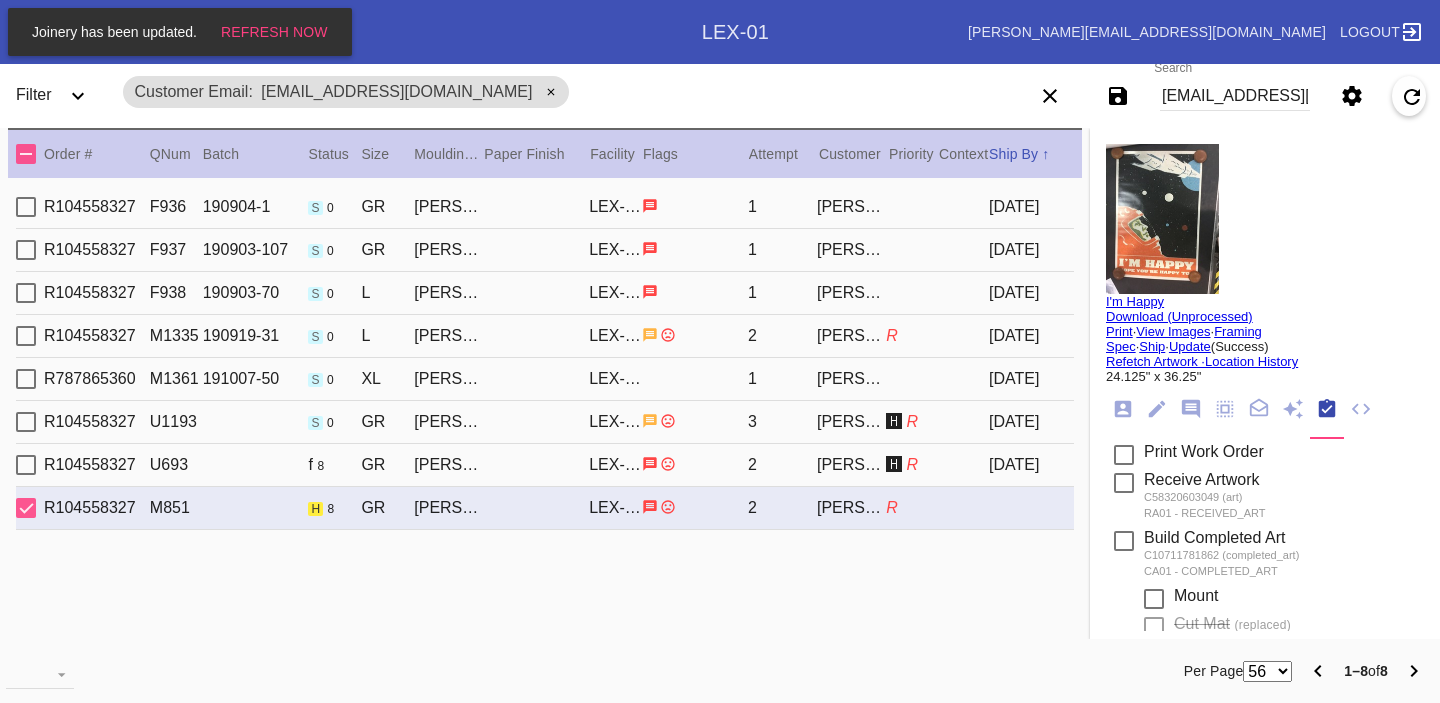 click 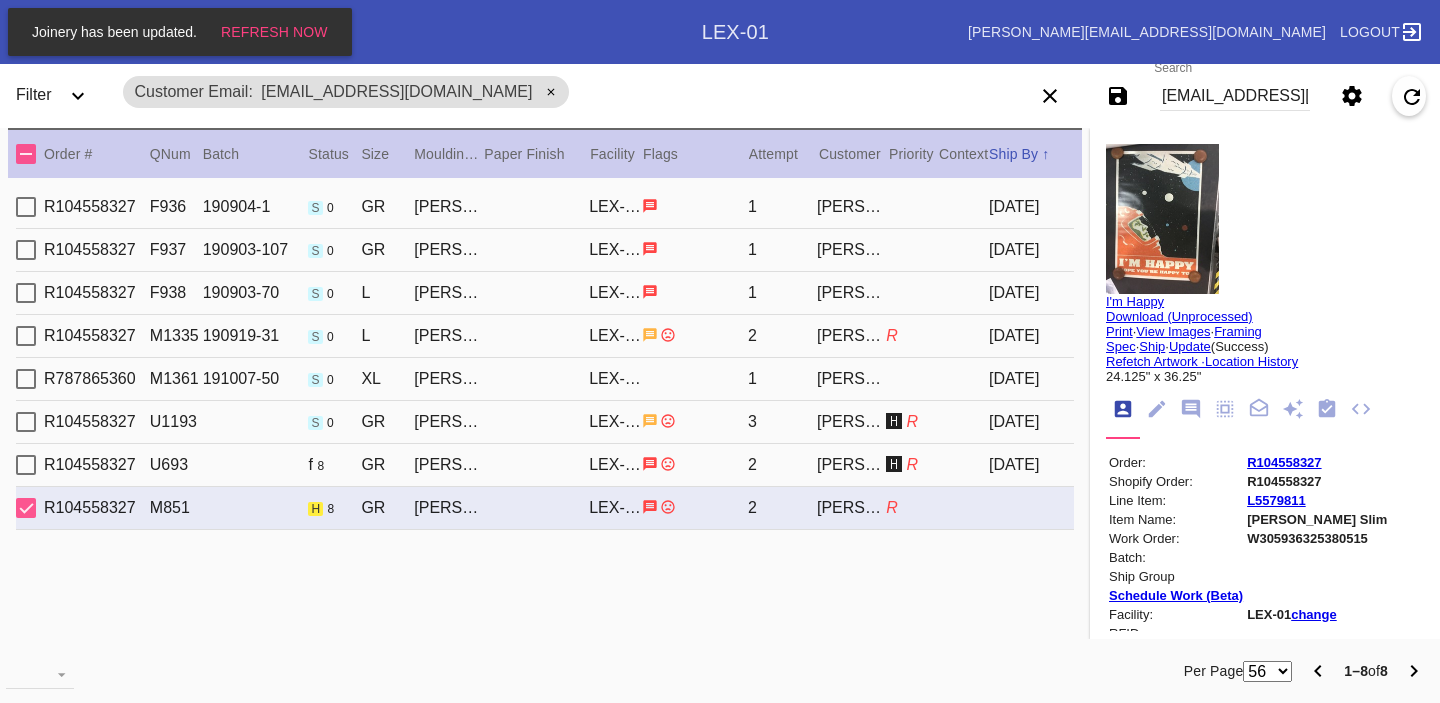 click on "W305936325380515" at bounding box center (1317, 538) 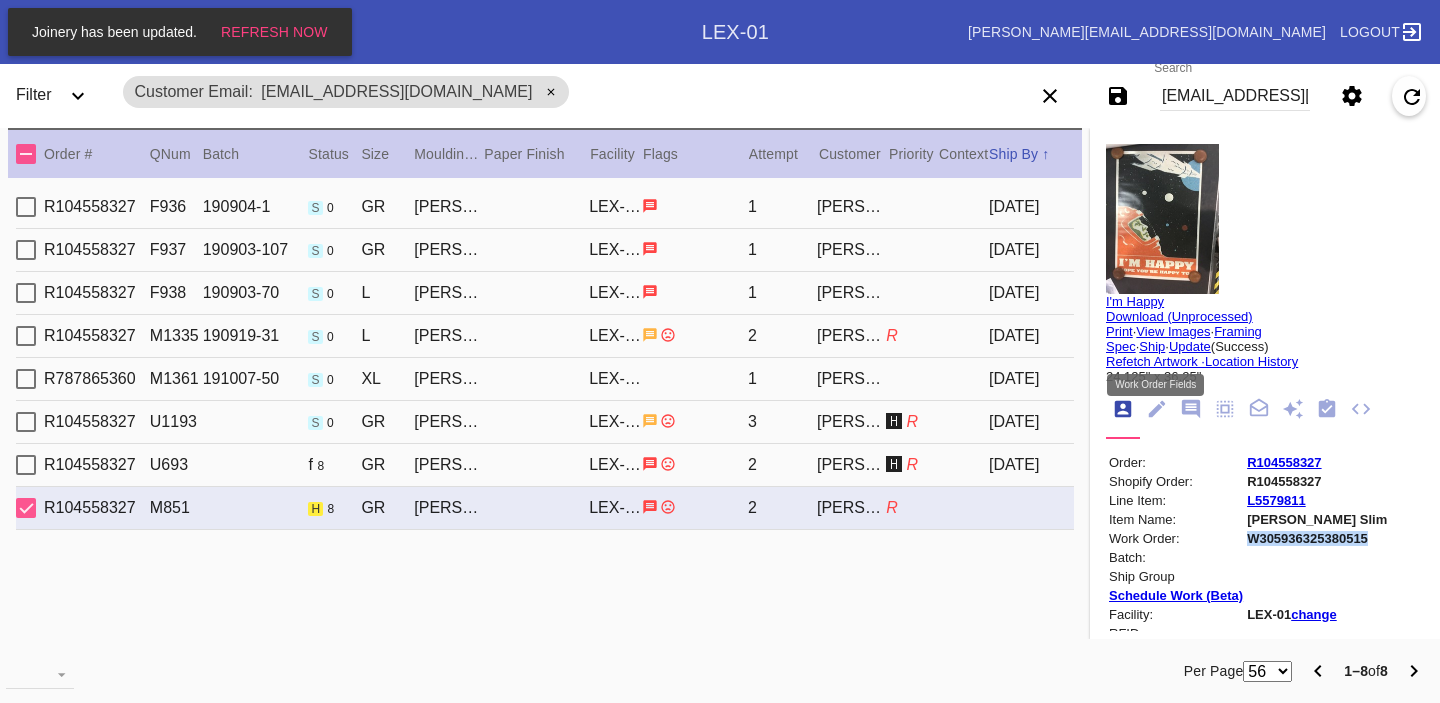 click 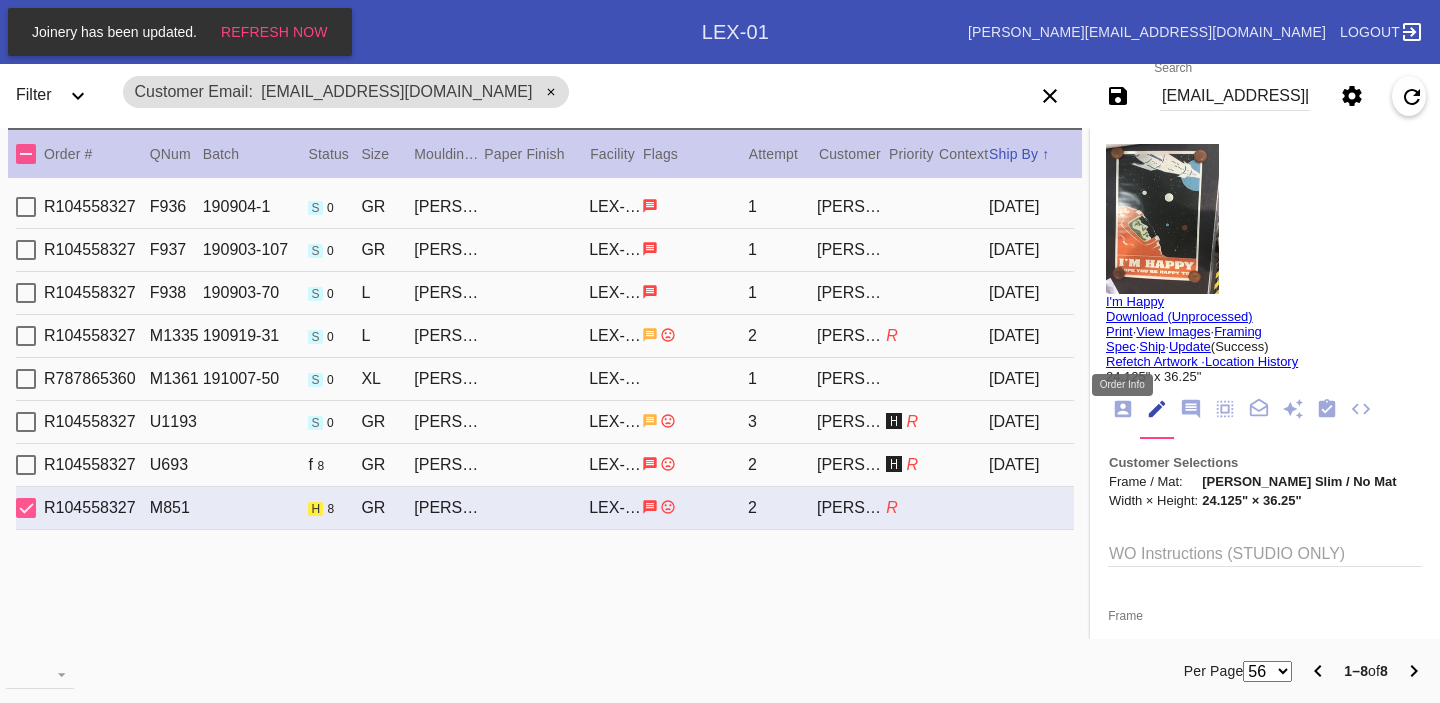click 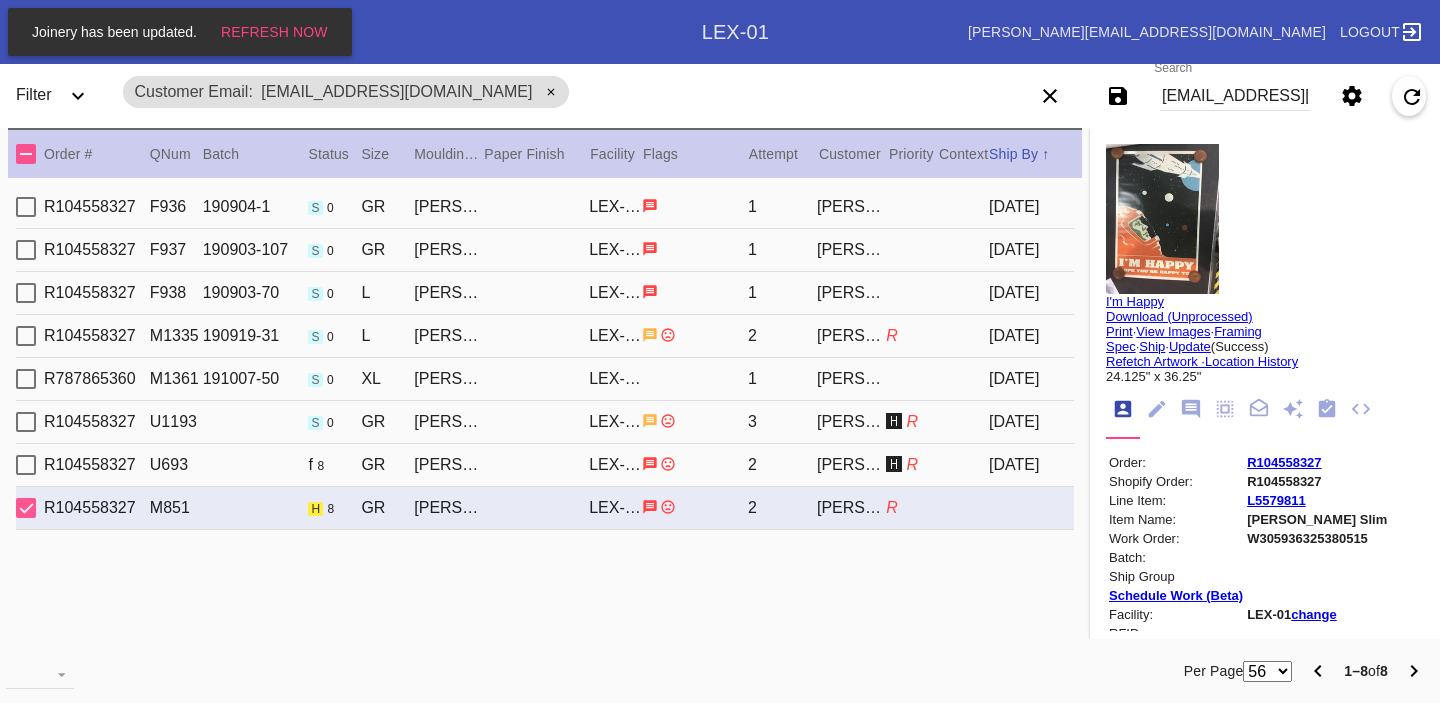 click on "R104558327" at bounding box center (1284, 462) 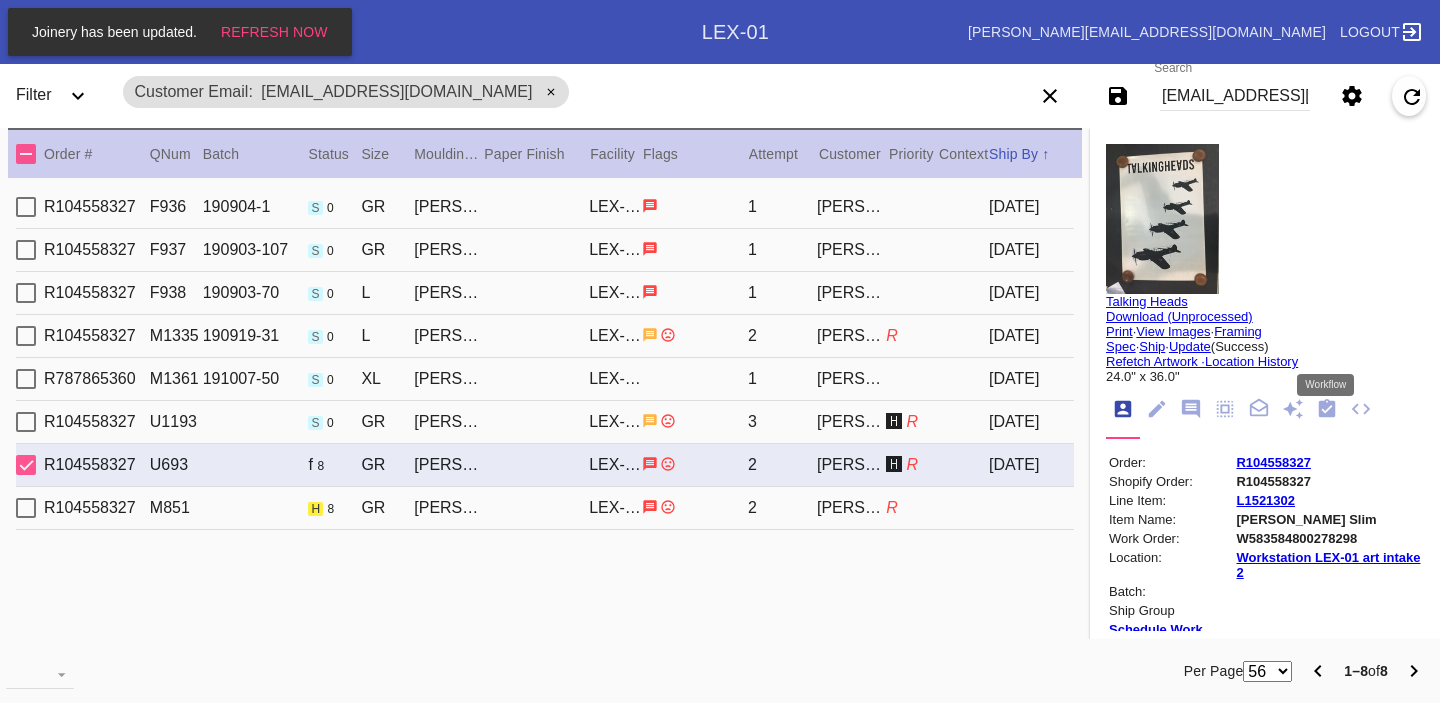 click 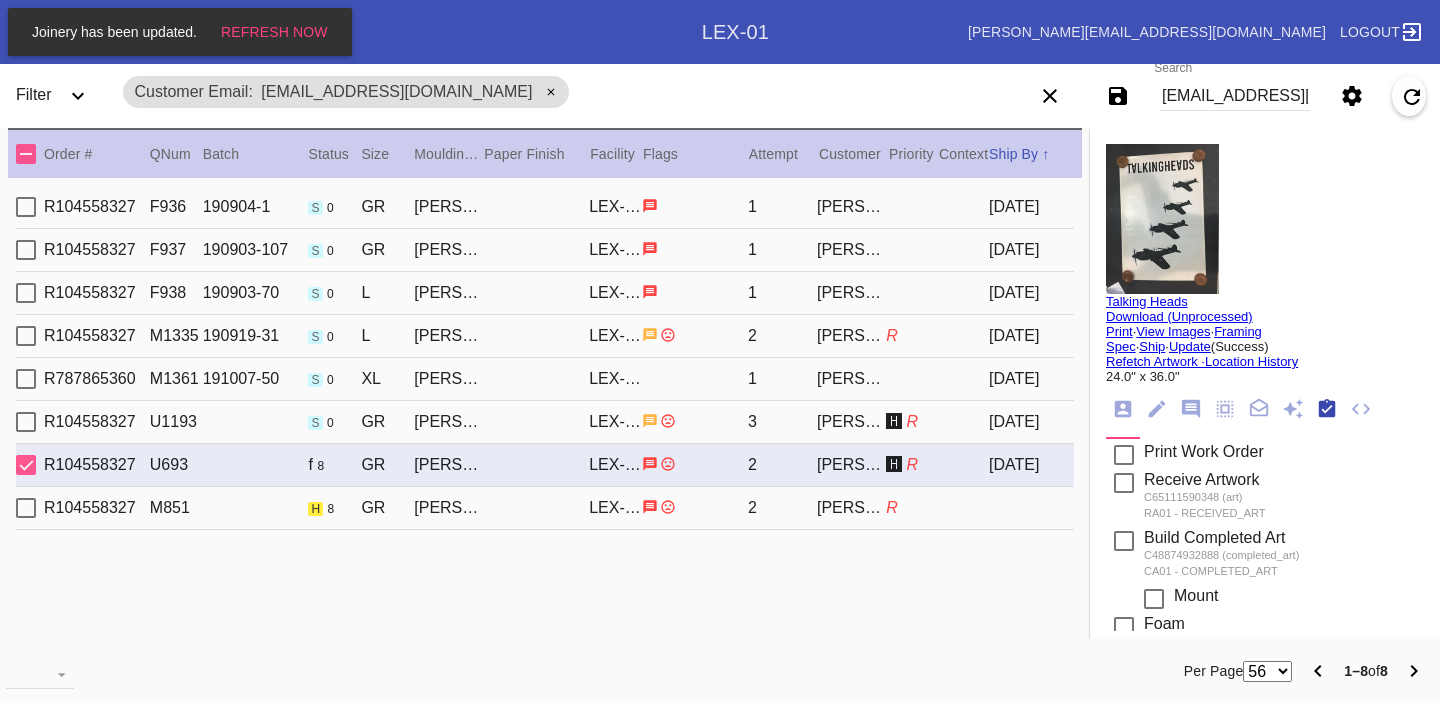 scroll, scrollTop: 320, scrollLeft: 0, axis: vertical 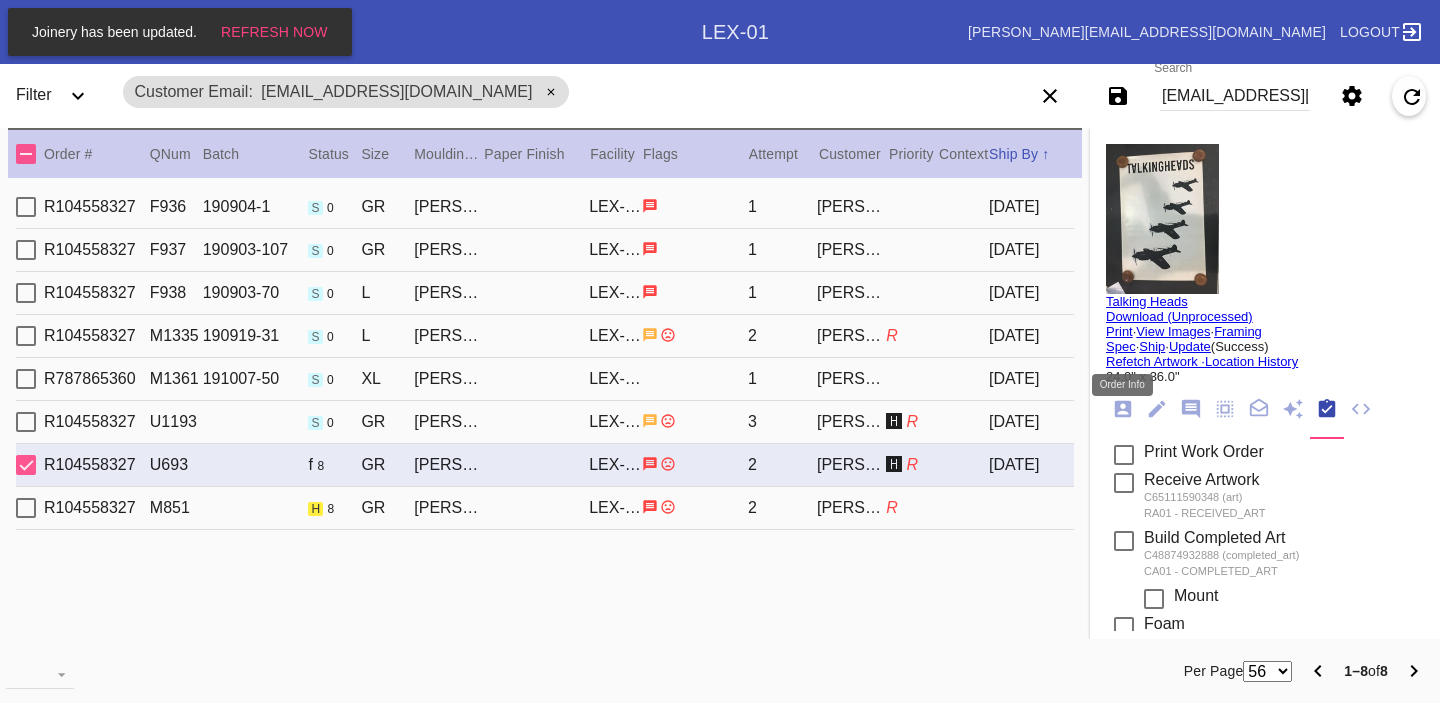 click 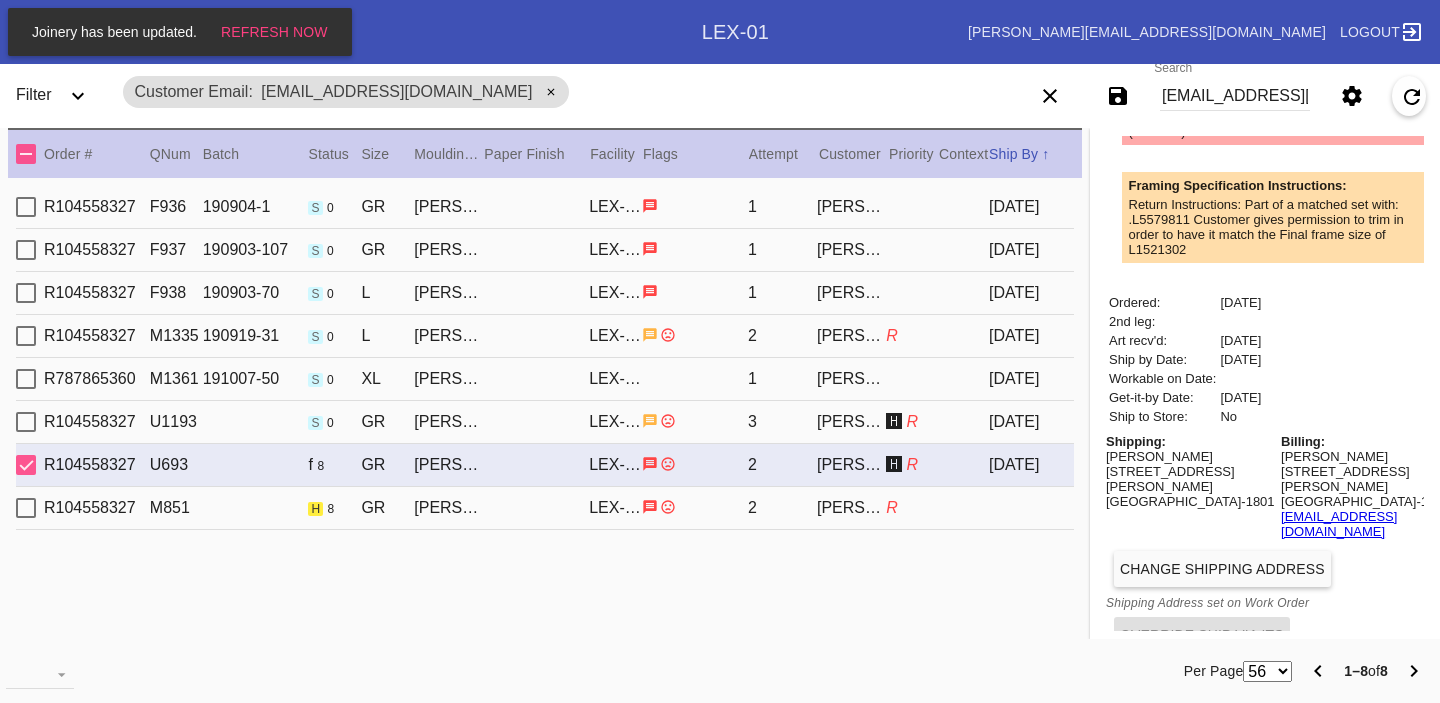 scroll, scrollTop: 0, scrollLeft: 0, axis: both 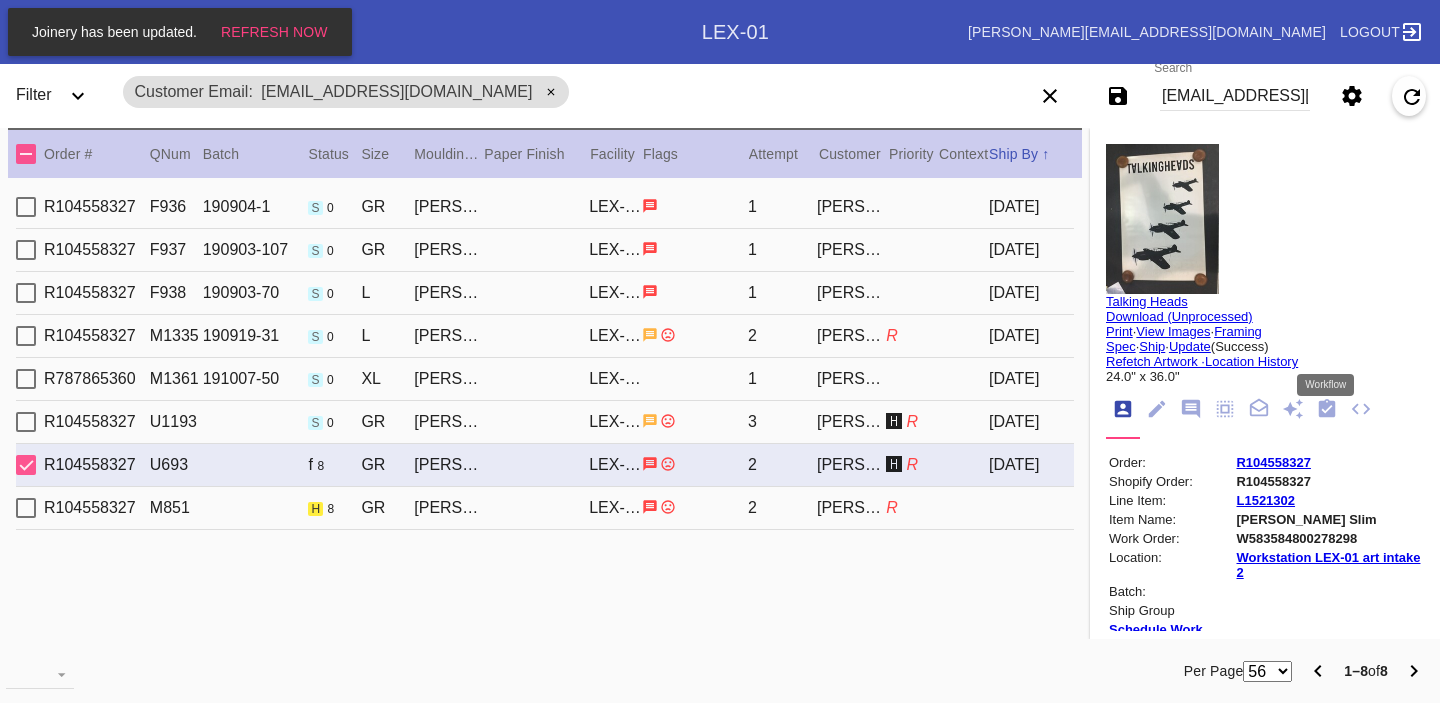 click 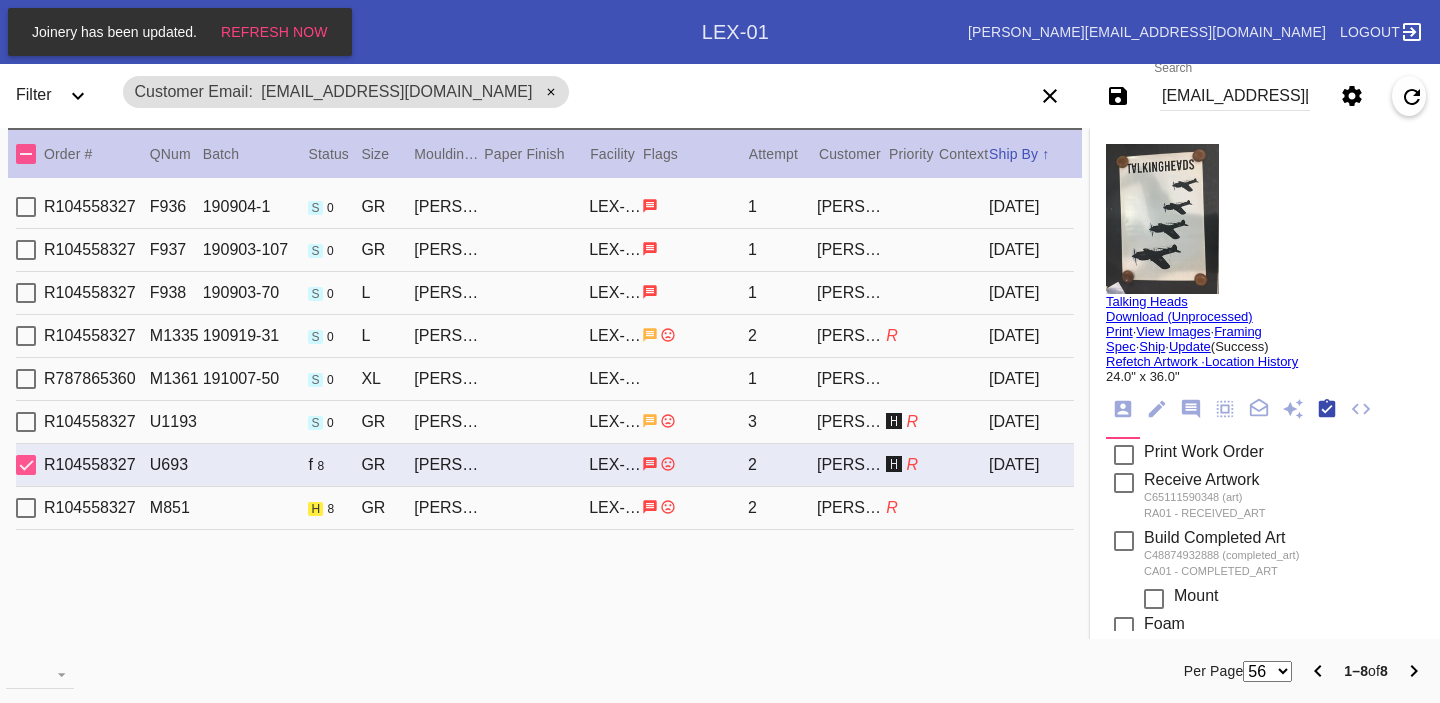 scroll, scrollTop: 320, scrollLeft: 0, axis: vertical 